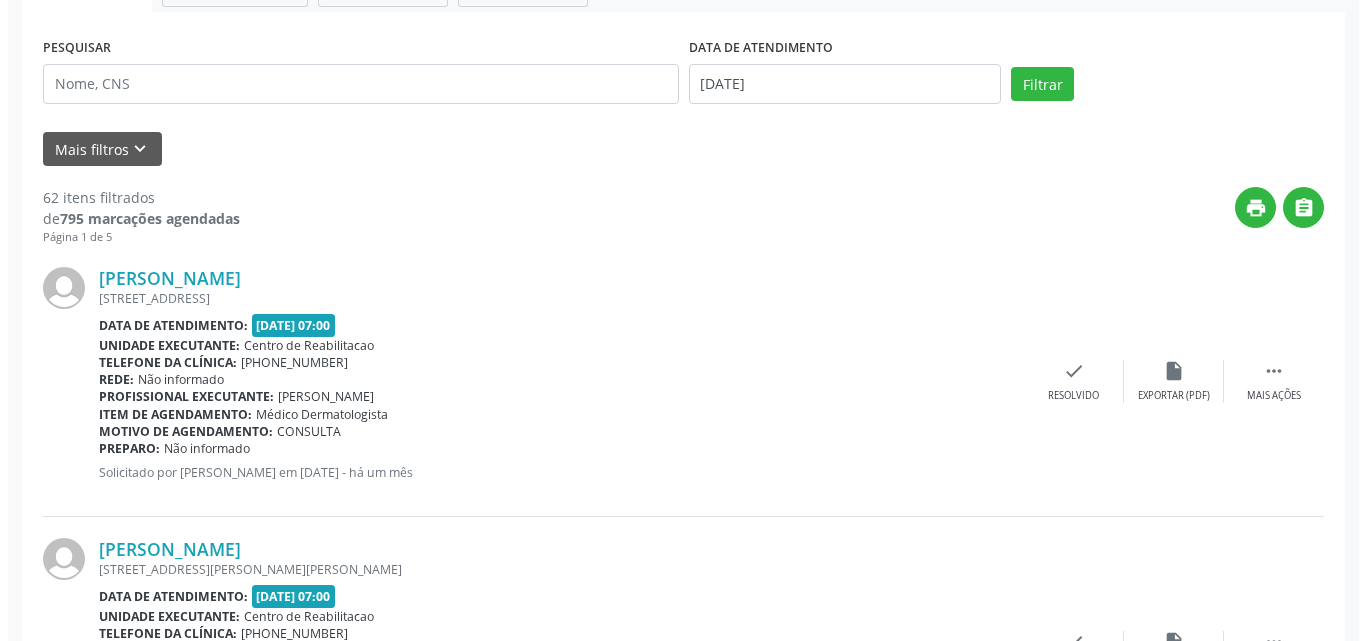 scroll, scrollTop: 400, scrollLeft: 0, axis: vertical 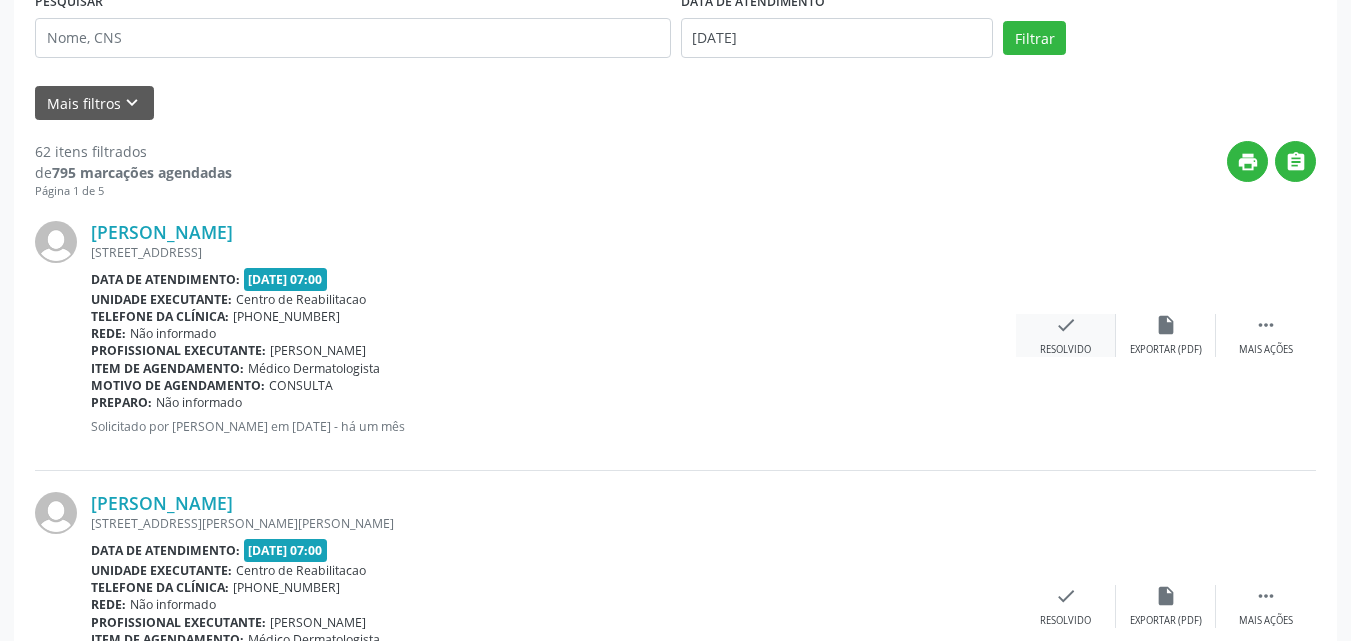 click on "check" at bounding box center (1066, 325) 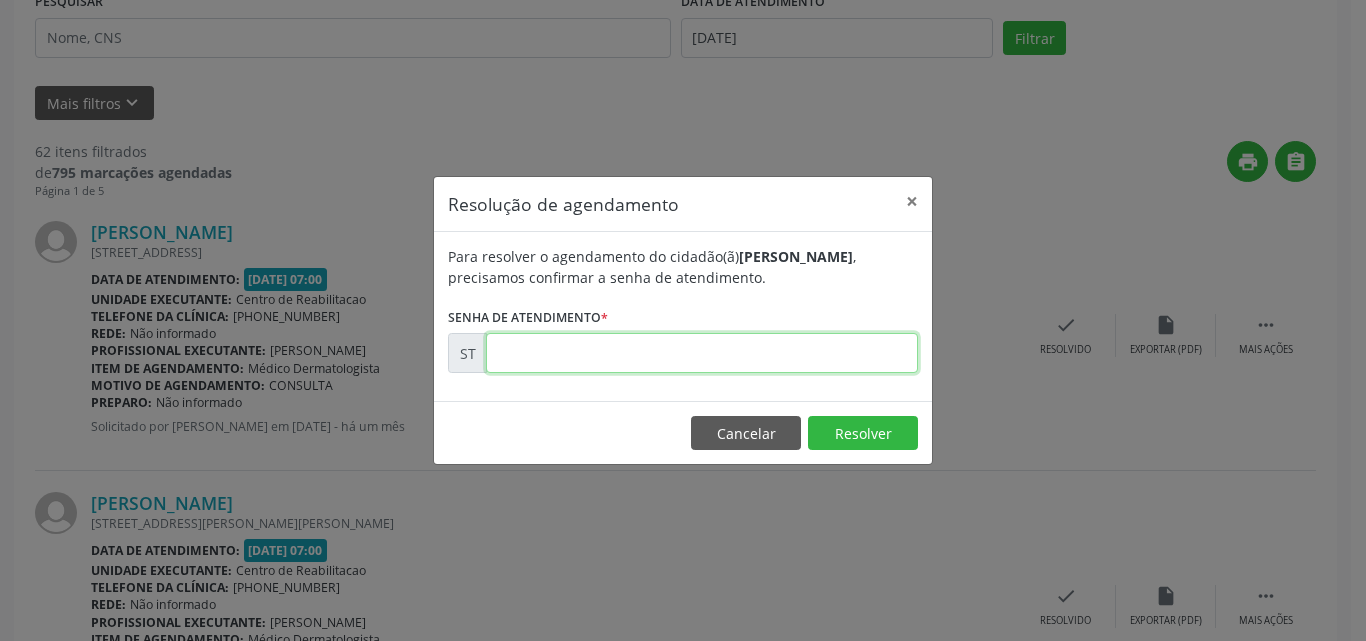 click at bounding box center (702, 353) 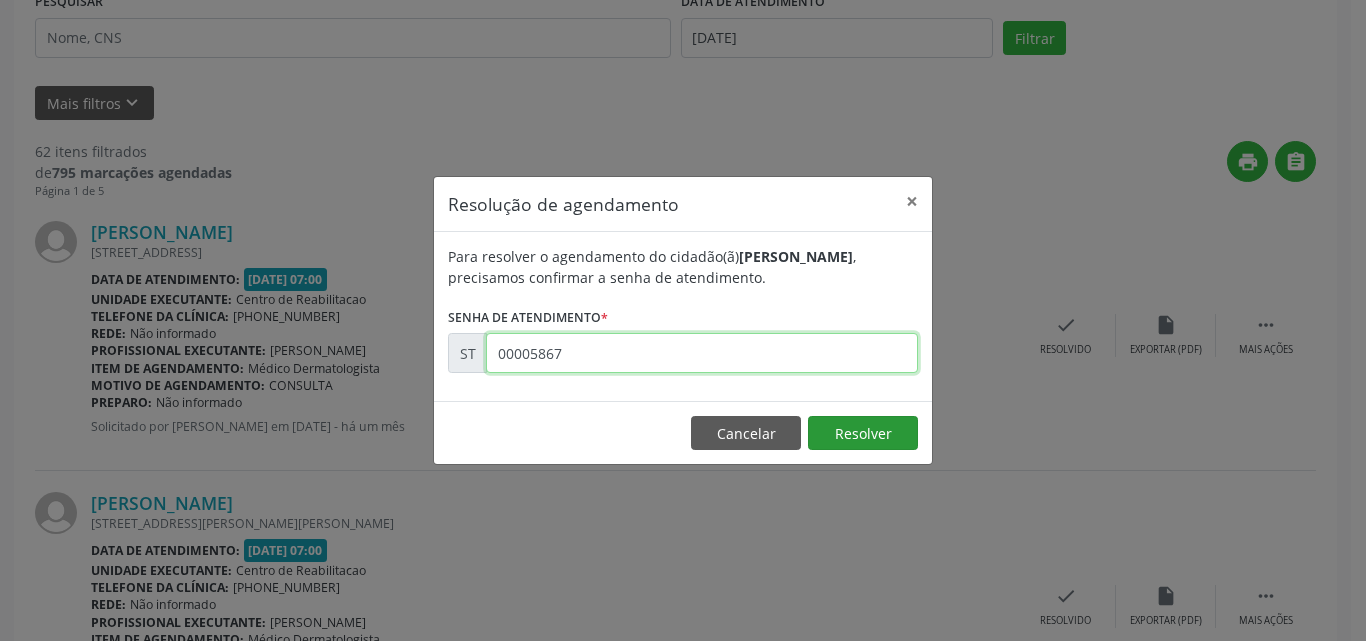 type on "00005867" 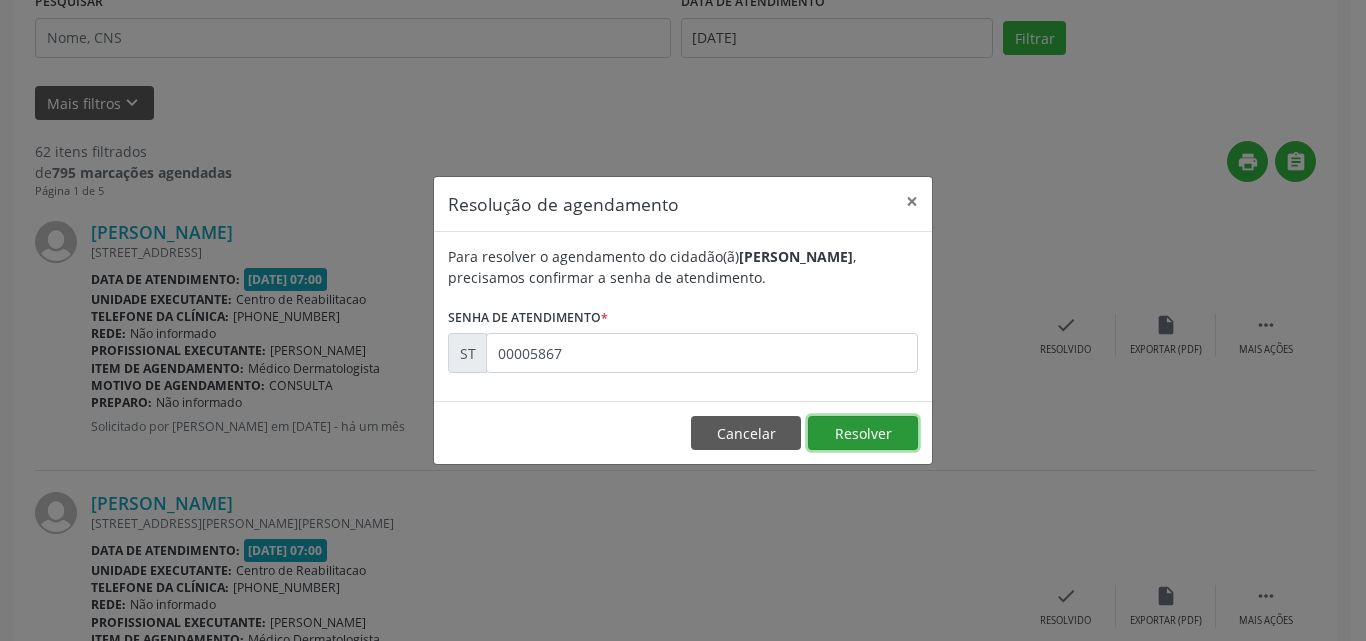 click on "Resolver" at bounding box center [863, 433] 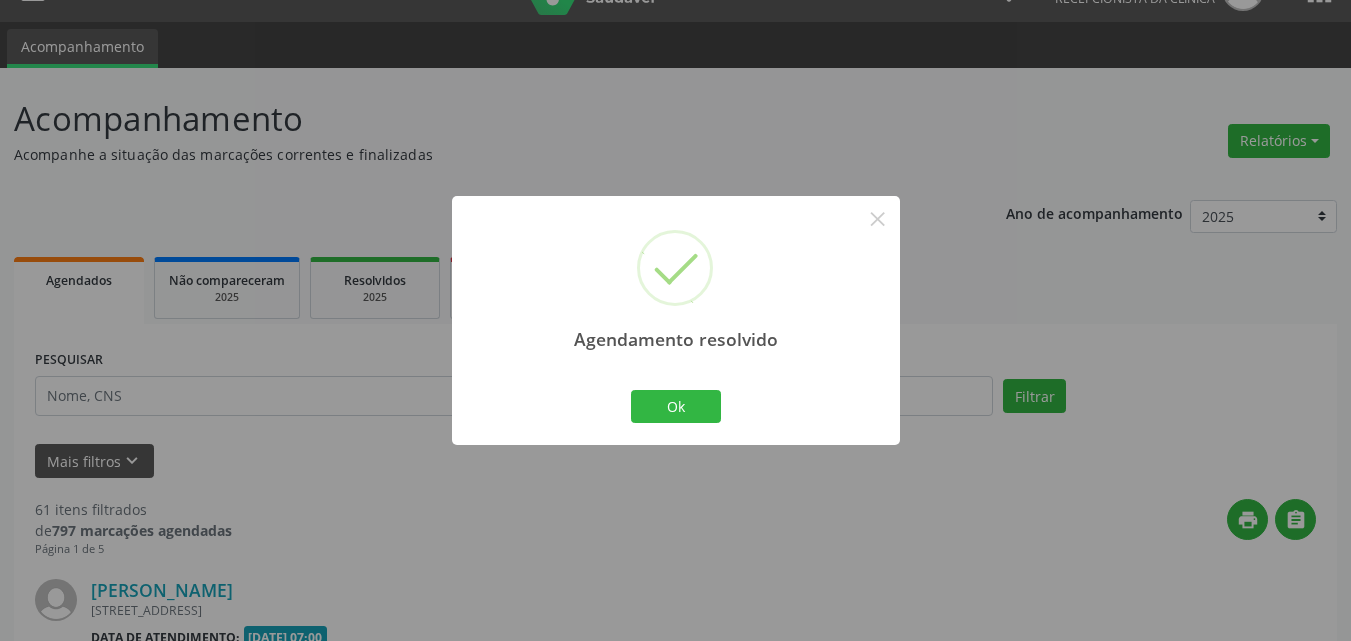 scroll, scrollTop: 400, scrollLeft: 0, axis: vertical 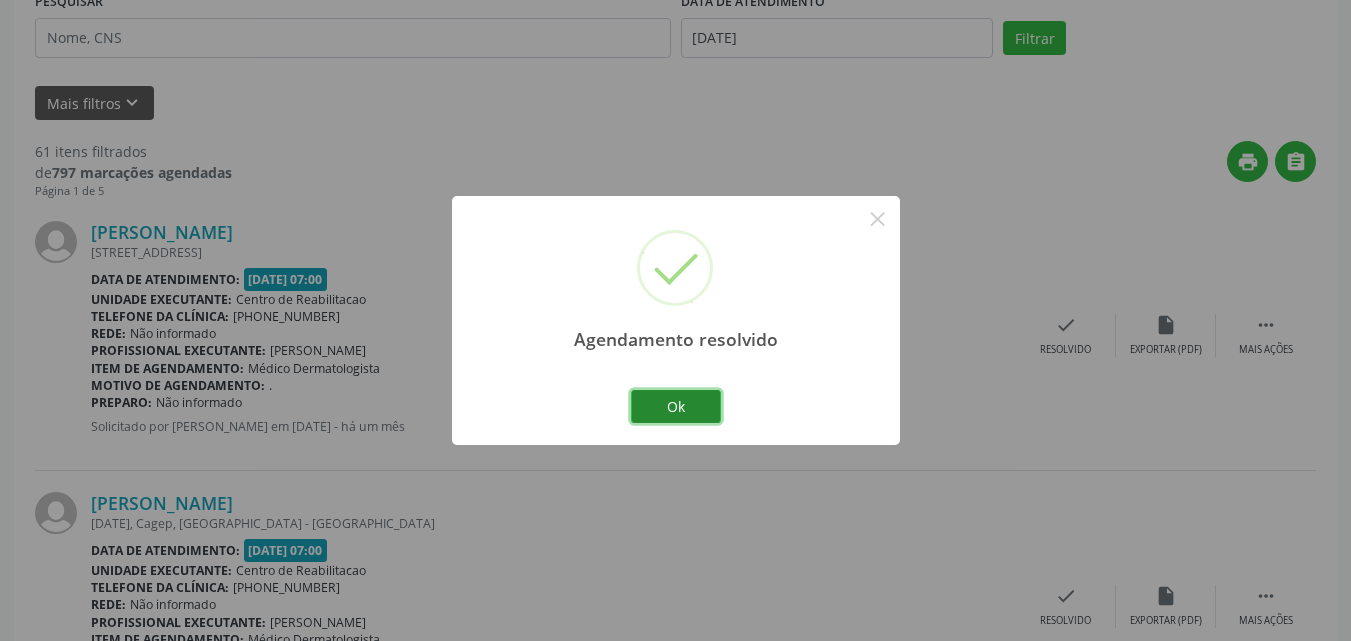 click on "Ok" at bounding box center [676, 407] 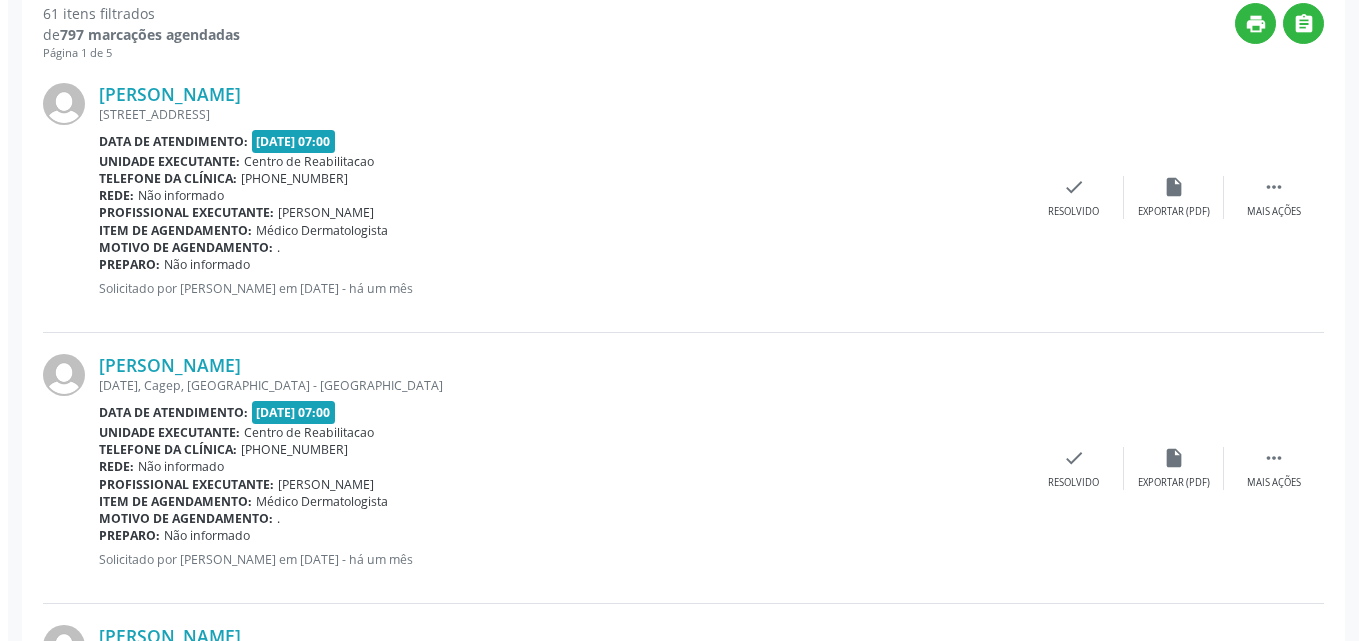 scroll, scrollTop: 600, scrollLeft: 0, axis: vertical 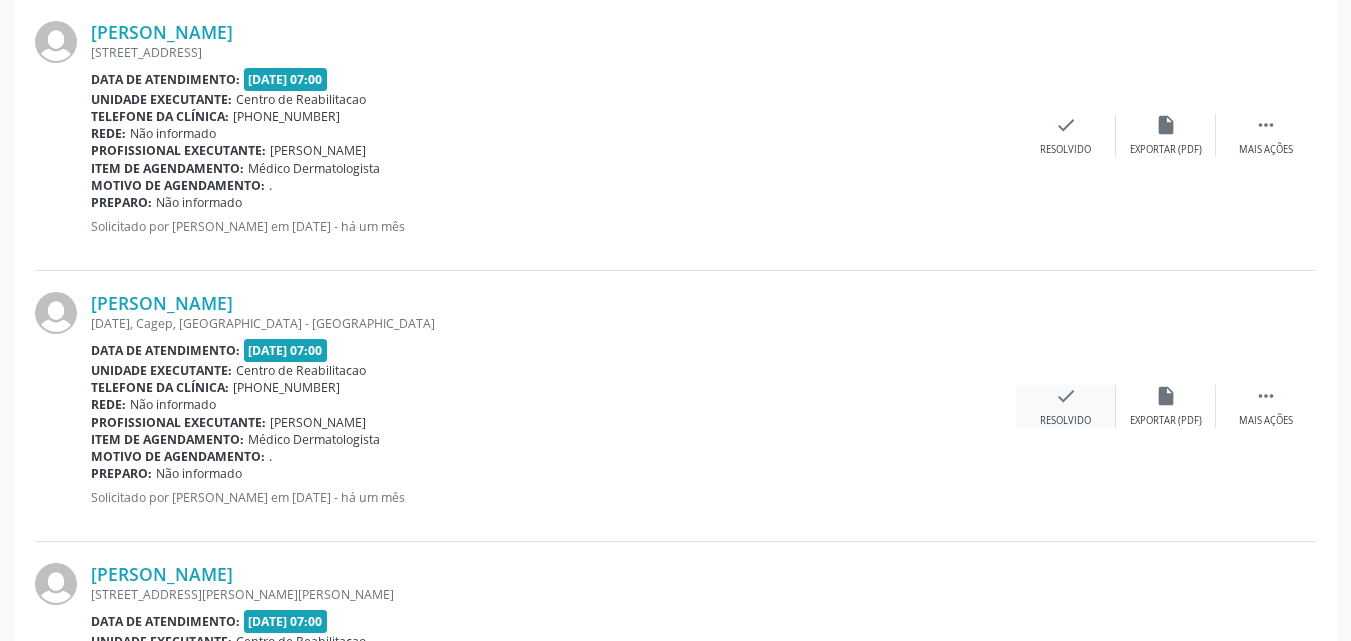click on "check" at bounding box center (1066, 396) 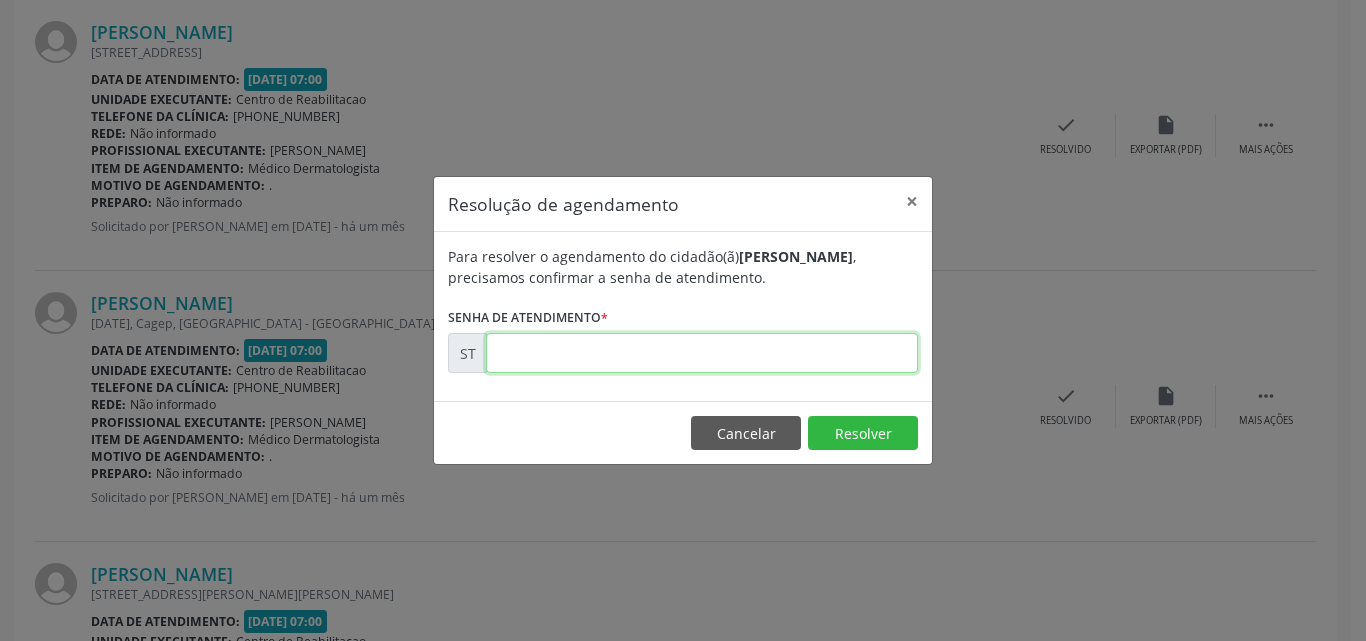 click at bounding box center [702, 353] 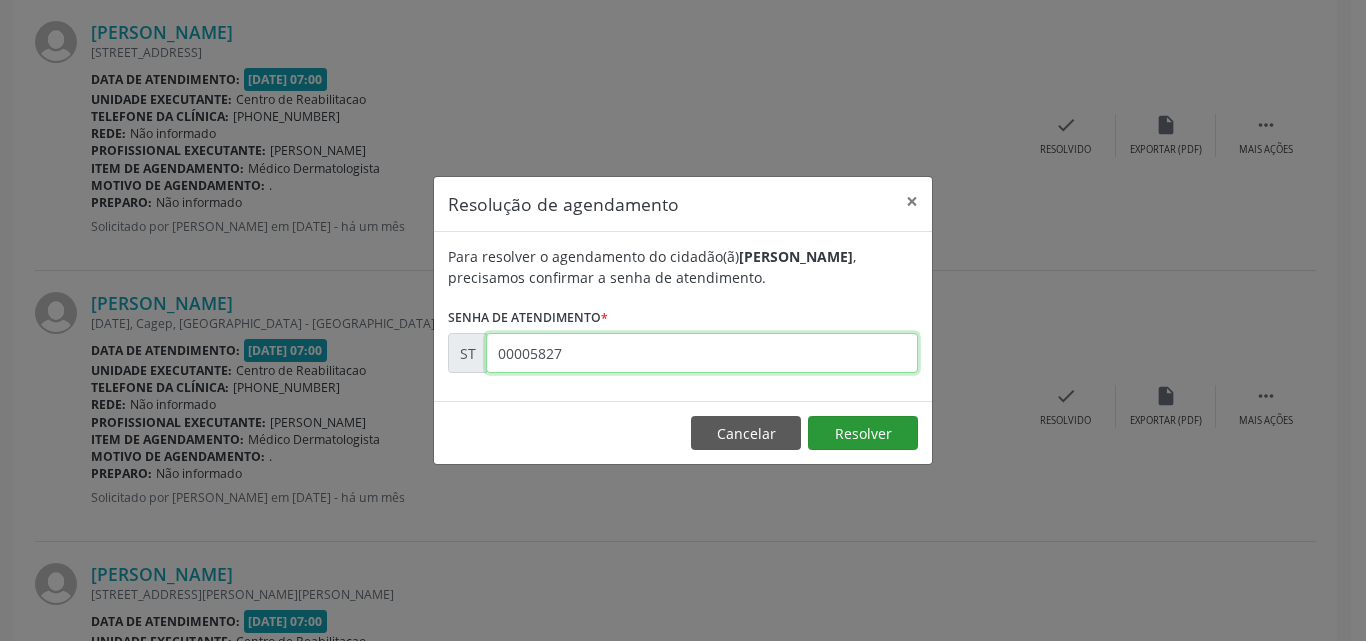 type on "00005827" 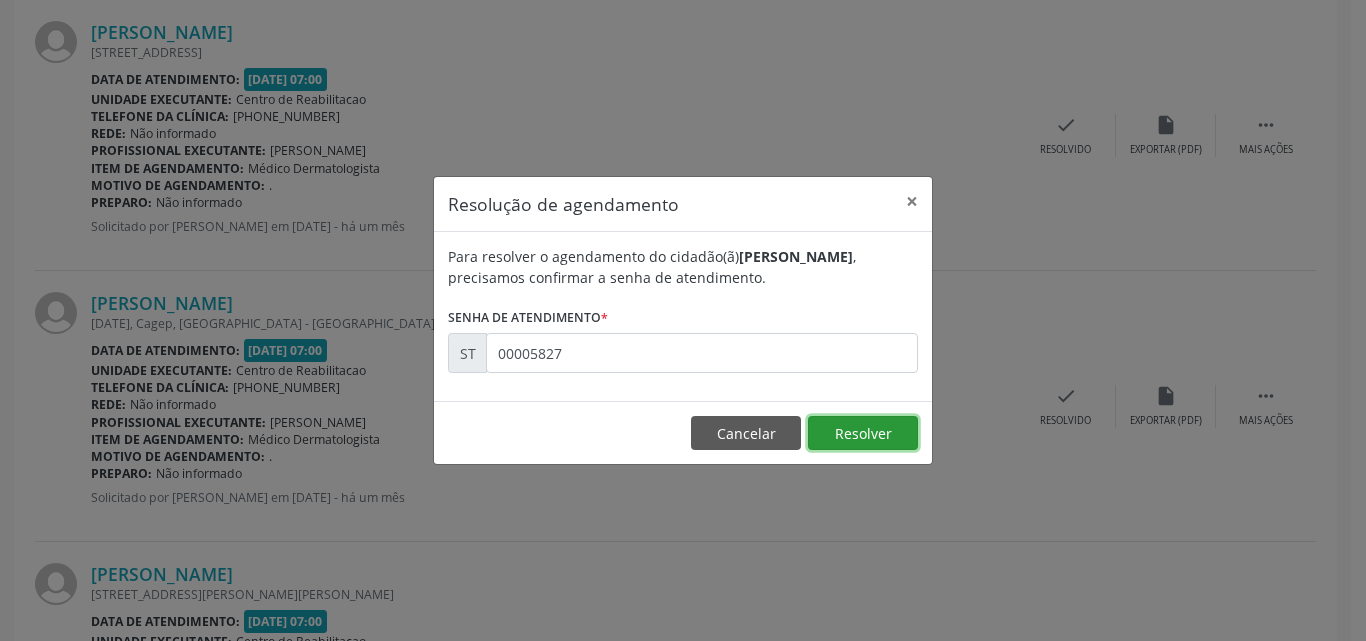 click on "Resolver" at bounding box center (863, 433) 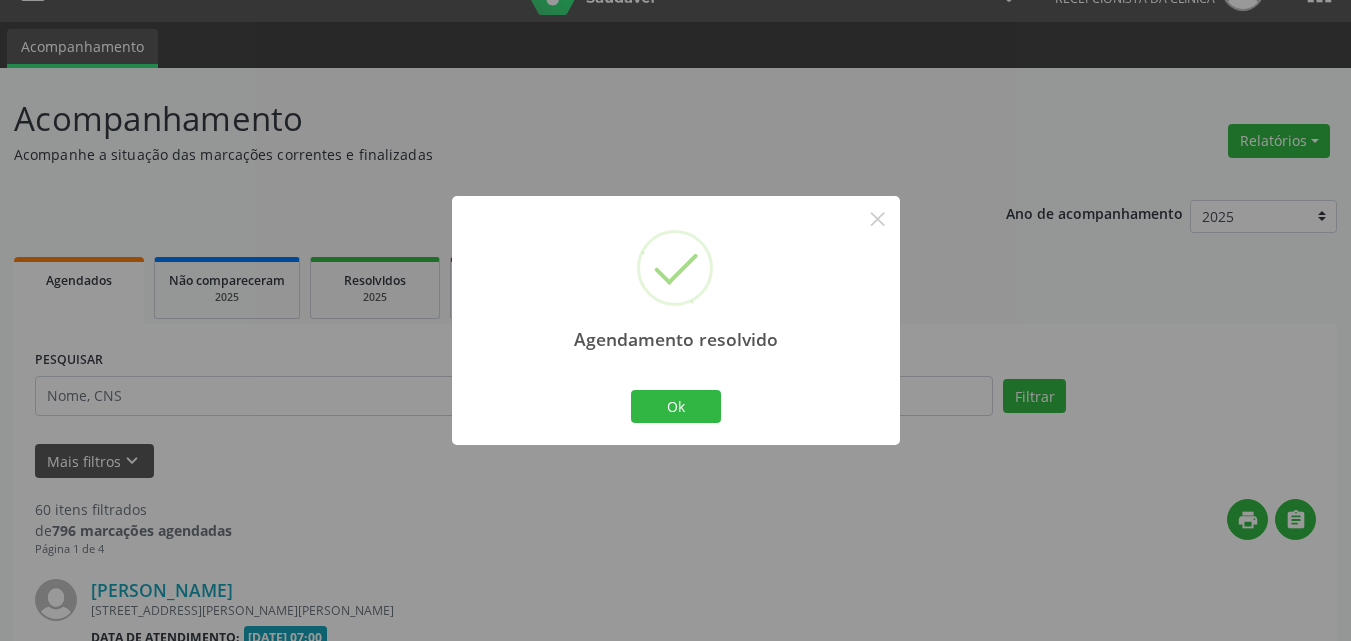 scroll, scrollTop: 600, scrollLeft: 0, axis: vertical 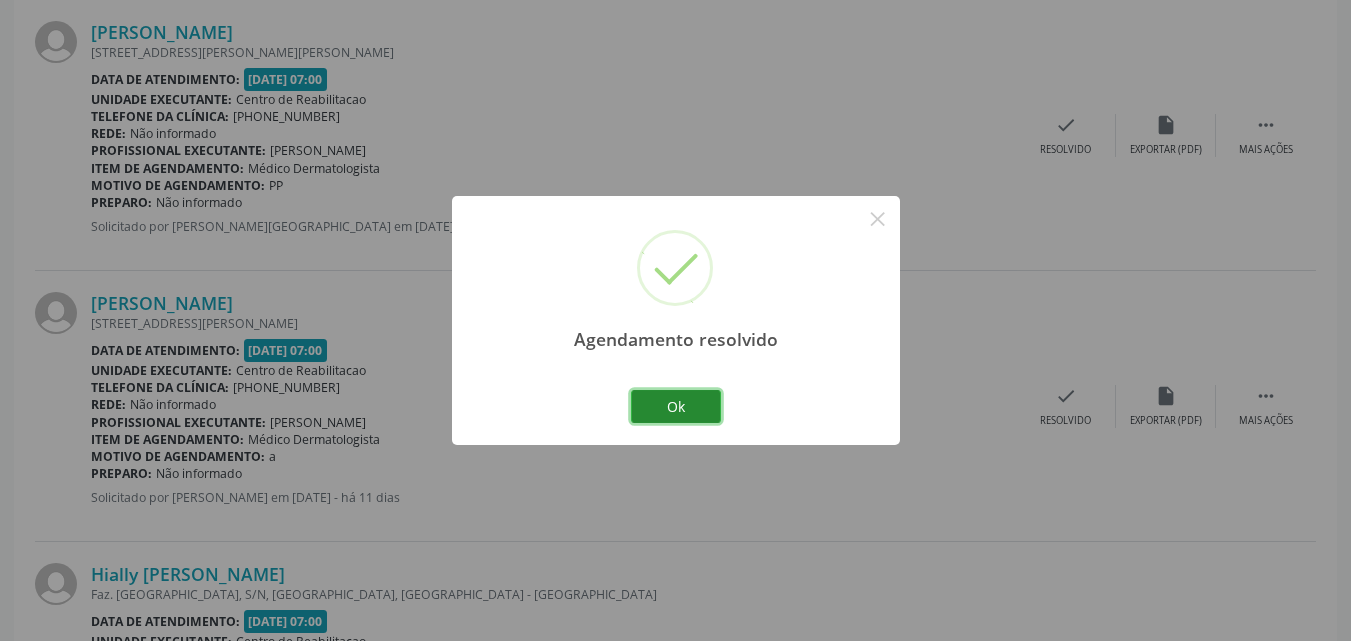 click on "Ok" at bounding box center (676, 407) 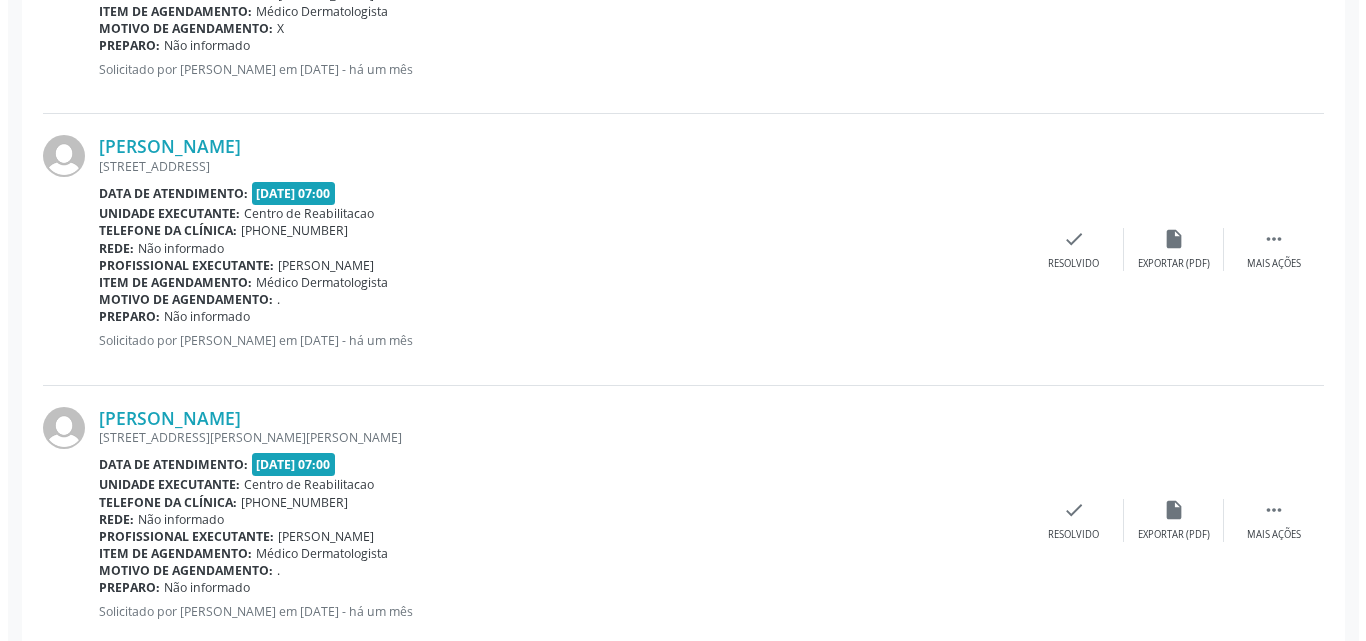 scroll, scrollTop: 1300, scrollLeft: 0, axis: vertical 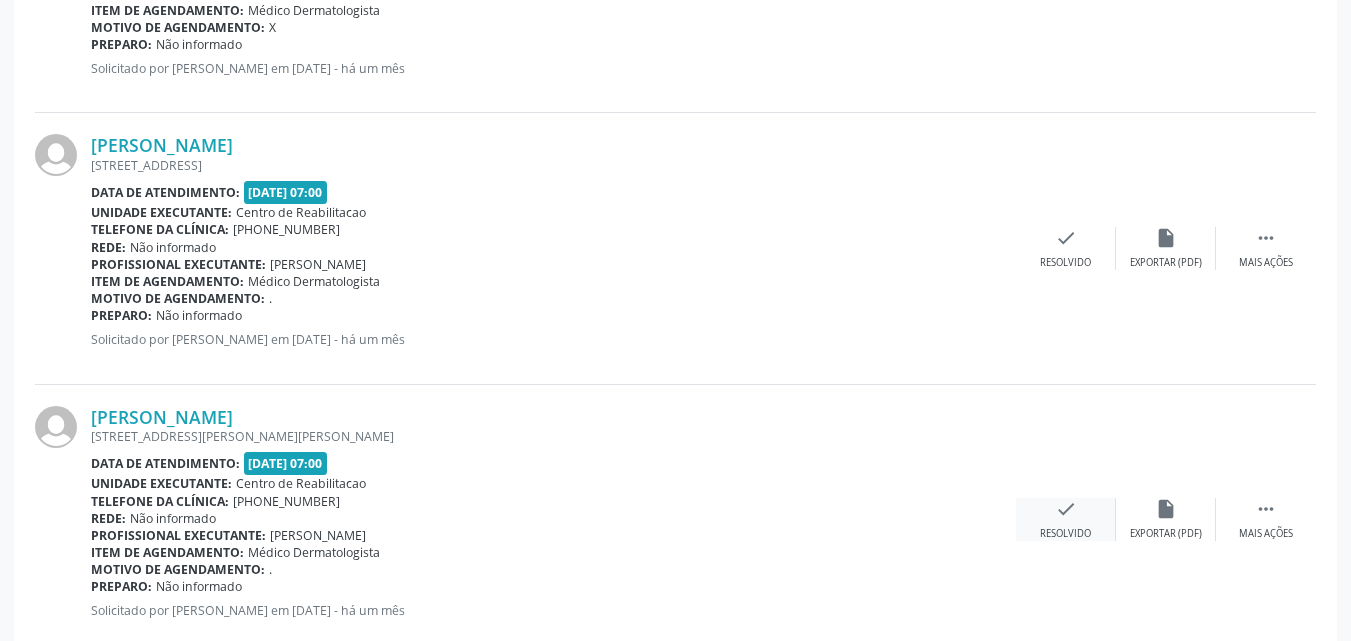 click on "check" at bounding box center (1066, 509) 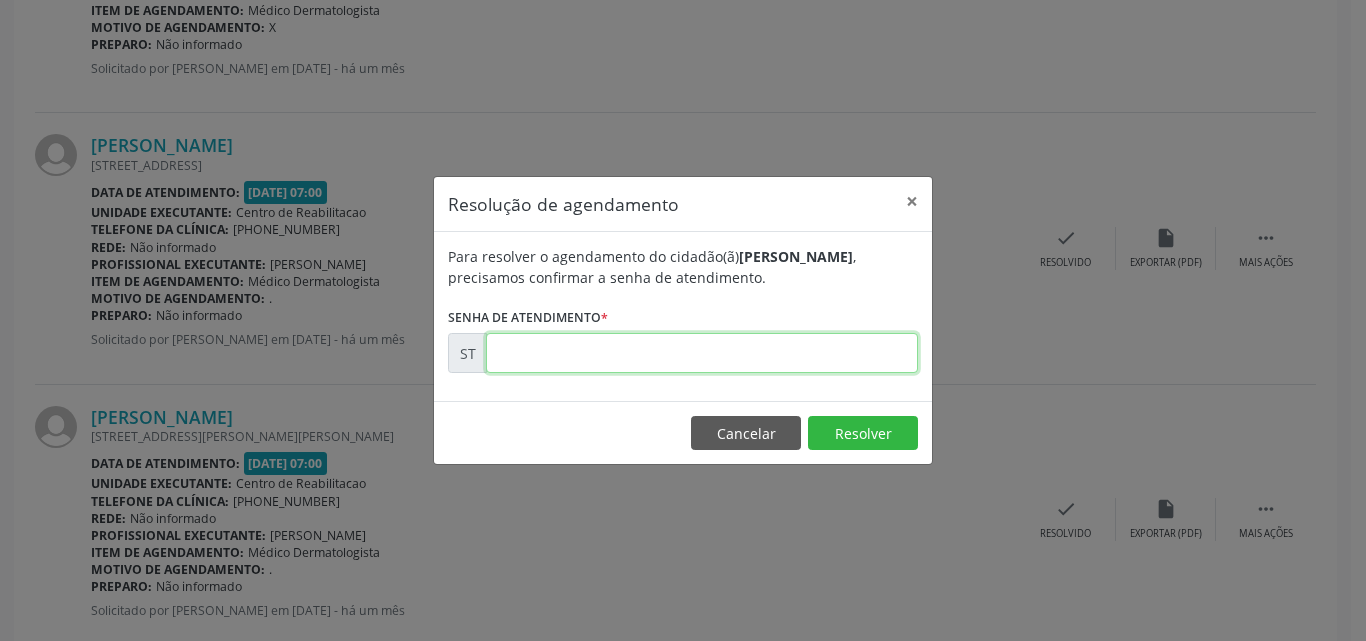 click at bounding box center [702, 353] 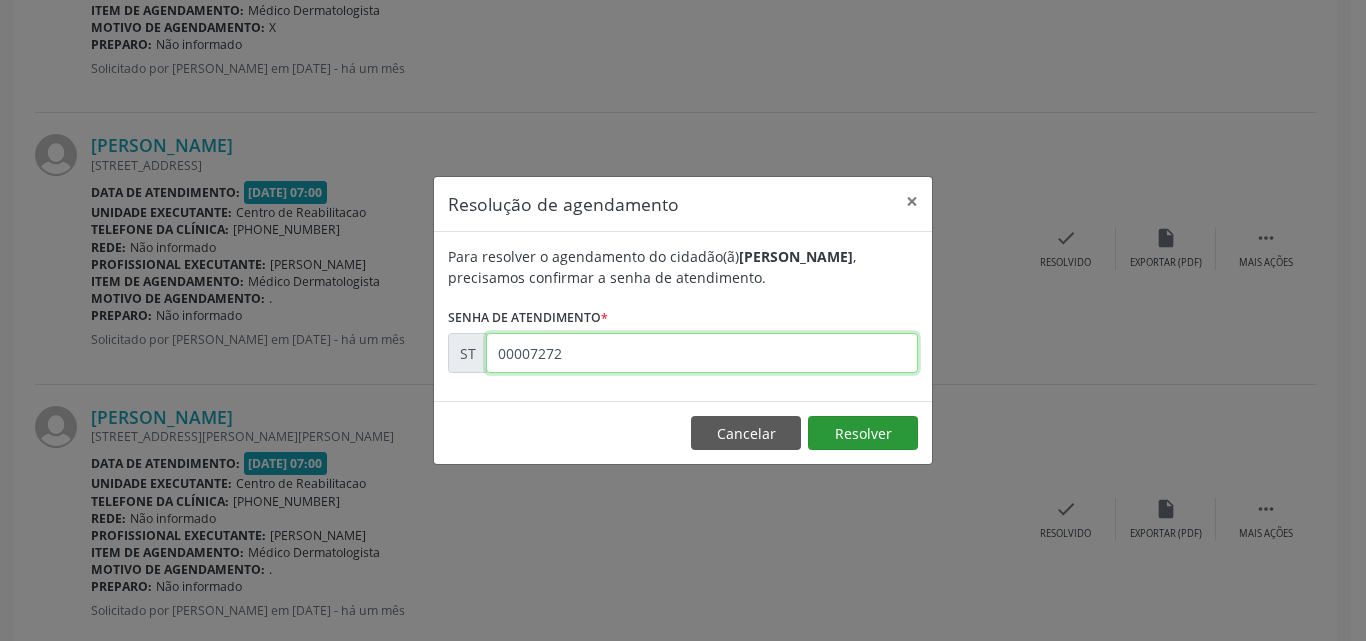 type on "00007272" 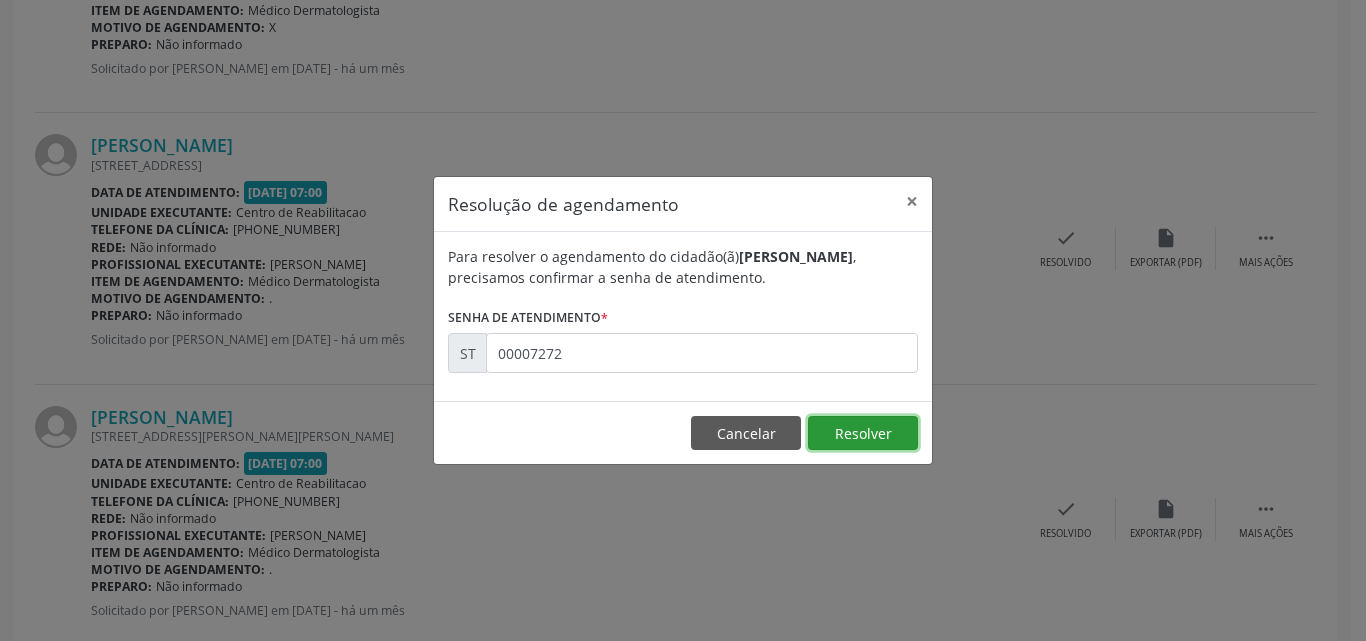 click on "Resolver" at bounding box center [863, 433] 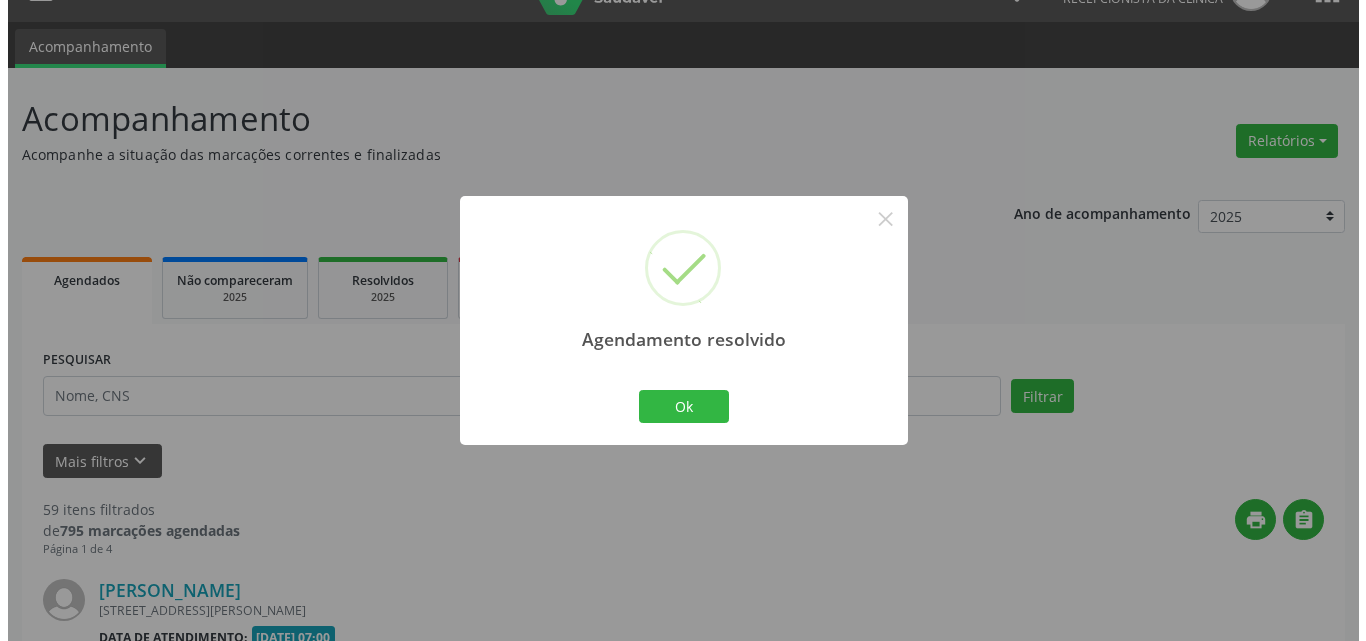 scroll, scrollTop: 1300, scrollLeft: 0, axis: vertical 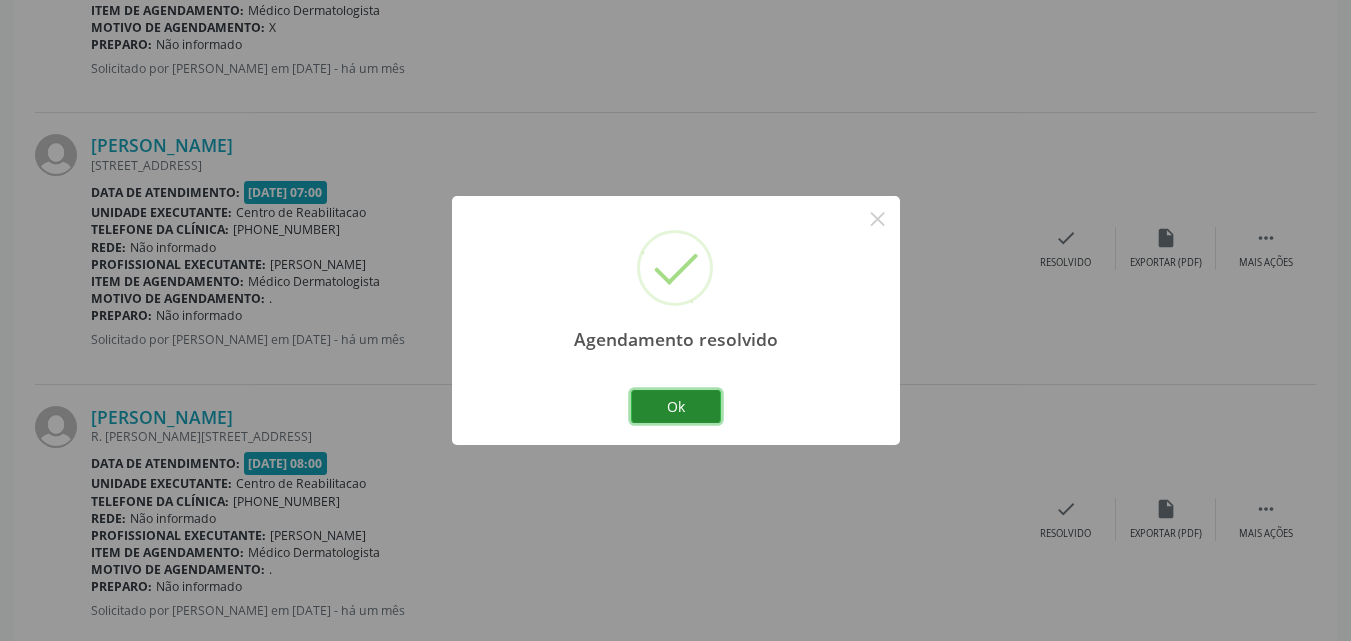 click on "Ok" at bounding box center (676, 407) 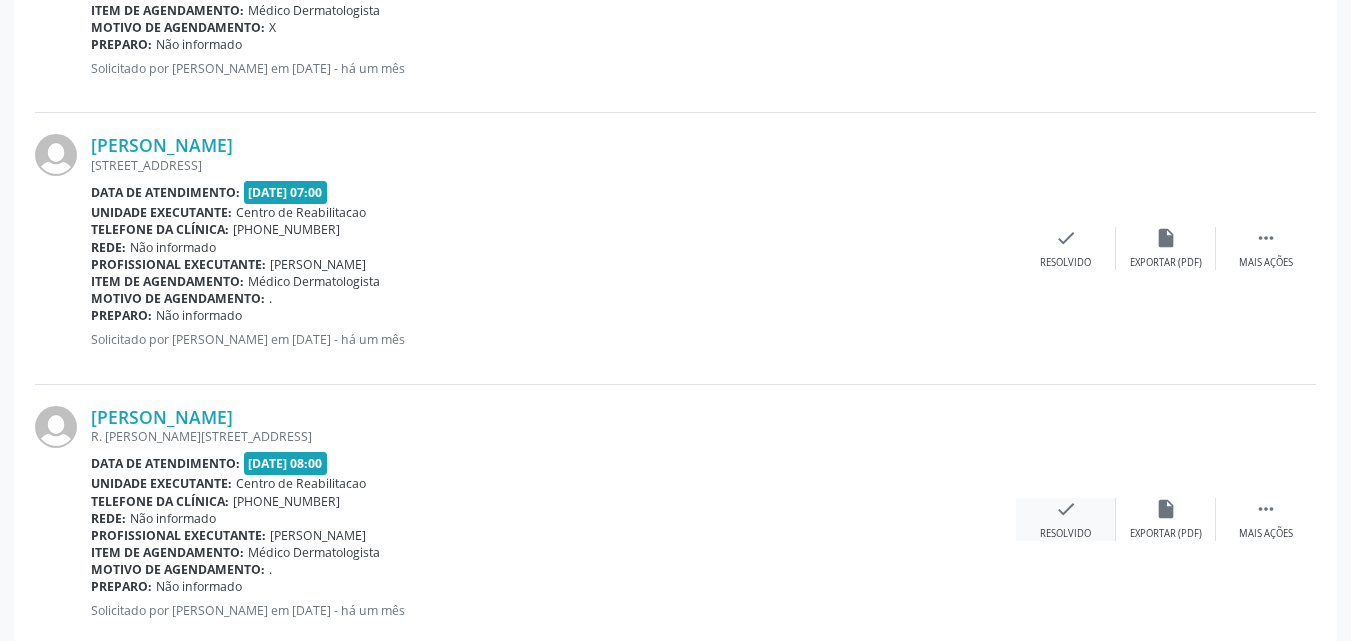 click on "check" at bounding box center [1066, 509] 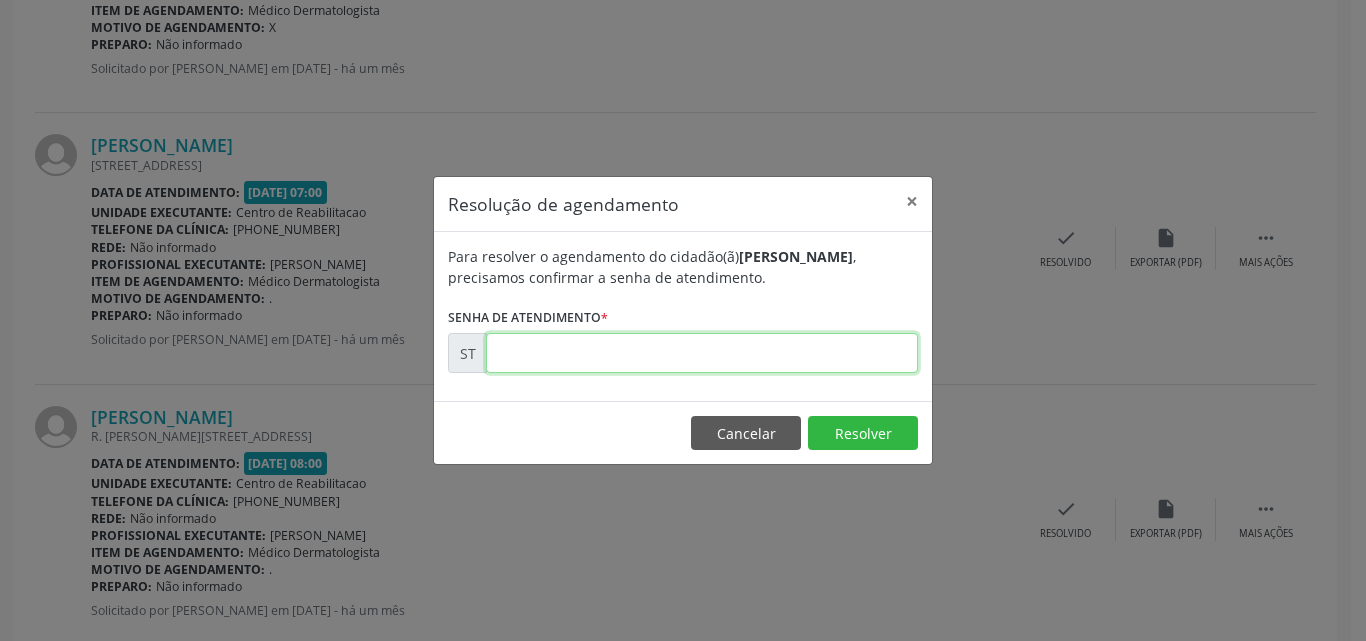 click at bounding box center (702, 353) 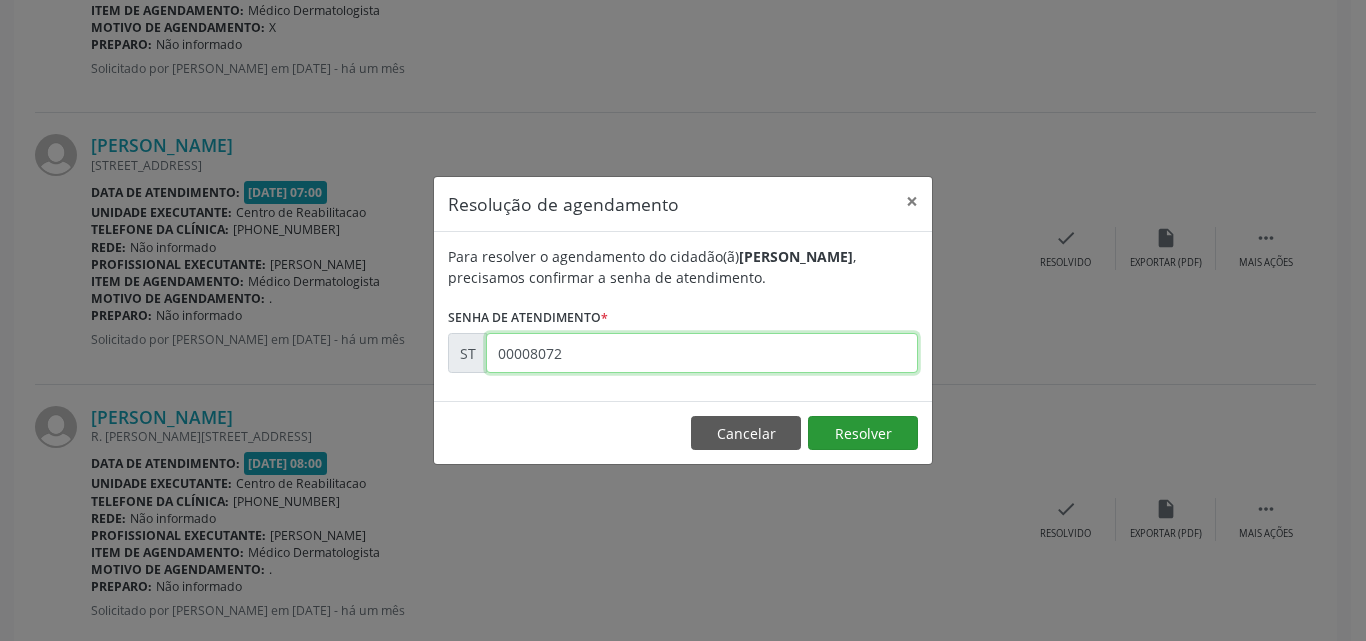 type on "00008072" 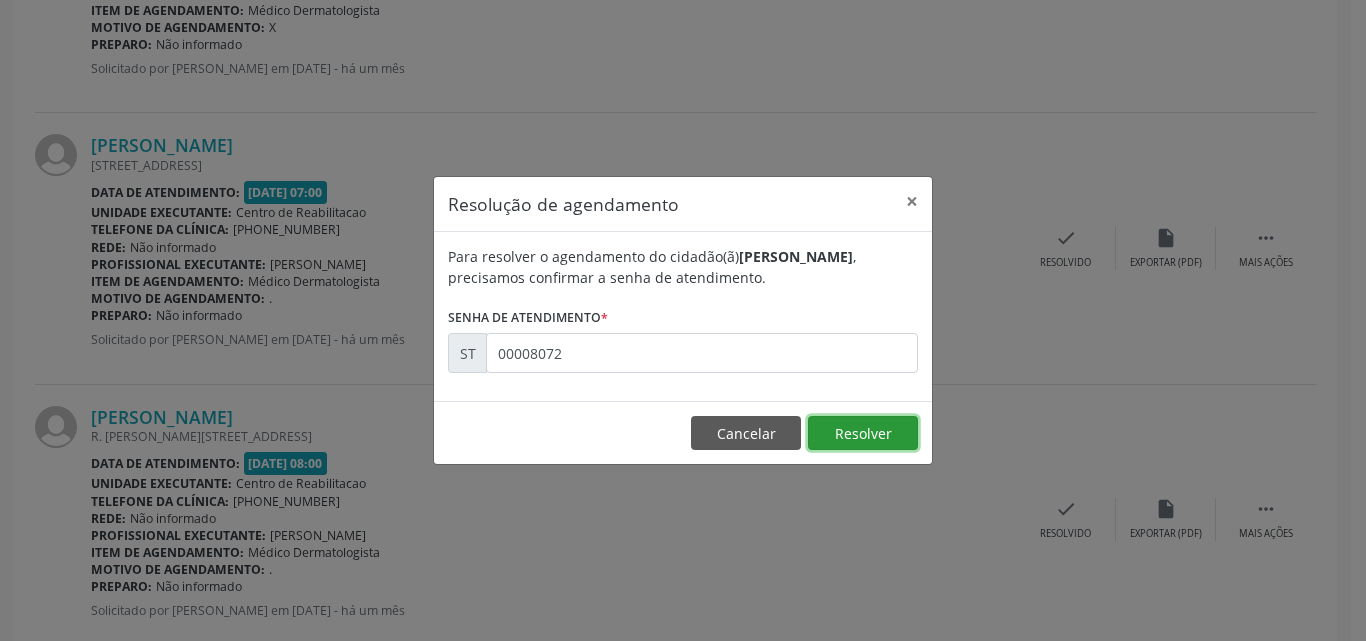click on "Resolver" at bounding box center (863, 433) 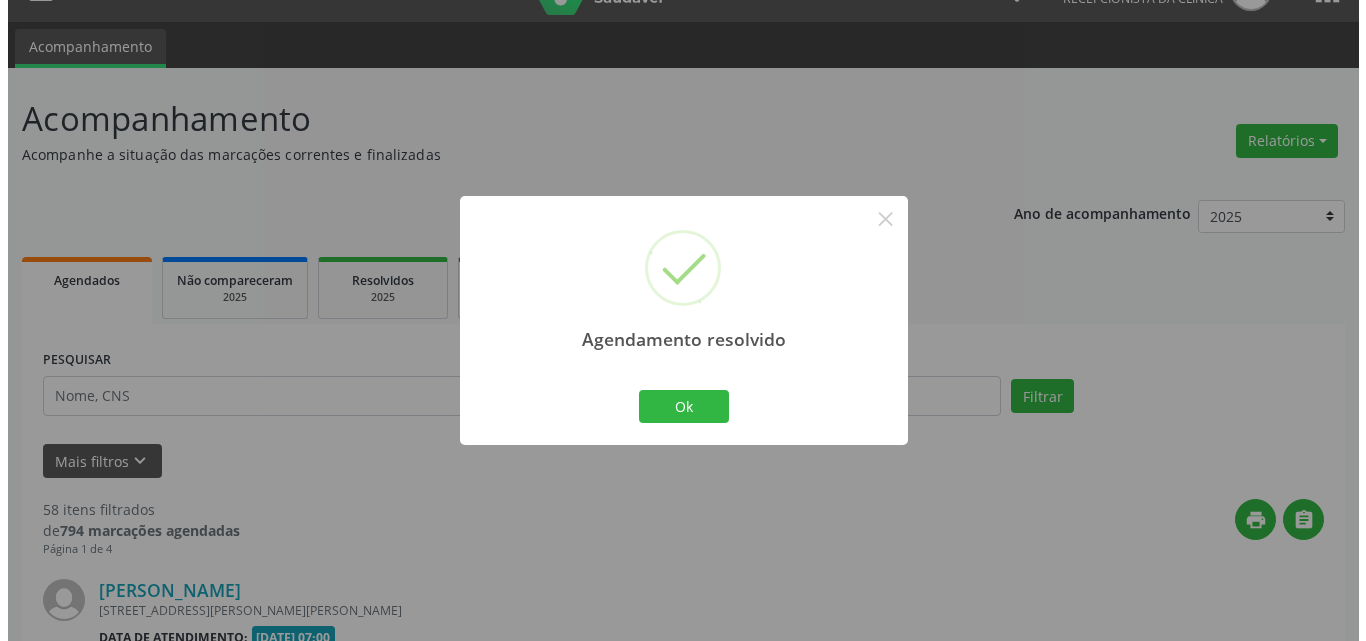 scroll, scrollTop: 1300, scrollLeft: 0, axis: vertical 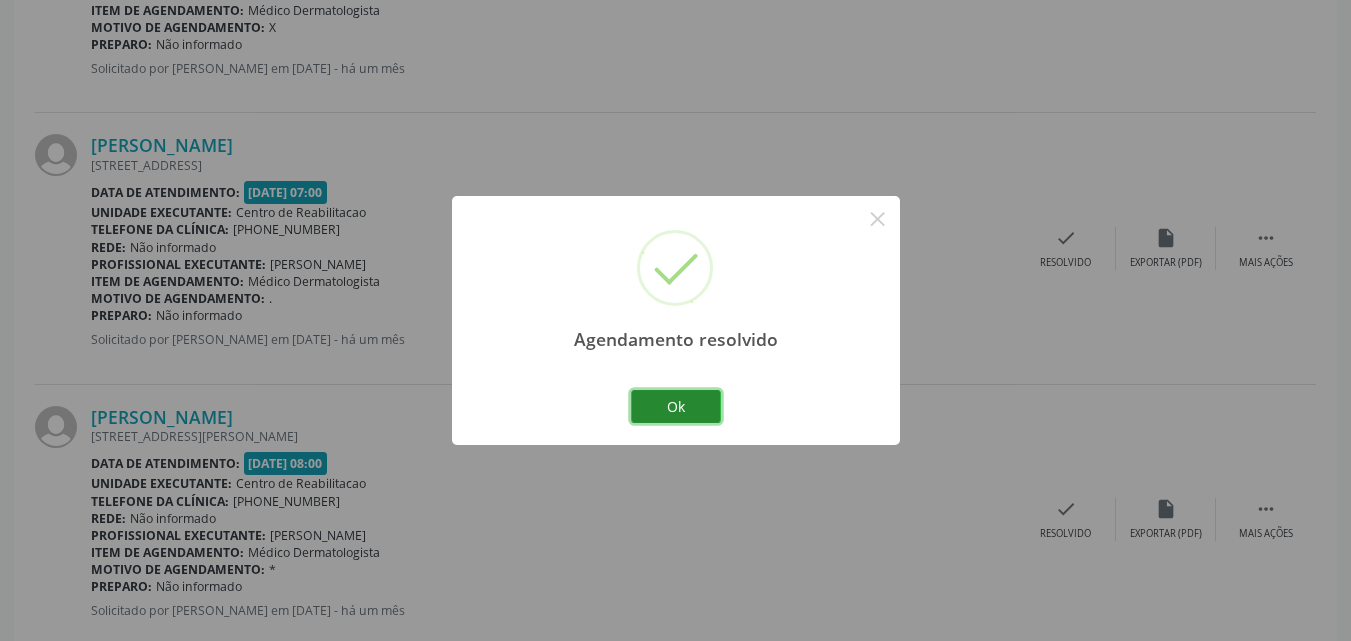 click on "Ok" at bounding box center (676, 407) 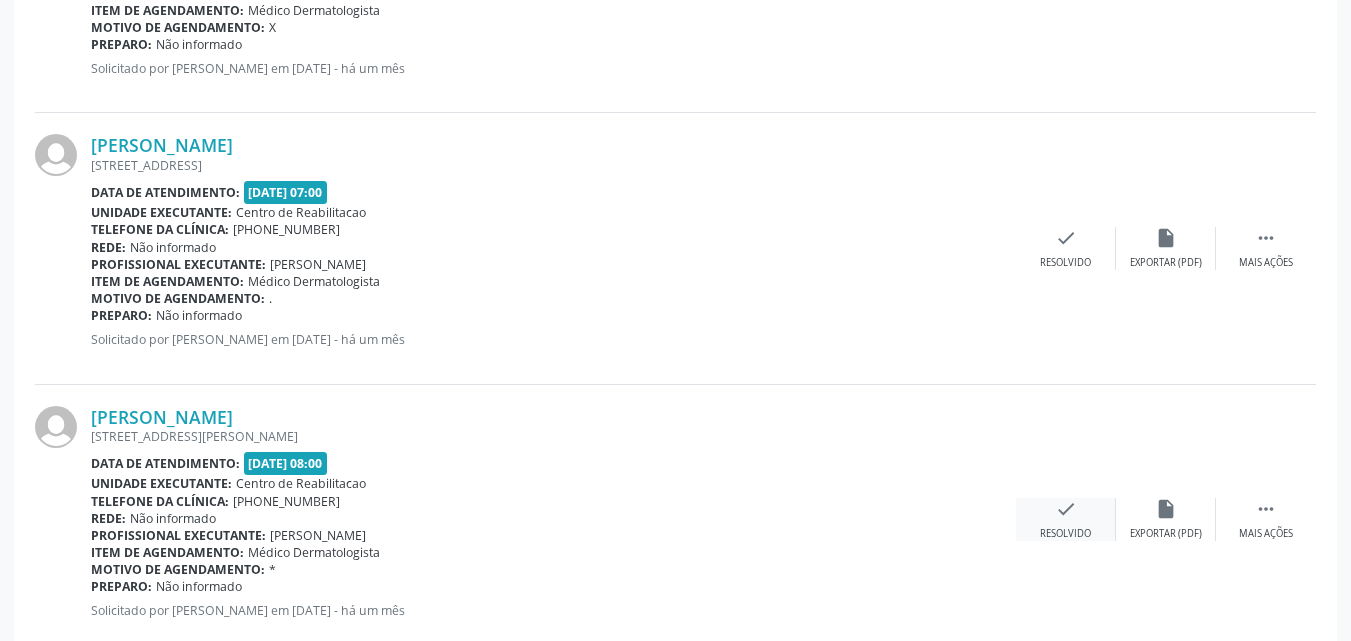 click on "check" at bounding box center [1066, 509] 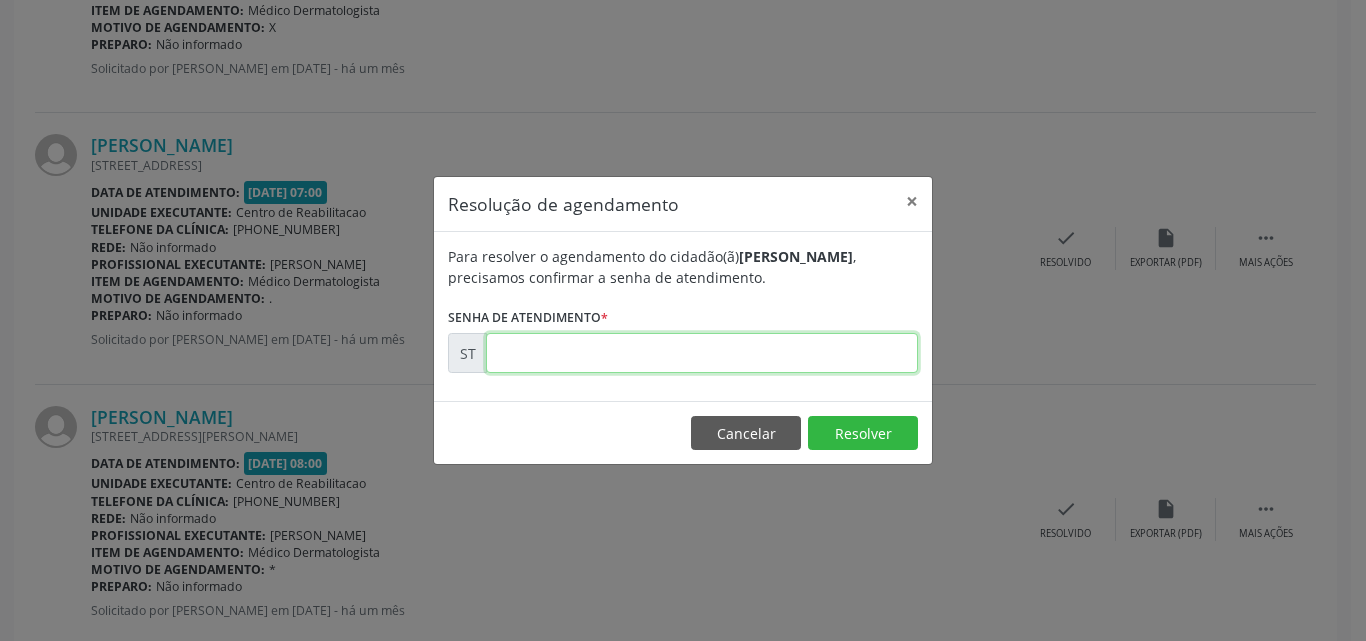 click at bounding box center [702, 353] 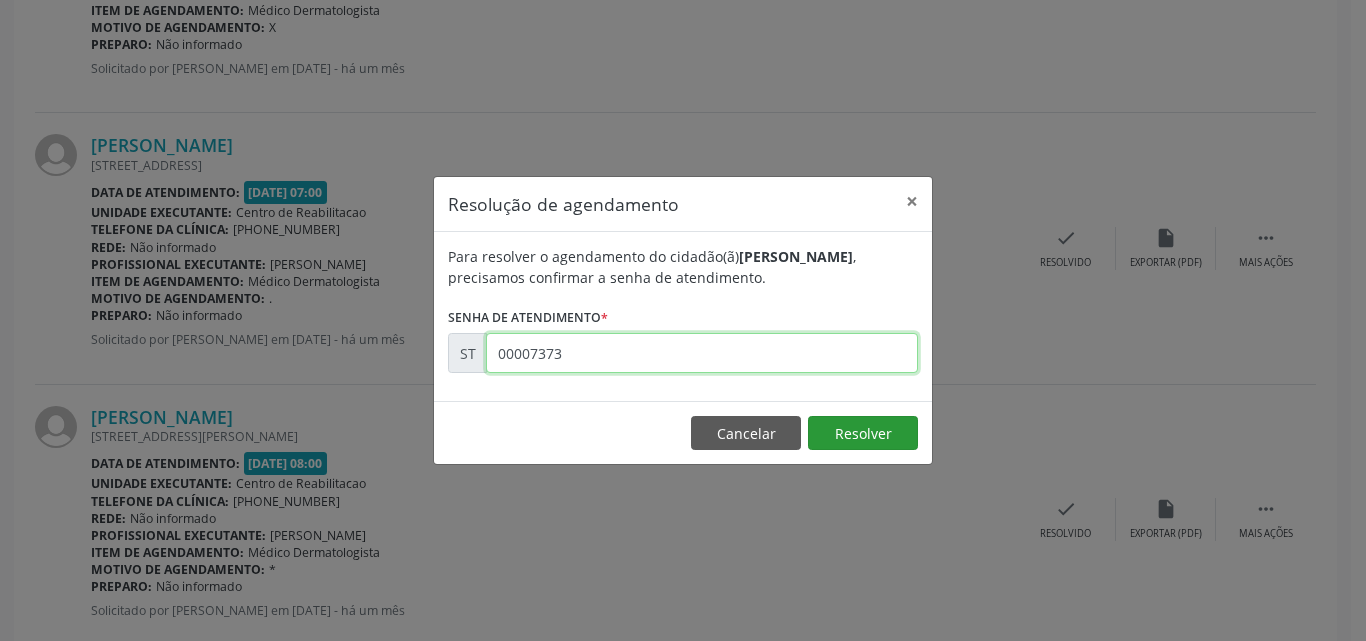 type on "00007373" 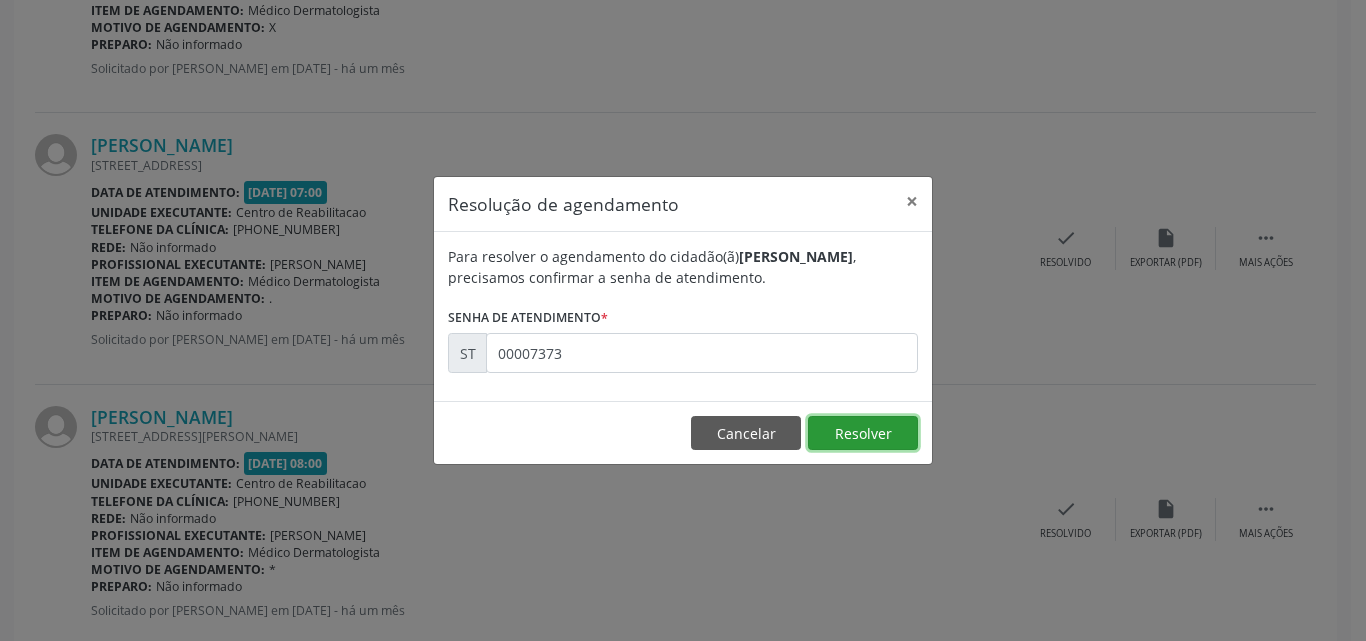 click on "Resolver" at bounding box center (863, 433) 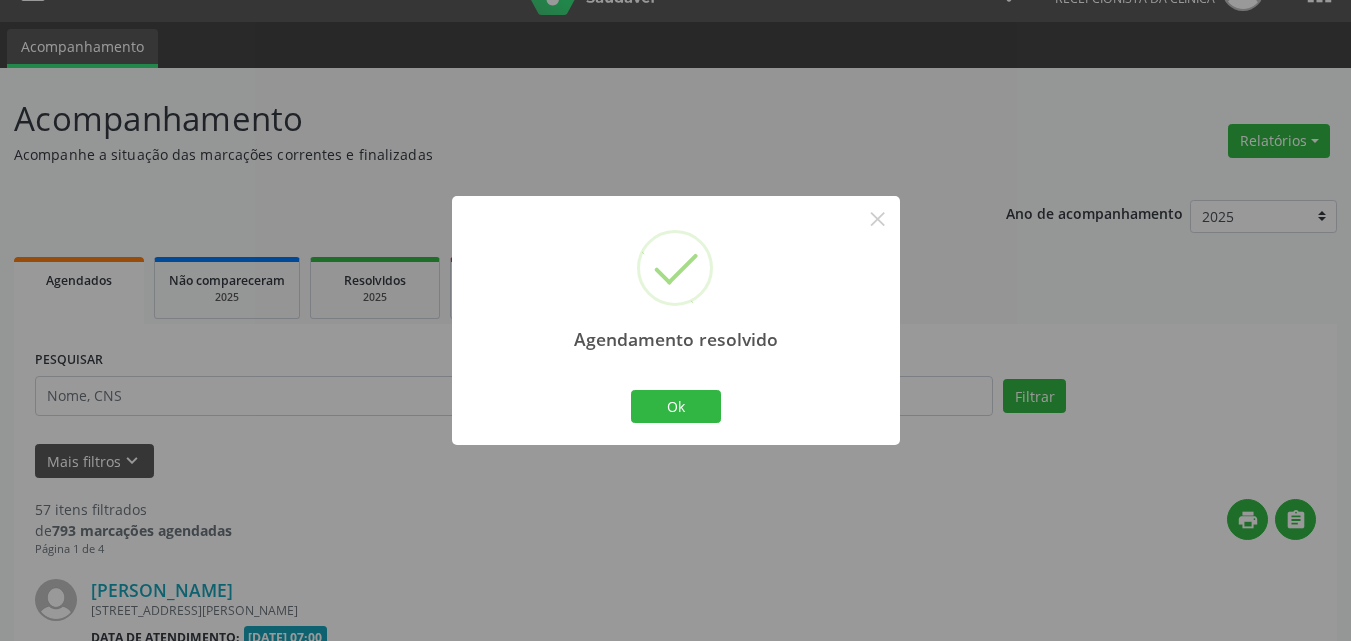scroll, scrollTop: 1300, scrollLeft: 0, axis: vertical 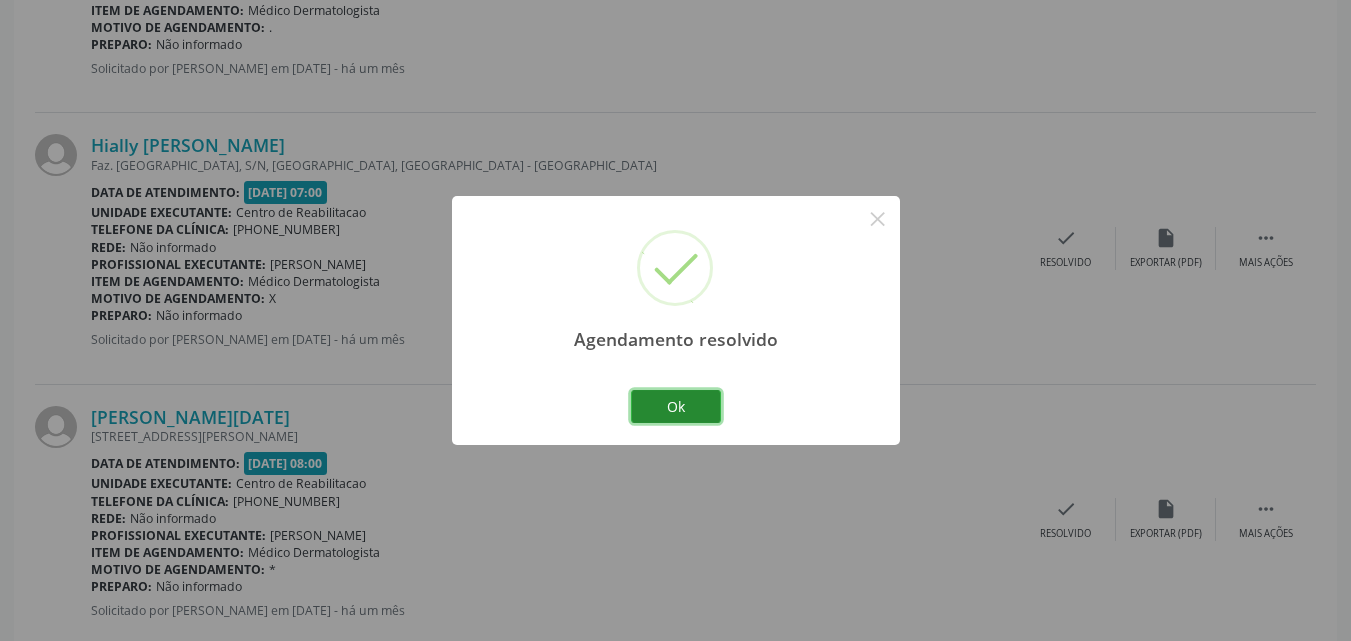 click on "Ok" at bounding box center [676, 407] 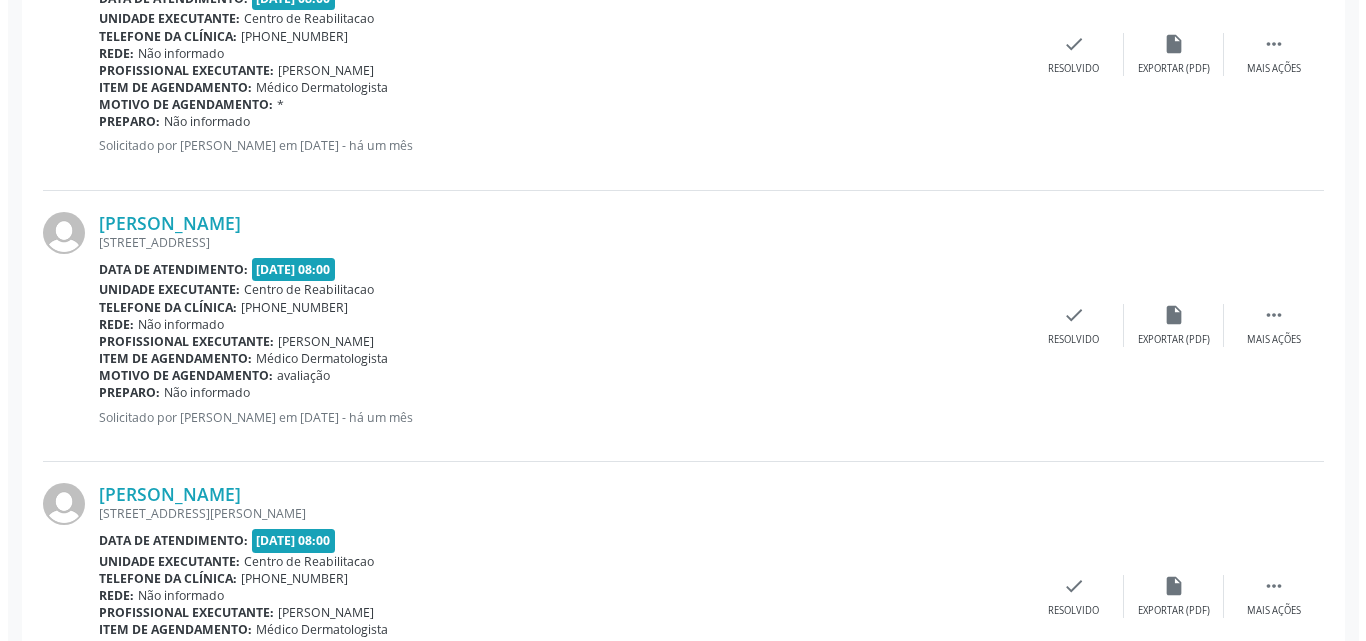 scroll, scrollTop: 1800, scrollLeft: 0, axis: vertical 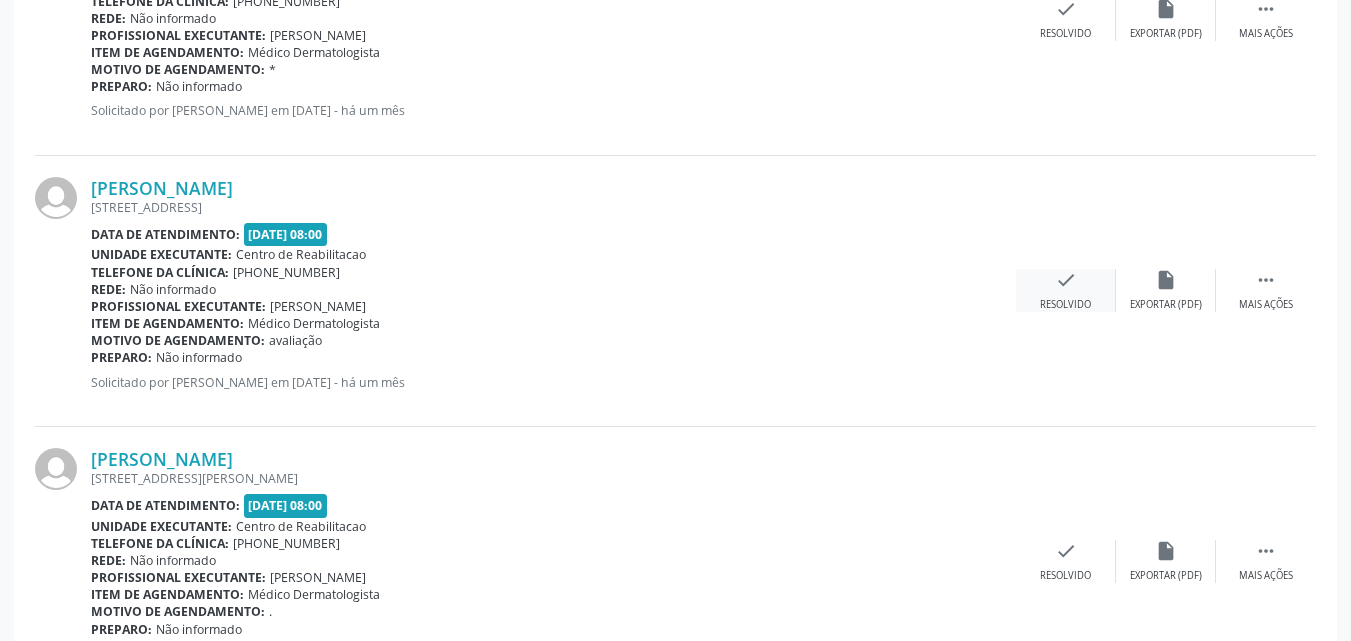 click on "check" at bounding box center [1066, 280] 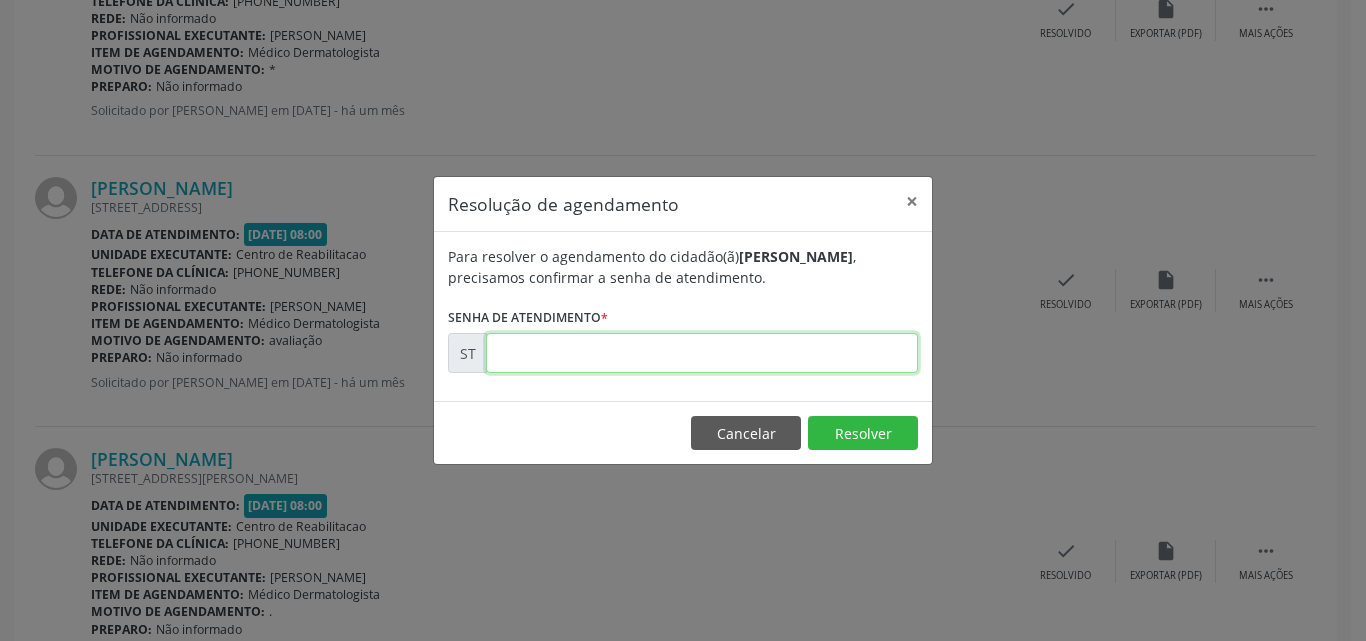 click at bounding box center [702, 353] 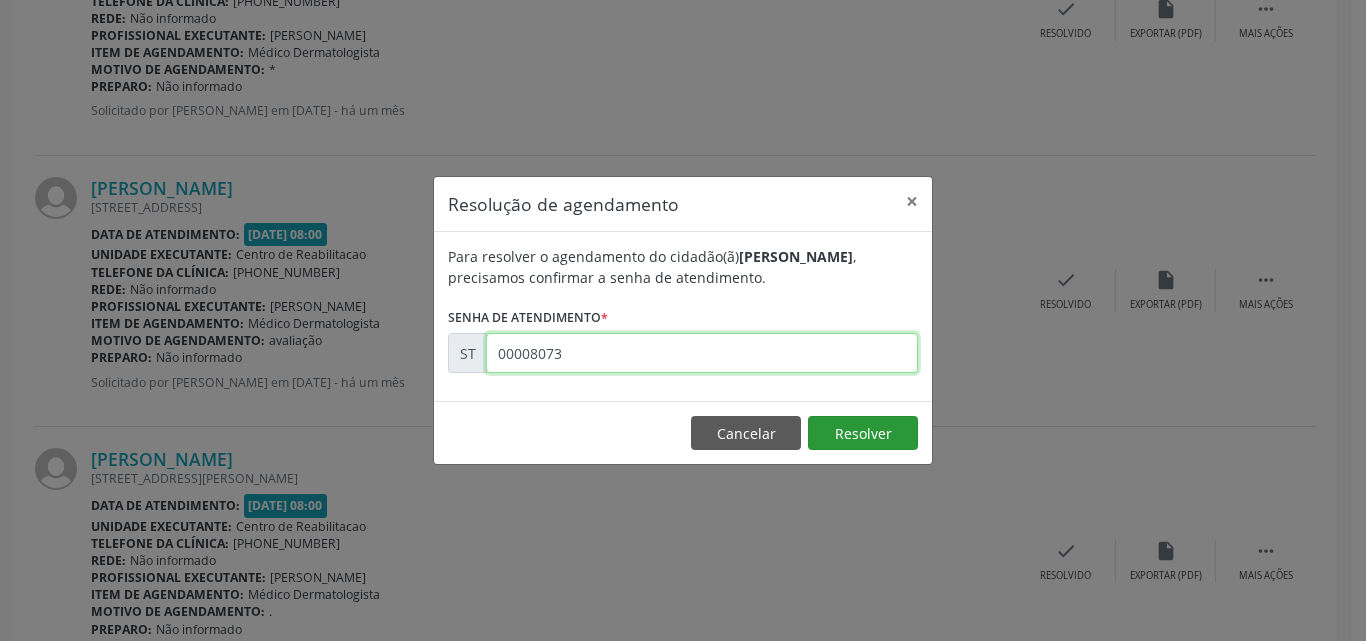 type on "00008073" 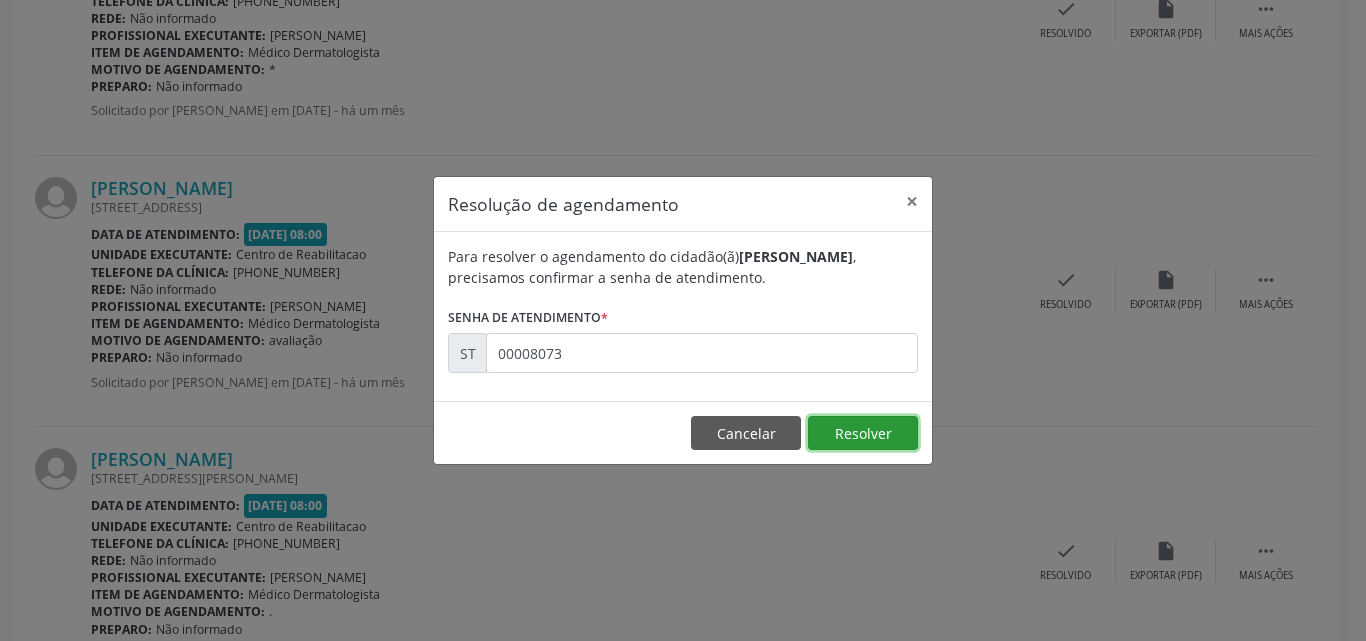 click on "Resolver" at bounding box center (863, 433) 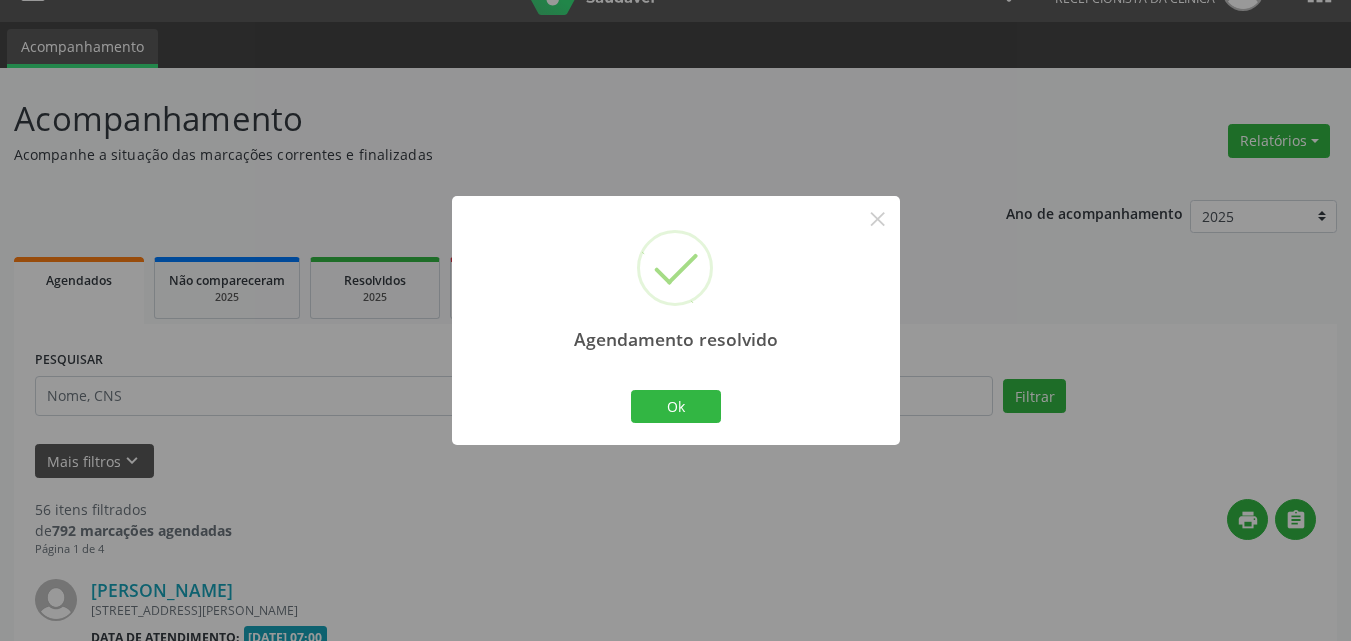 scroll, scrollTop: 1800, scrollLeft: 0, axis: vertical 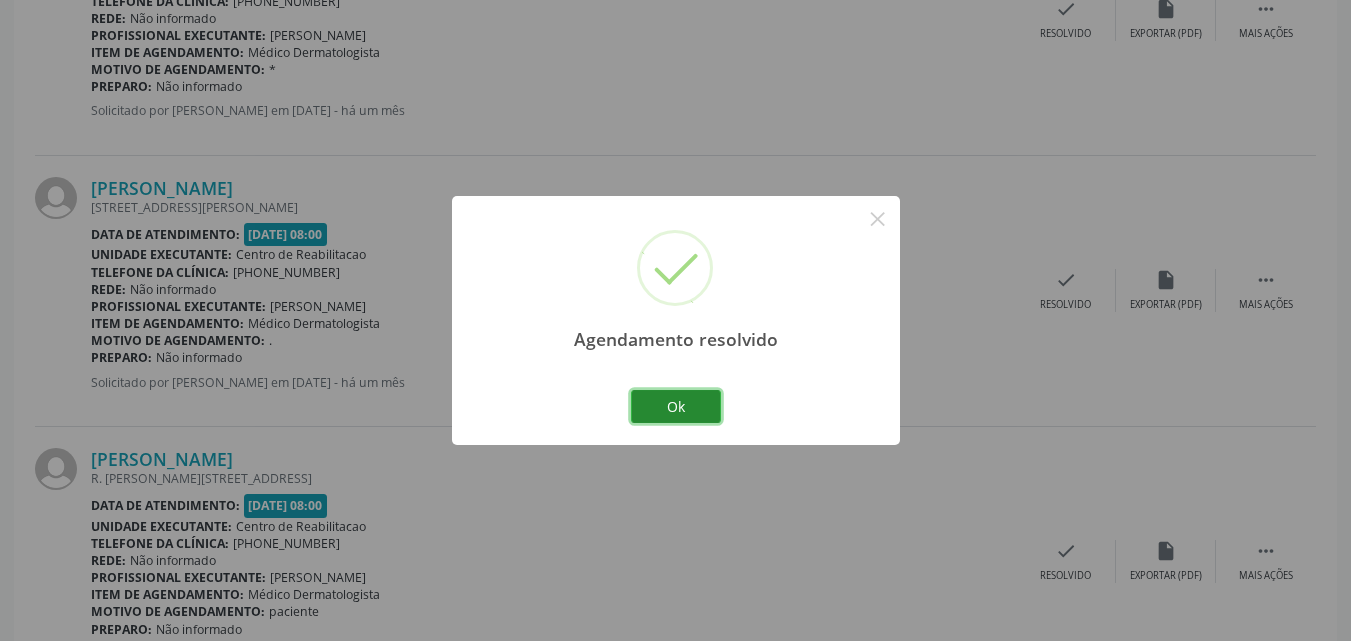 click on "Ok" at bounding box center [676, 407] 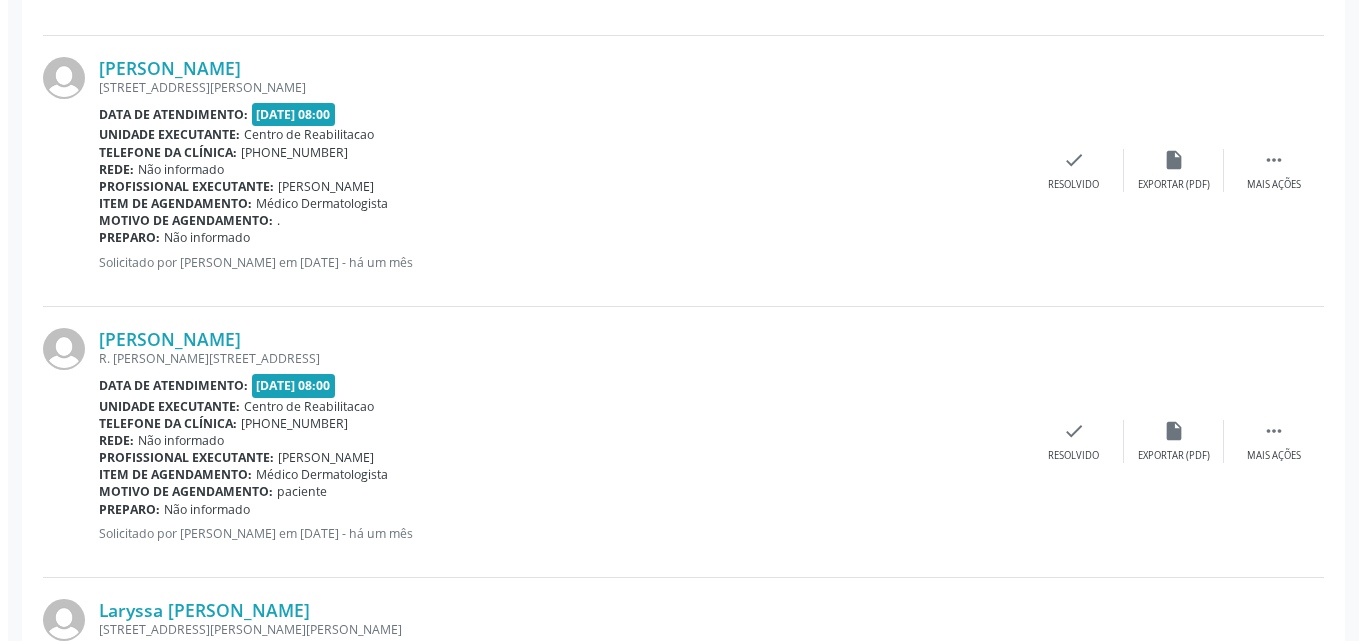 scroll, scrollTop: 2000, scrollLeft: 0, axis: vertical 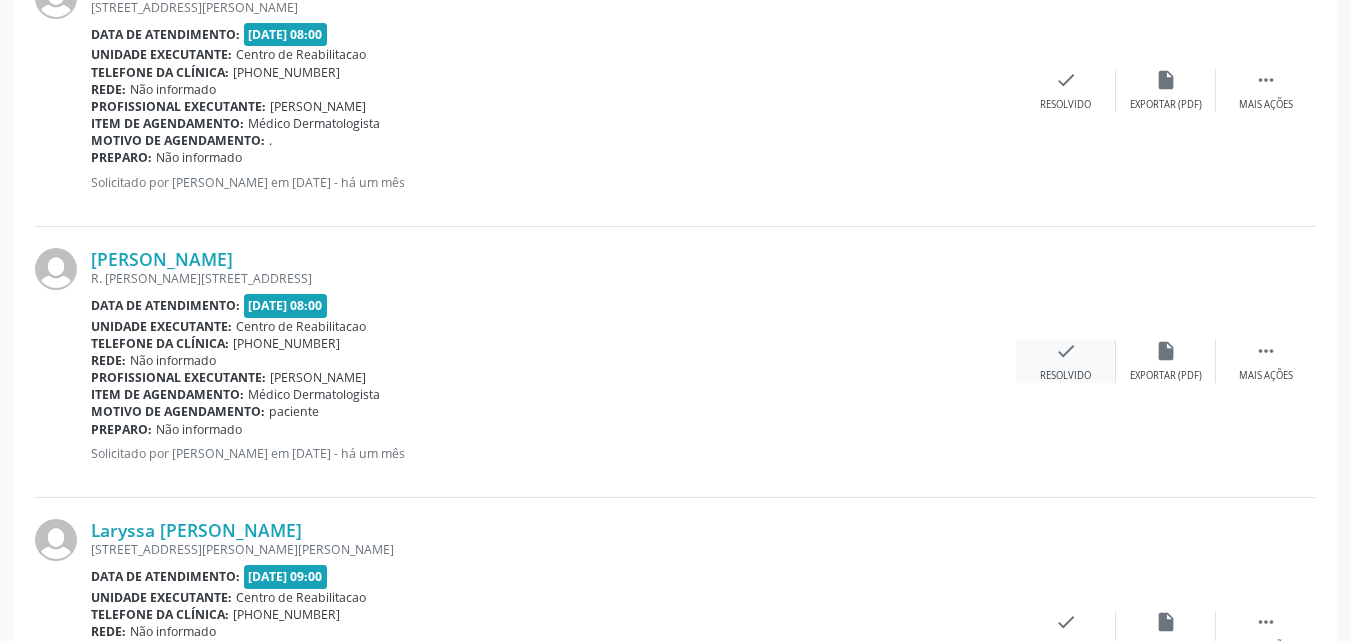 click on "check" at bounding box center (1066, 351) 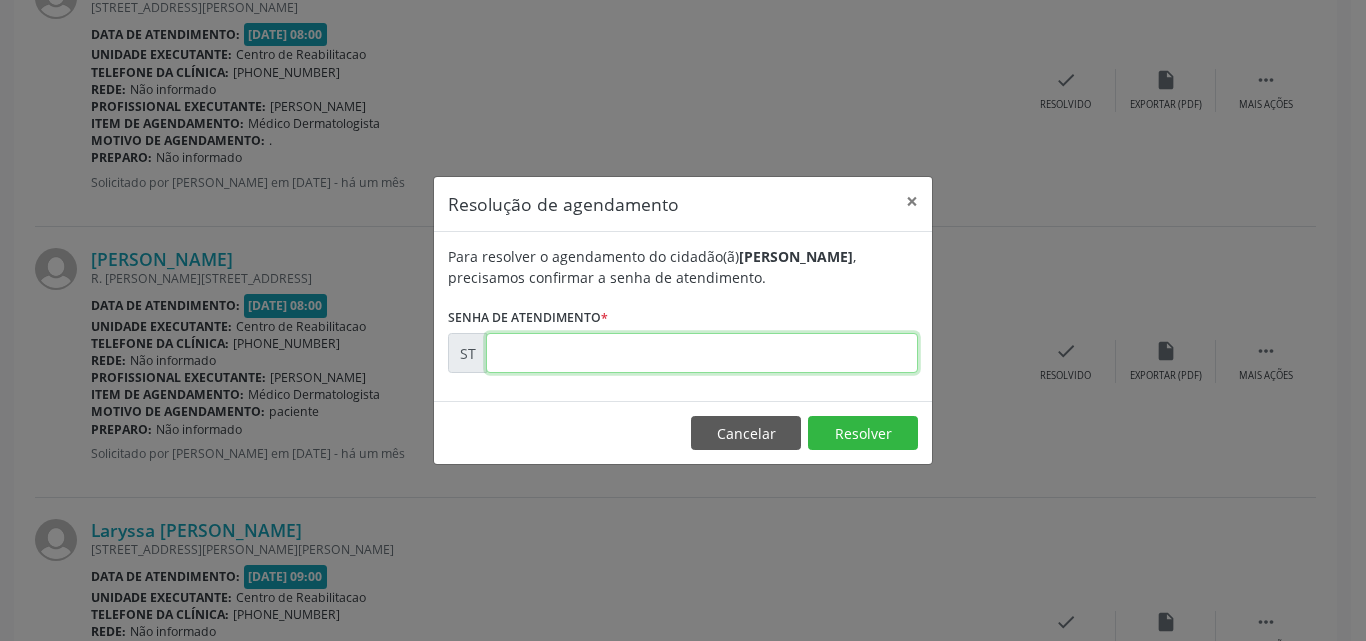 click at bounding box center [702, 353] 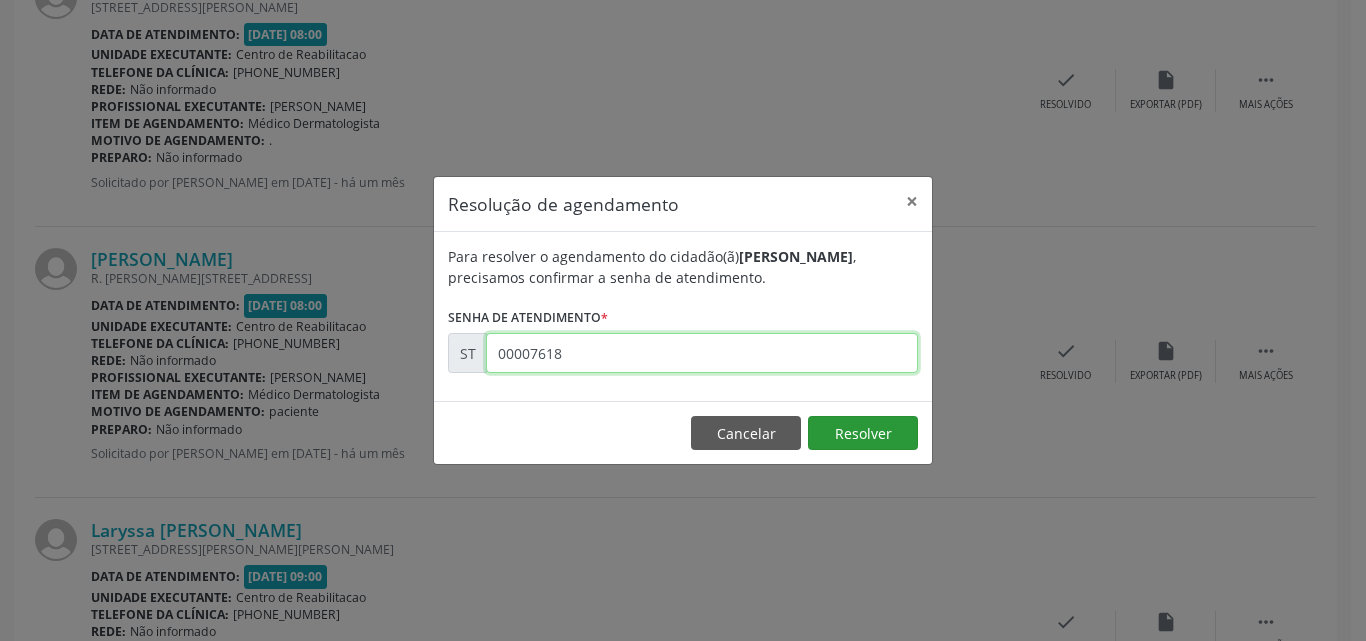 type on "00007618" 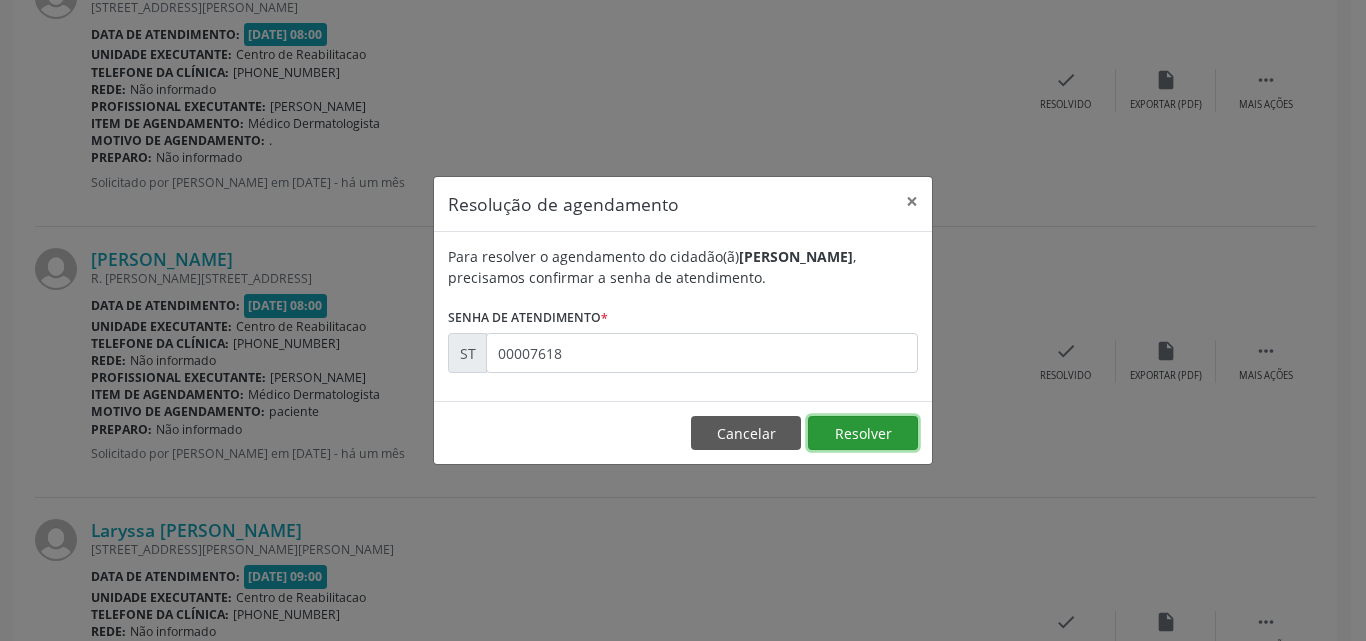click on "Resolver" at bounding box center [863, 433] 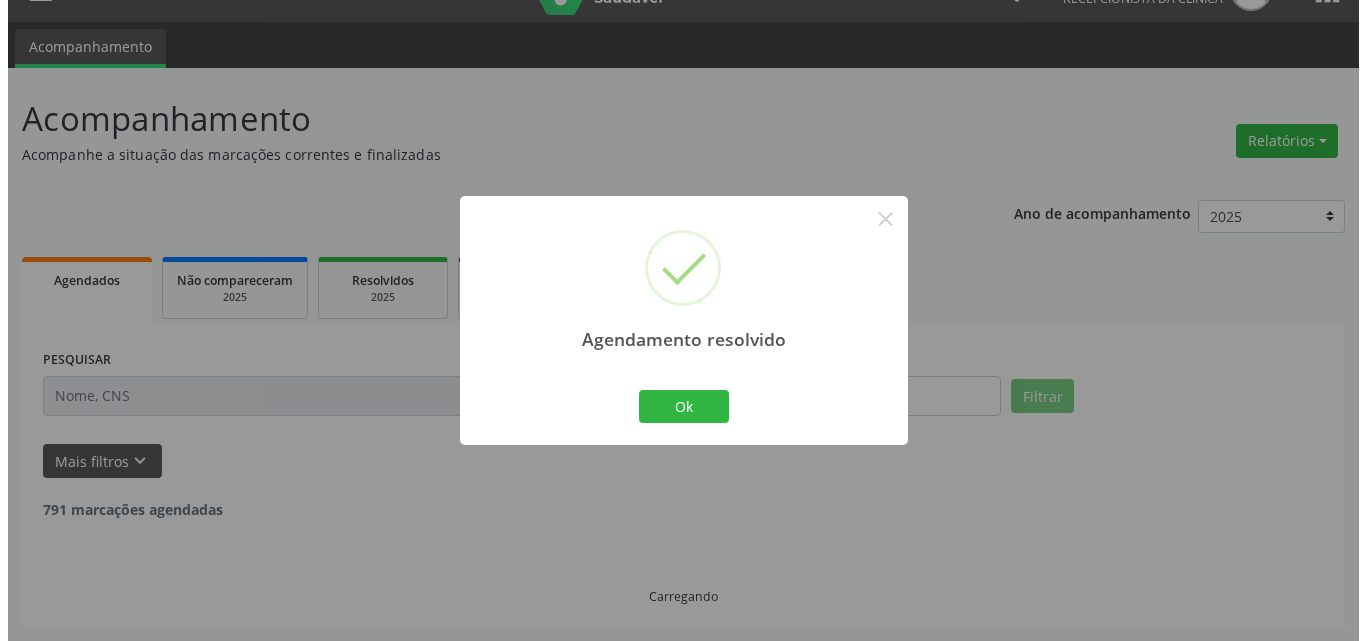 scroll, scrollTop: 2000, scrollLeft: 0, axis: vertical 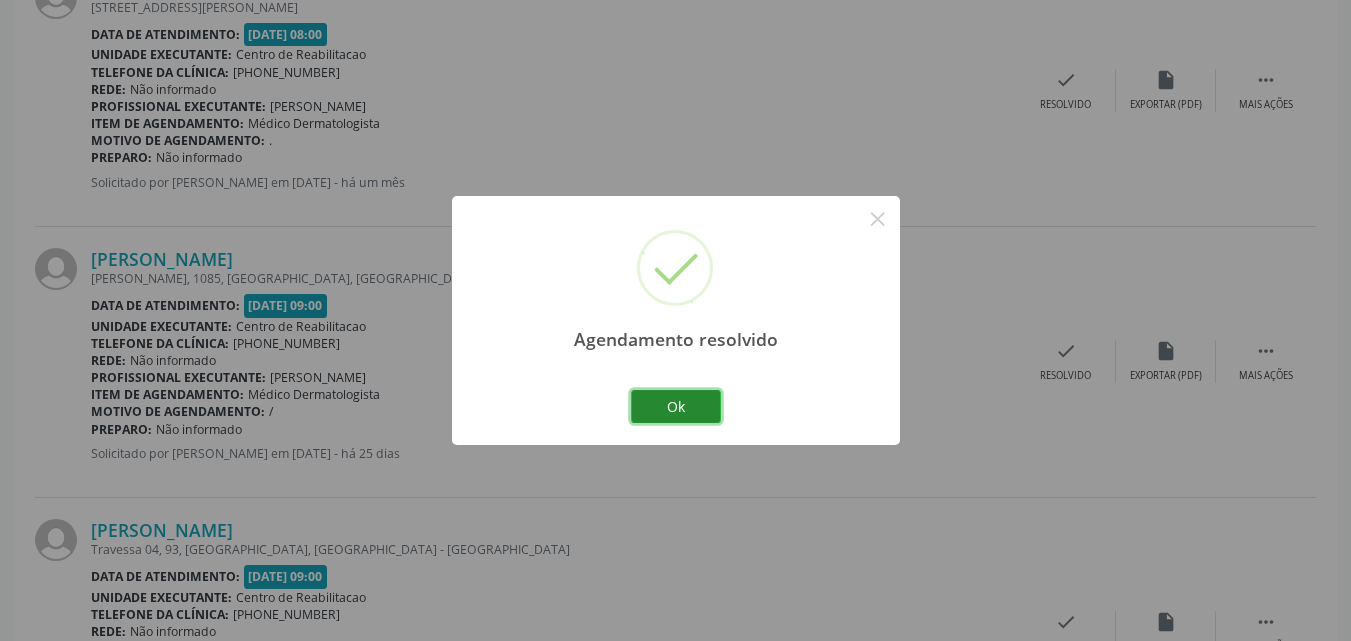 click on "Ok" at bounding box center [676, 407] 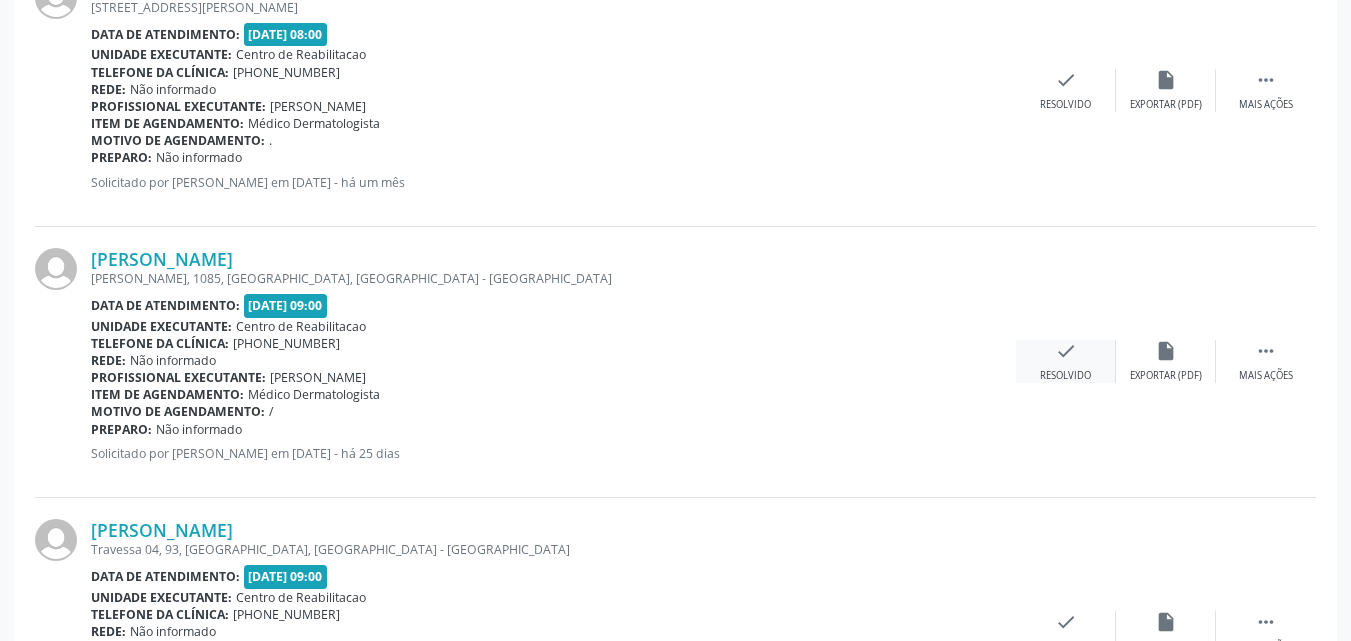 click on "check" at bounding box center [1066, 351] 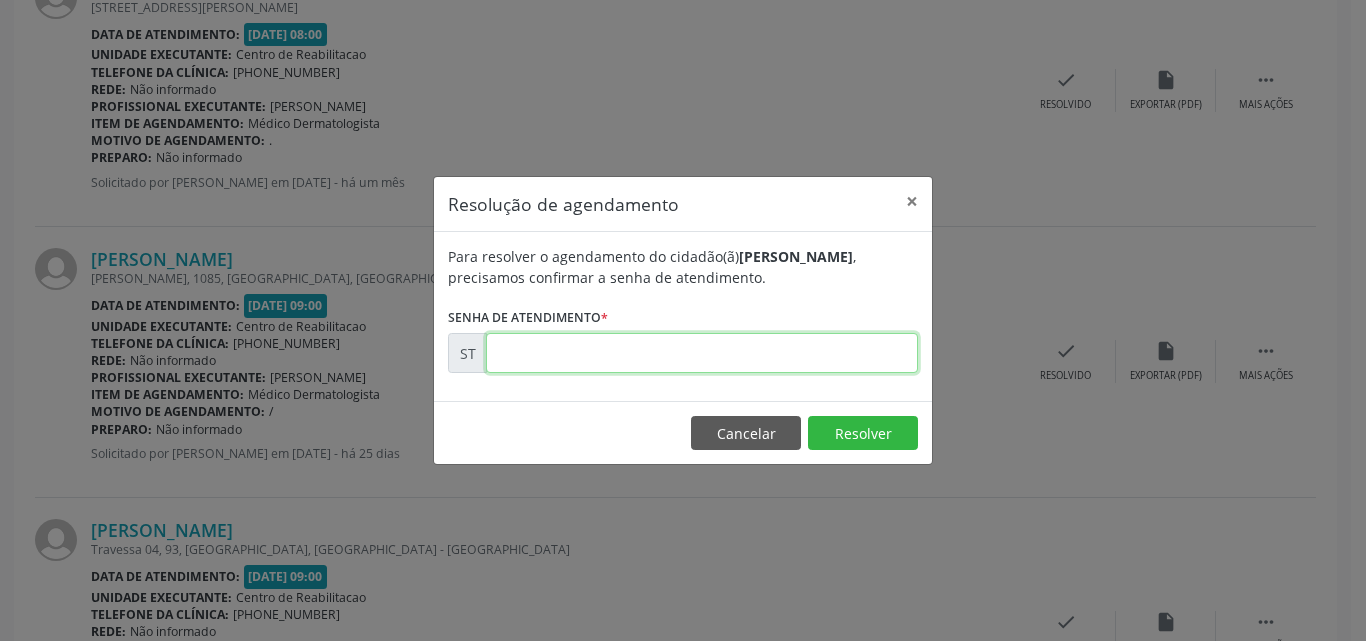 click at bounding box center (702, 353) 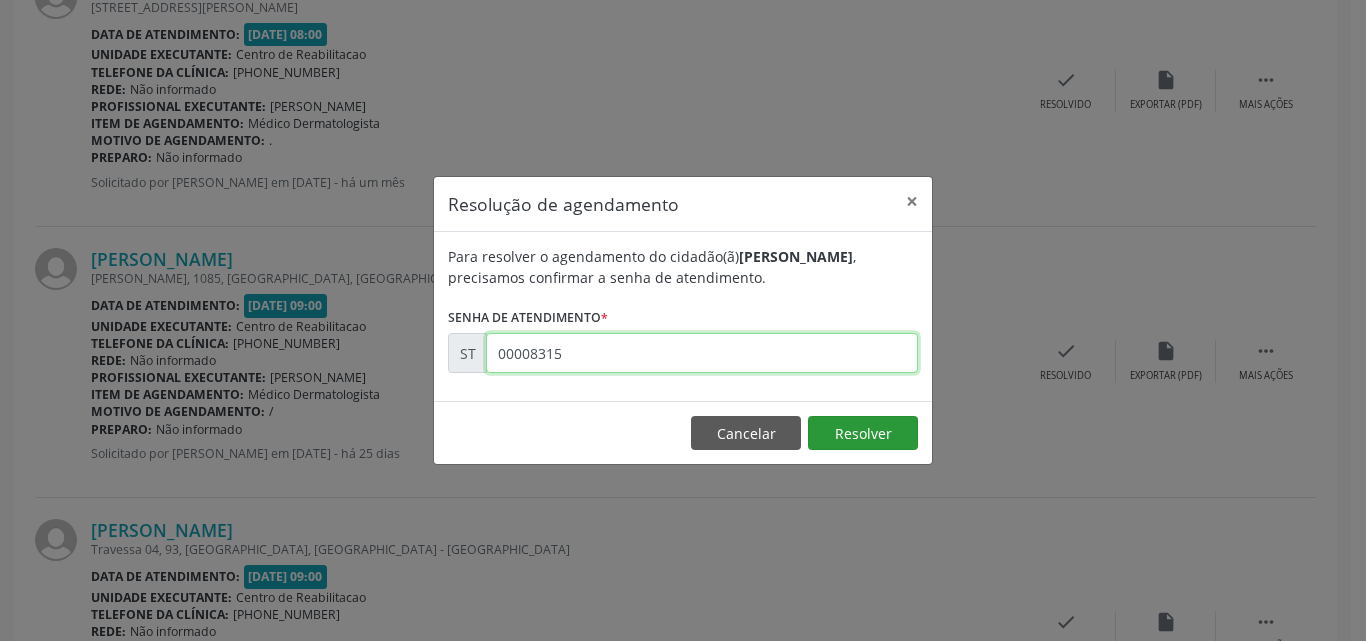 type on "00008315" 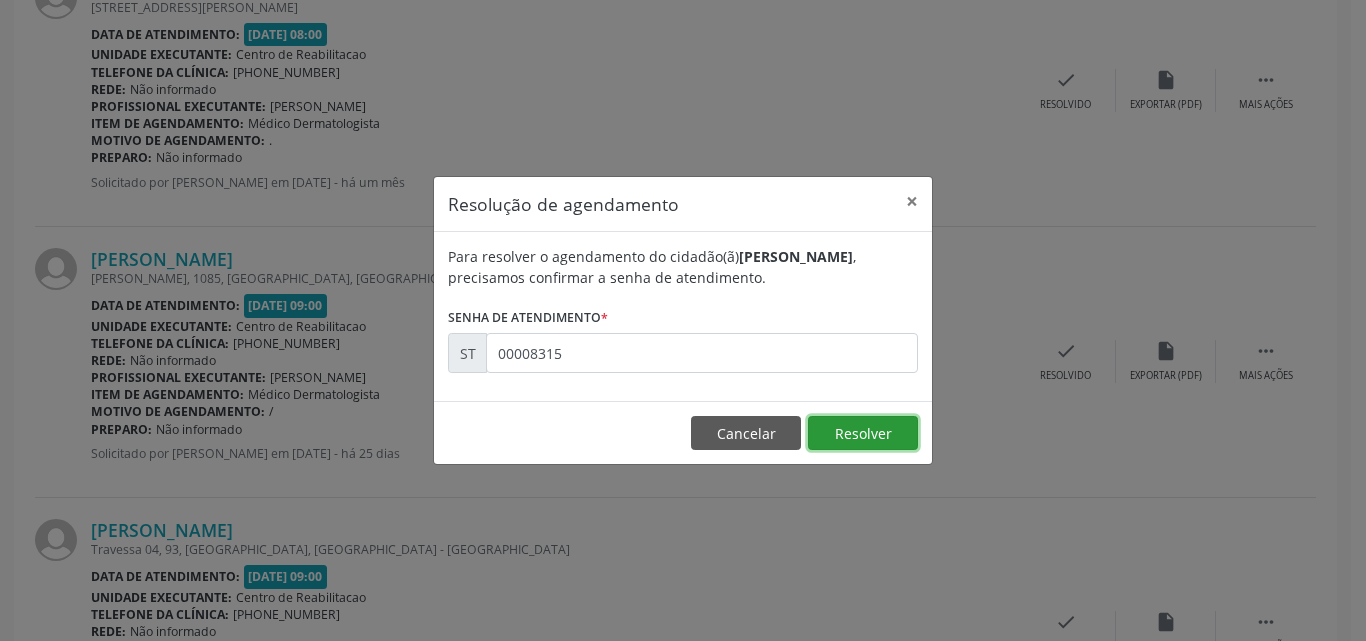 click on "Resolver" at bounding box center (863, 433) 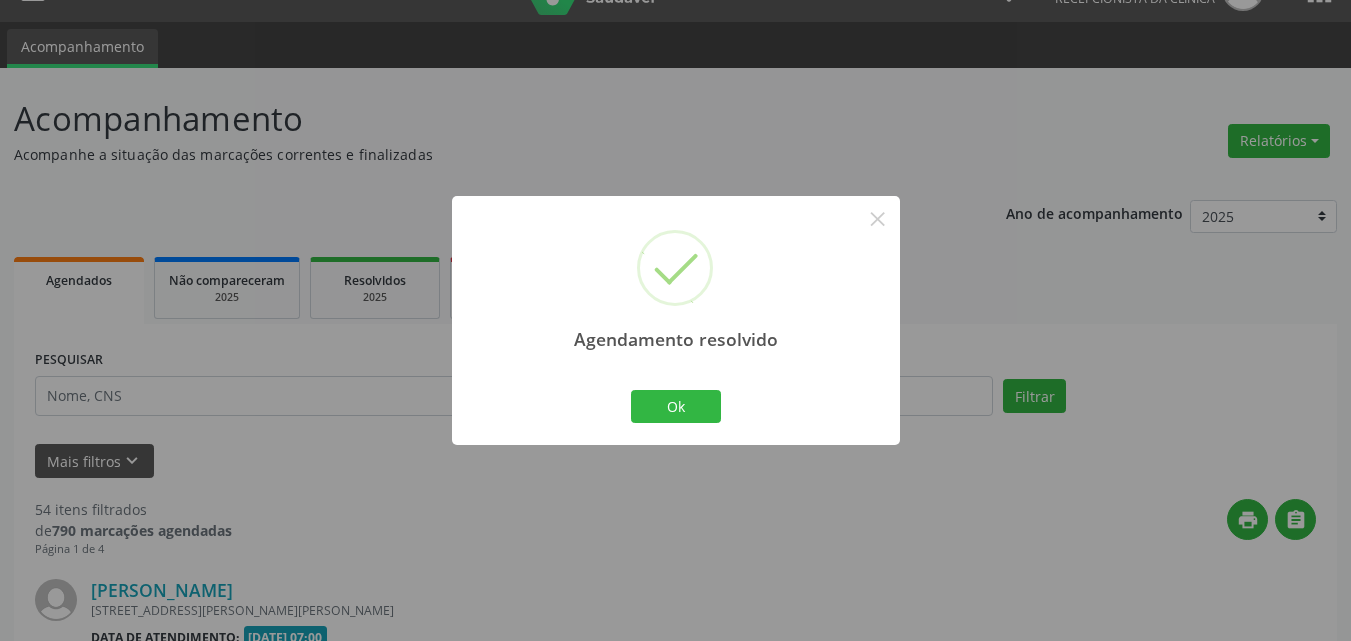 scroll, scrollTop: 2000, scrollLeft: 0, axis: vertical 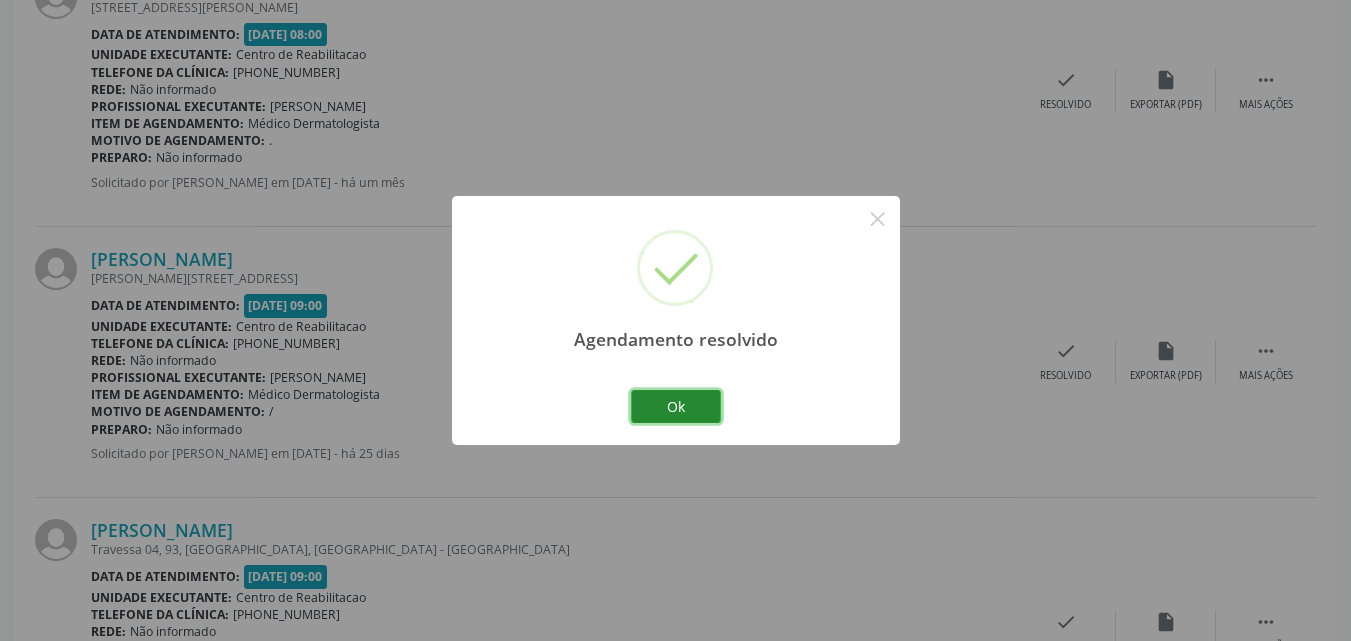 click on "Ok" at bounding box center [676, 407] 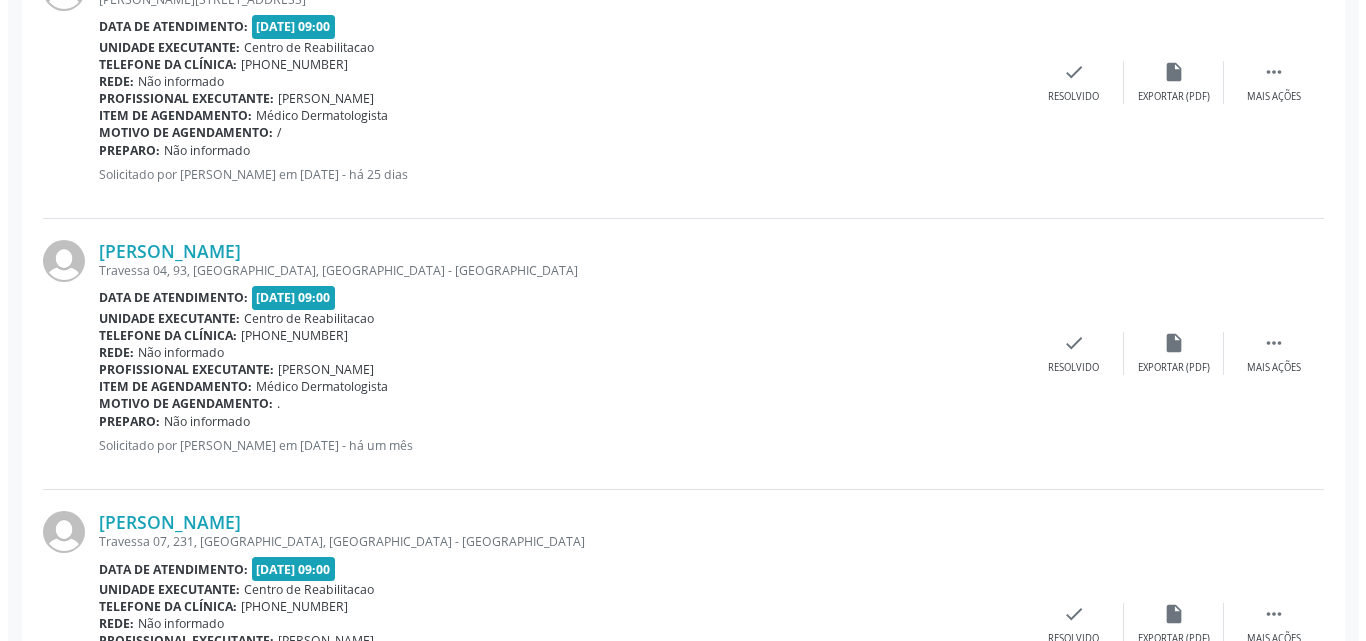 scroll, scrollTop: 2300, scrollLeft: 0, axis: vertical 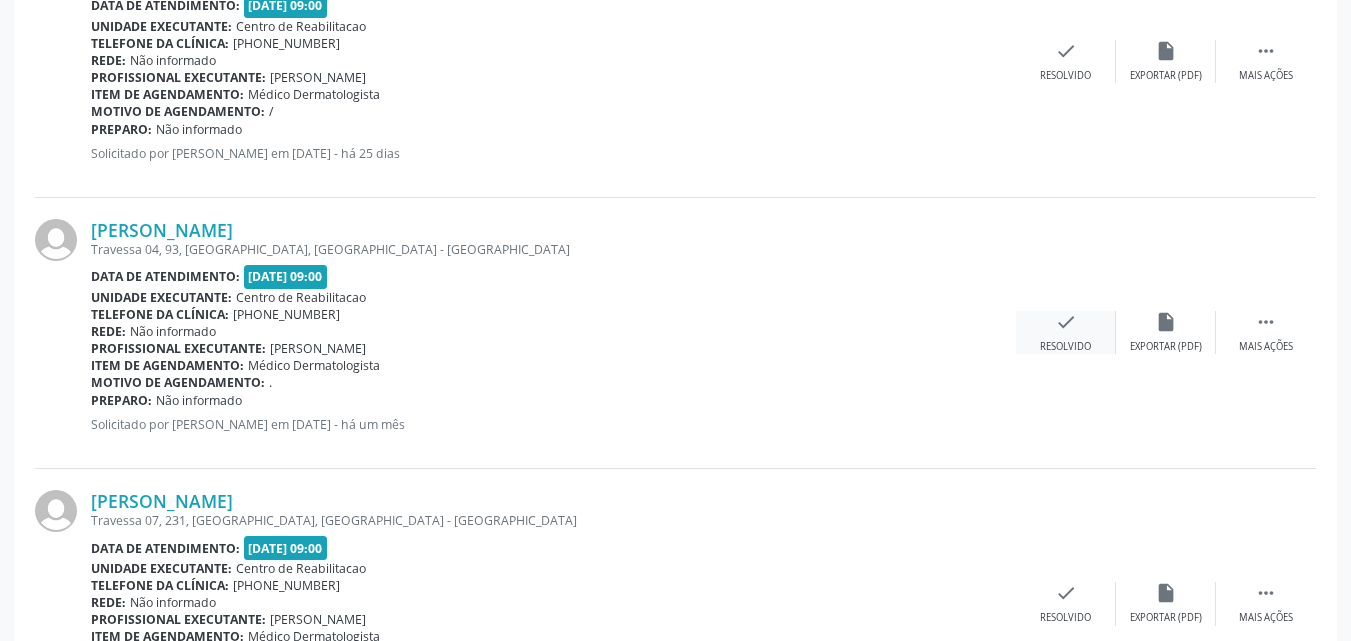 click on "check" at bounding box center [1066, 322] 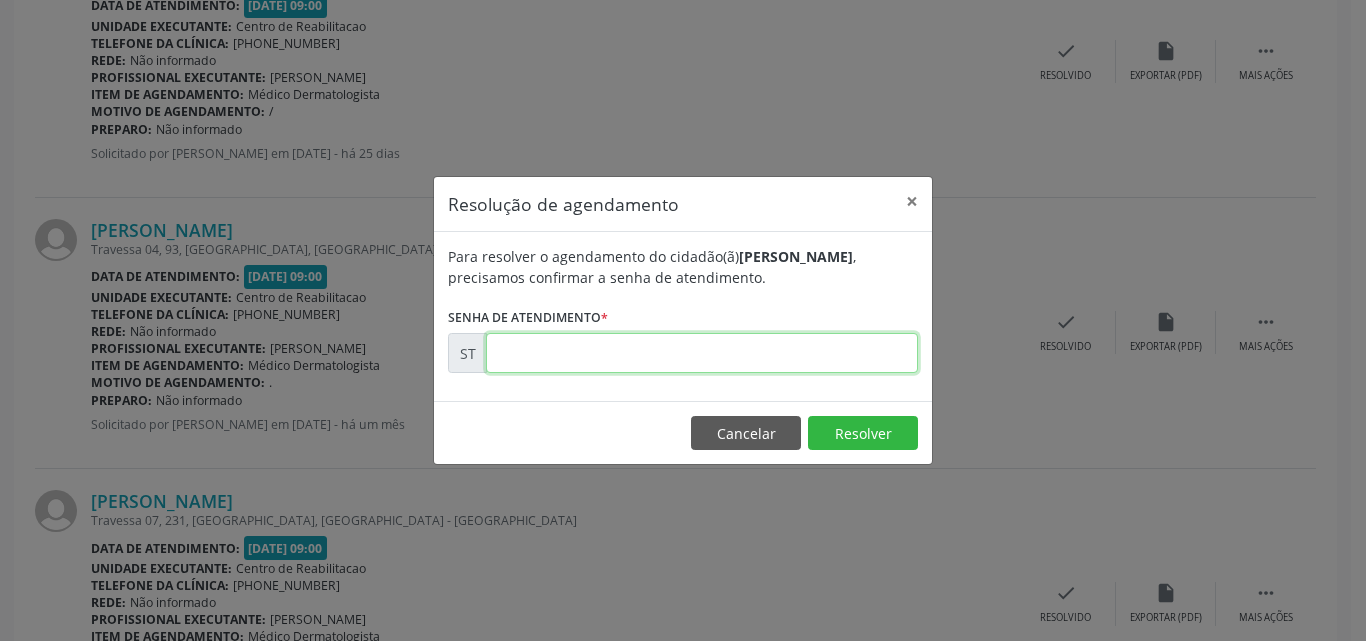 click at bounding box center [702, 353] 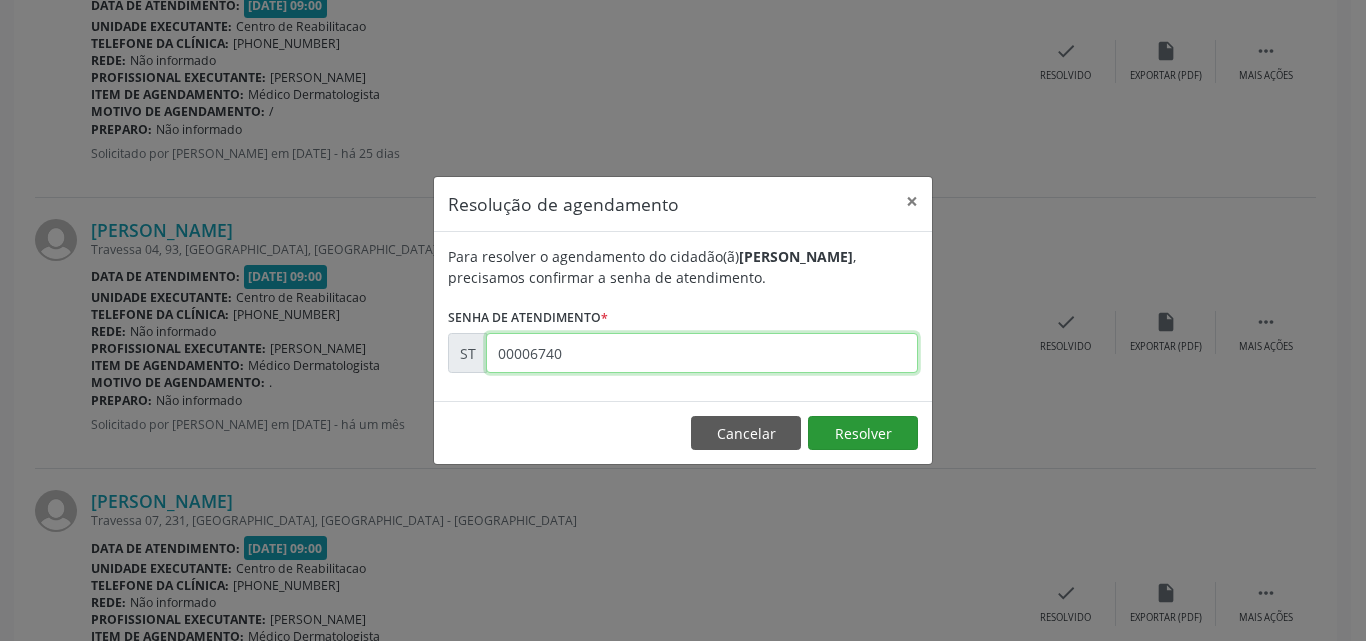 type on "00006740" 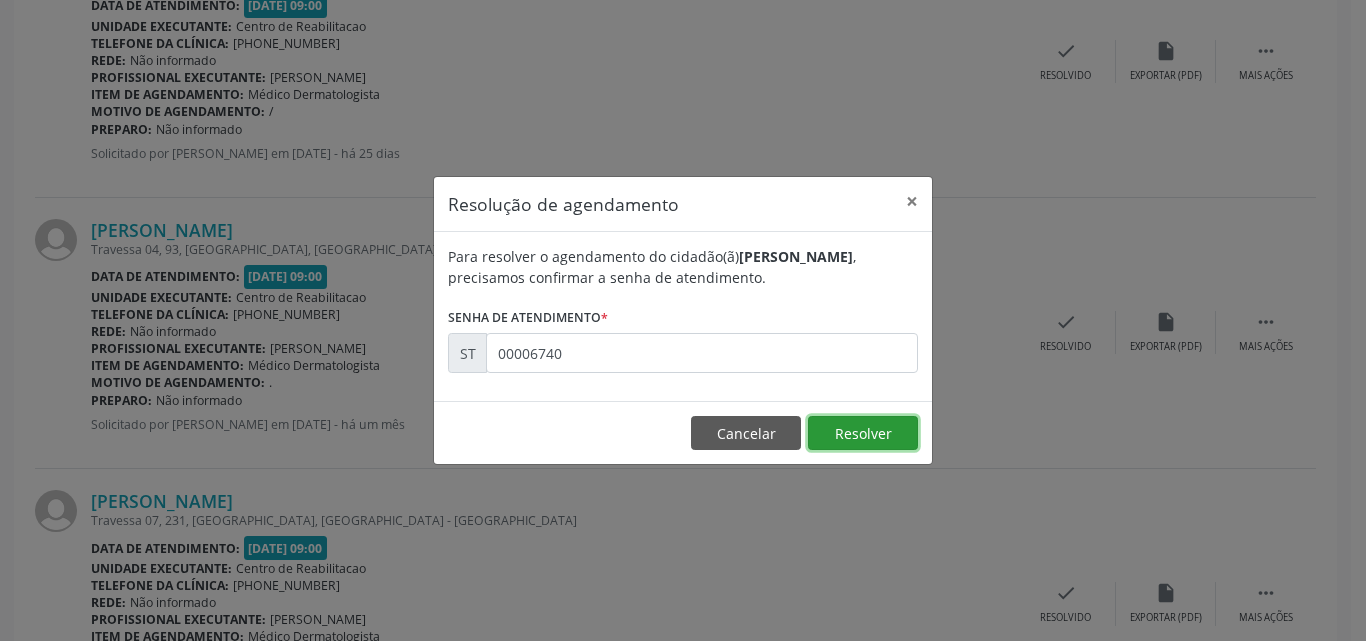 click on "Resolver" at bounding box center (863, 433) 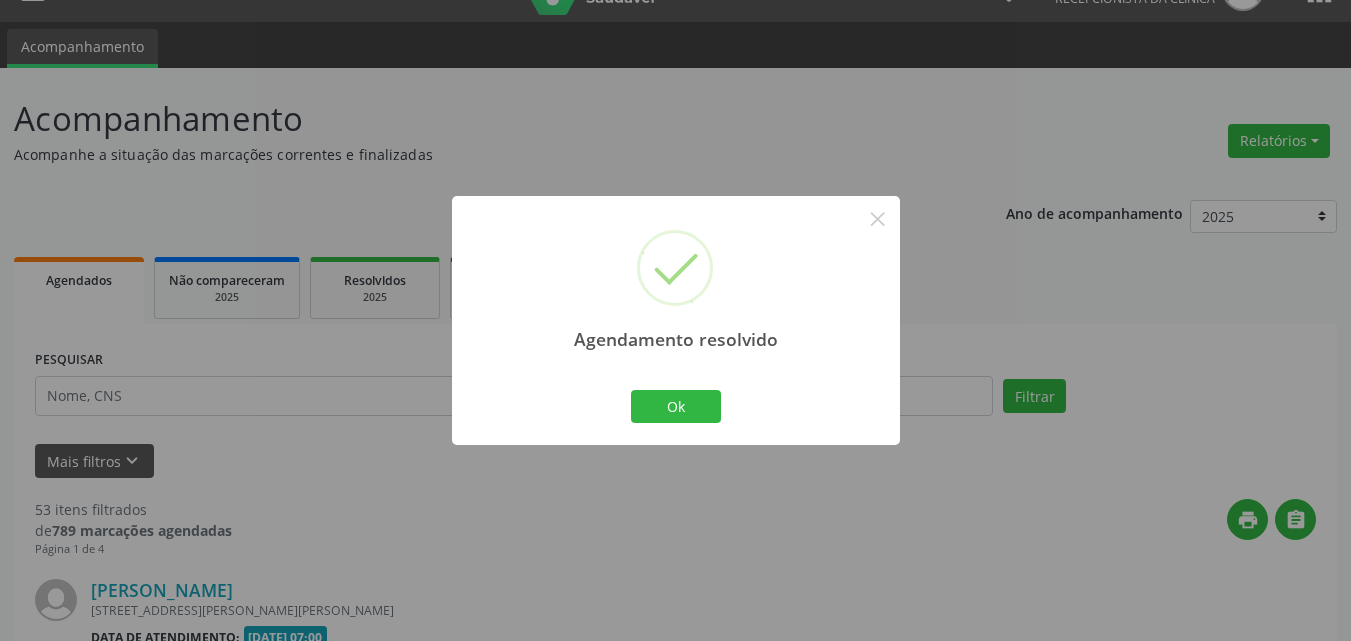 scroll, scrollTop: 2300, scrollLeft: 0, axis: vertical 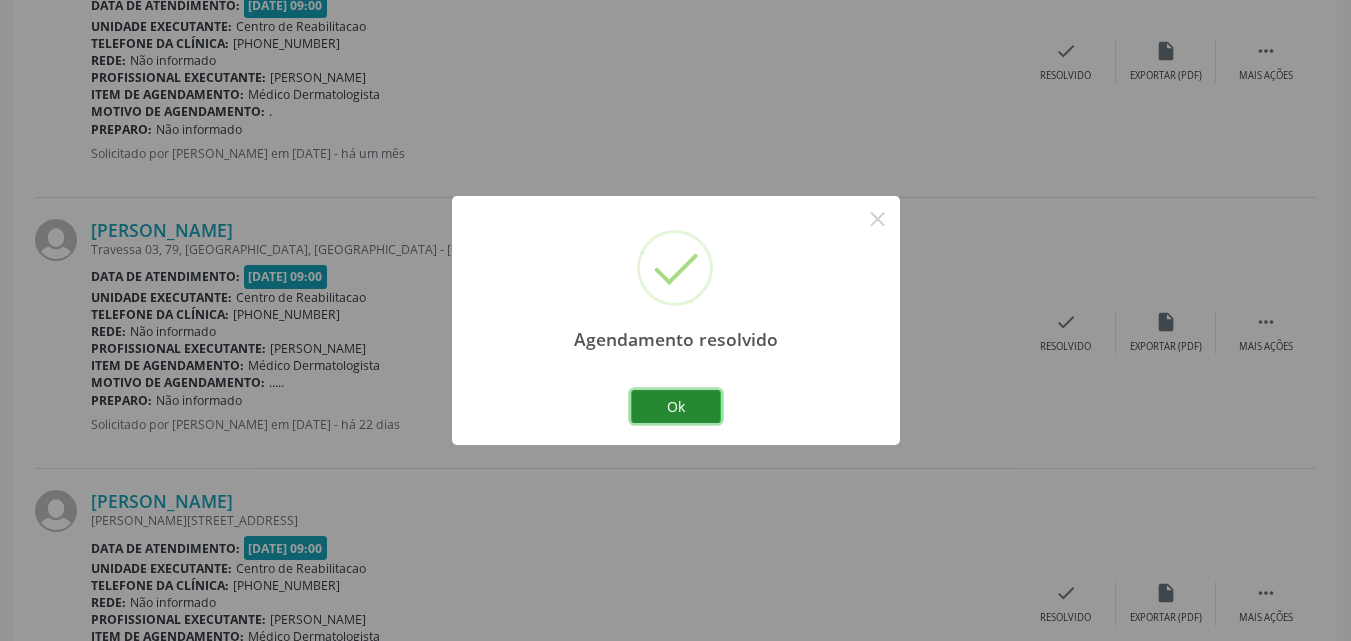 click on "Ok" at bounding box center (676, 407) 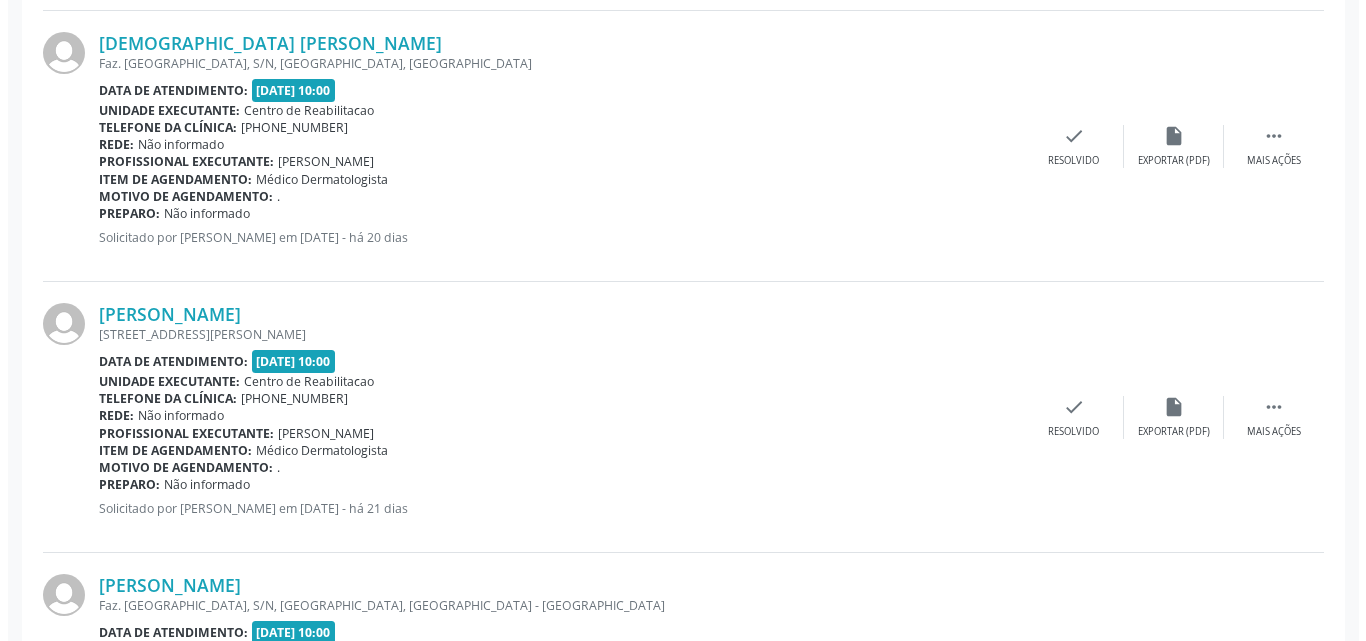 scroll, scrollTop: 3400, scrollLeft: 0, axis: vertical 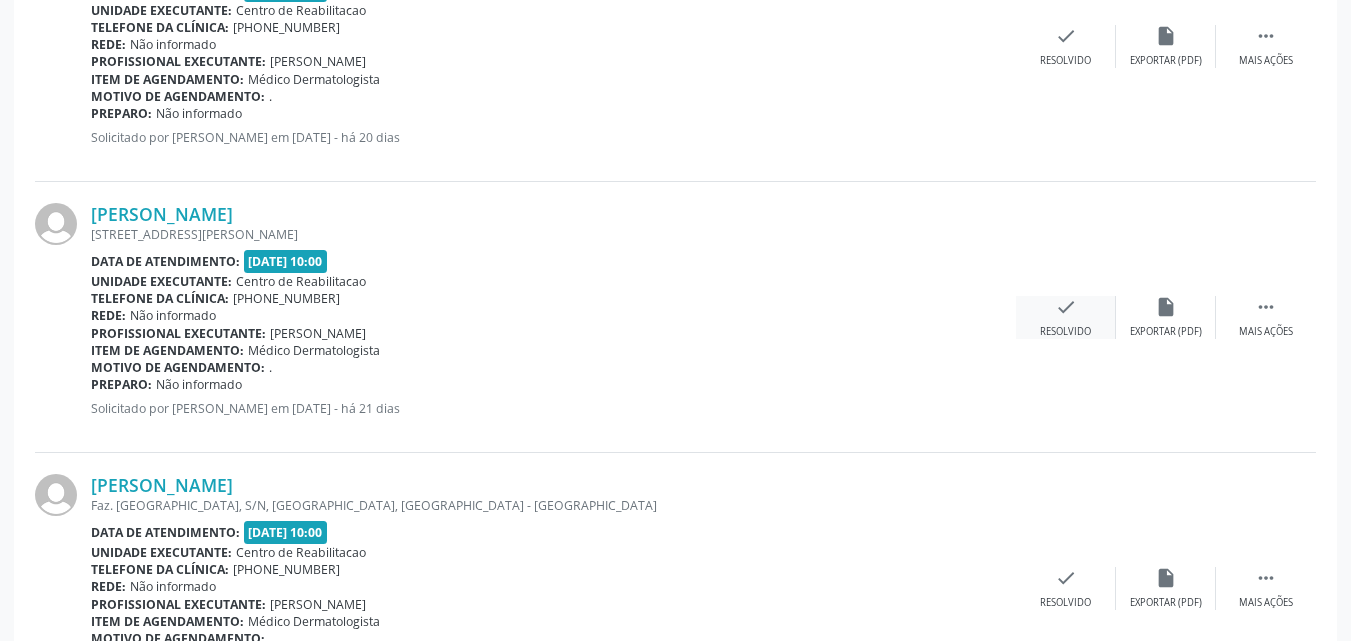 click on "check" at bounding box center (1066, 307) 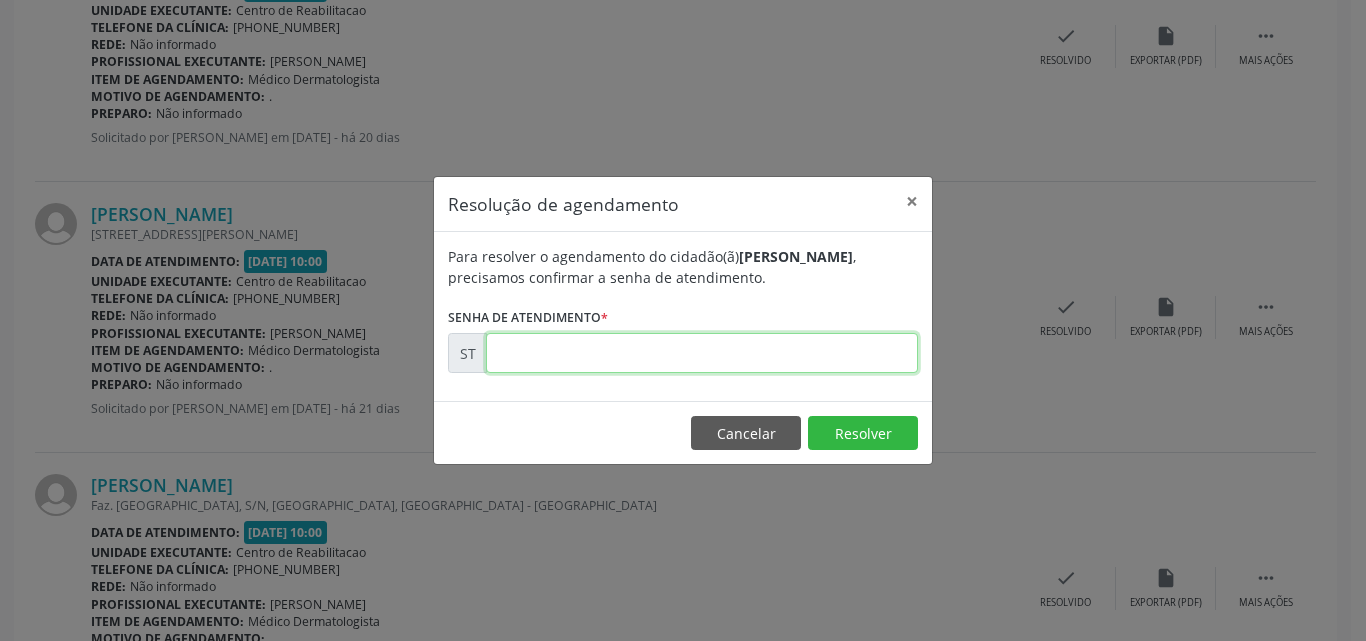 click at bounding box center (702, 353) 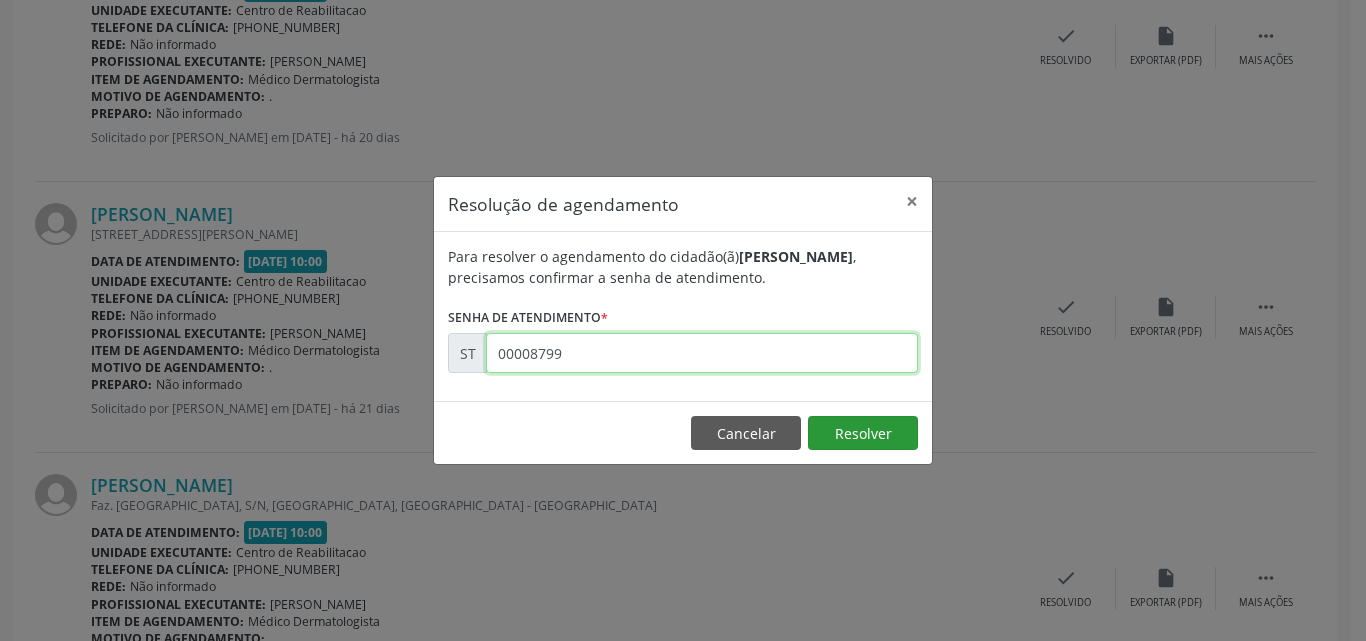 type on "00008799" 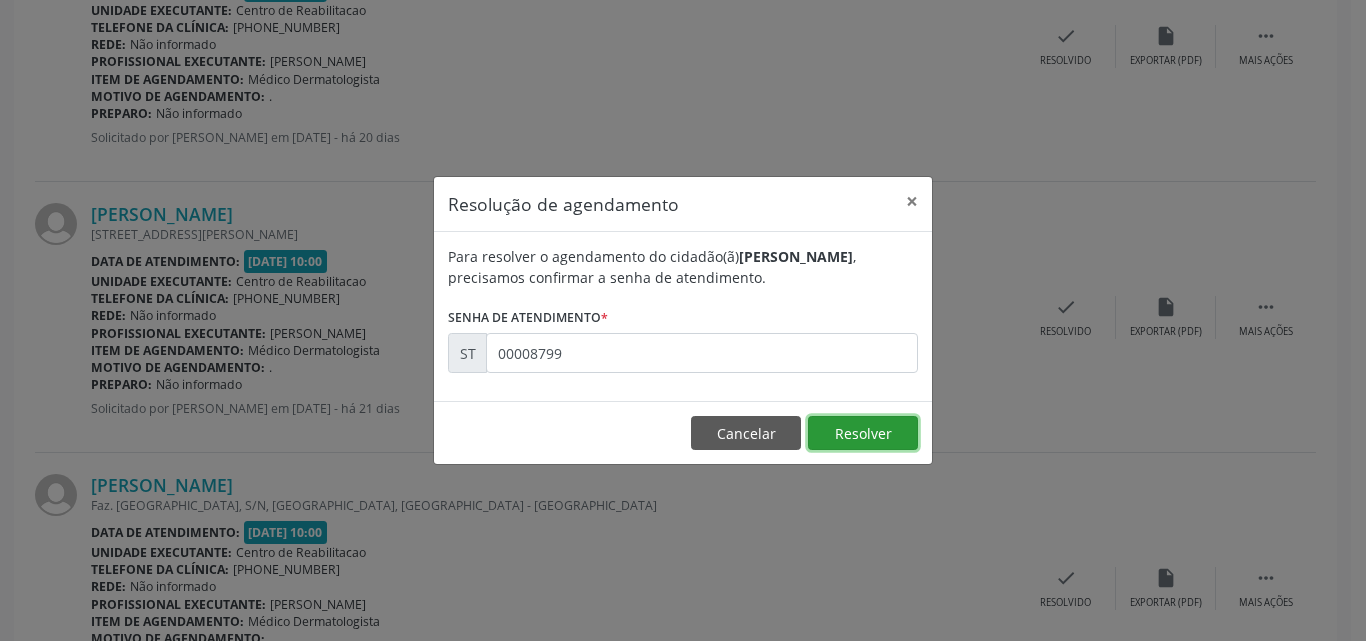 click on "Resolver" at bounding box center (863, 433) 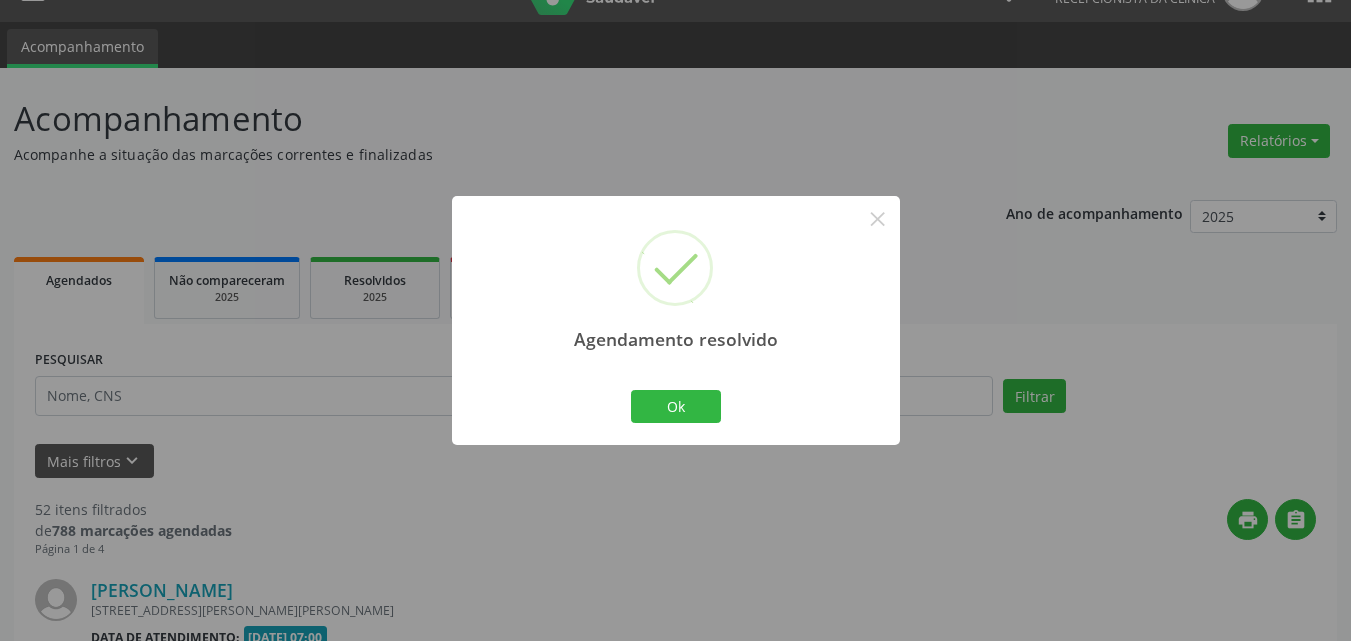 scroll, scrollTop: 3400, scrollLeft: 0, axis: vertical 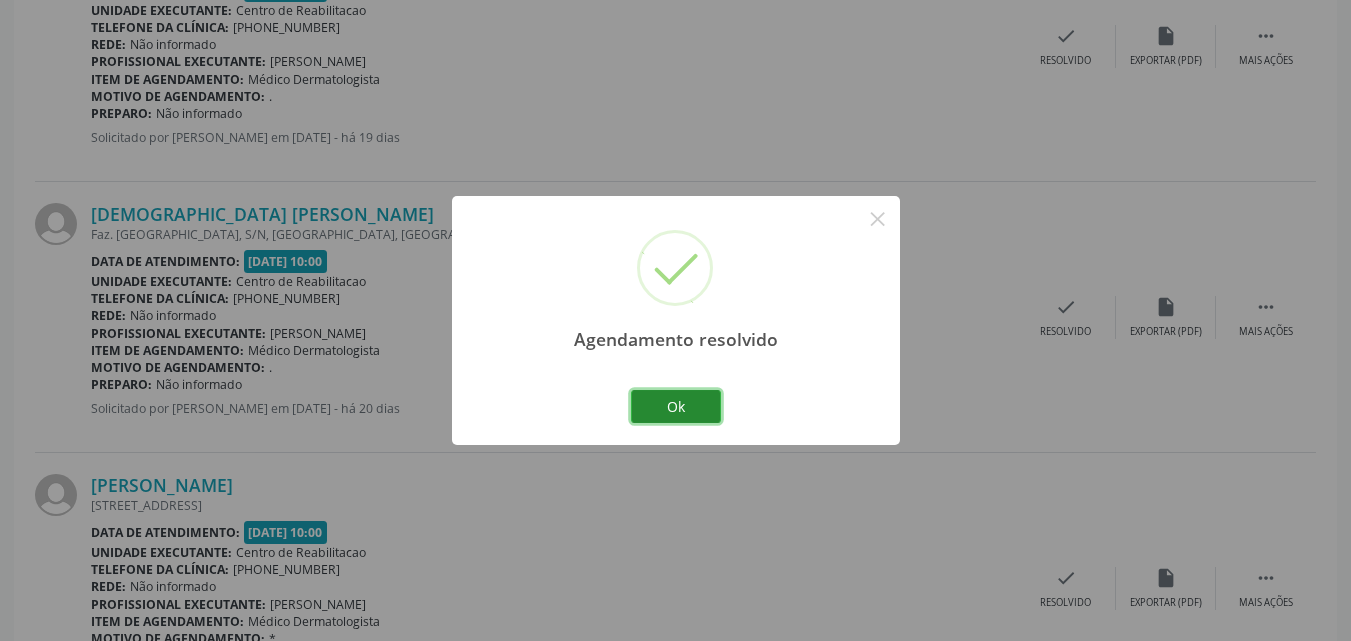 click on "Ok" at bounding box center [676, 407] 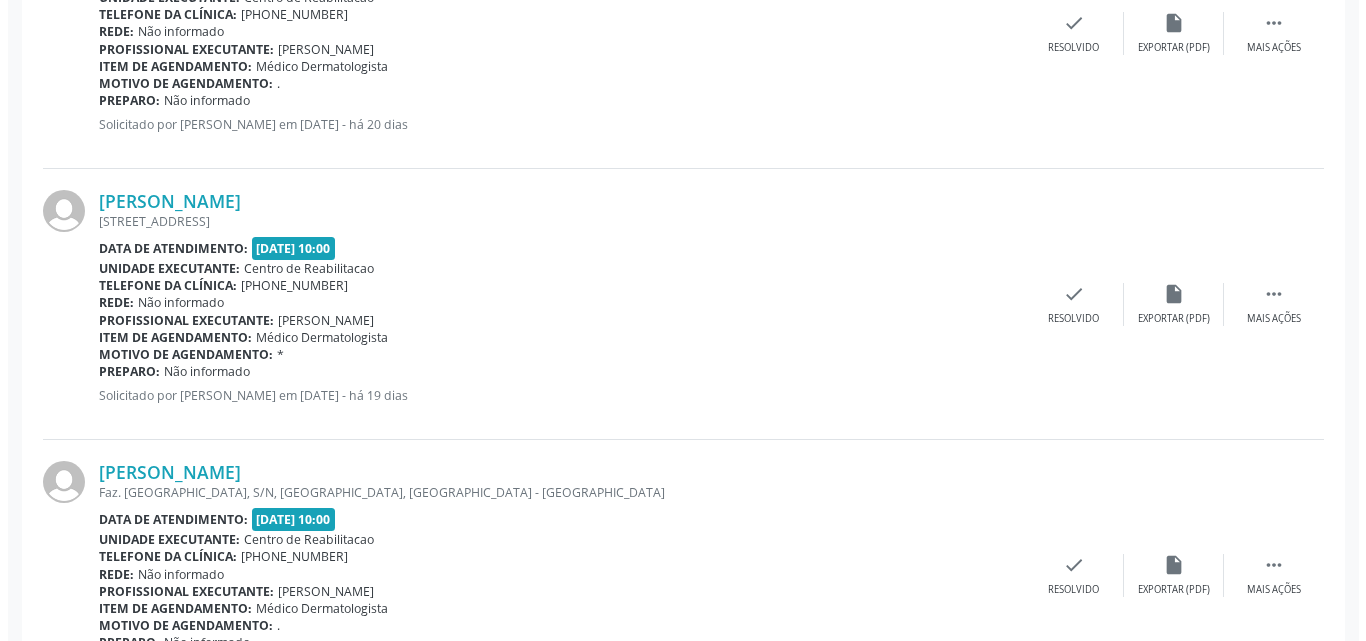 scroll, scrollTop: 3700, scrollLeft: 0, axis: vertical 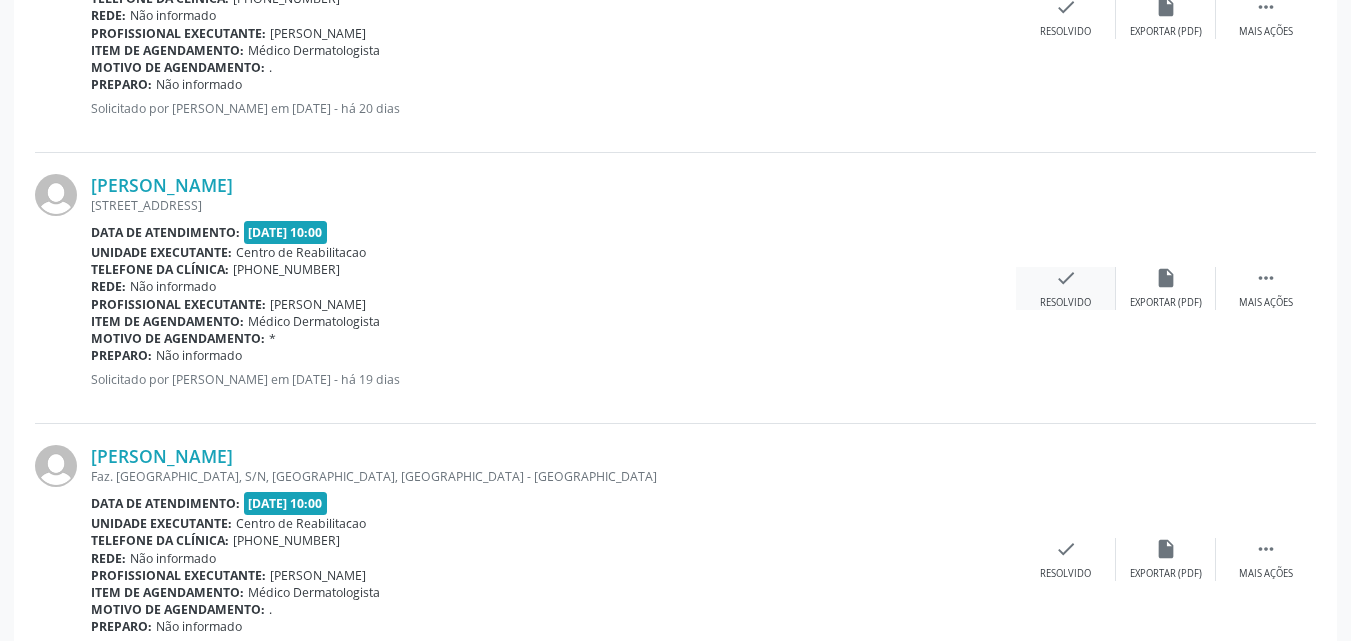 click on "check" at bounding box center (1066, 278) 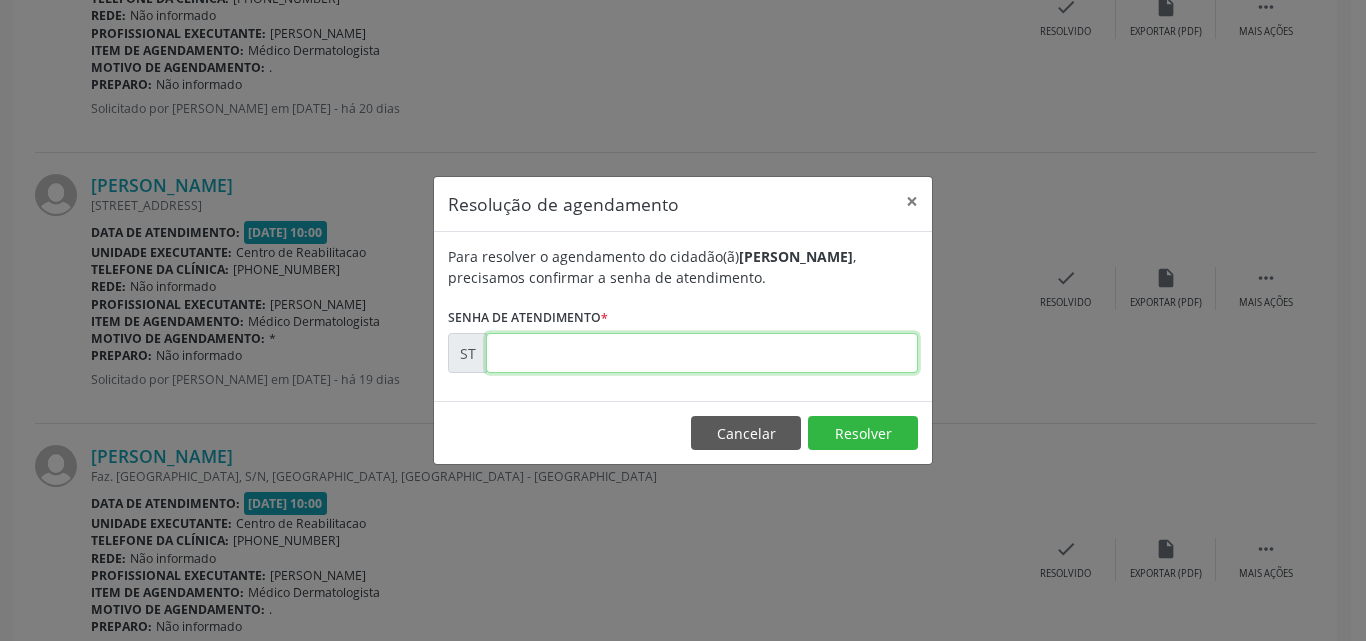 click at bounding box center (702, 353) 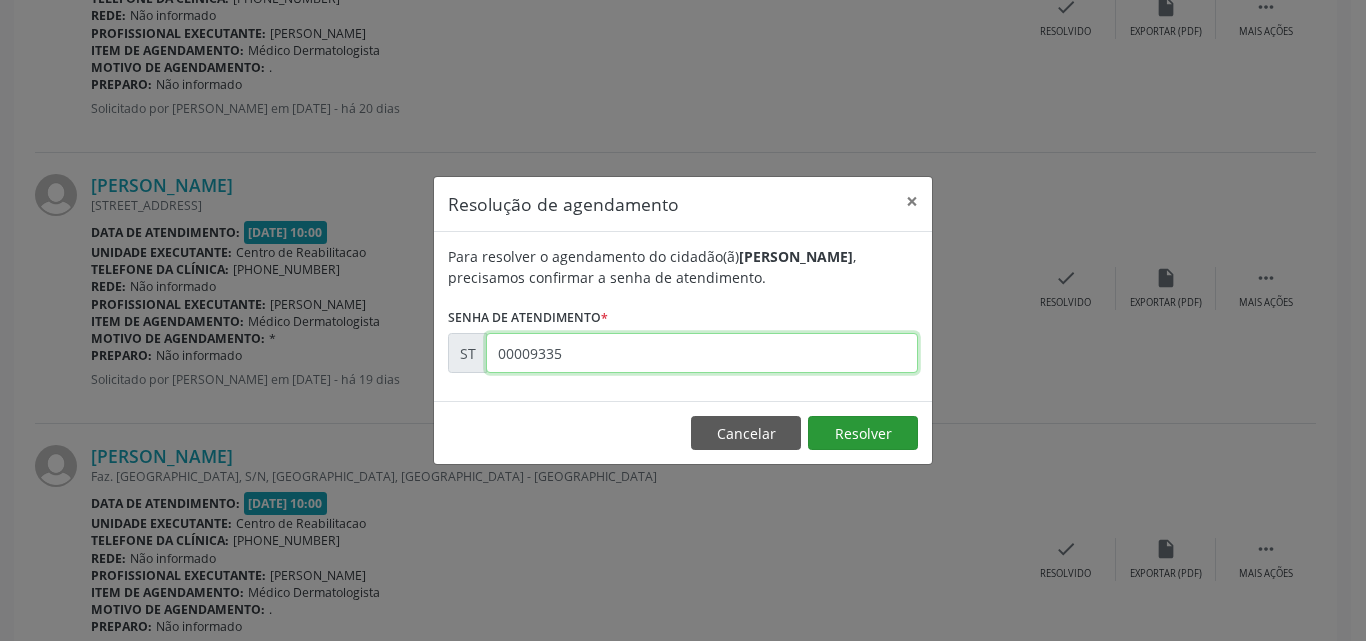 type on "00009335" 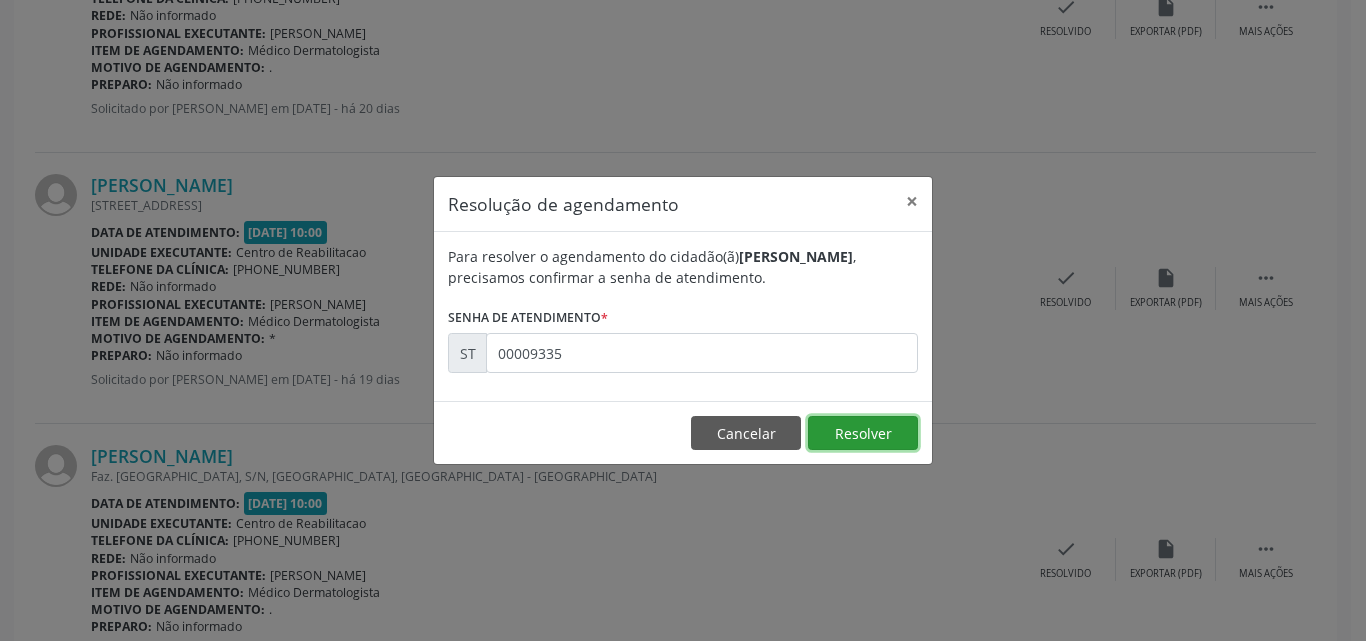 click on "Resolver" at bounding box center [863, 433] 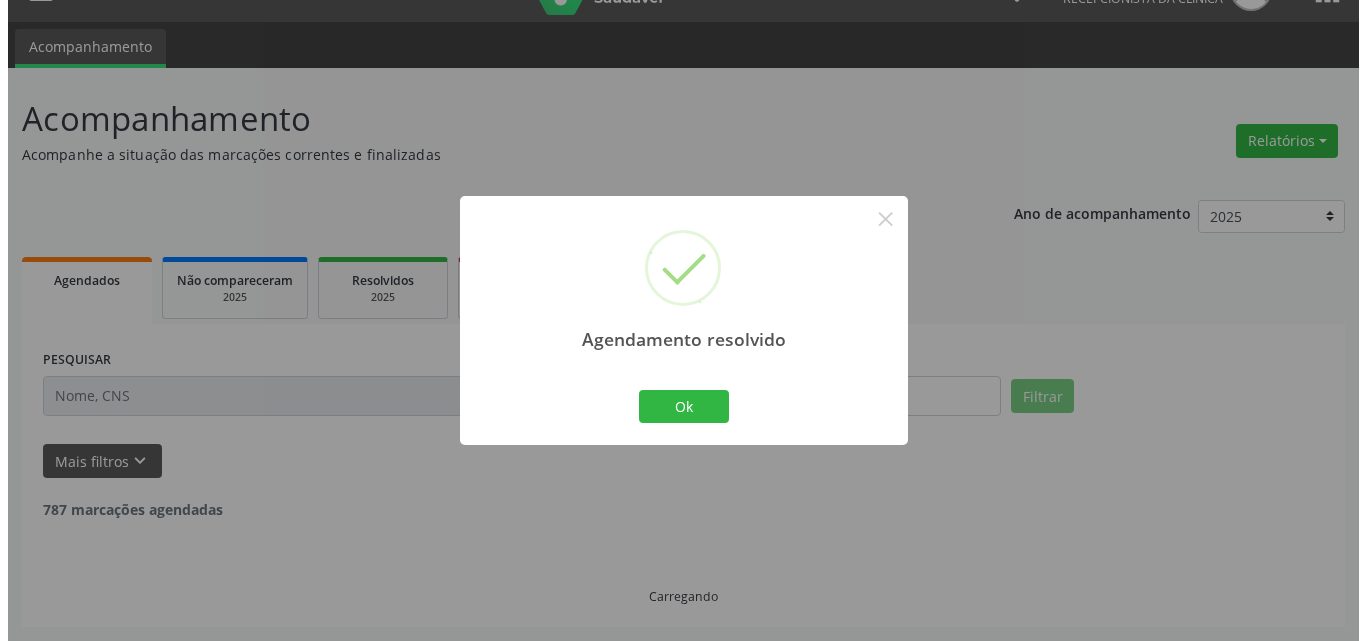 scroll, scrollTop: 3700, scrollLeft: 0, axis: vertical 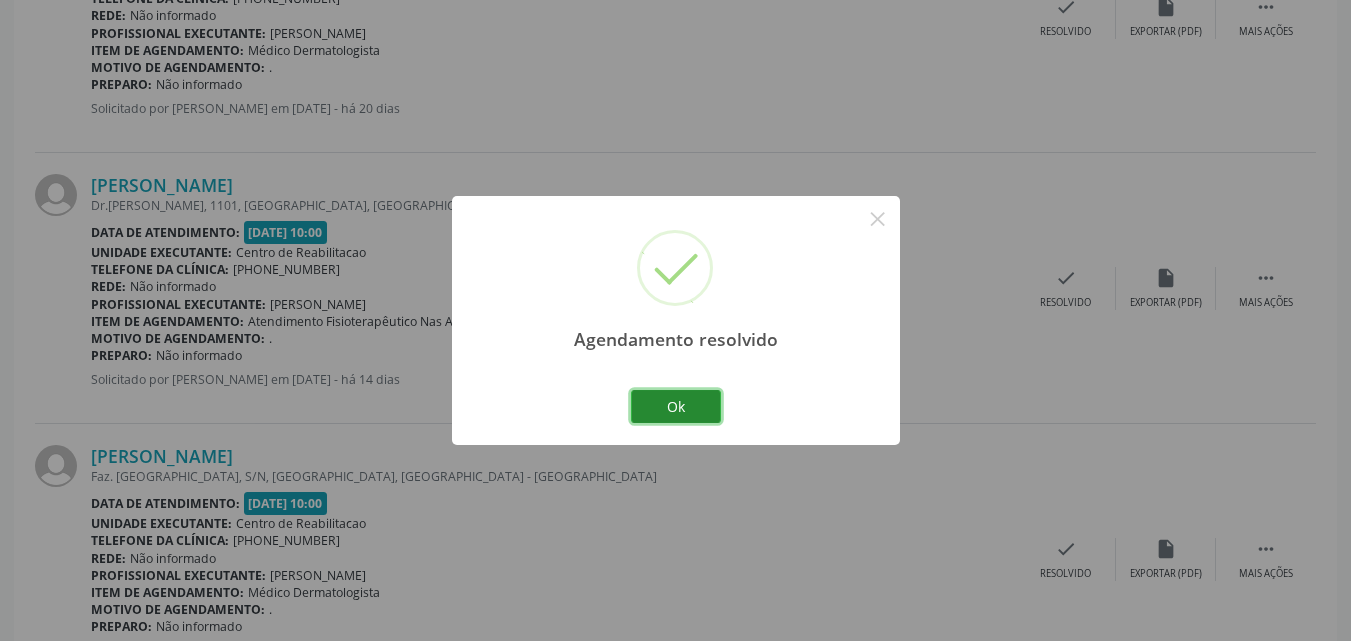 click on "Ok" at bounding box center [676, 407] 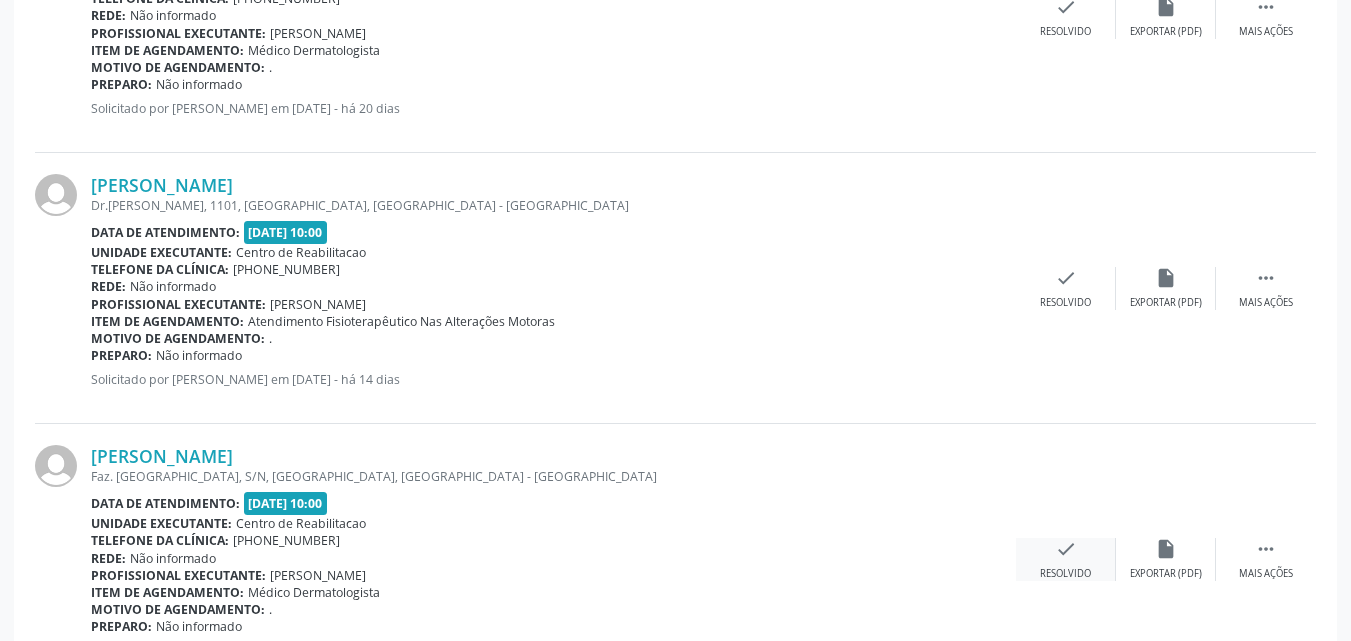 click on "check" at bounding box center (1066, 549) 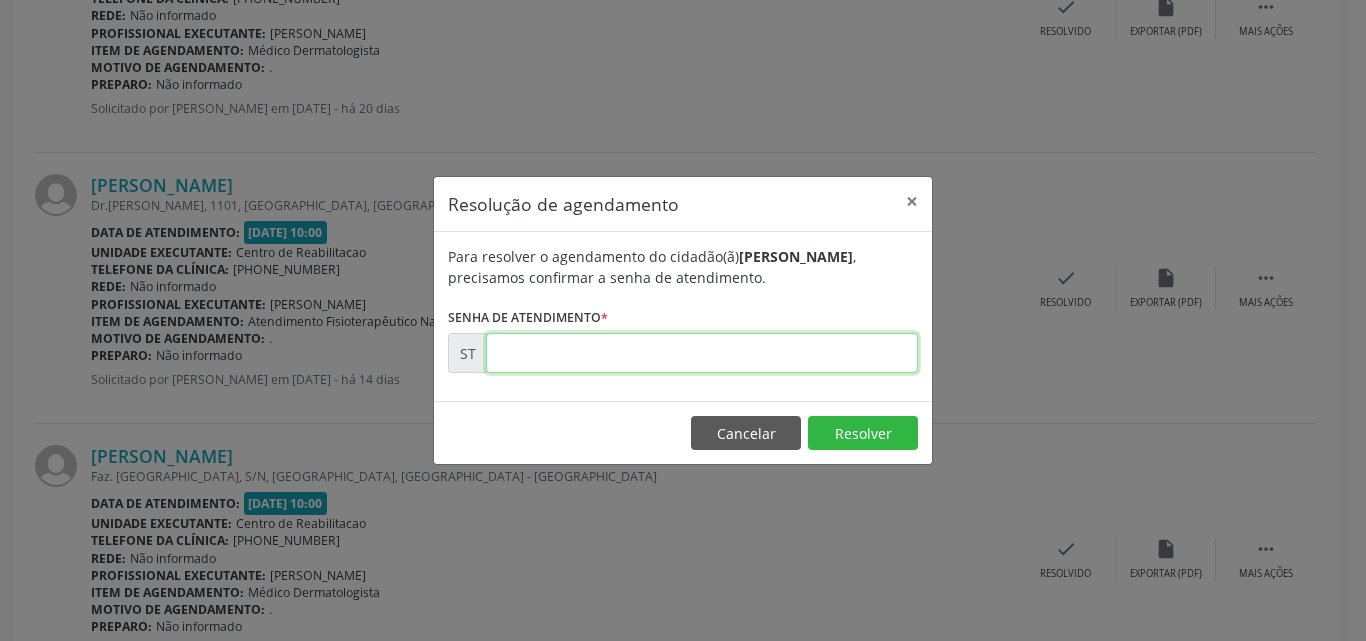 click at bounding box center (702, 353) 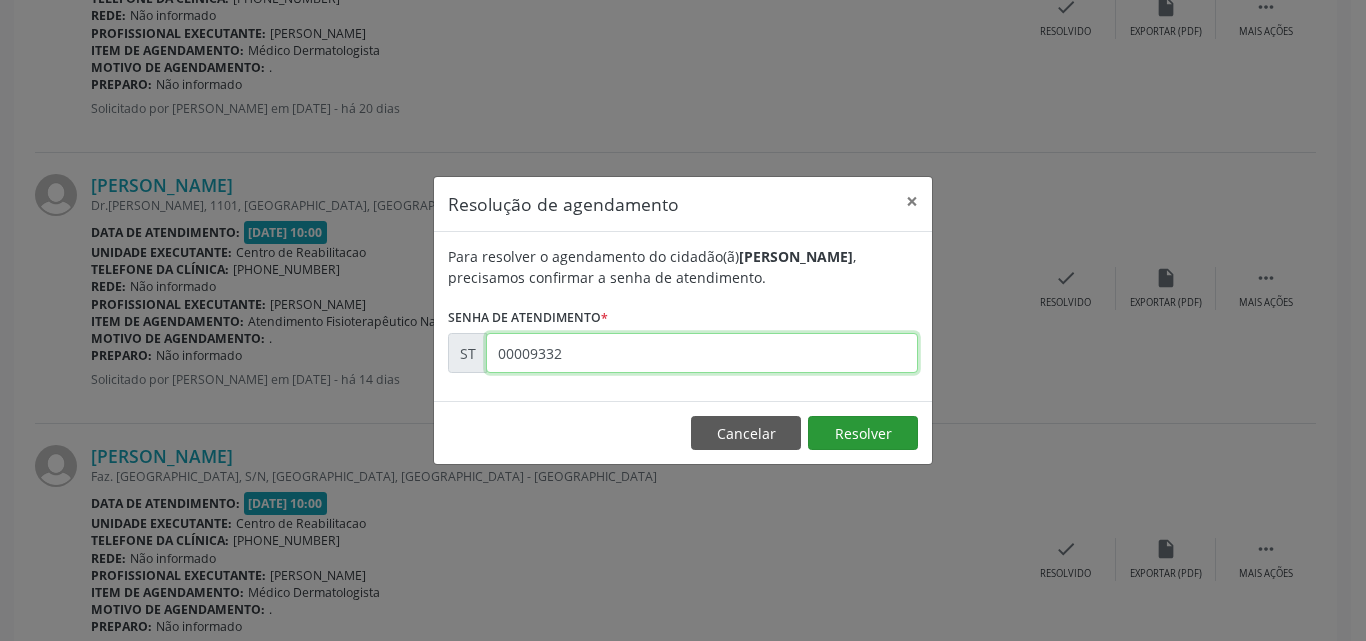 type on "00009332" 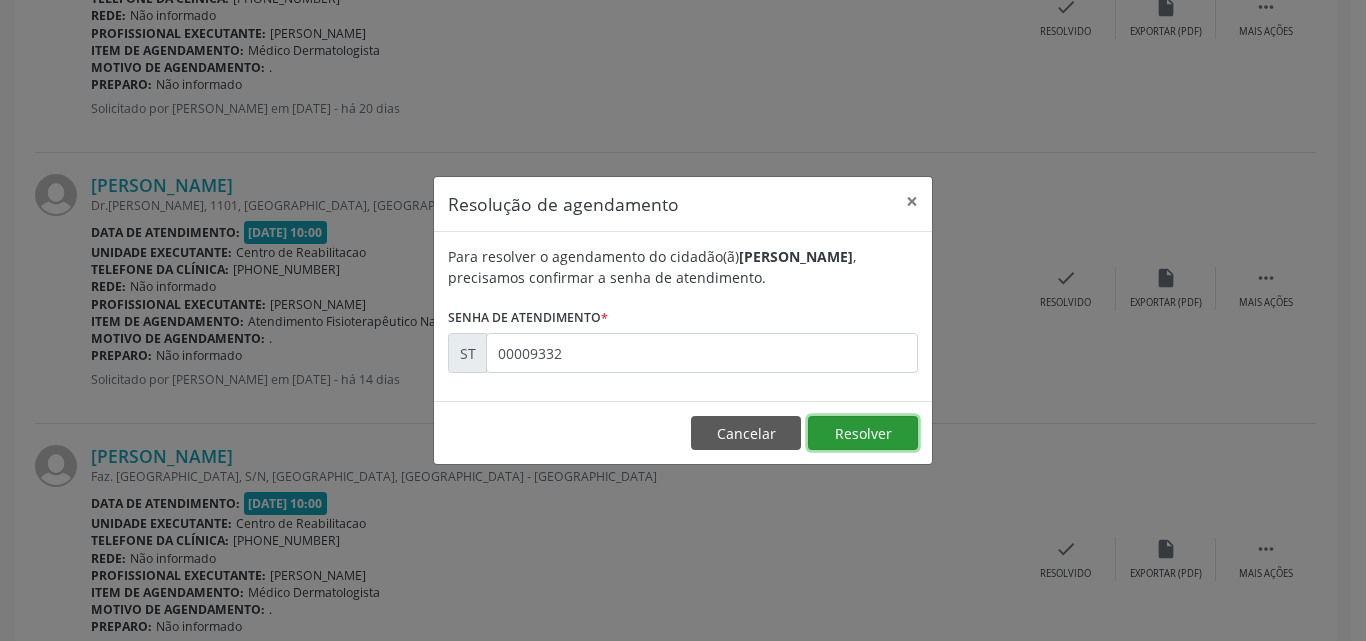click on "Resolver" at bounding box center (863, 433) 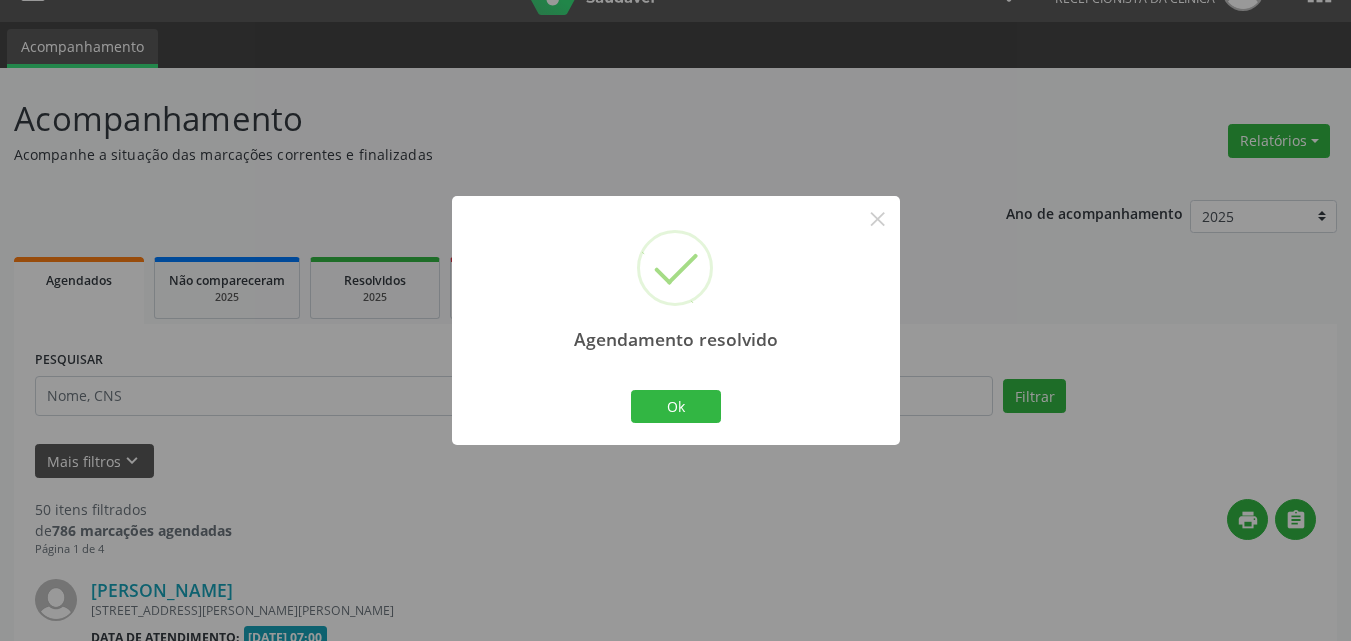 scroll, scrollTop: 3700, scrollLeft: 0, axis: vertical 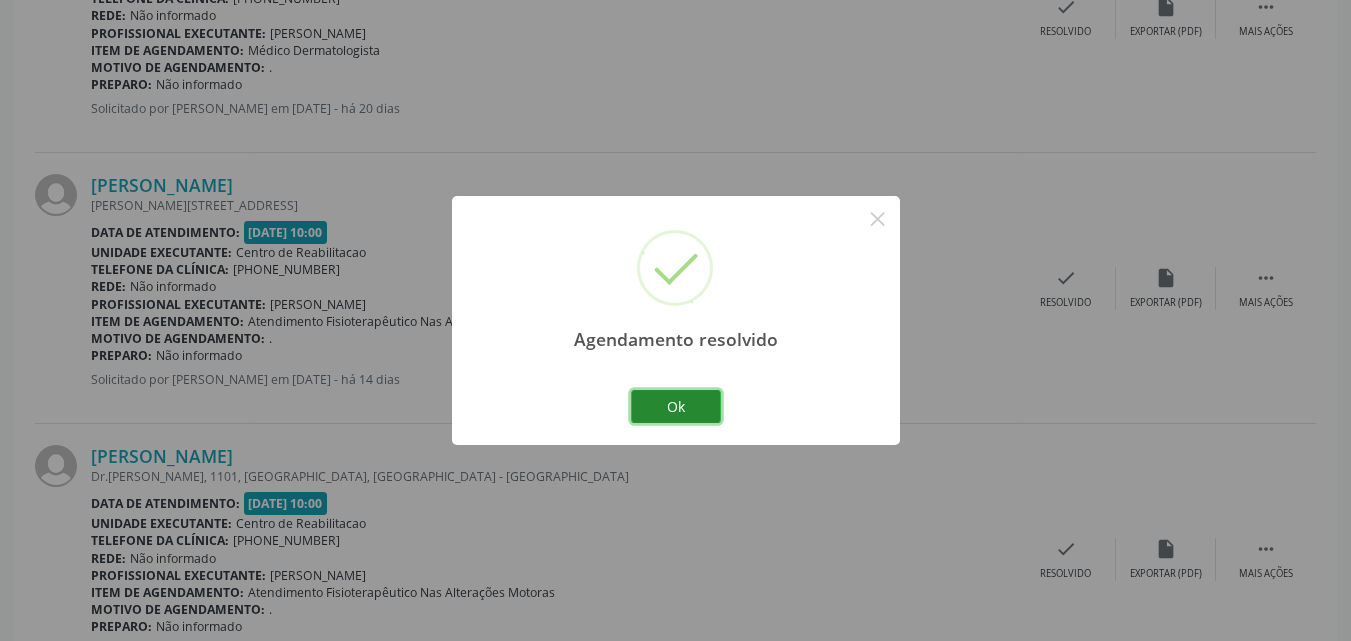 click on "Ok" at bounding box center (676, 407) 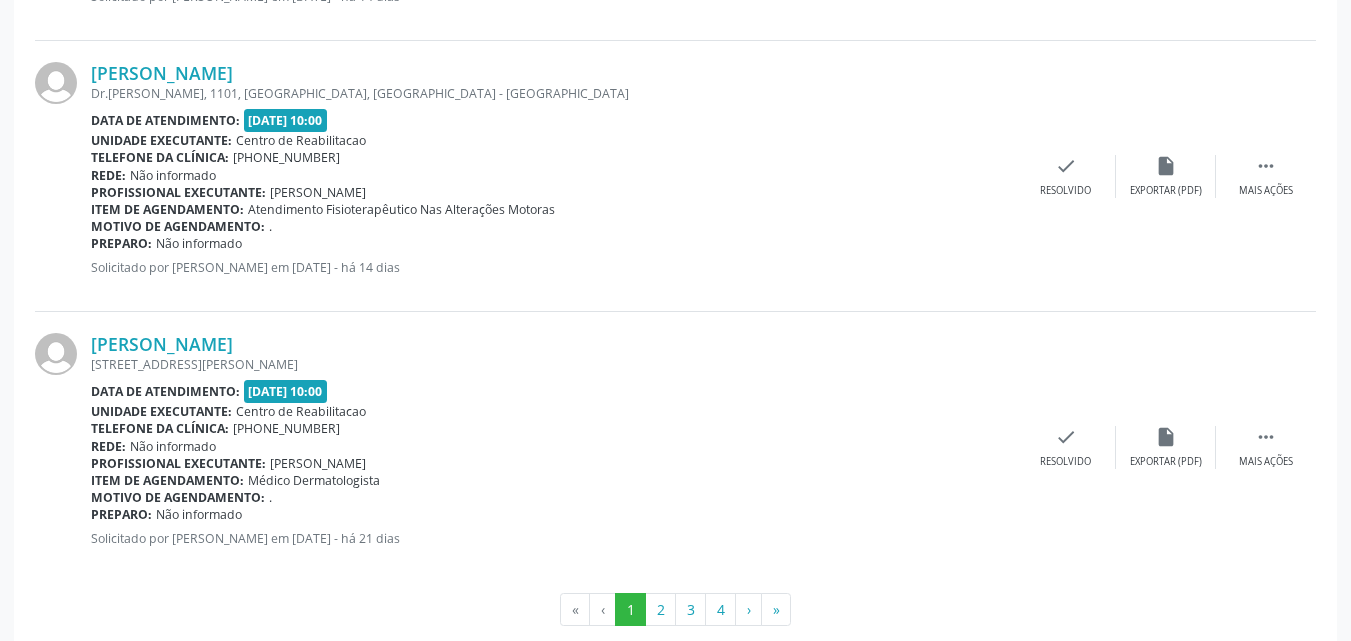 scroll, scrollTop: 4100, scrollLeft: 0, axis: vertical 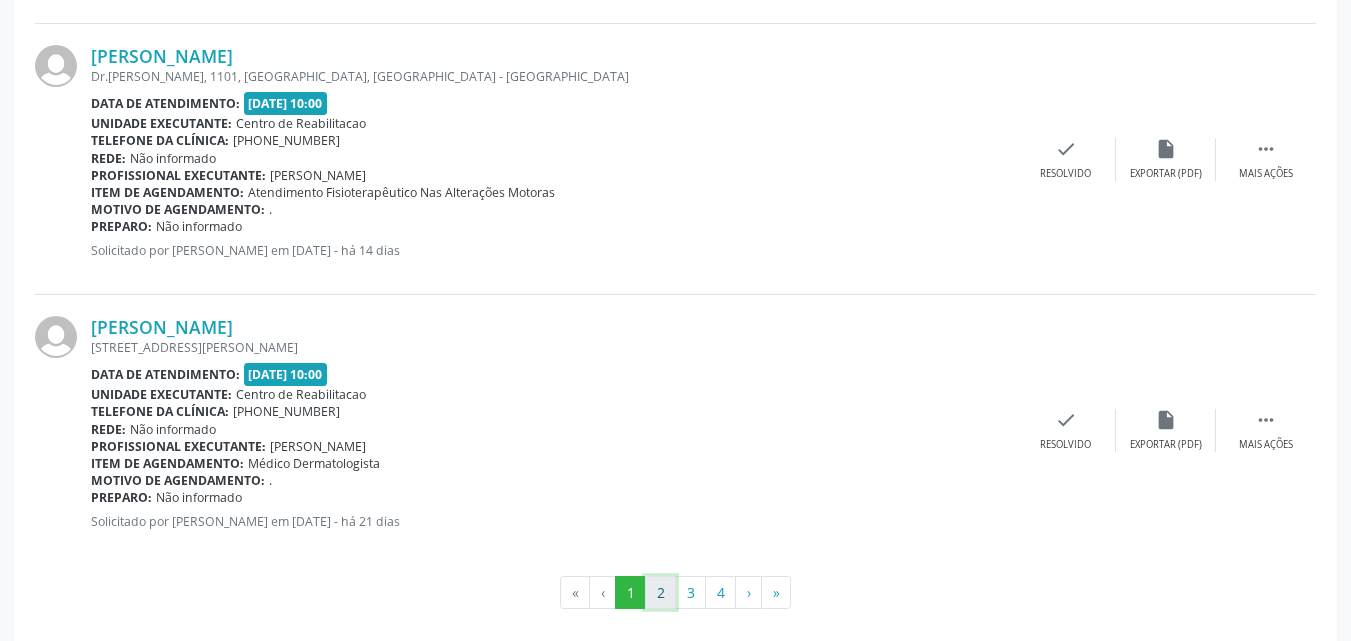 click on "2" at bounding box center [660, 593] 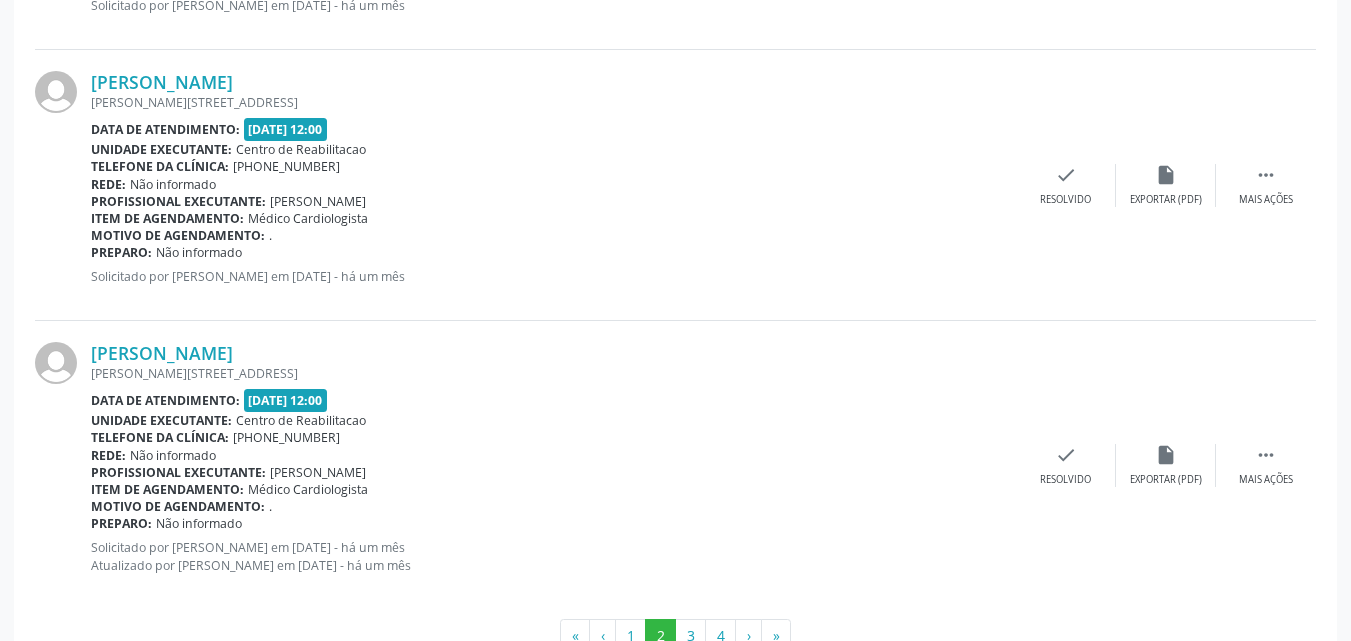 scroll, scrollTop: 4134, scrollLeft: 0, axis: vertical 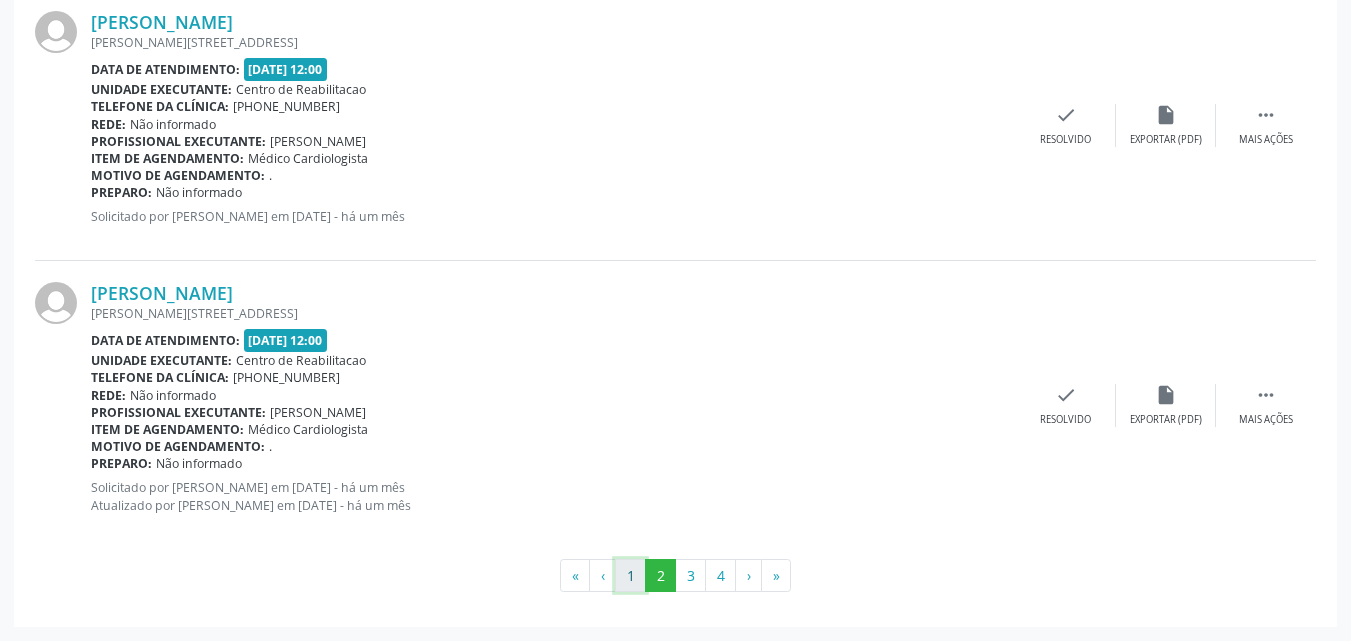 click on "1" at bounding box center [630, 576] 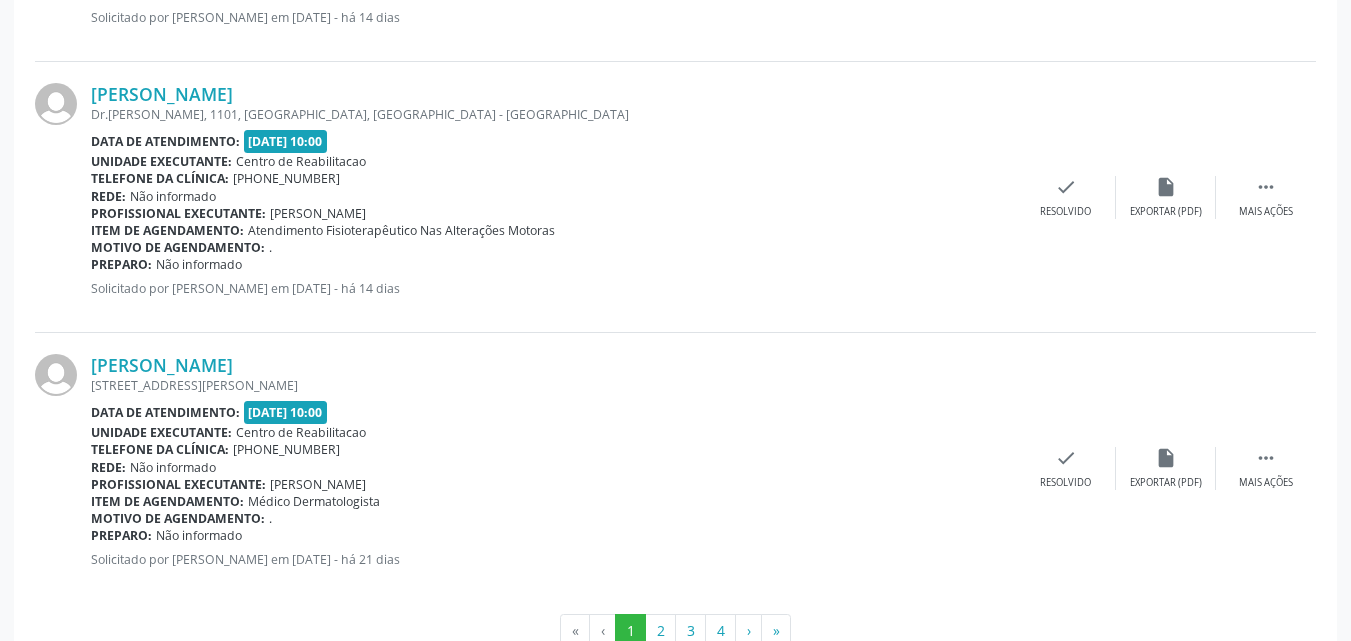 scroll, scrollTop: 4117, scrollLeft: 0, axis: vertical 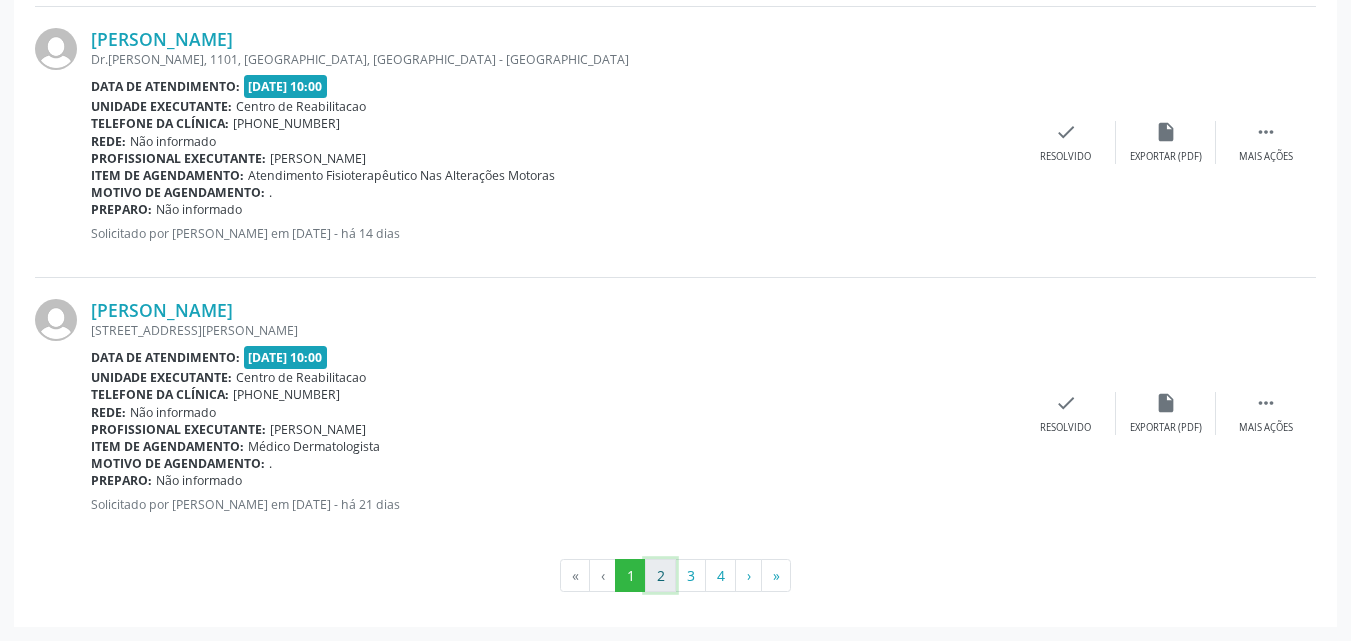 click on "2" at bounding box center (660, 576) 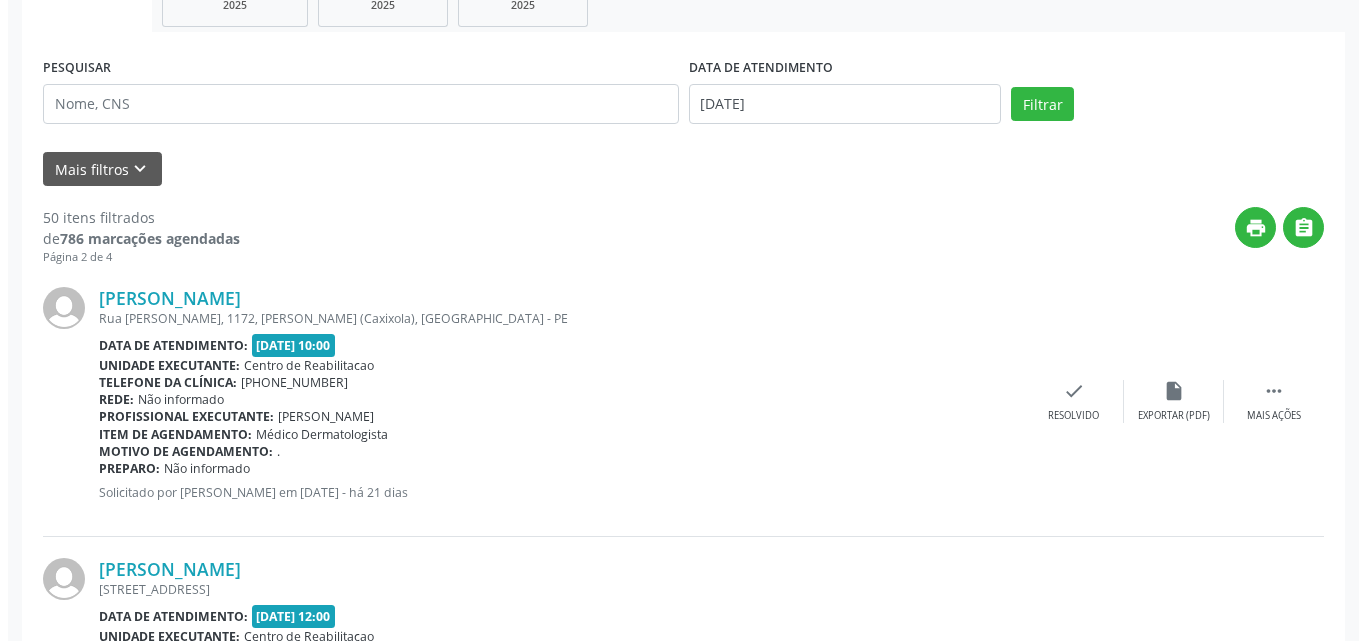 scroll, scrollTop: 434, scrollLeft: 0, axis: vertical 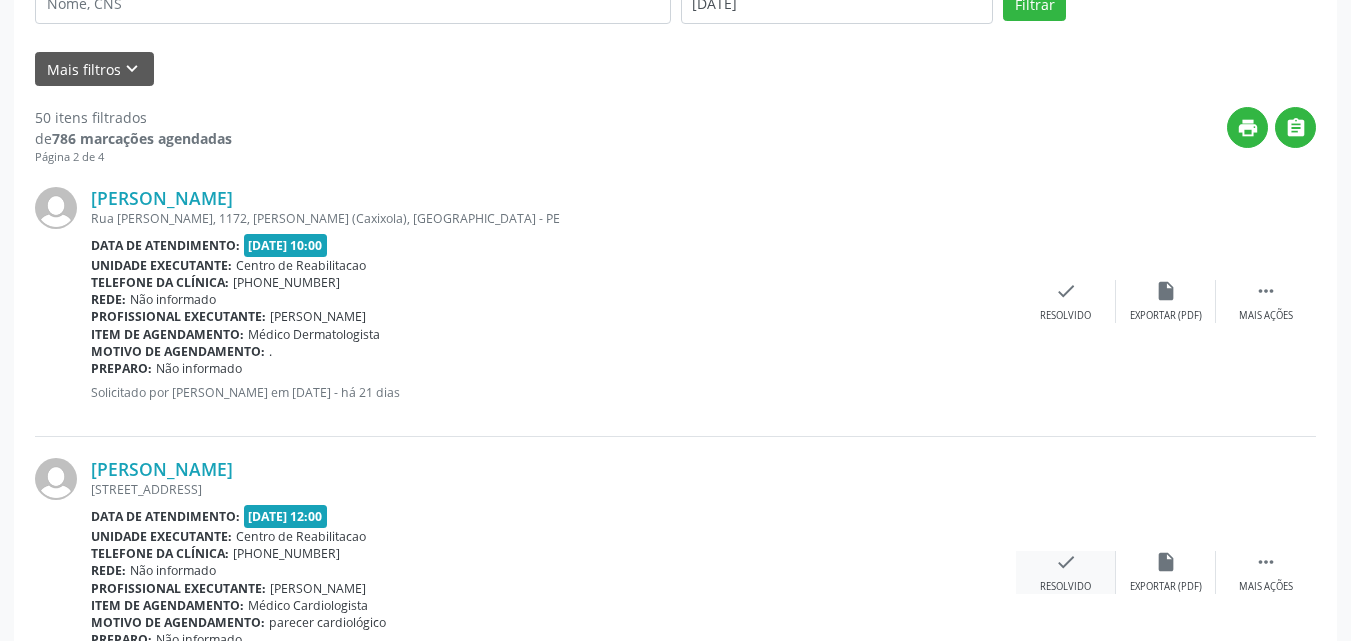 click on "check" at bounding box center (1066, 562) 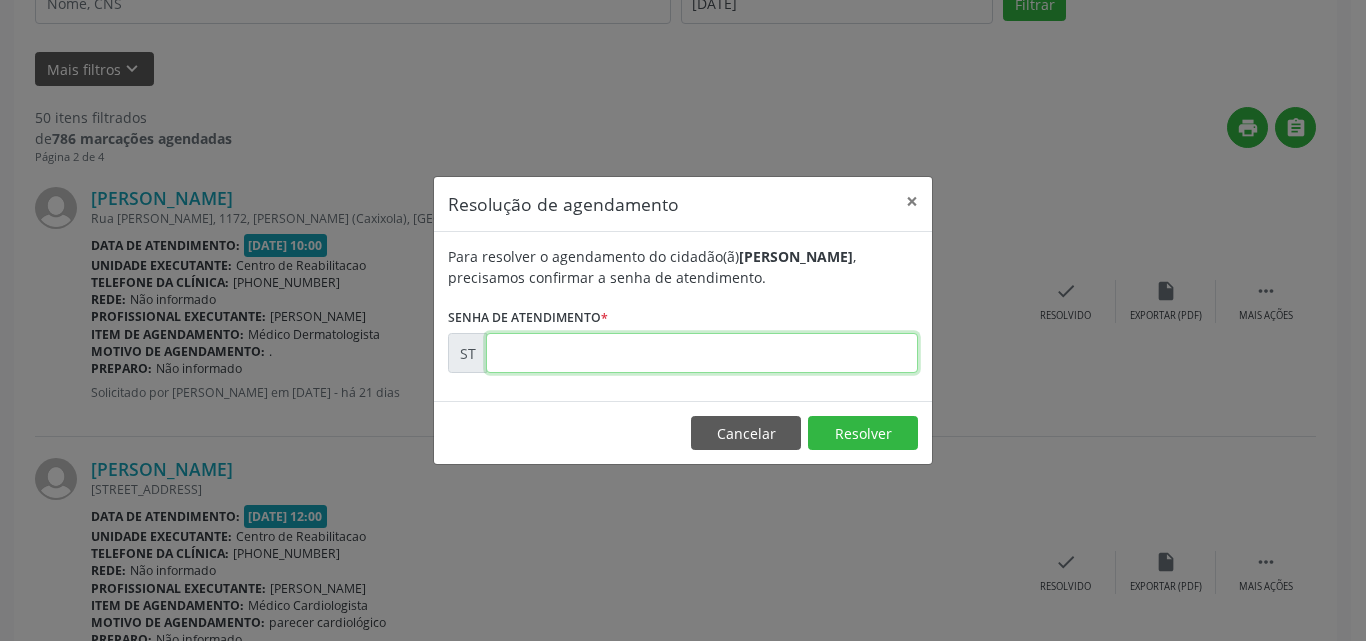 click at bounding box center (702, 353) 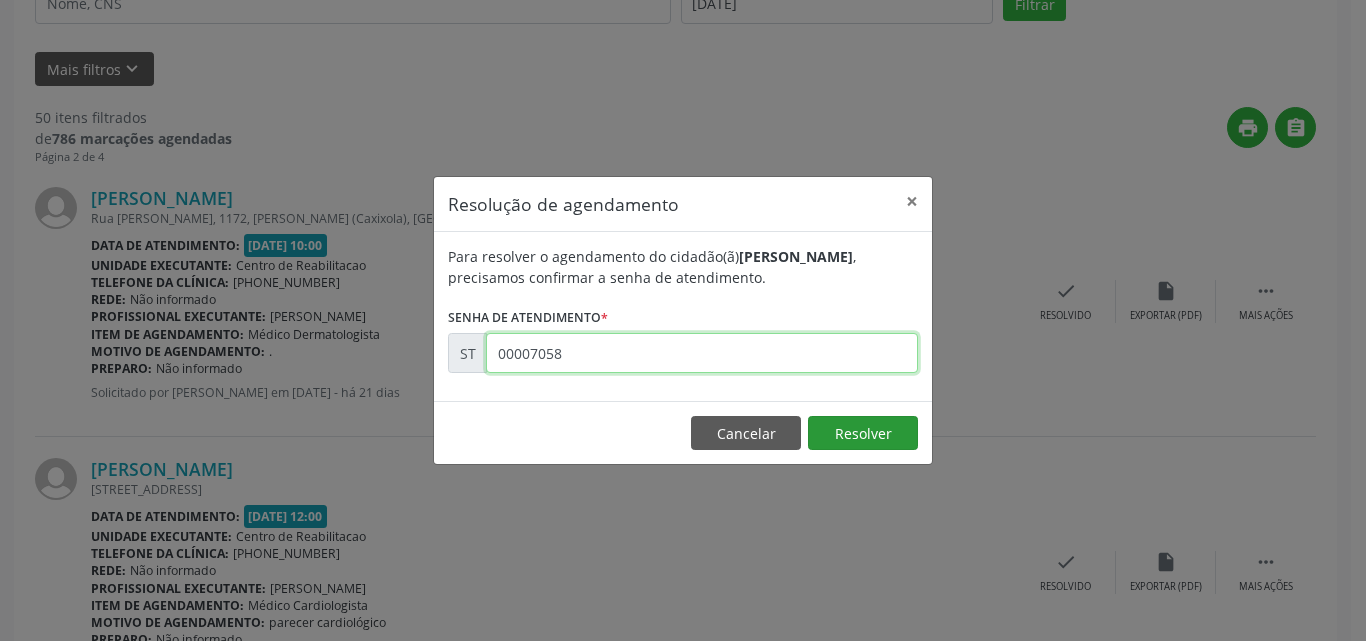 type on "00007058" 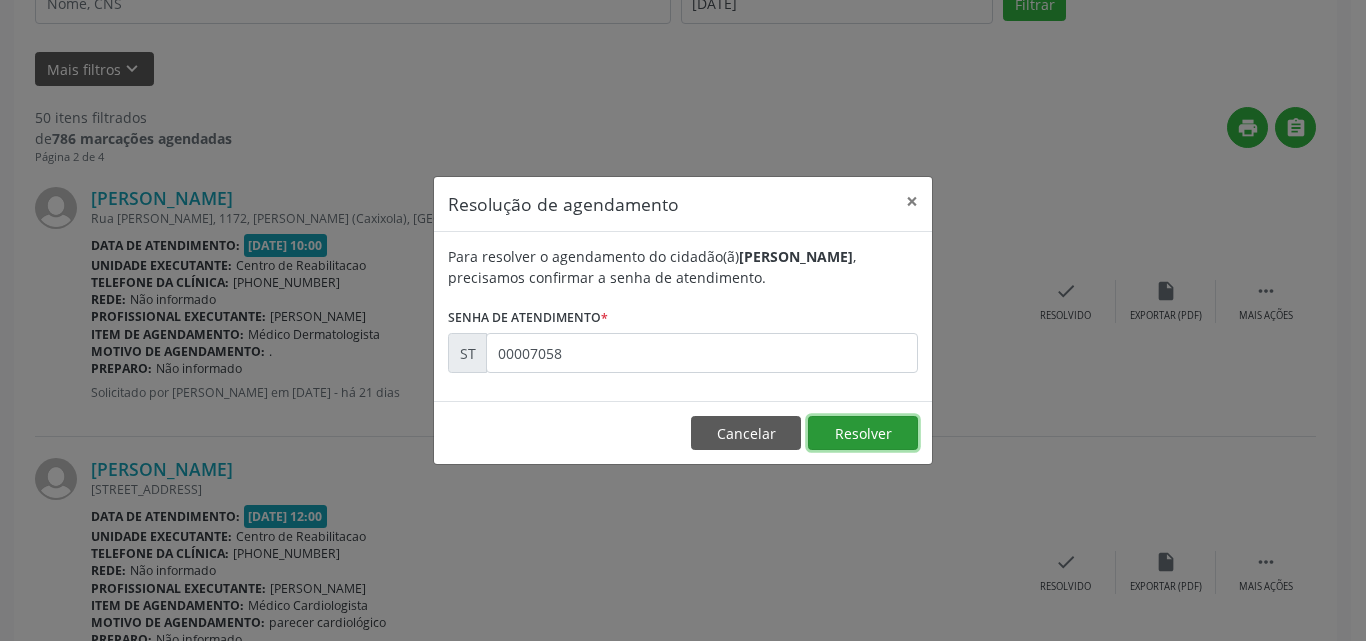 click on "Resolver" at bounding box center (863, 433) 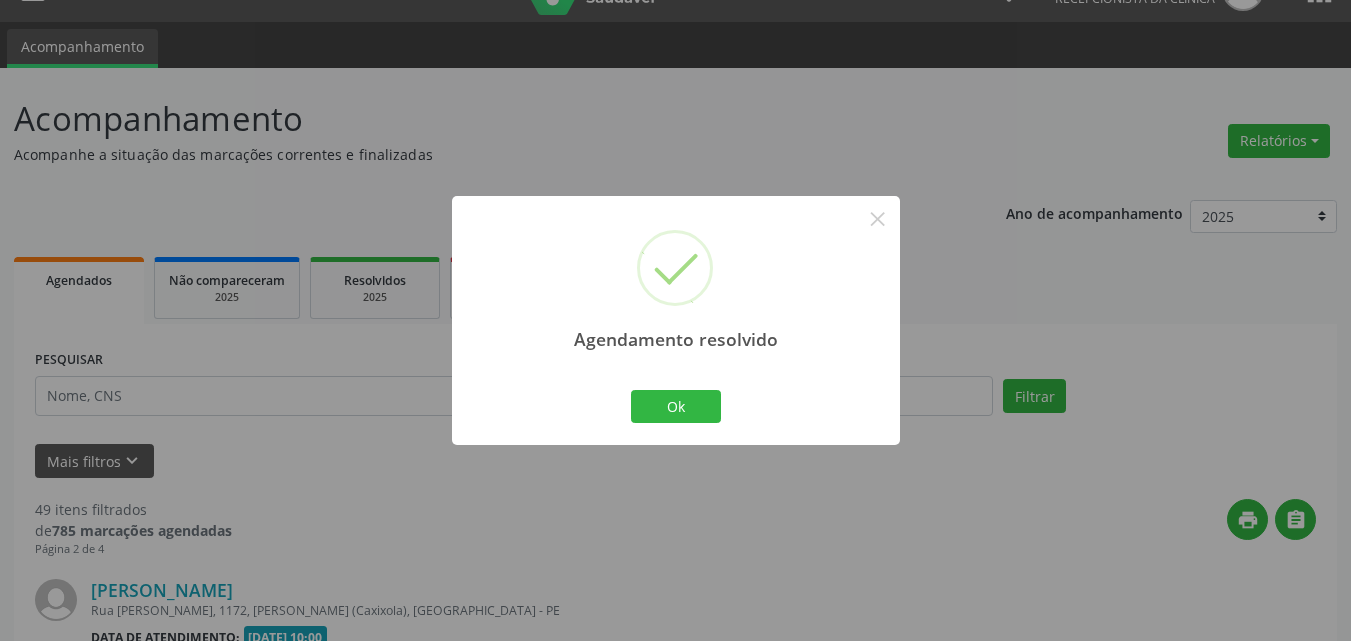 scroll, scrollTop: 434, scrollLeft: 0, axis: vertical 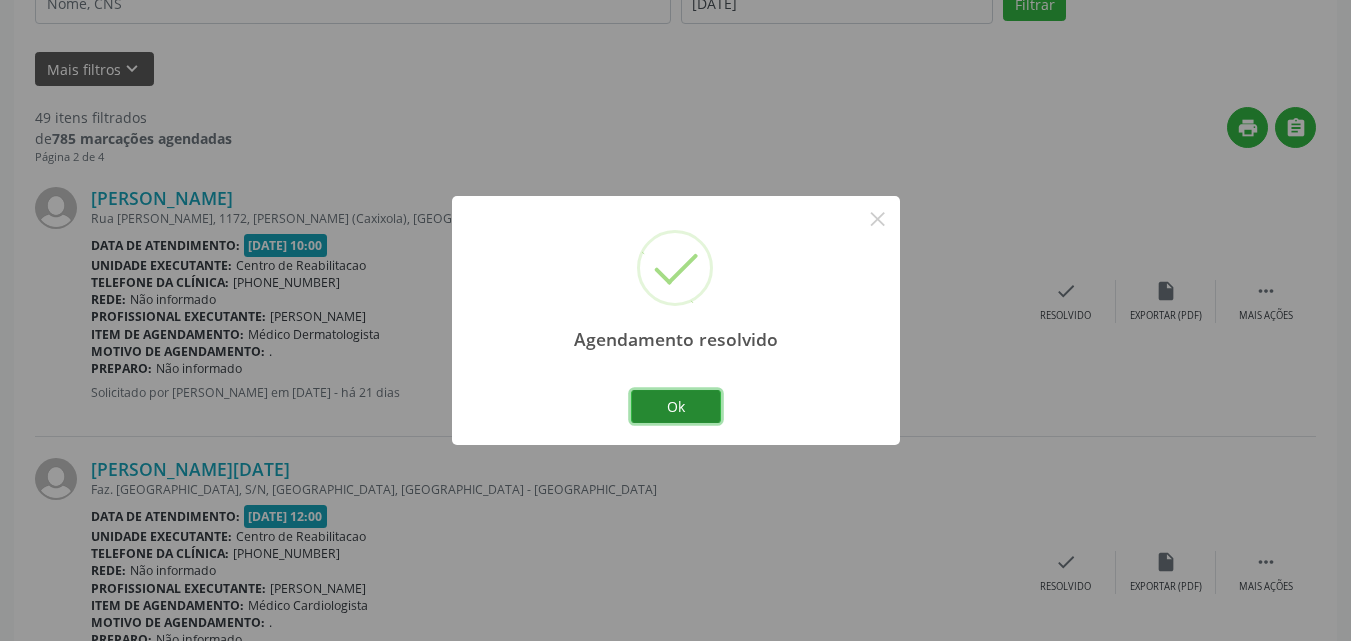 click on "Ok" at bounding box center (676, 407) 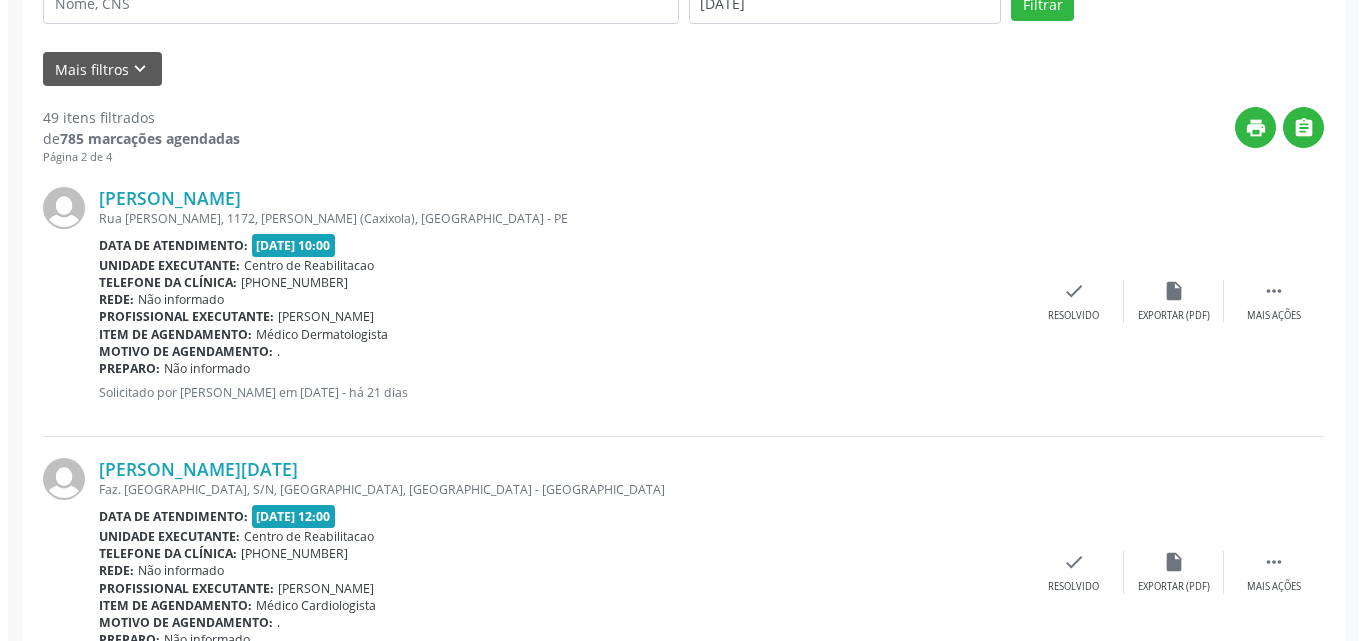 scroll, scrollTop: 534, scrollLeft: 0, axis: vertical 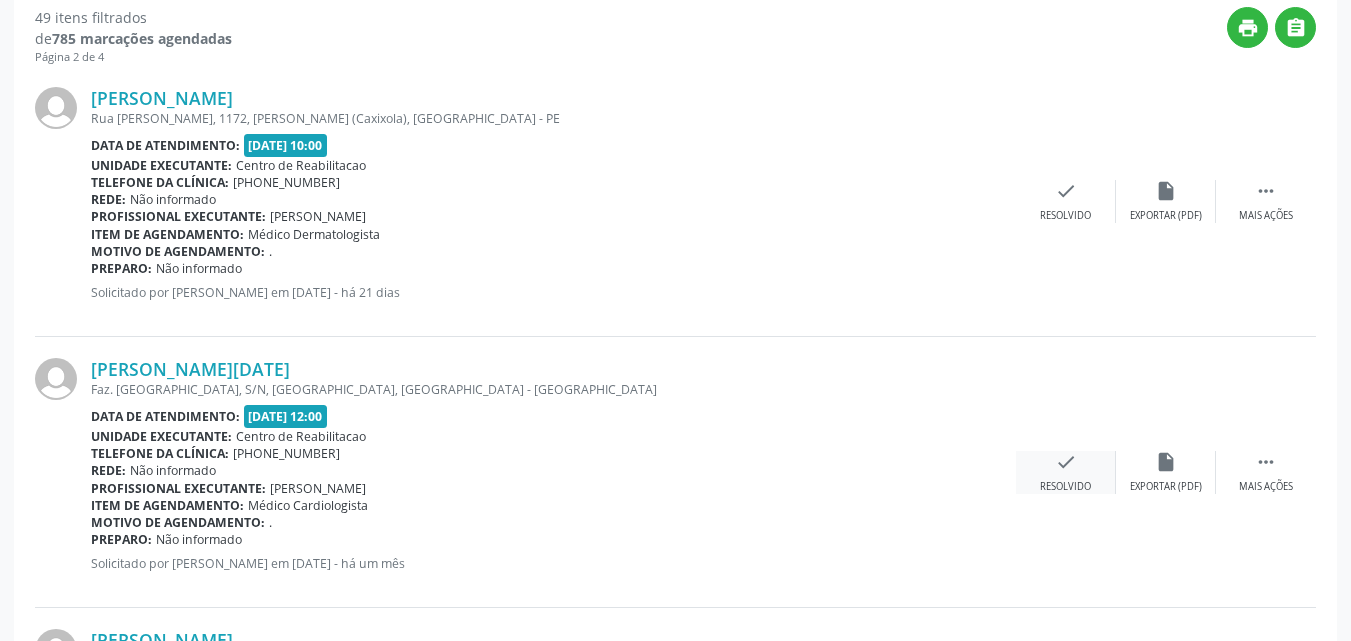 click on "check" at bounding box center [1066, 462] 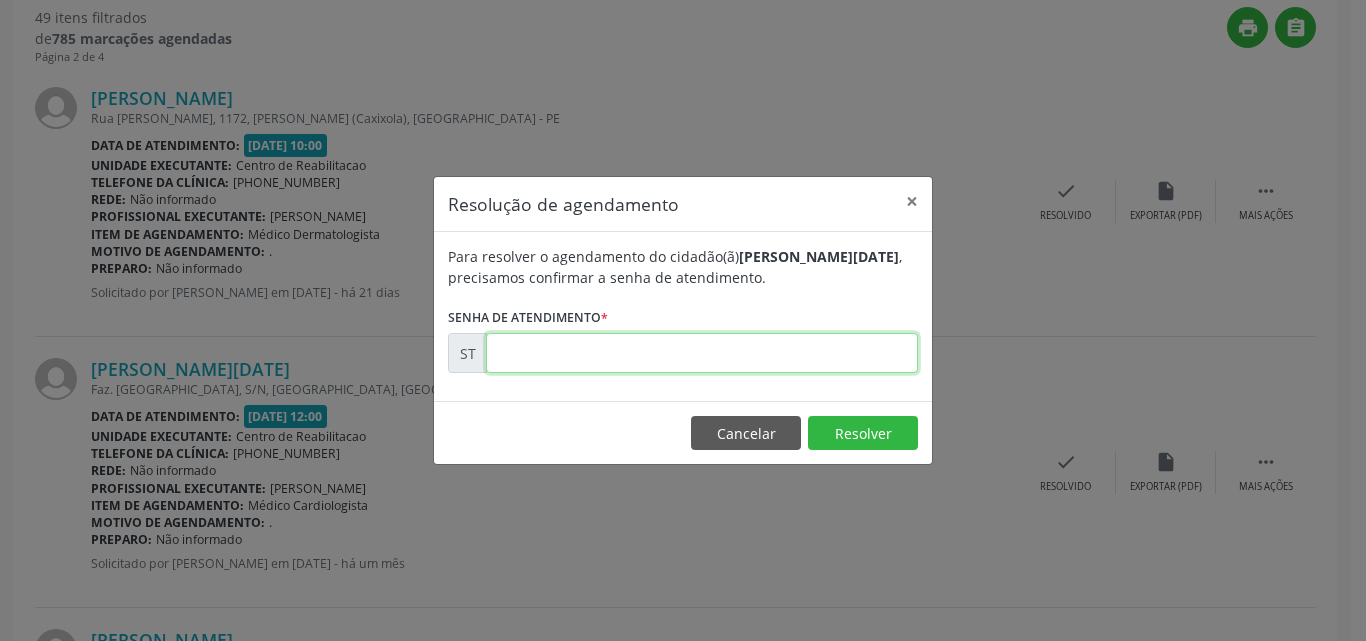 click at bounding box center (702, 353) 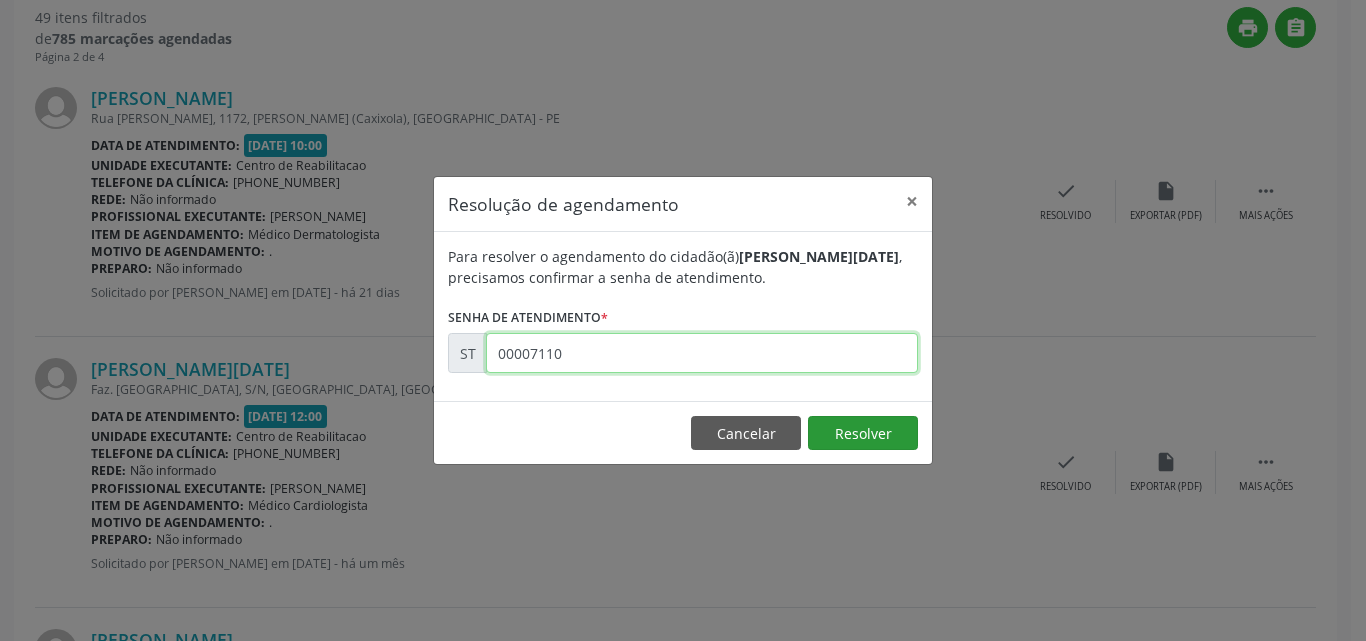 type on "00007110" 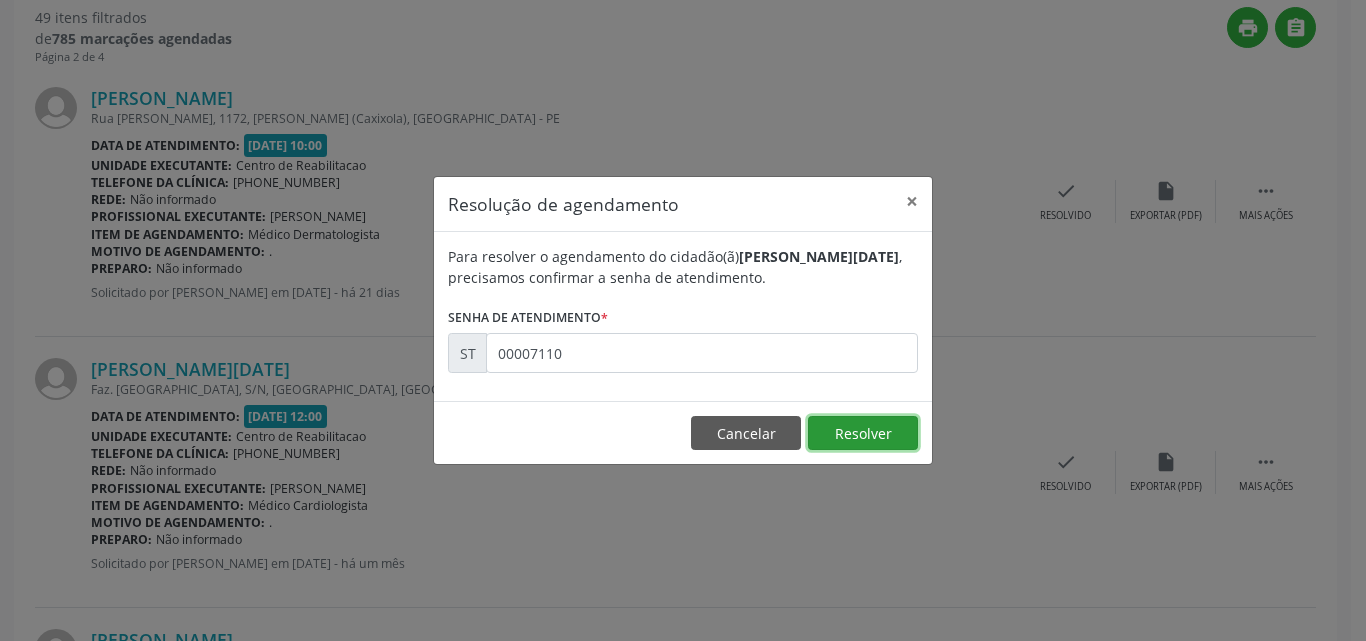 click on "Resolver" at bounding box center [863, 433] 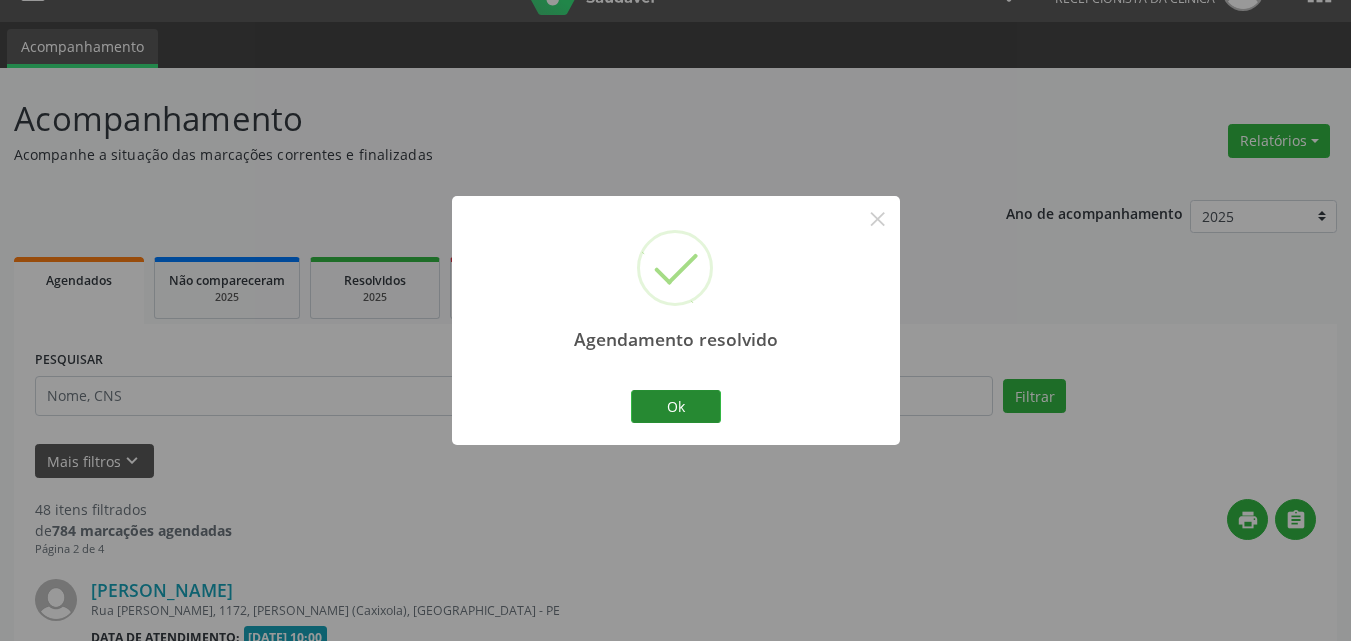 scroll, scrollTop: 534, scrollLeft: 0, axis: vertical 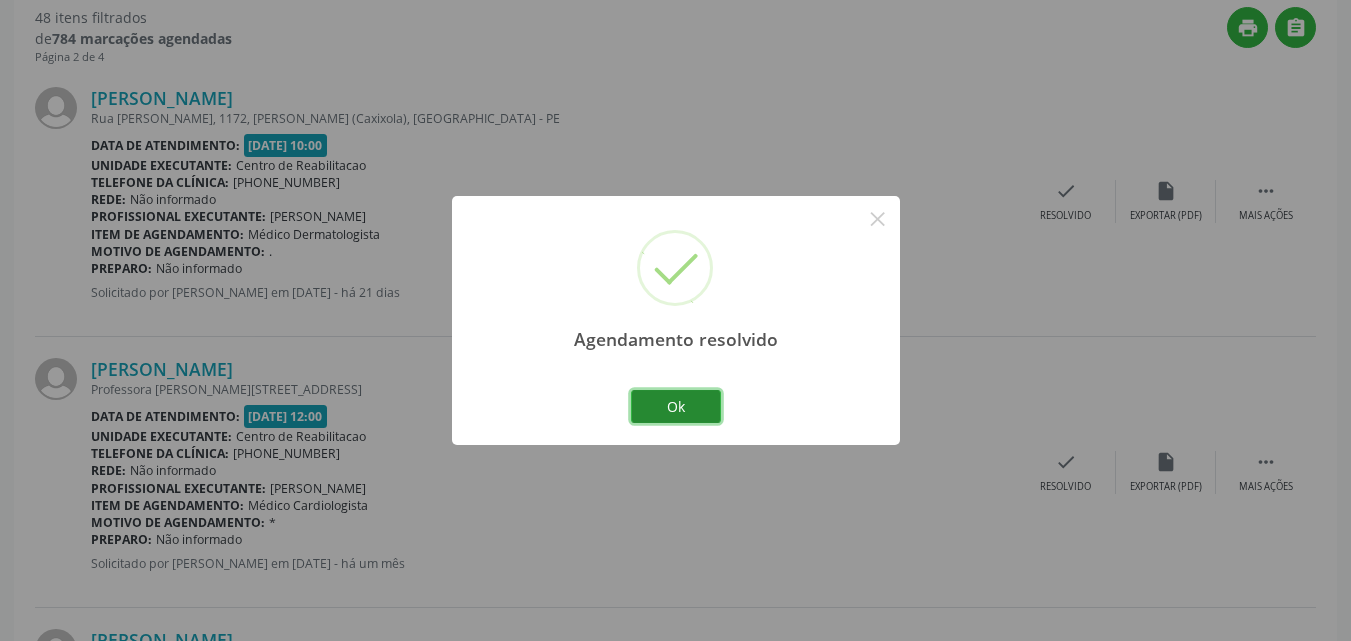 click on "Ok" at bounding box center (676, 407) 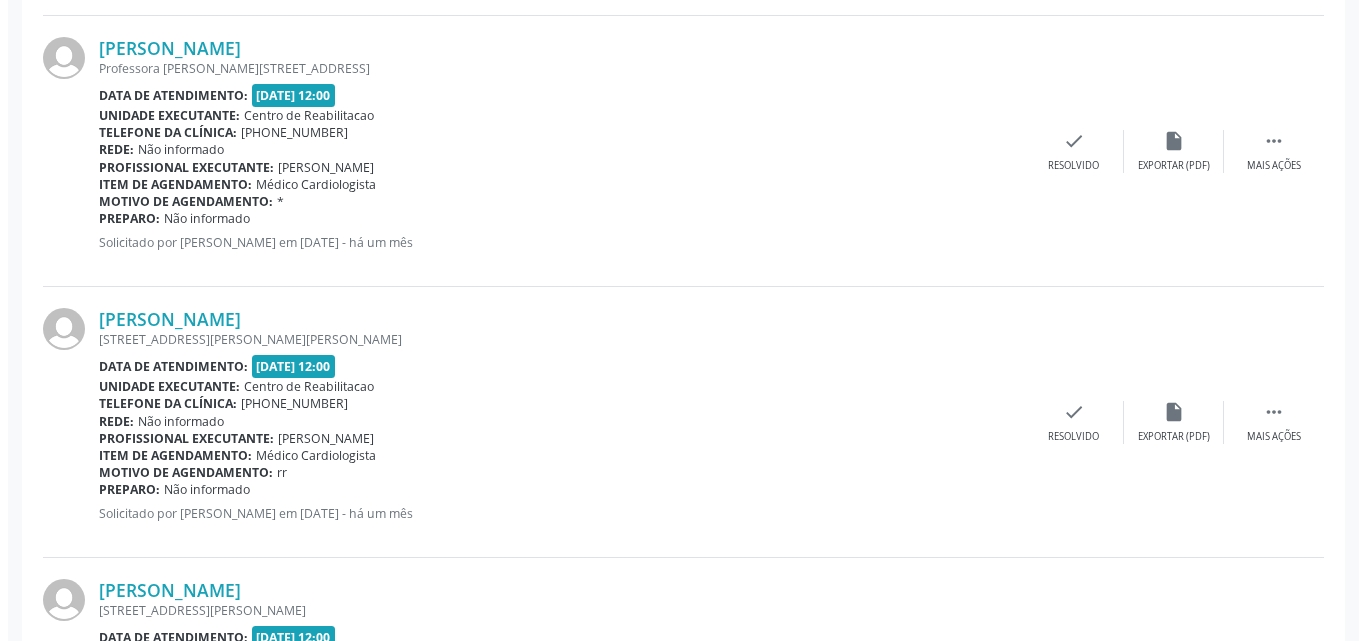 scroll, scrollTop: 634, scrollLeft: 0, axis: vertical 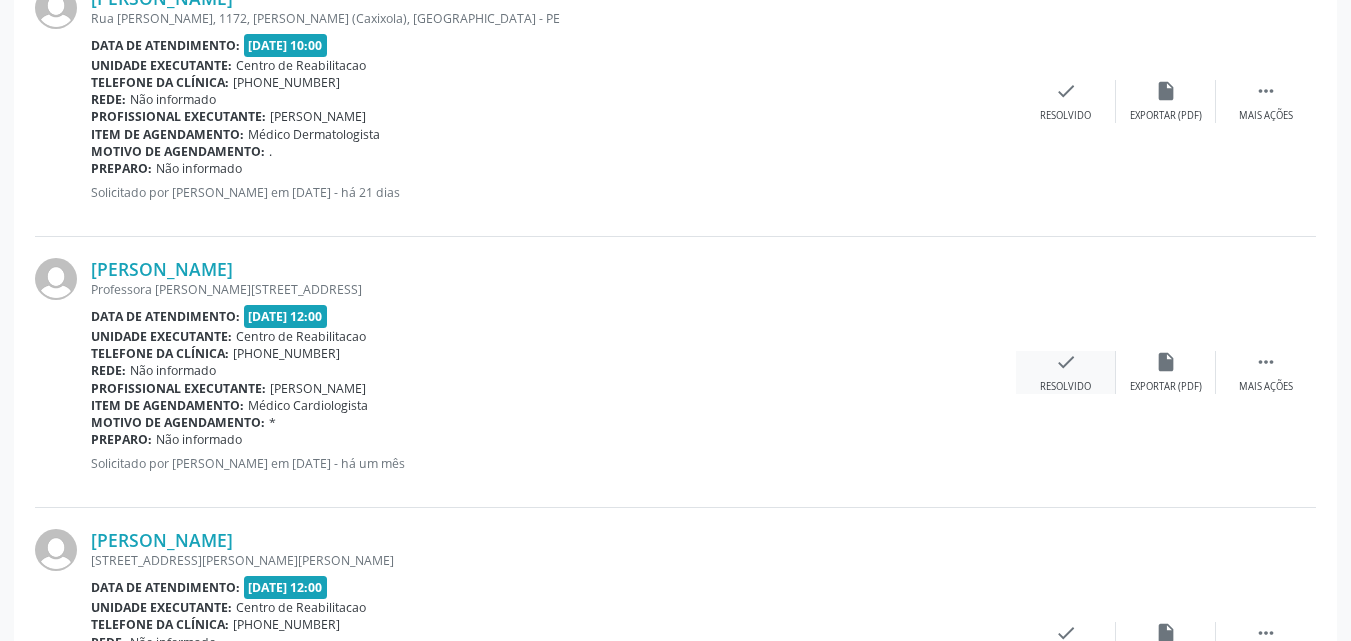 click on "check" at bounding box center (1066, 362) 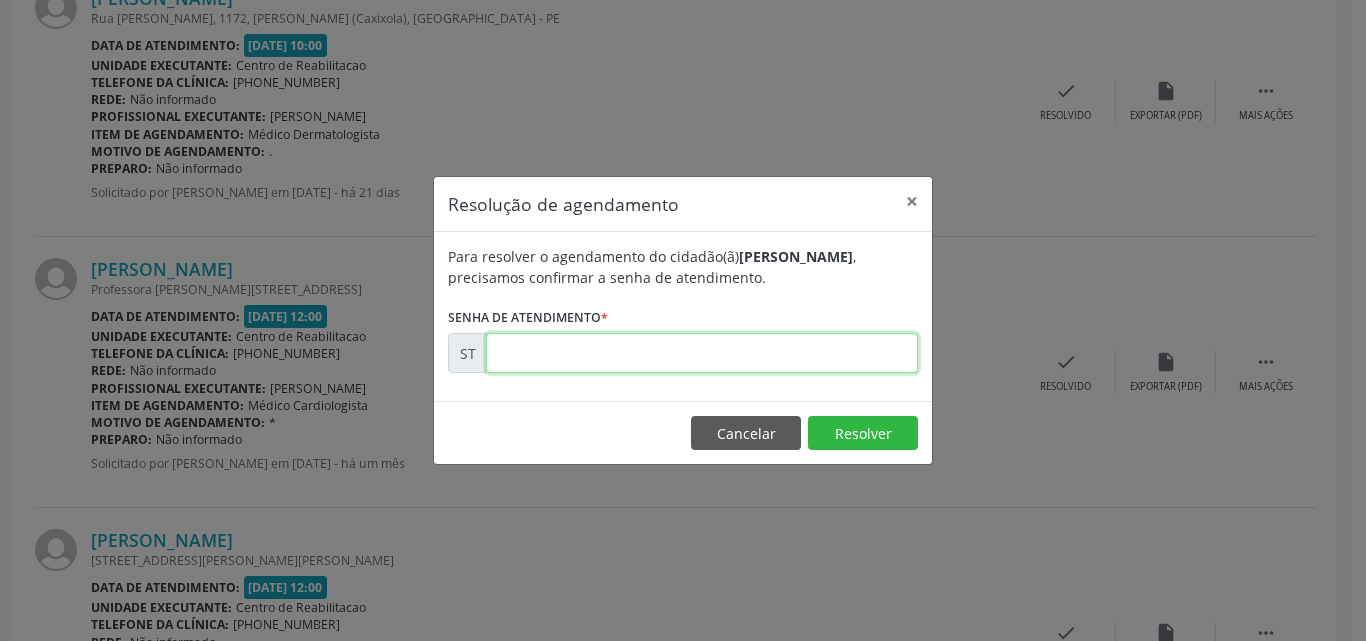 click at bounding box center (702, 353) 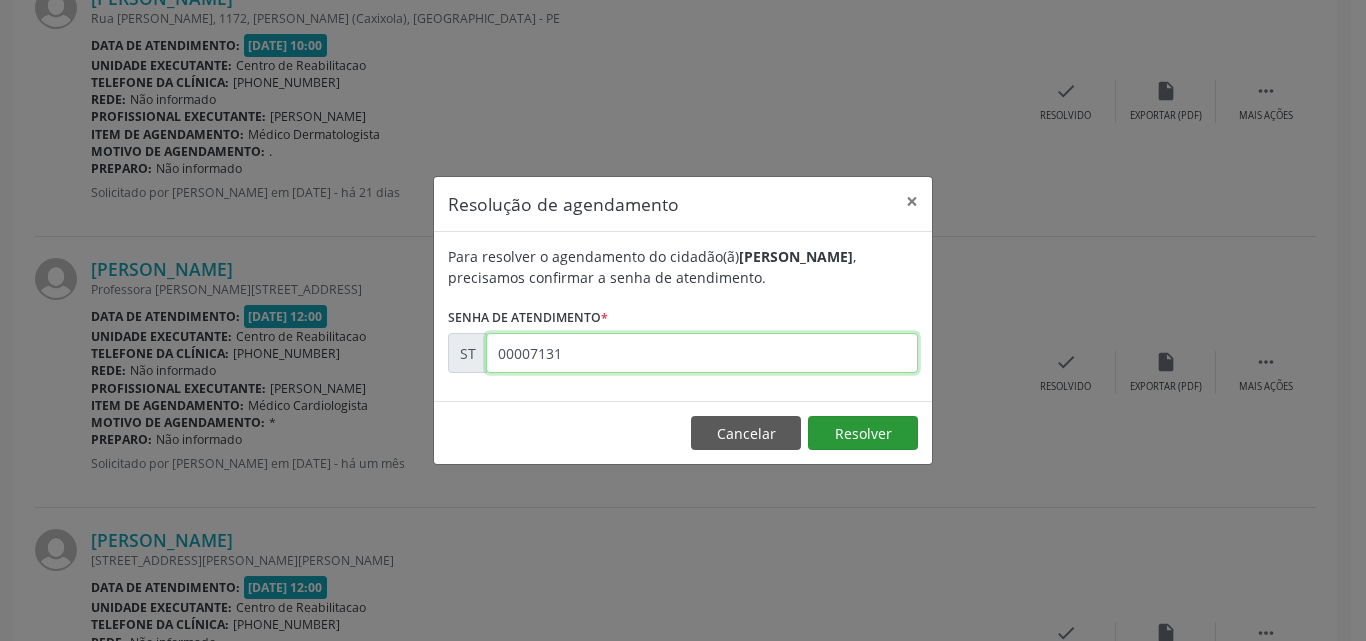 type on "00007131" 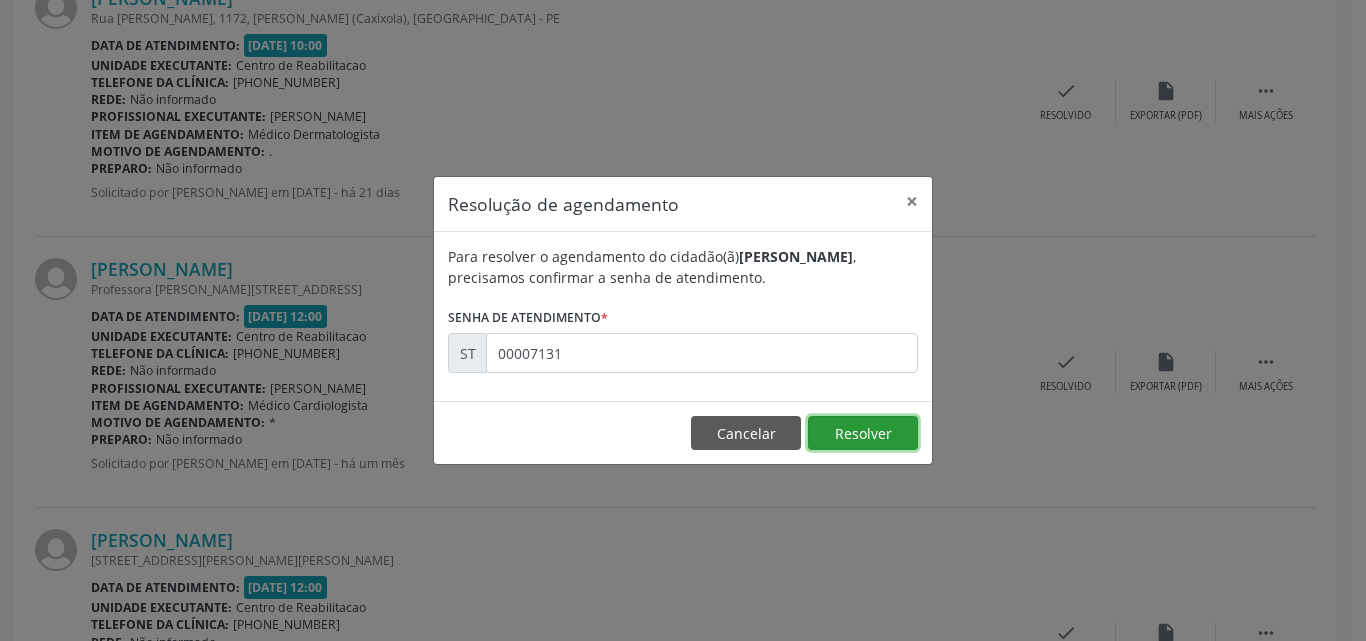click on "Resolver" at bounding box center (863, 433) 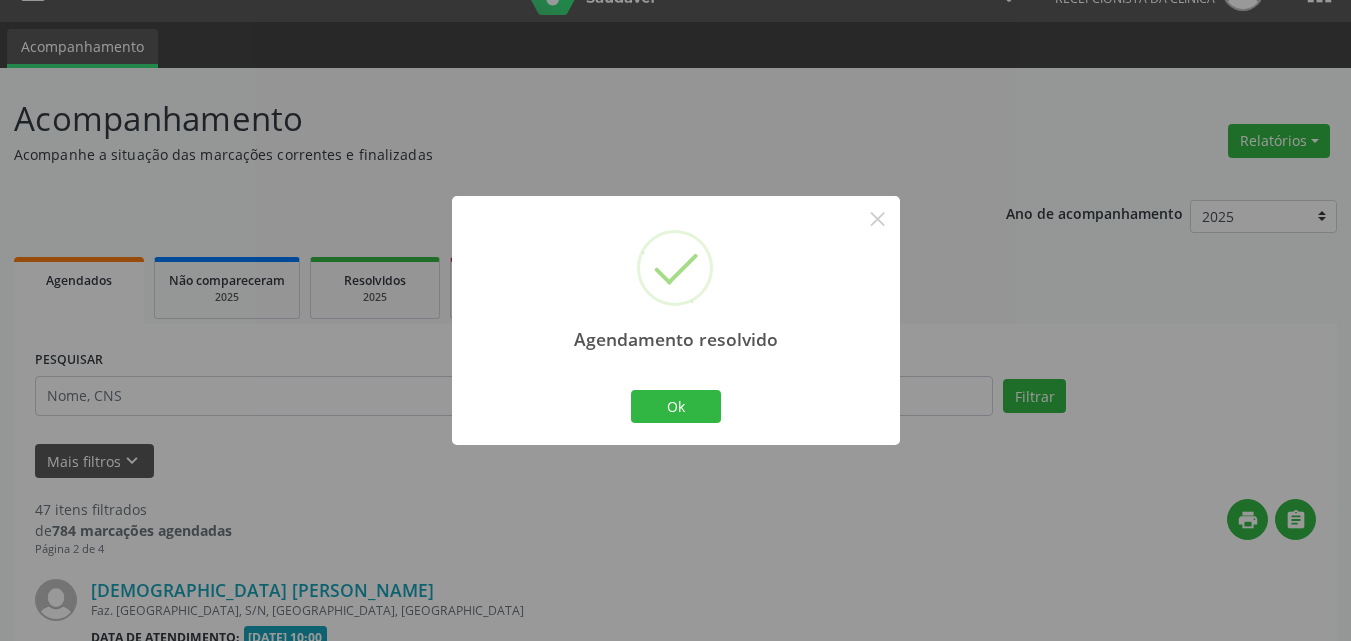 scroll, scrollTop: 634, scrollLeft: 0, axis: vertical 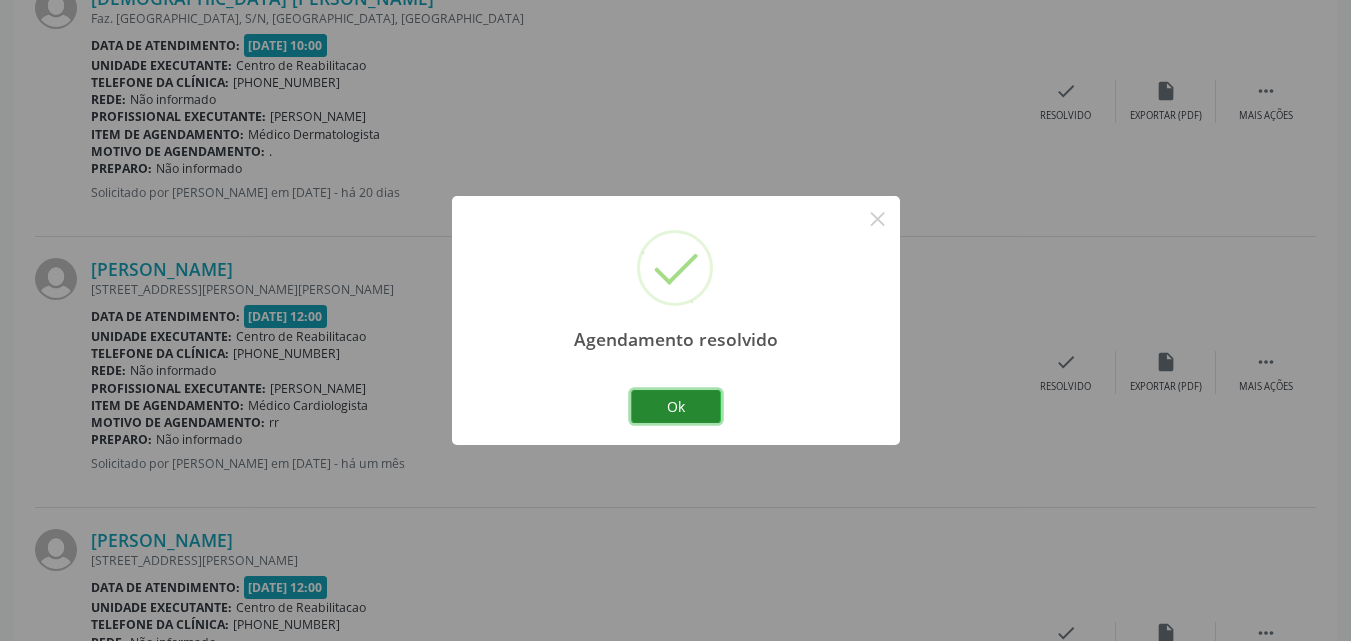 click on "Ok" at bounding box center [676, 407] 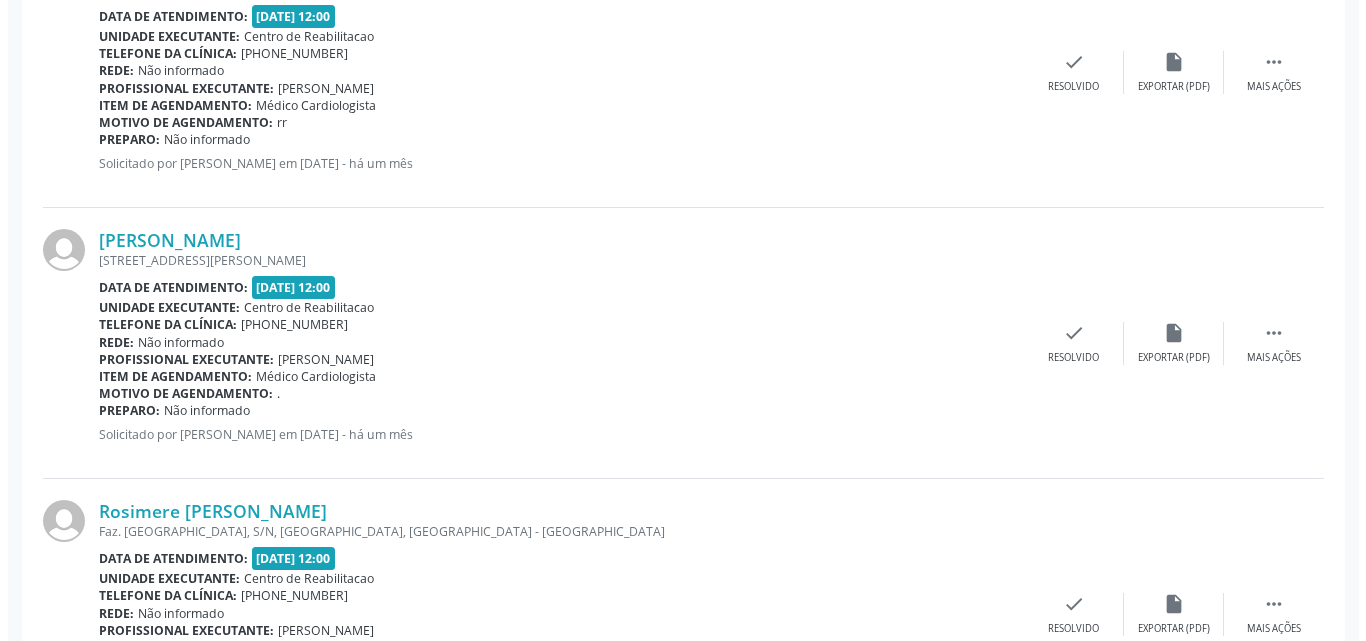scroll, scrollTop: 1034, scrollLeft: 0, axis: vertical 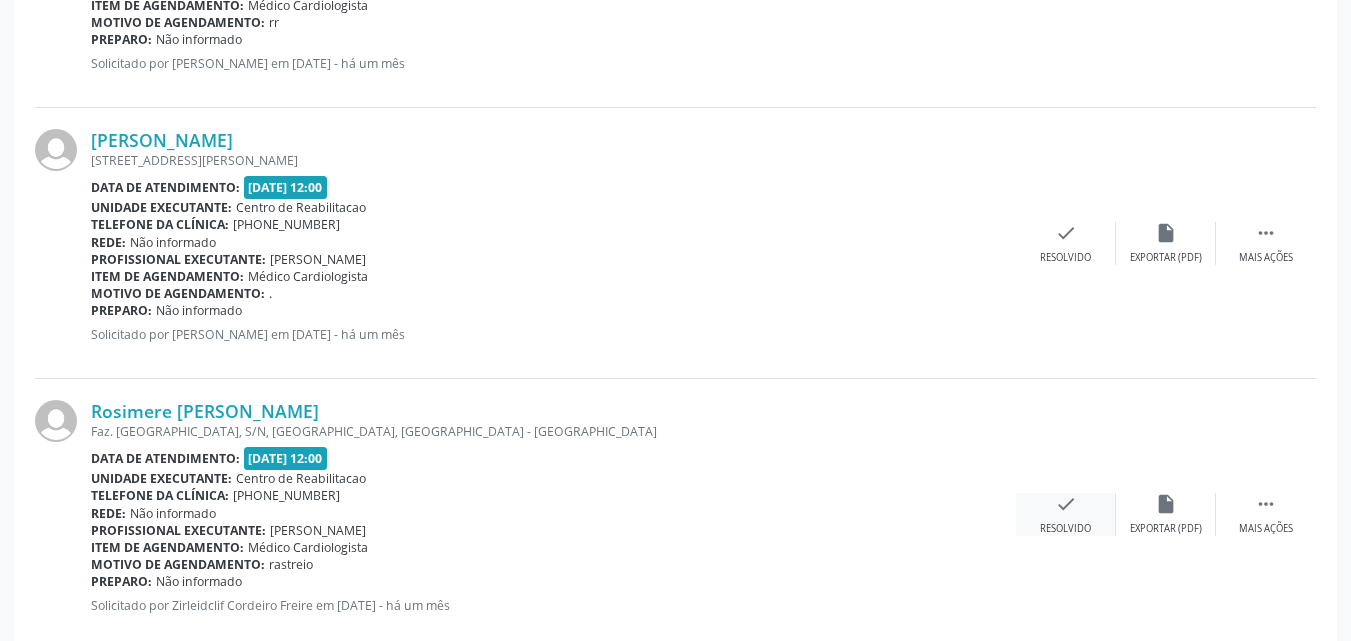 click on "check" at bounding box center [1066, 504] 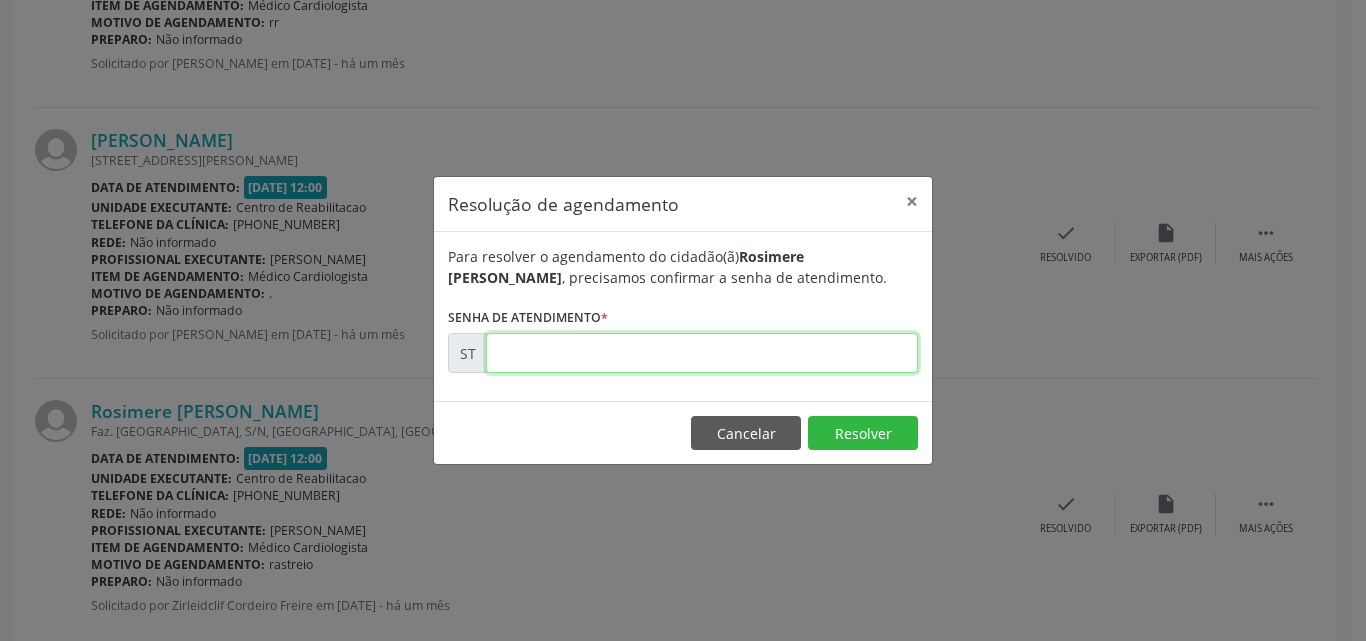 click at bounding box center [702, 353] 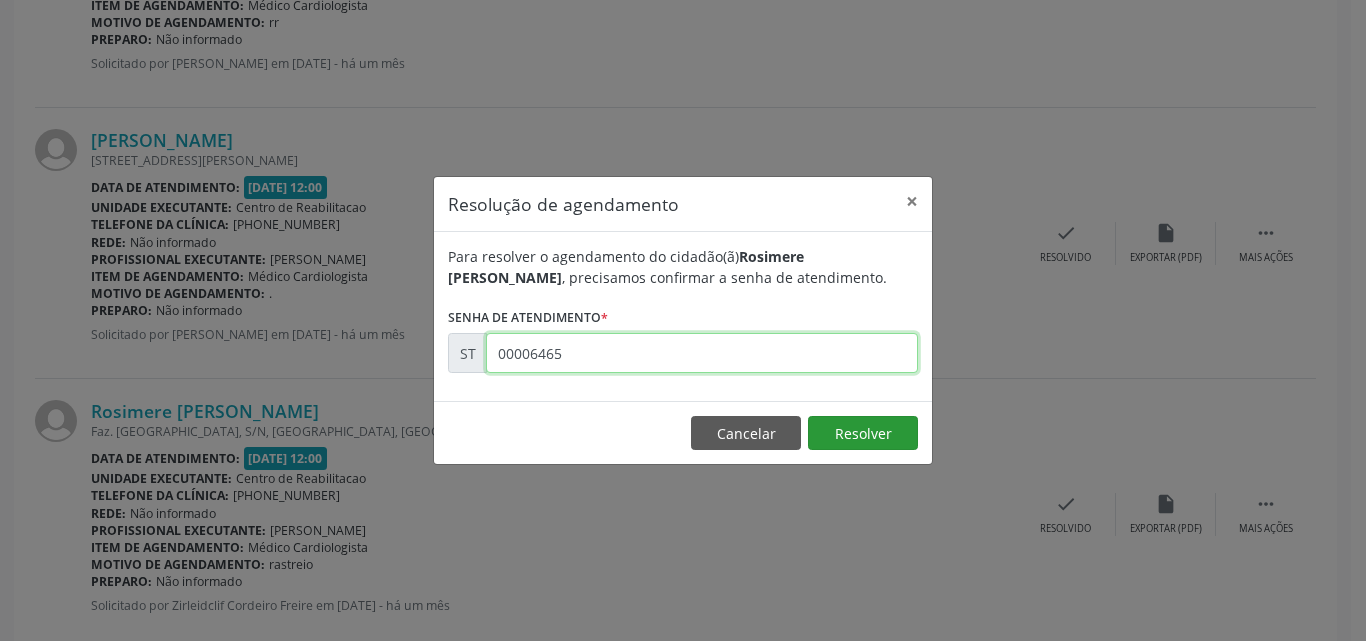 type on "00006465" 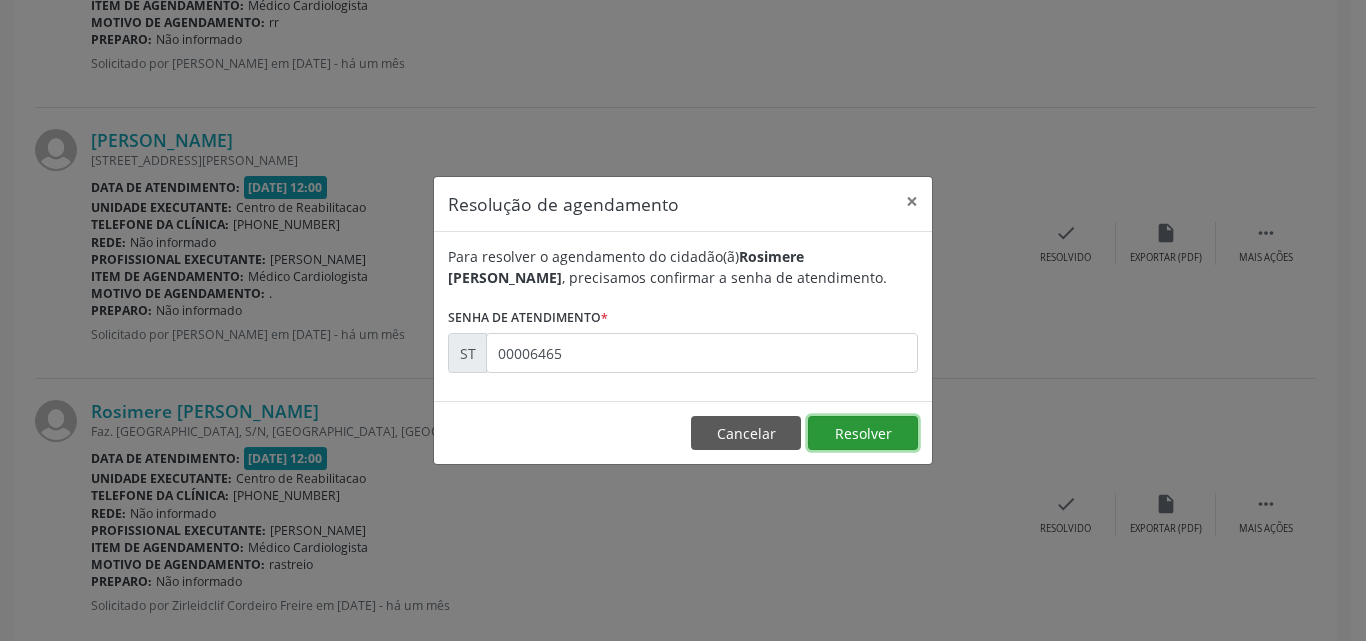 click on "Resolver" at bounding box center (863, 433) 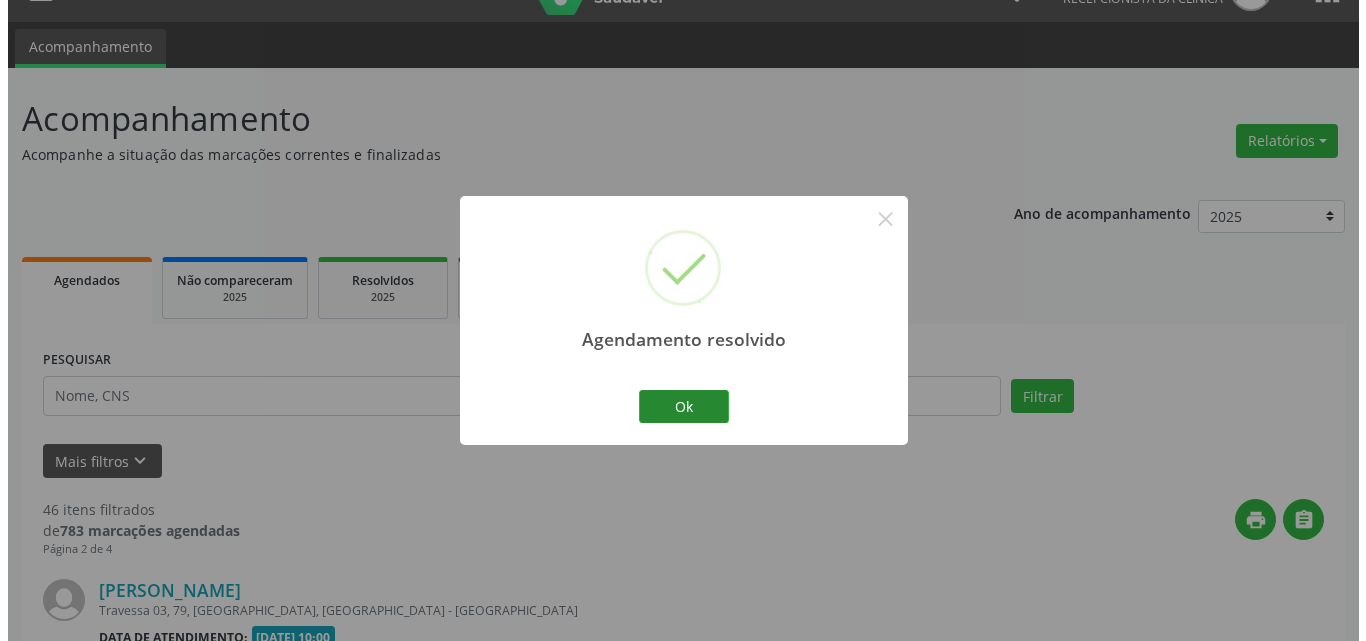 scroll, scrollTop: 1034, scrollLeft: 0, axis: vertical 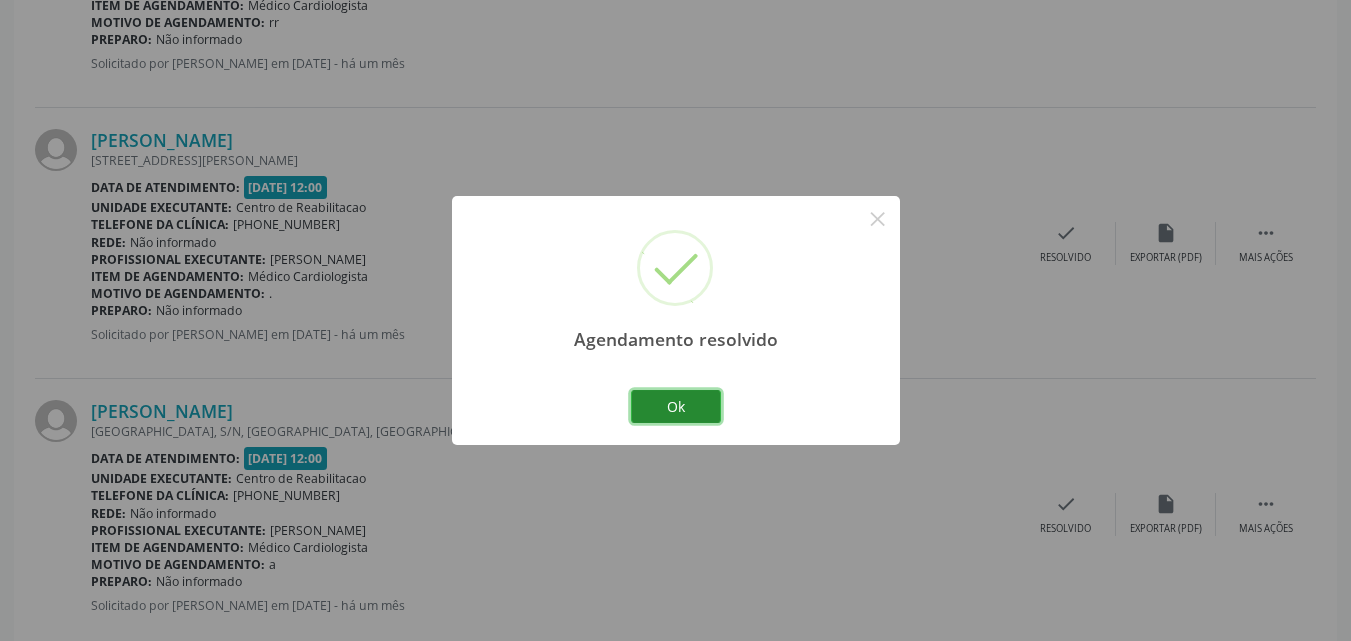 click on "Ok" at bounding box center [676, 407] 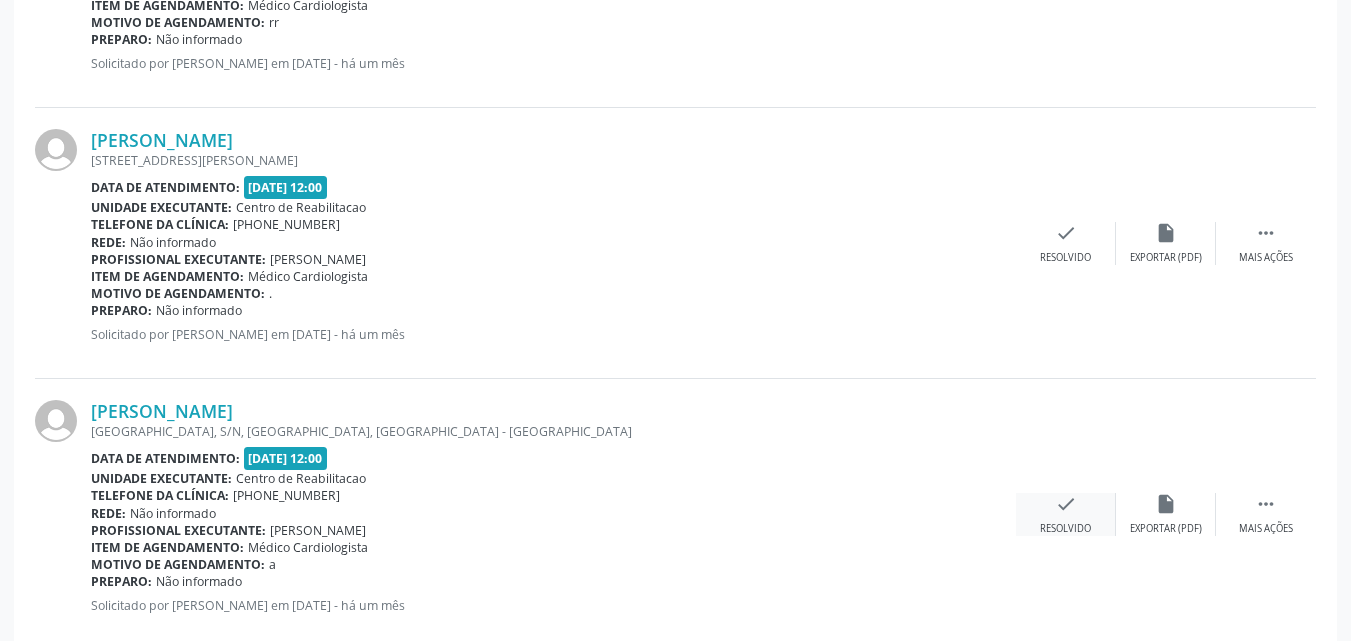 click on "check" at bounding box center (1066, 504) 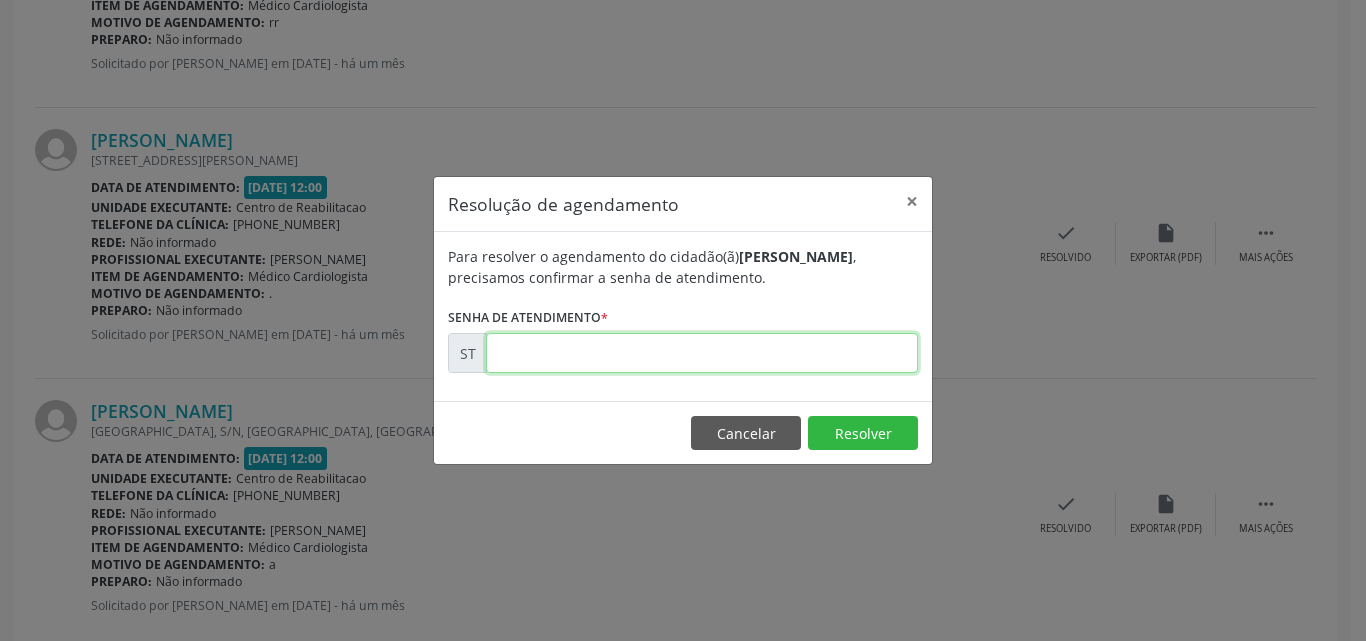 click at bounding box center (702, 353) 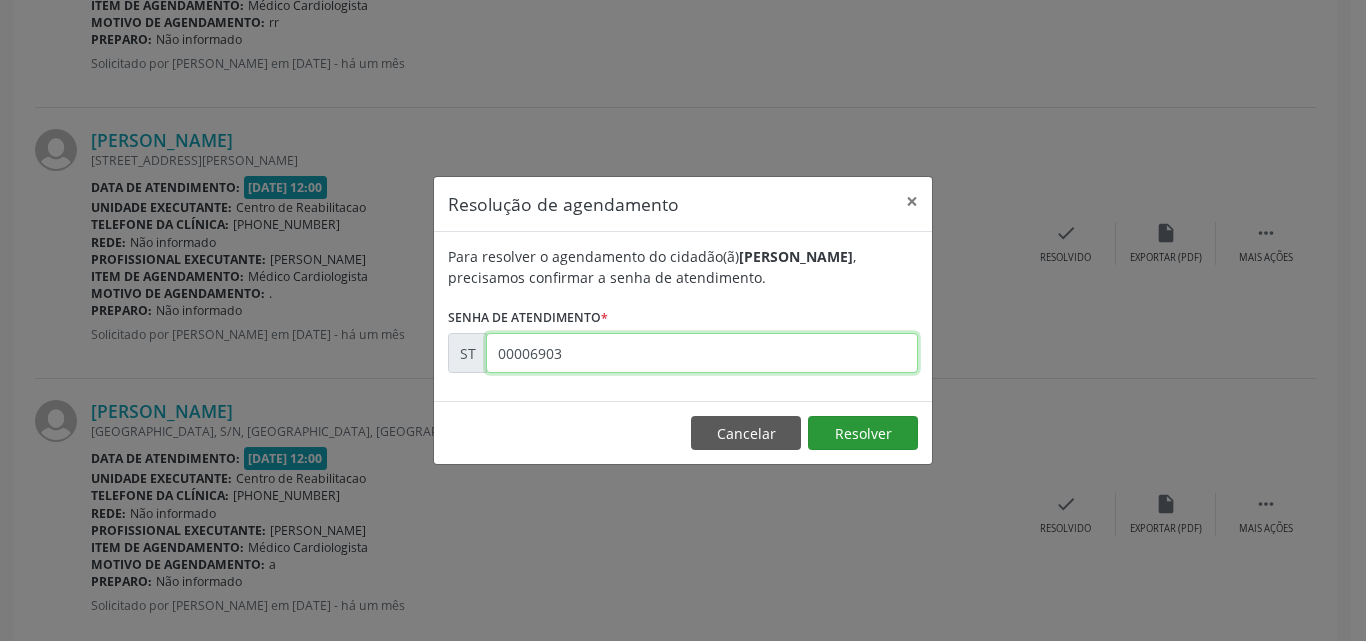 type on "00006903" 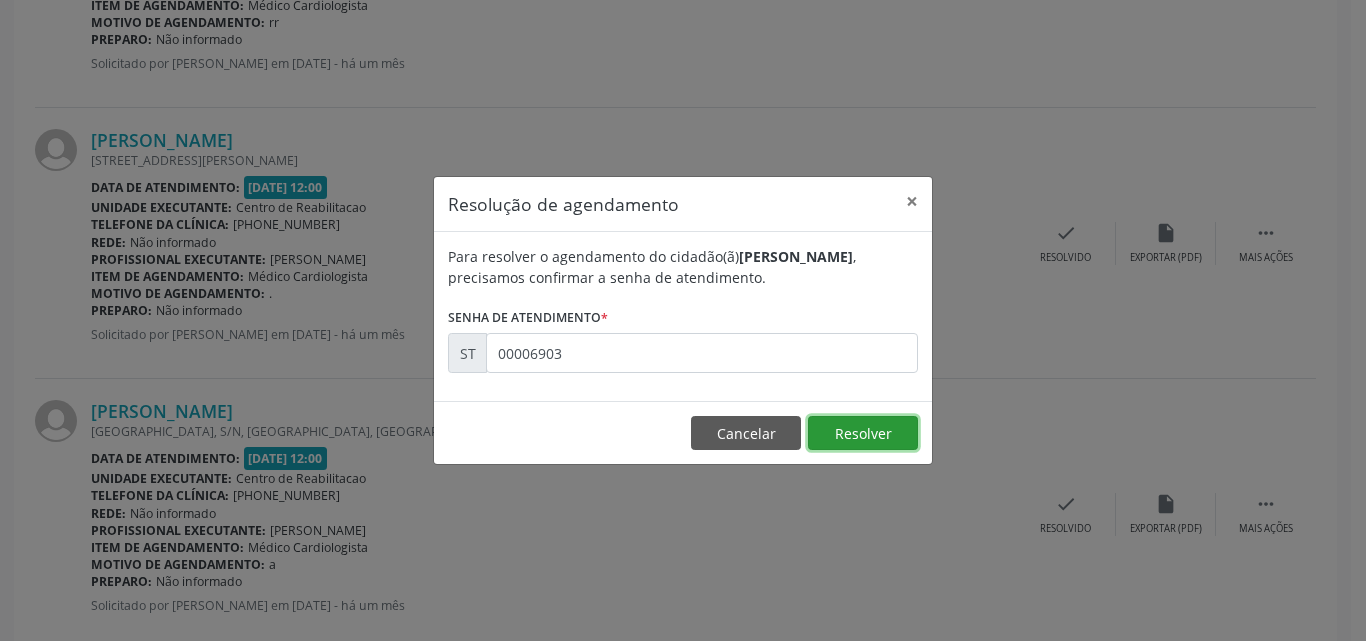 click on "Resolver" at bounding box center [863, 433] 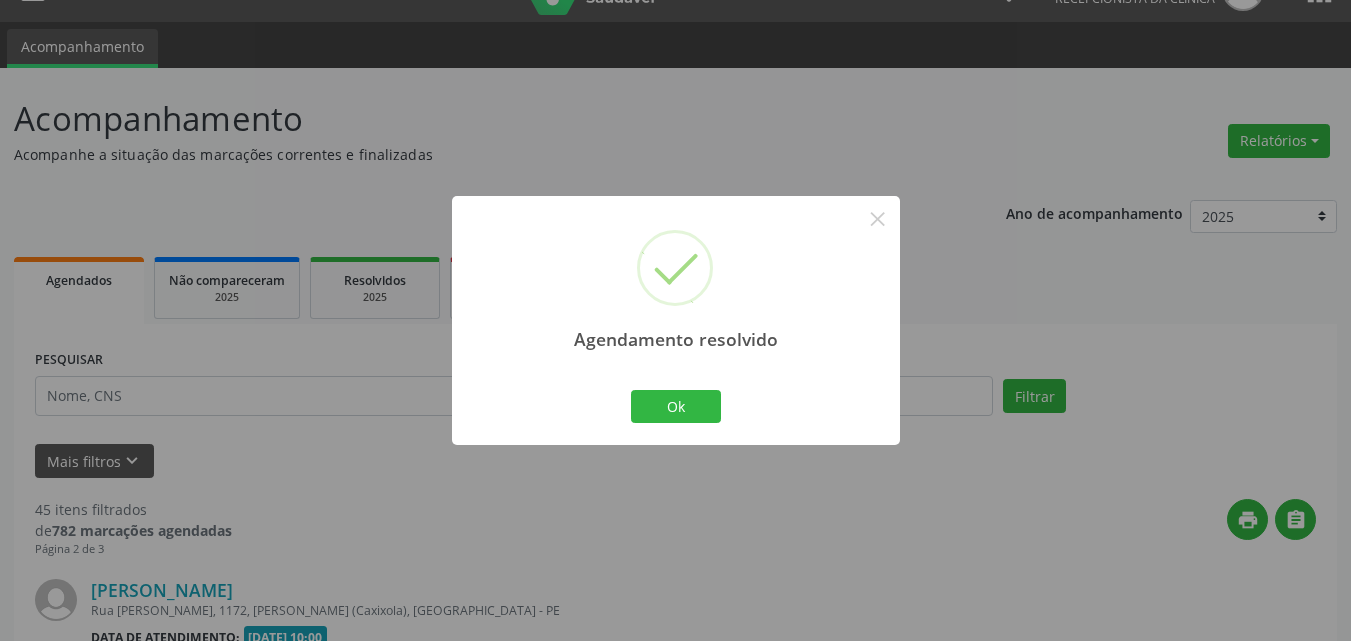 scroll, scrollTop: 1034, scrollLeft: 0, axis: vertical 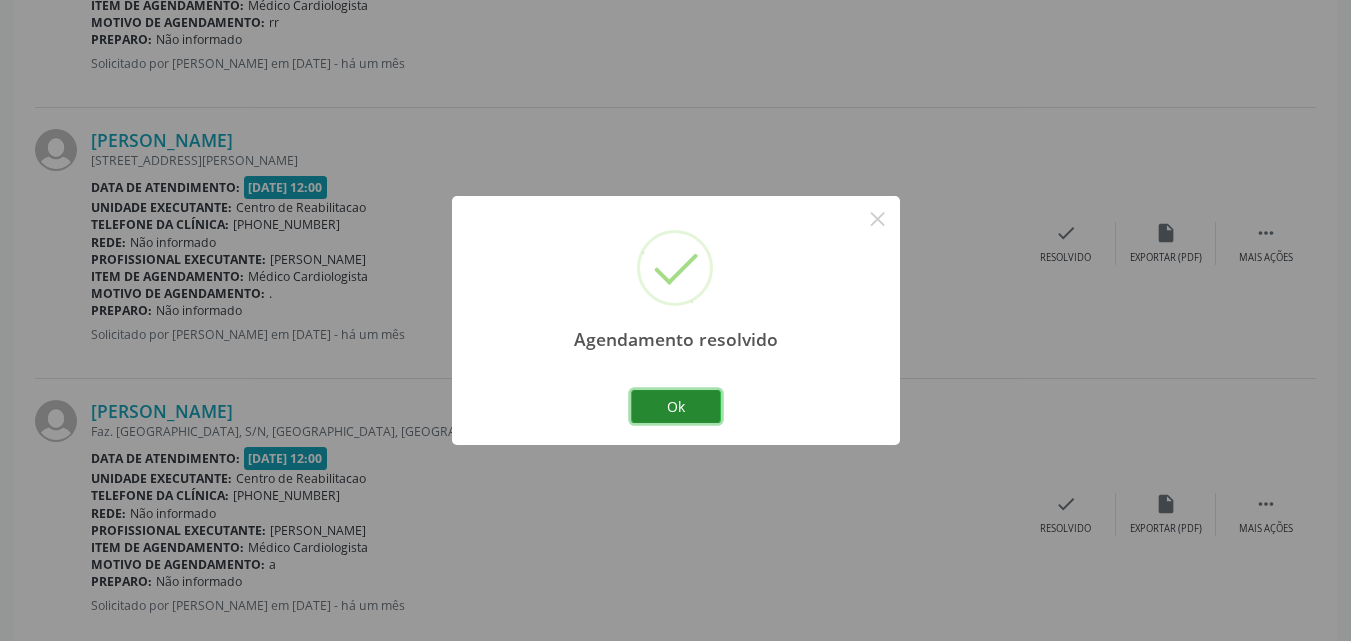 click on "Ok" at bounding box center [676, 407] 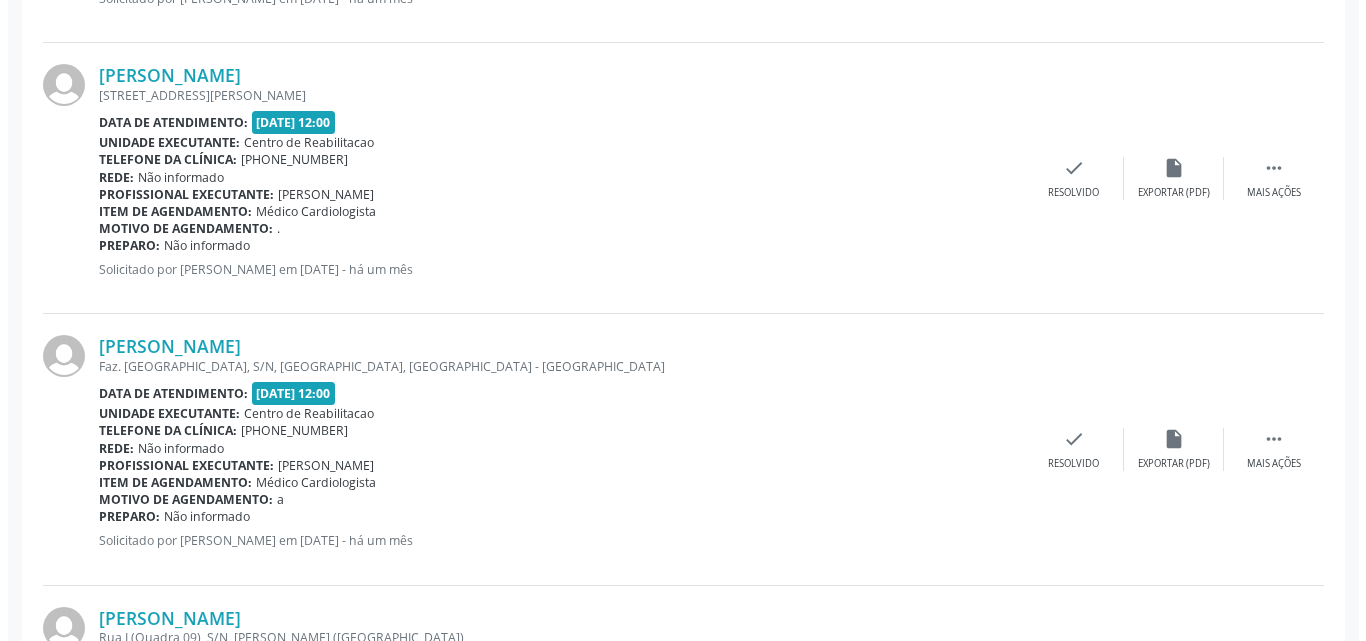 scroll, scrollTop: 1134, scrollLeft: 0, axis: vertical 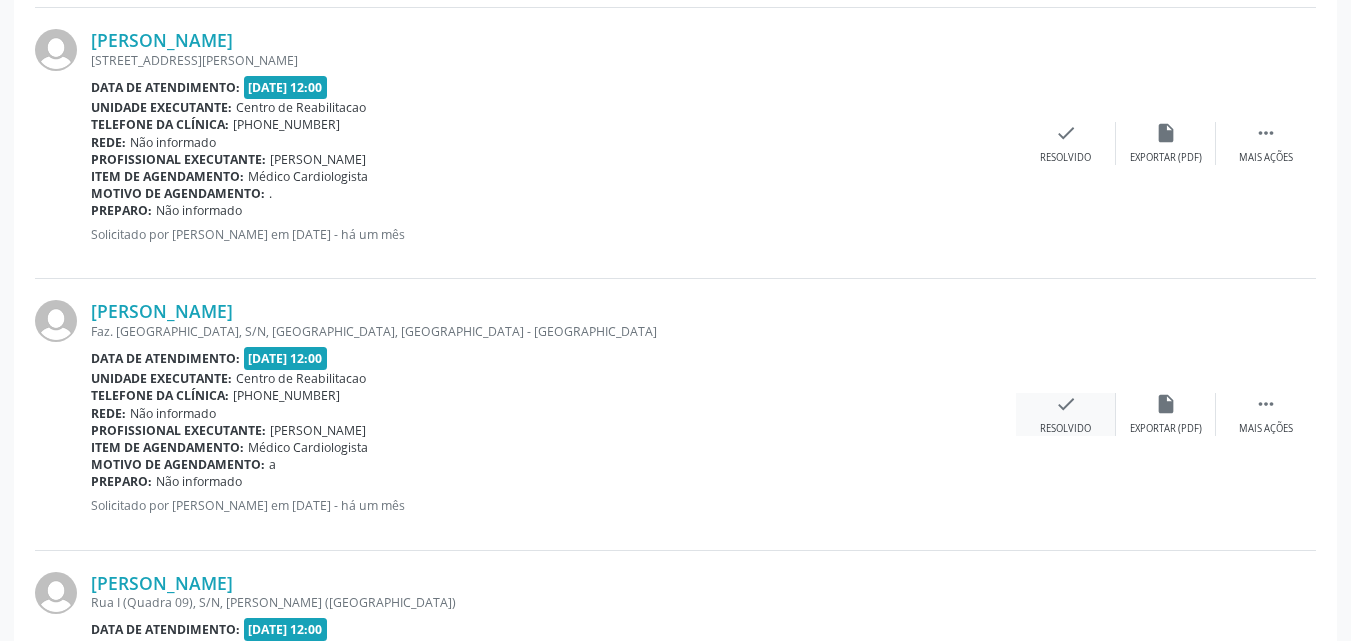 click on "check" at bounding box center (1066, 404) 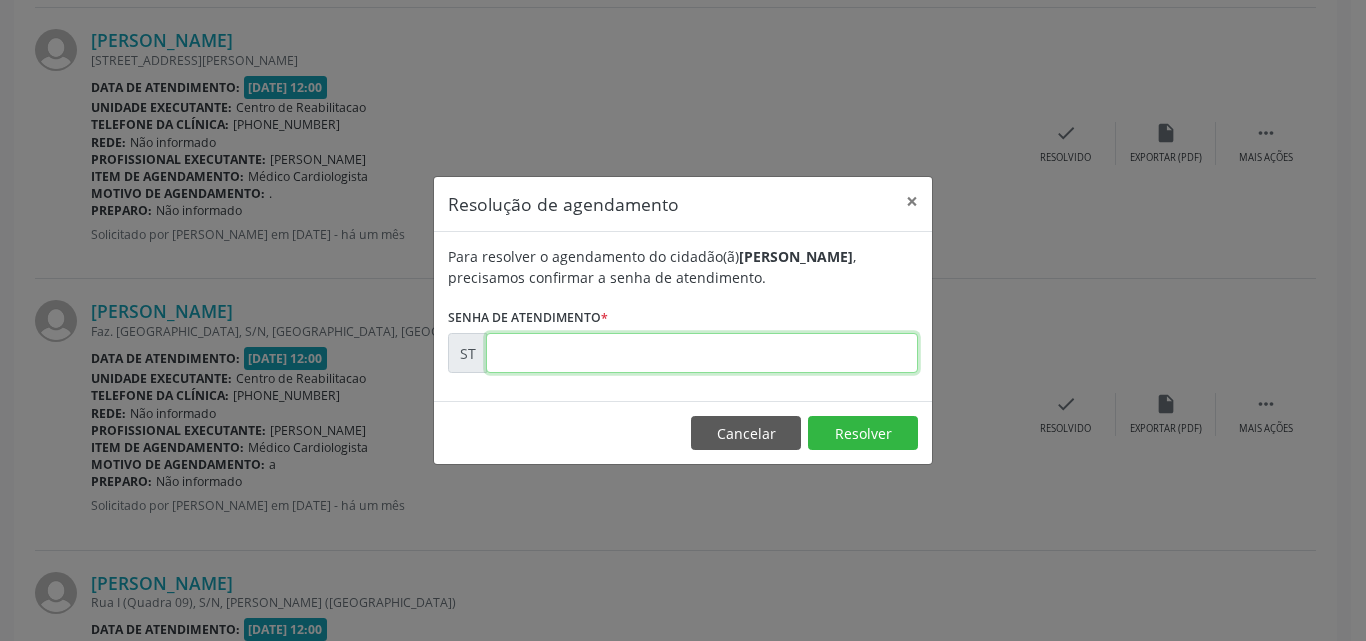 click at bounding box center (702, 353) 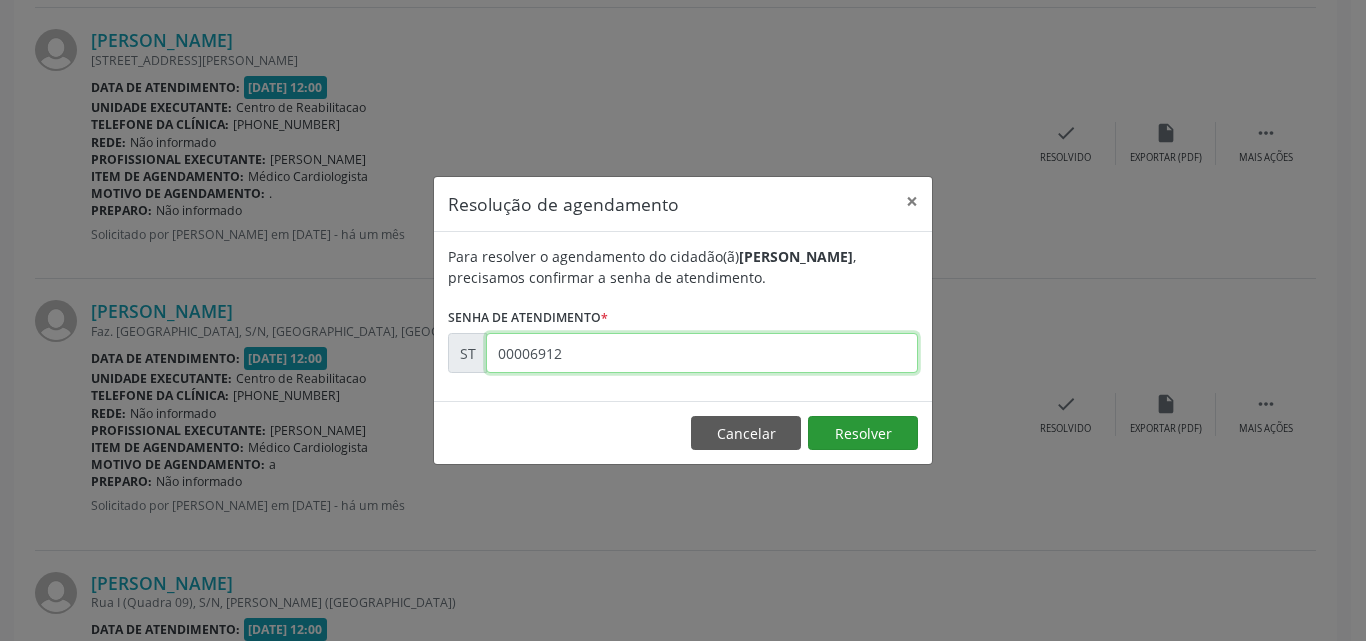type on "00006912" 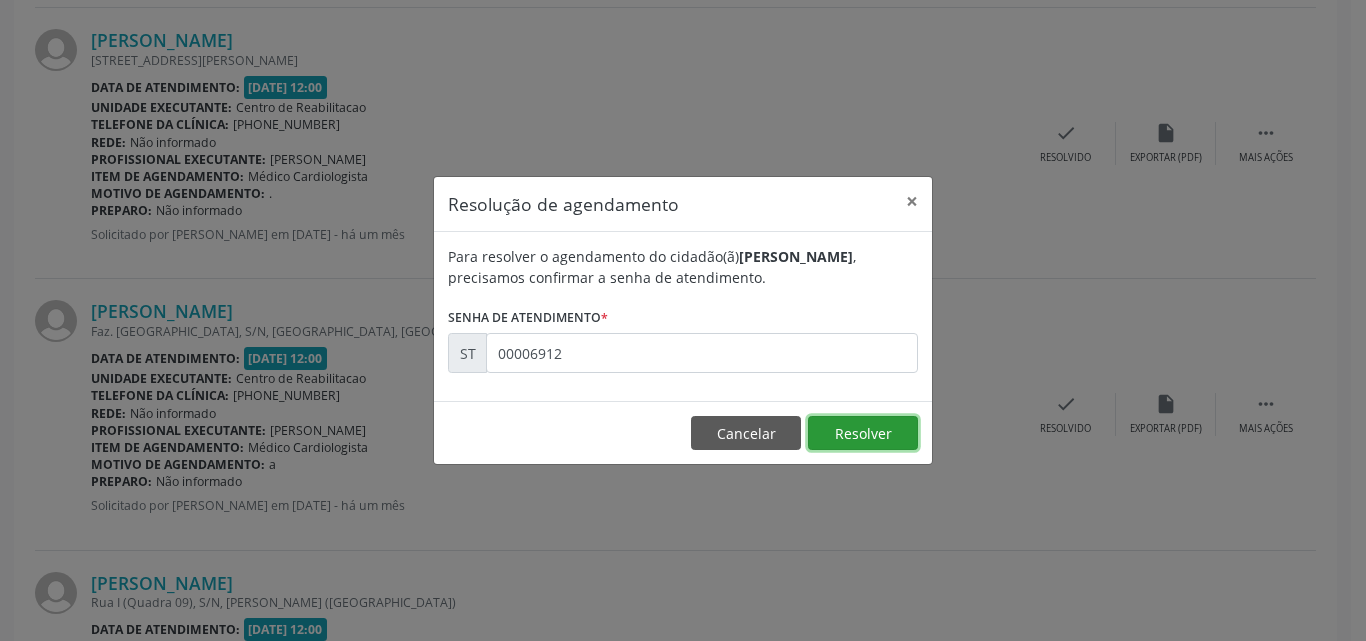 click on "Resolver" at bounding box center [863, 433] 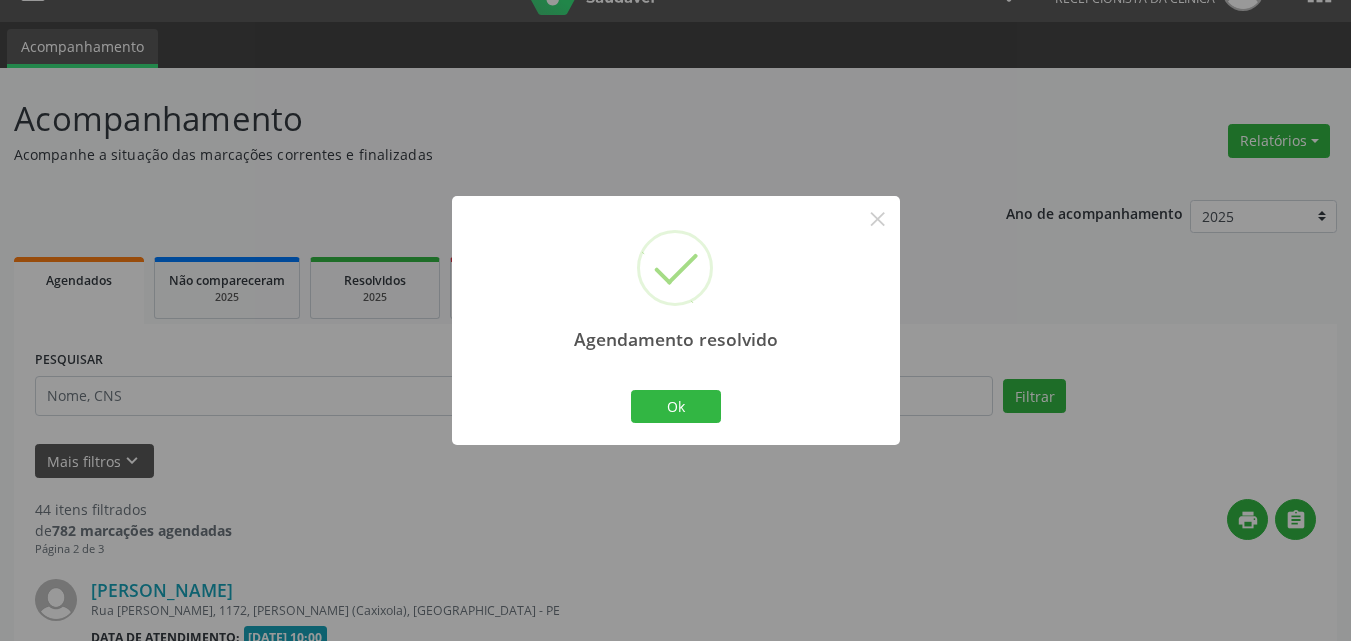 scroll, scrollTop: 1134, scrollLeft: 0, axis: vertical 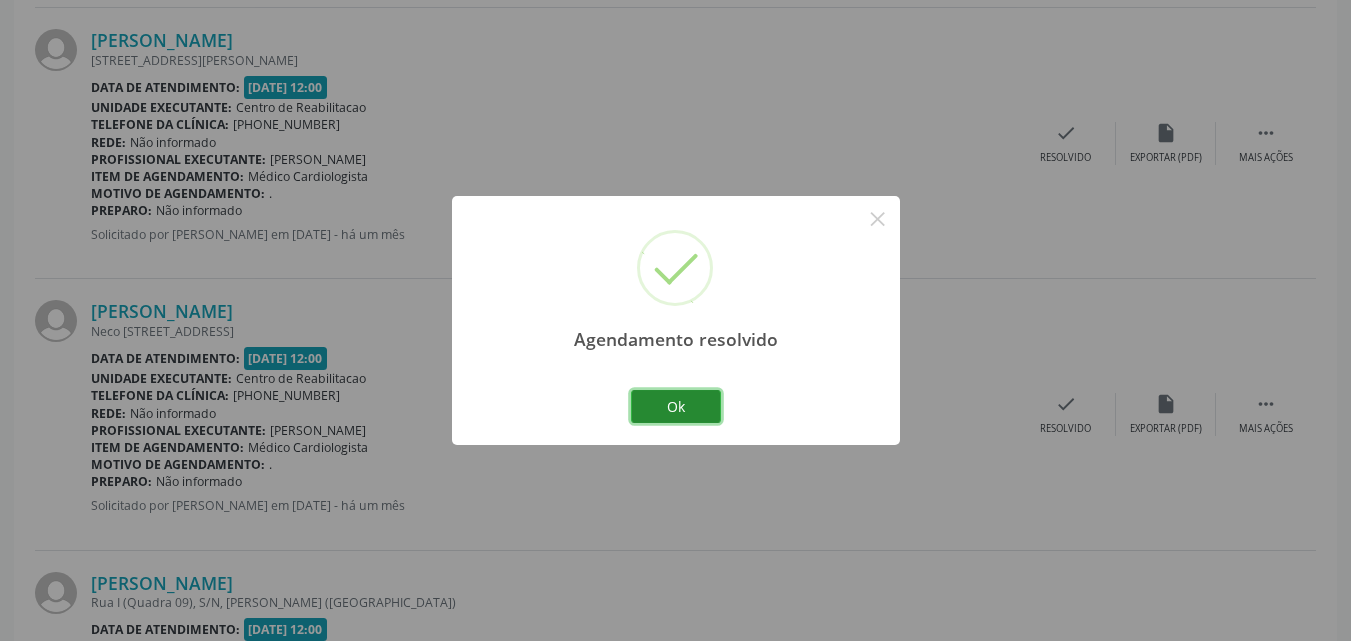 click on "Ok" at bounding box center [676, 407] 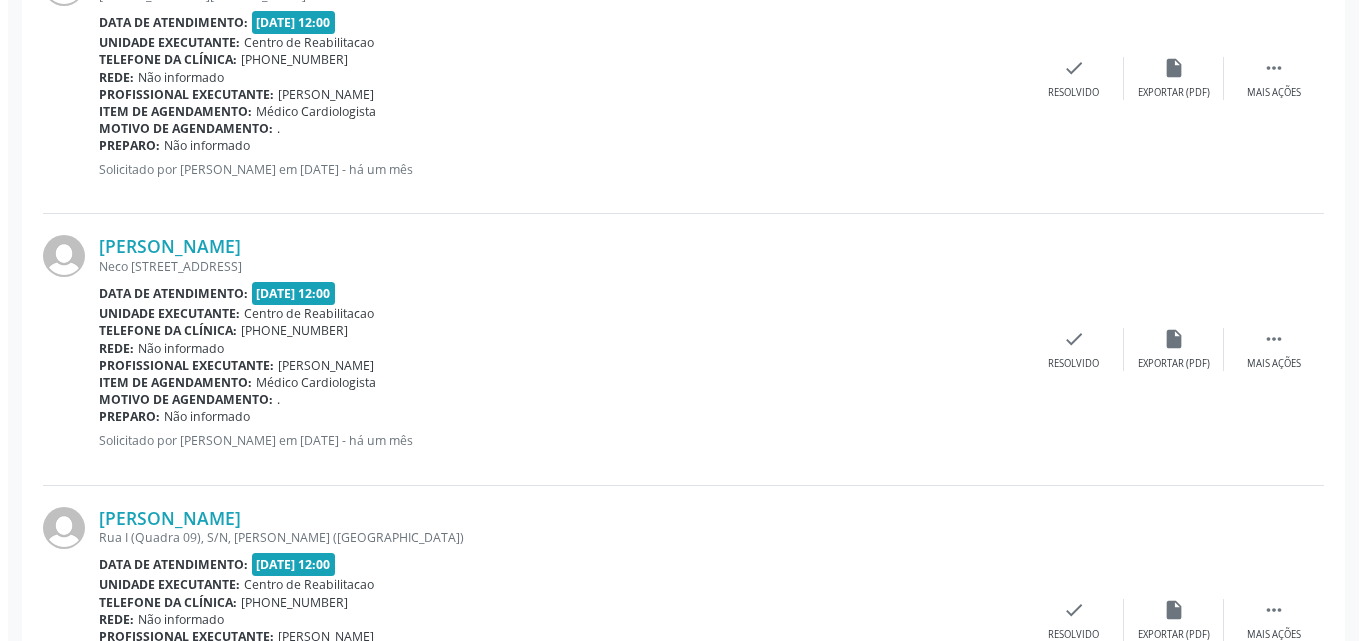 scroll, scrollTop: 1234, scrollLeft: 0, axis: vertical 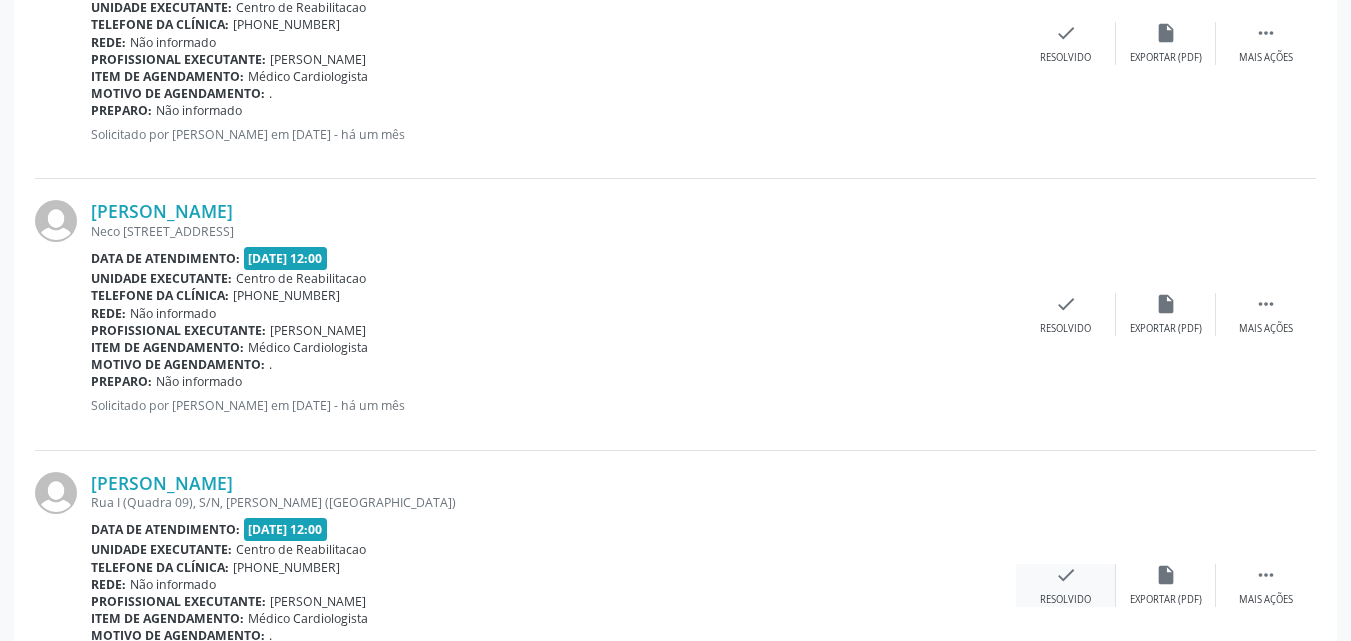 click on "check" at bounding box center (1066, 575) 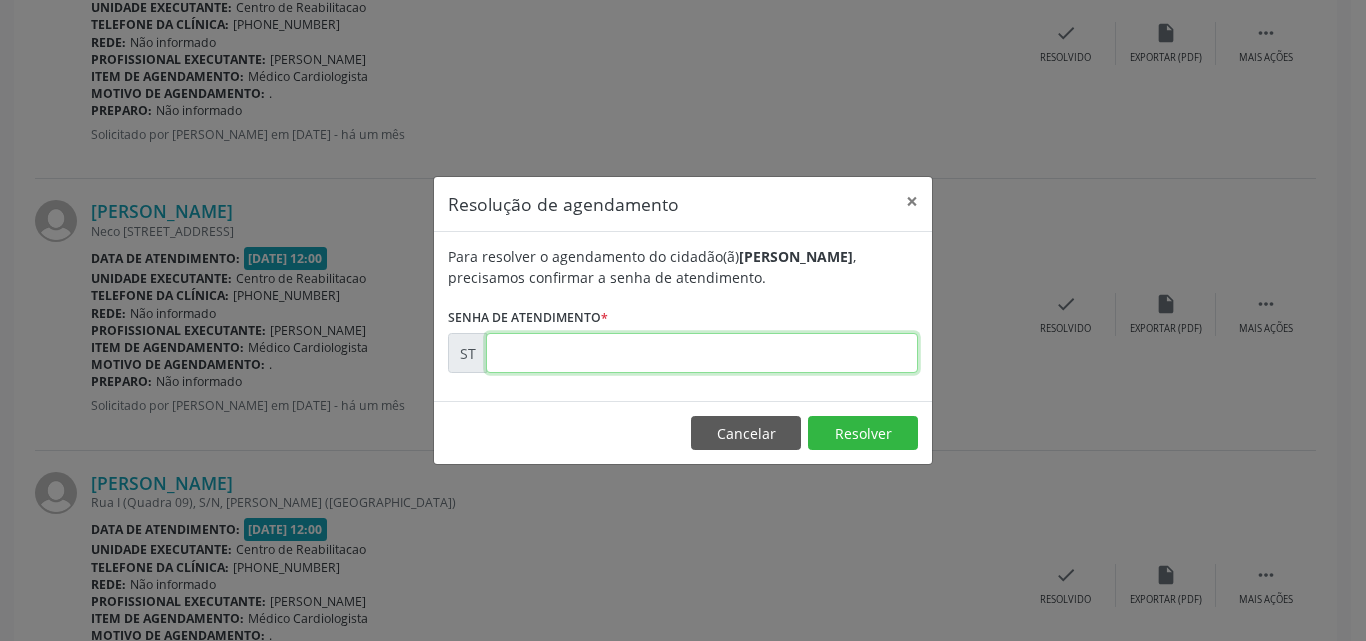 click at bounding box center [702, 353] 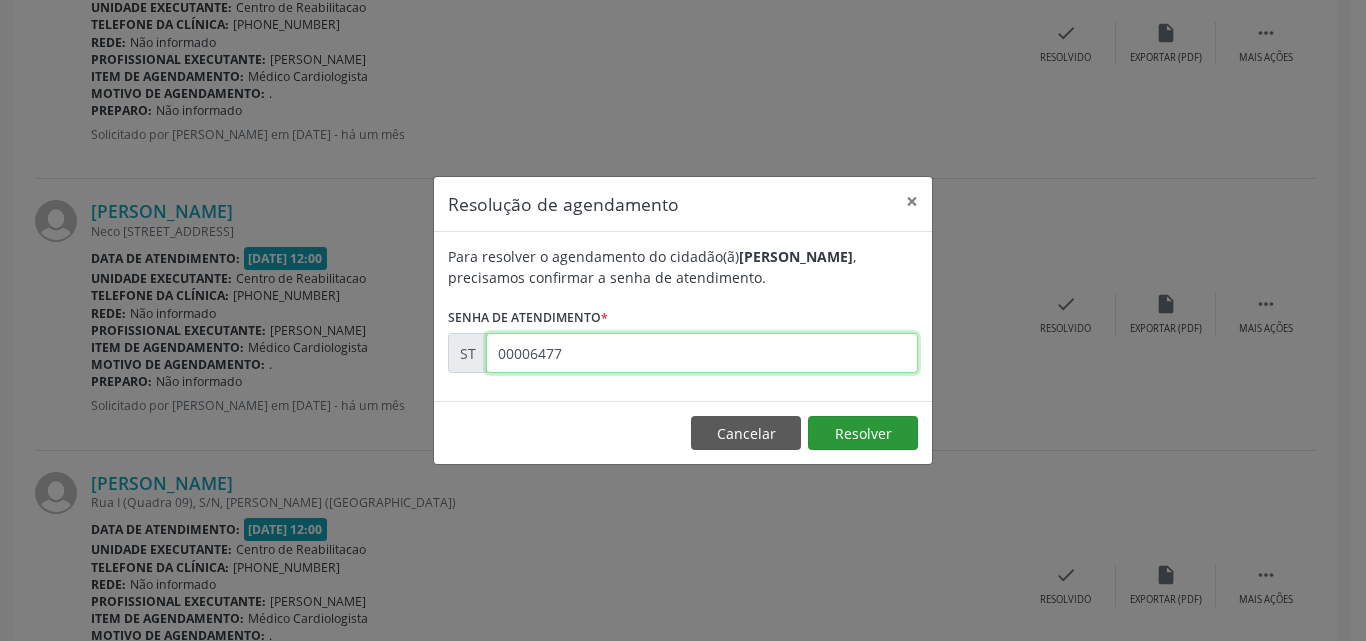 type on "00006477" 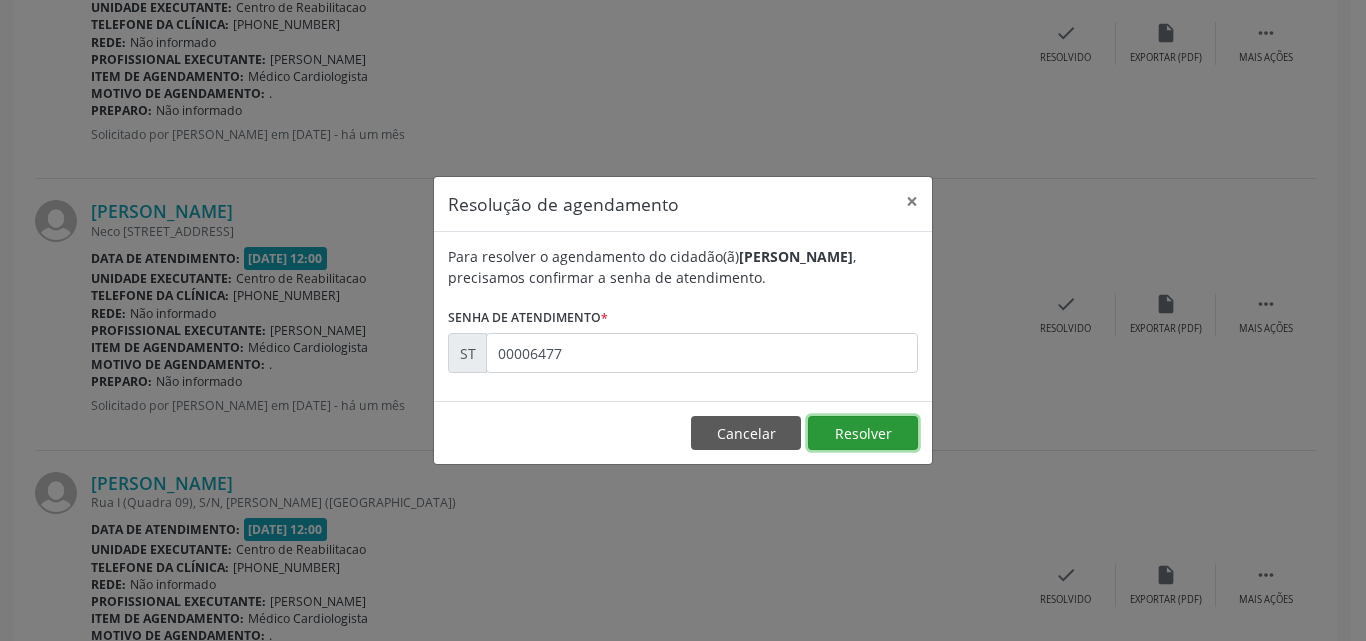 click on "Resolver" at bounding box center (863, 433) 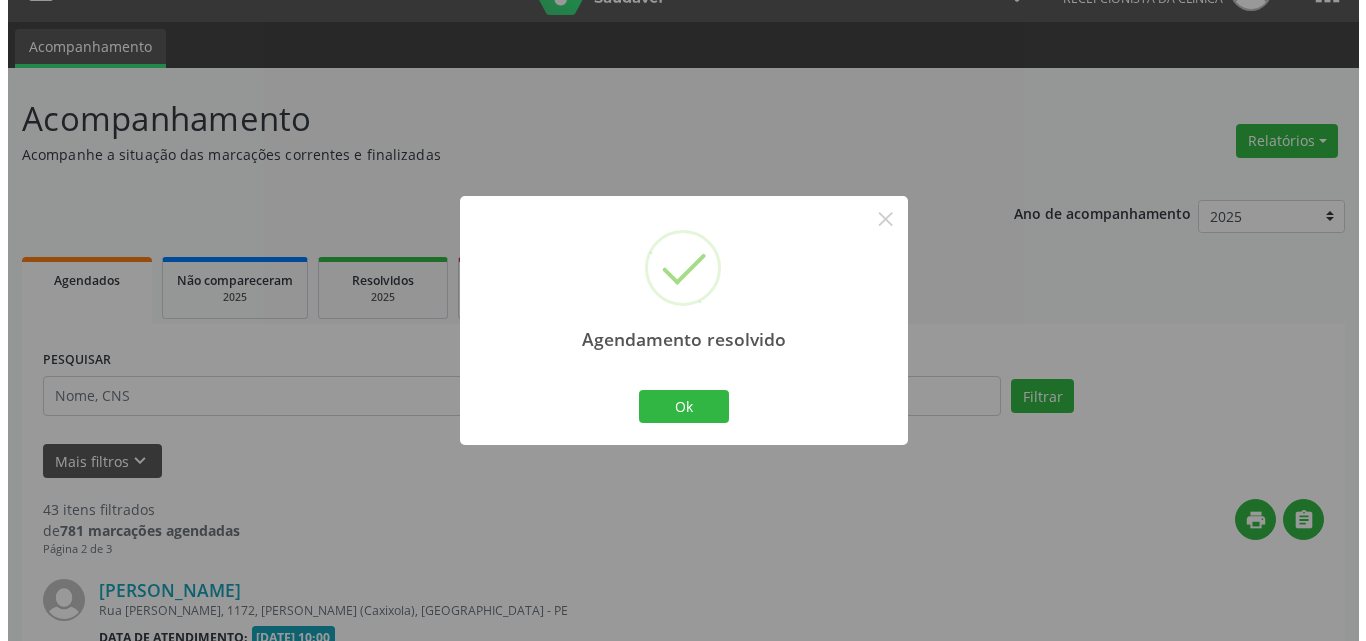 scroll, scrollTop: 1234, scrollLeft: 0, axis: vertical 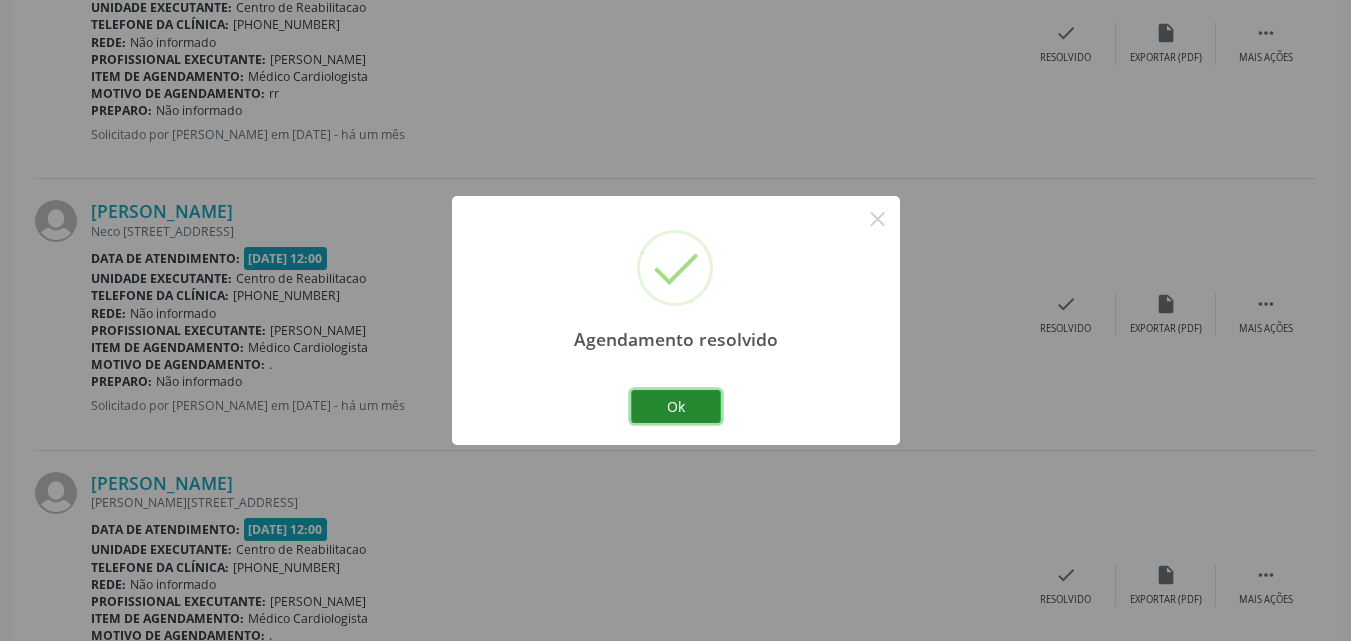 click on "Ok" at bounding box center (676, 407) 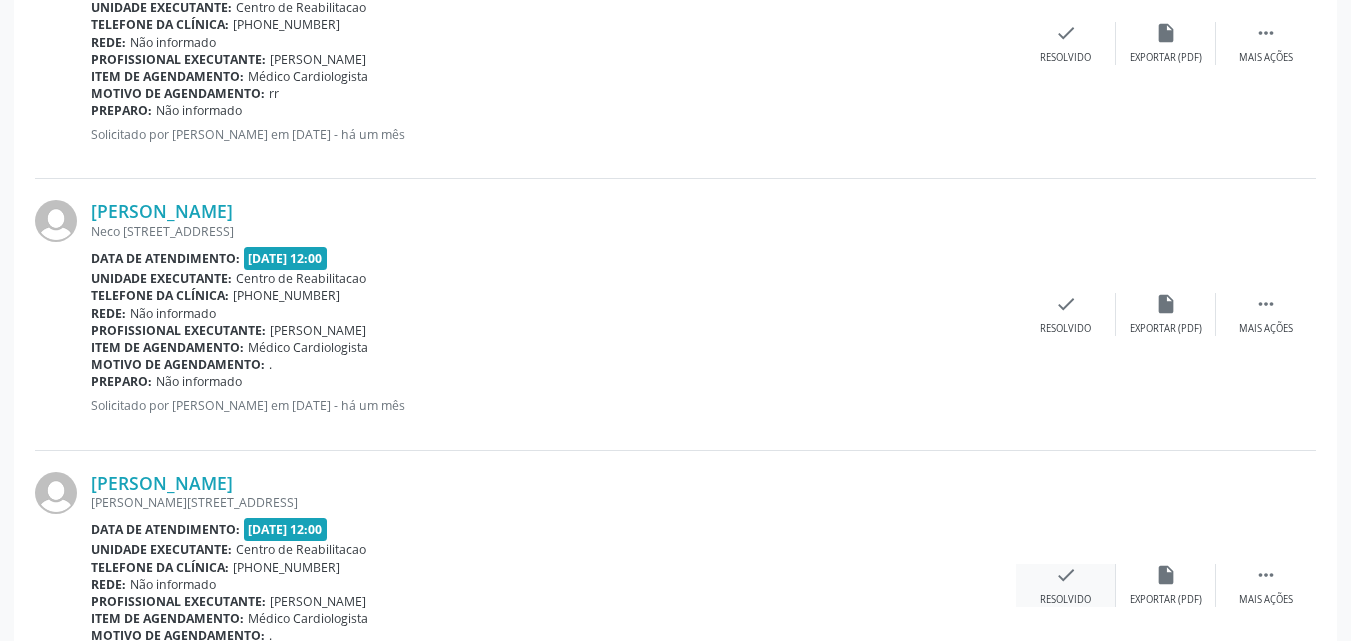 click on "check" at bounding box center (1066, 575) 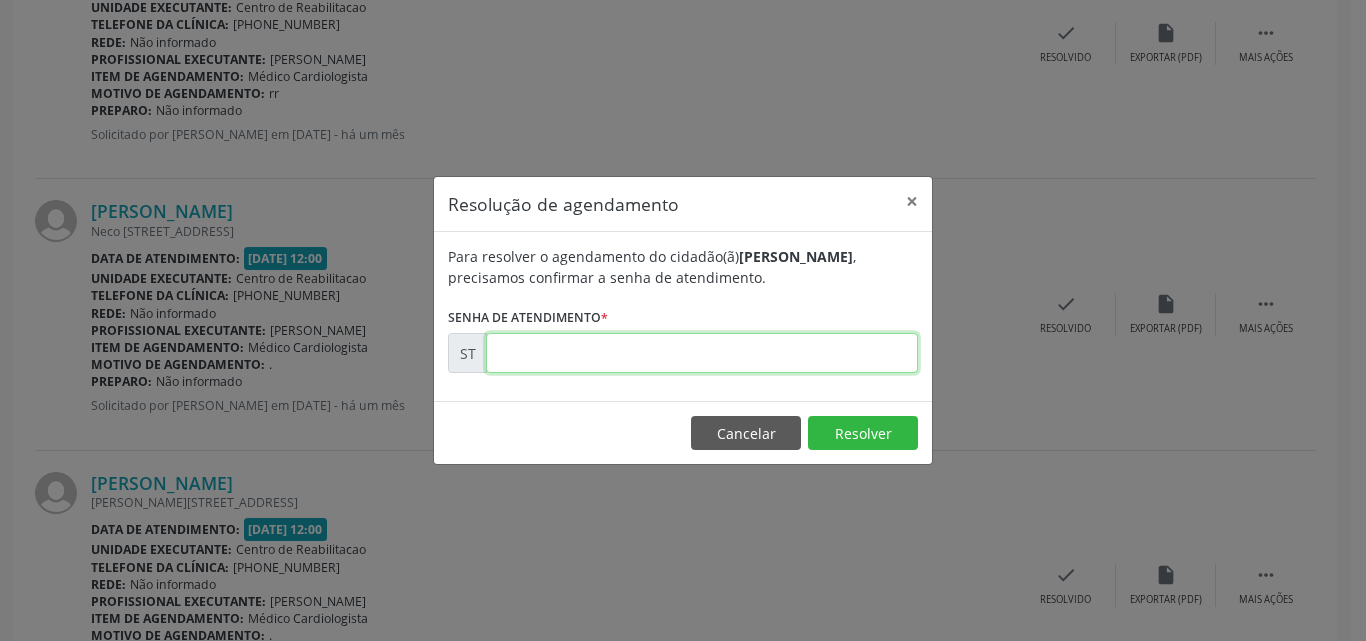 click at bounding box center [702, 353] 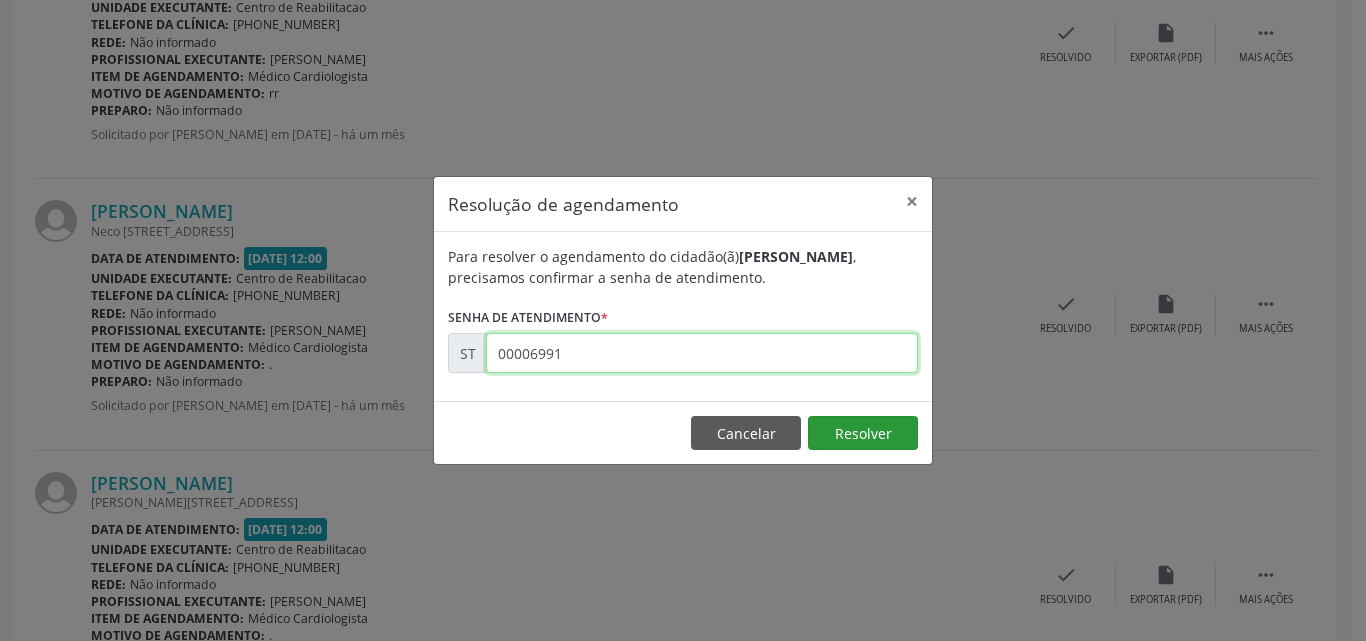 type on "00006991" 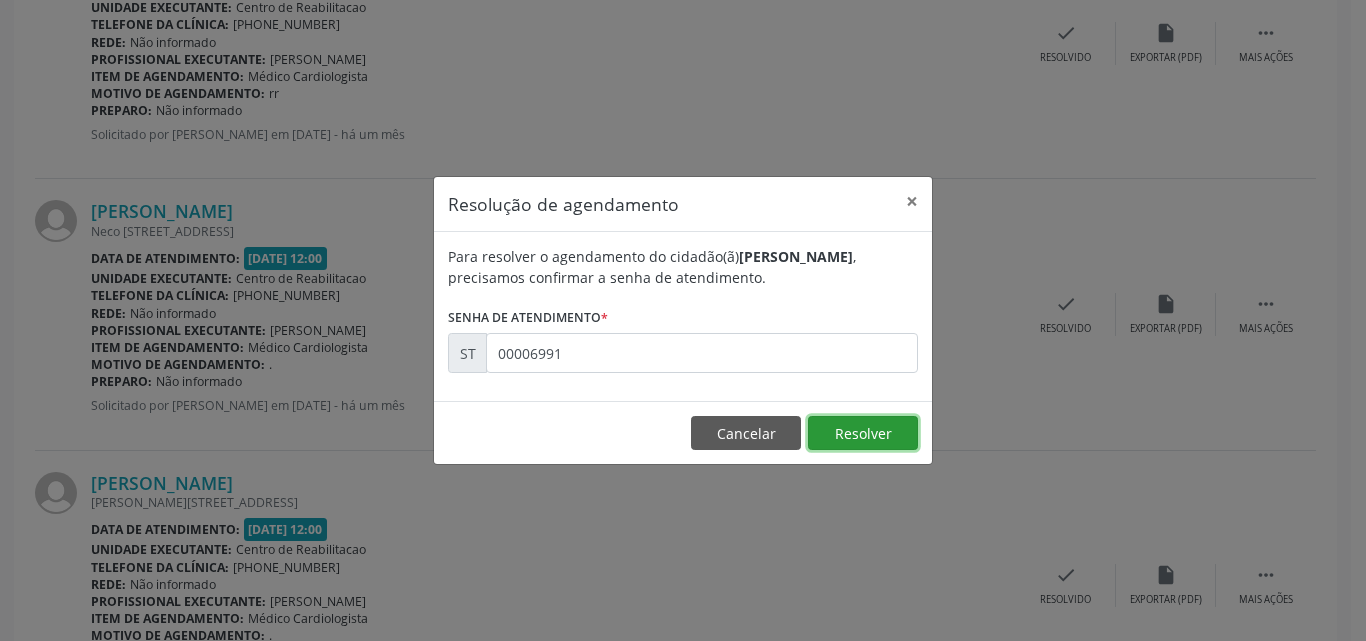 click on "Resolver" at bounding box center [863, 433] 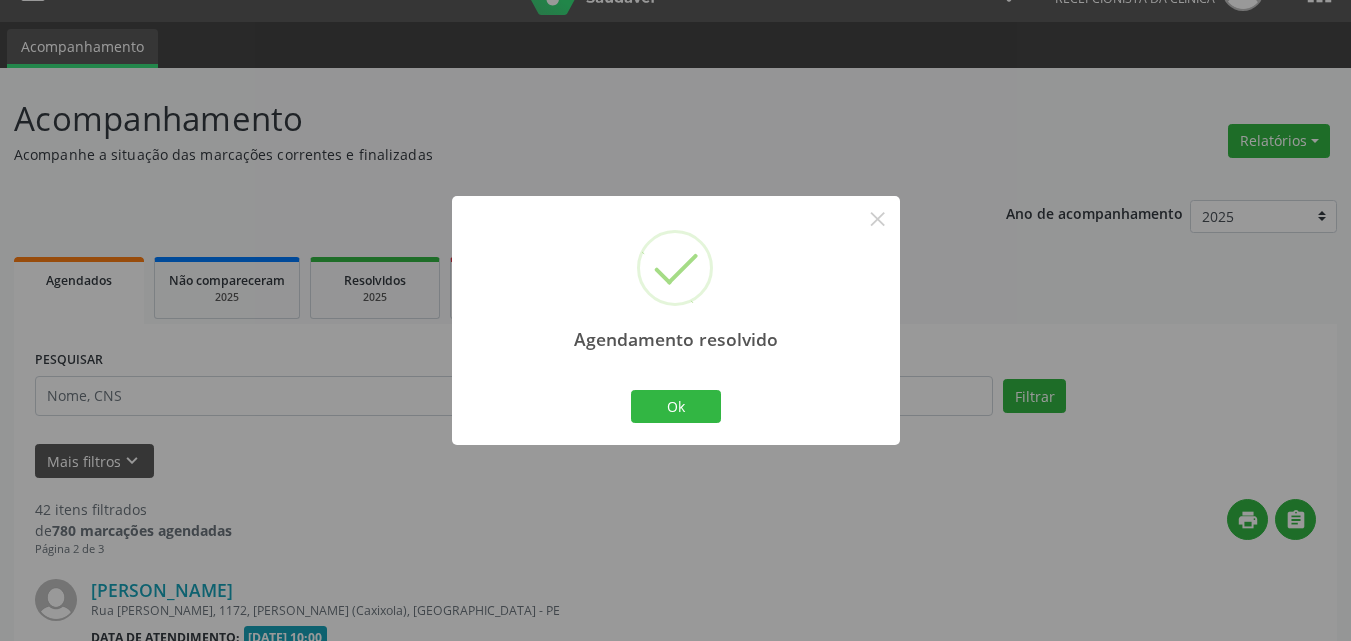 scroll, scrollTop: 1234, scrollLeft: 0, axis: vertical 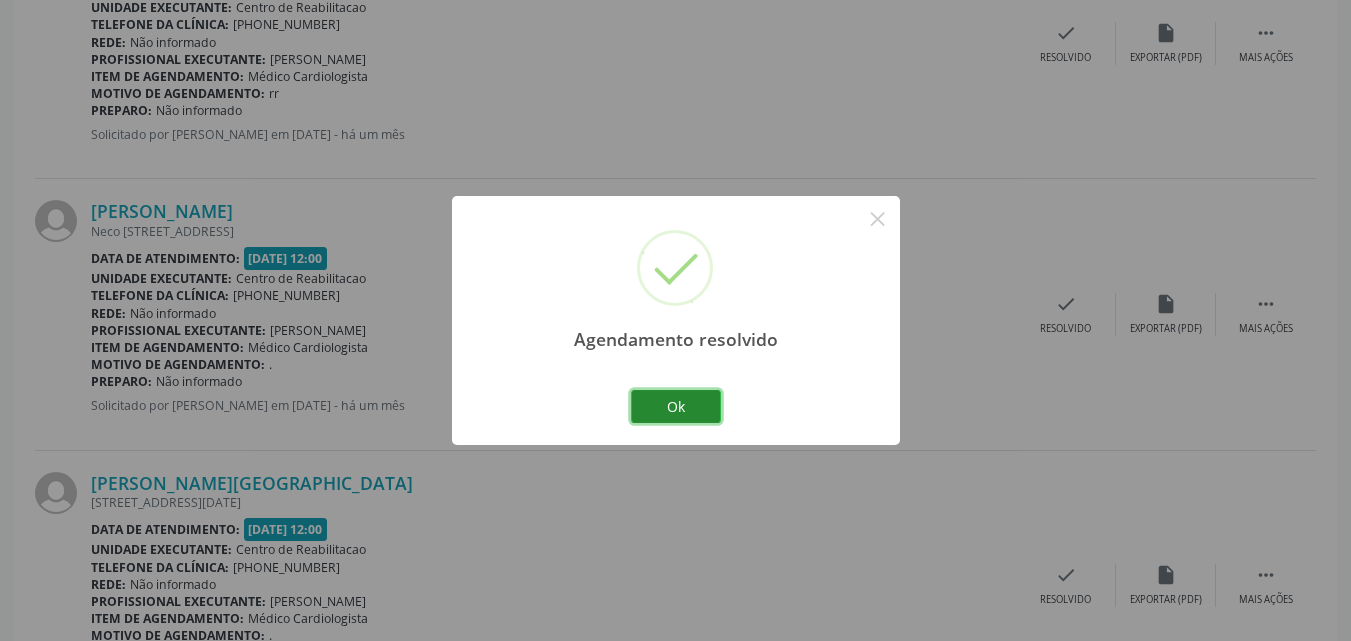 click on "Ok" at bounding box center (676, 407) 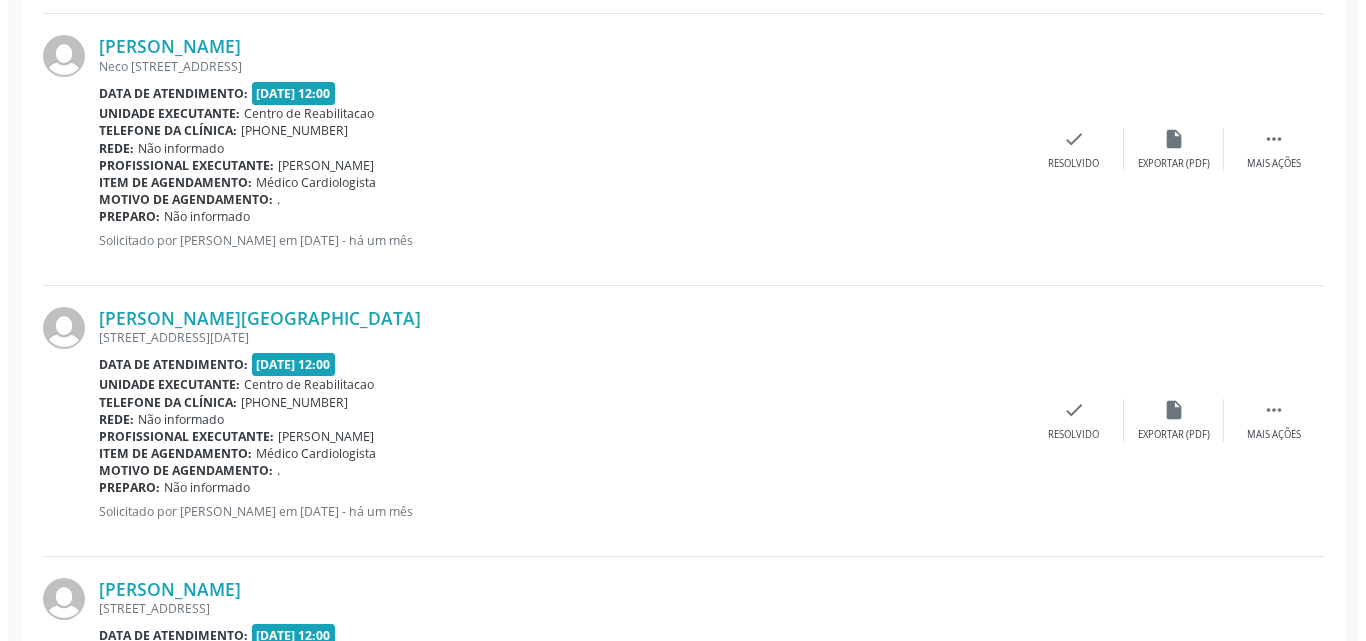 scroll, scrollTop: 1434, scrollLeft: 0, axis: vertical 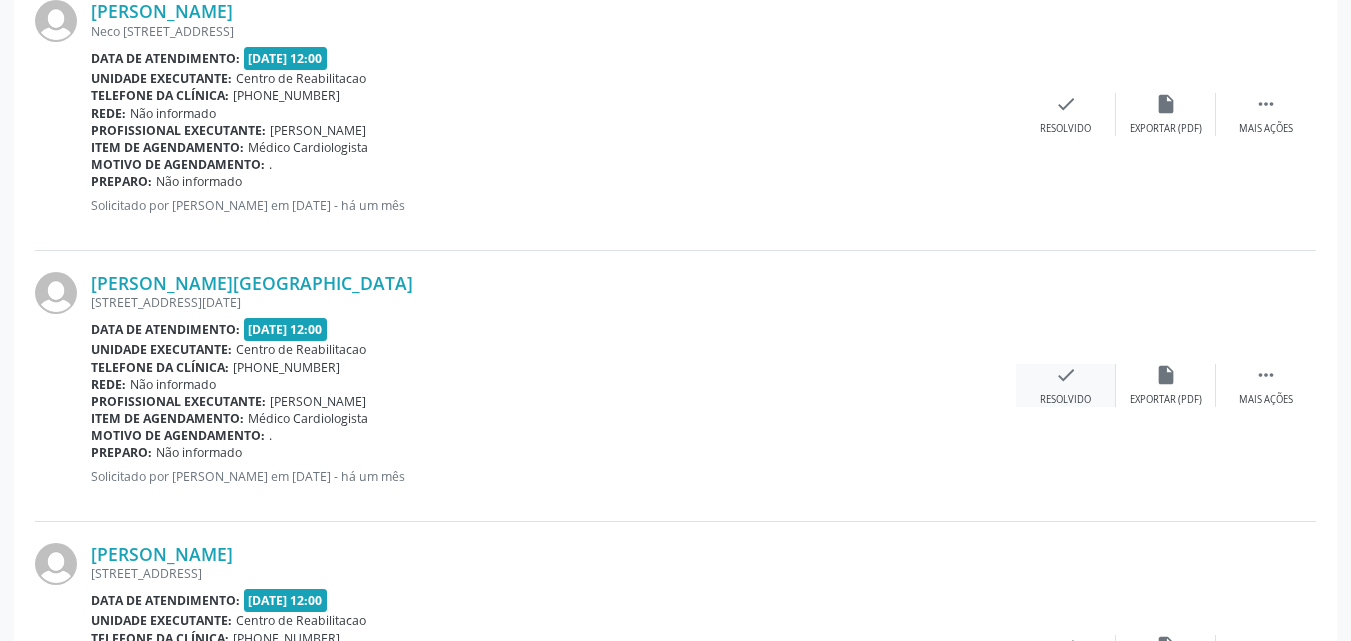 click on "check" at bounding box center [1066, 375] 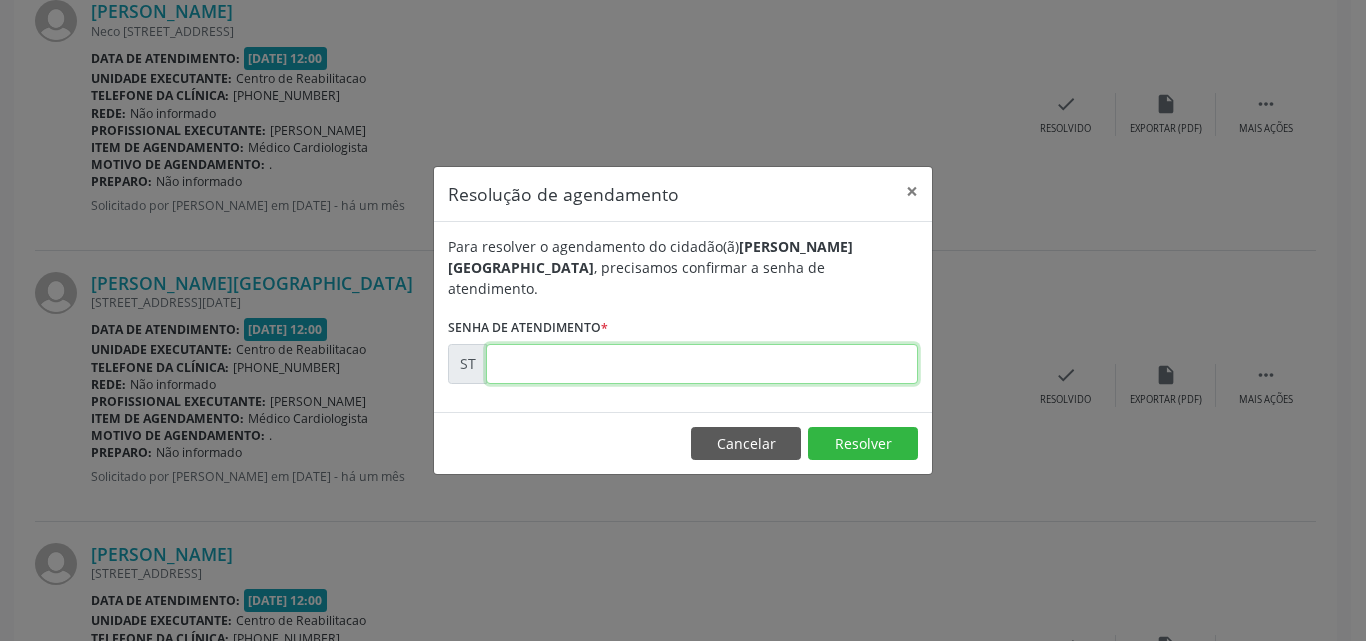 click at bounding box center (702, 364) 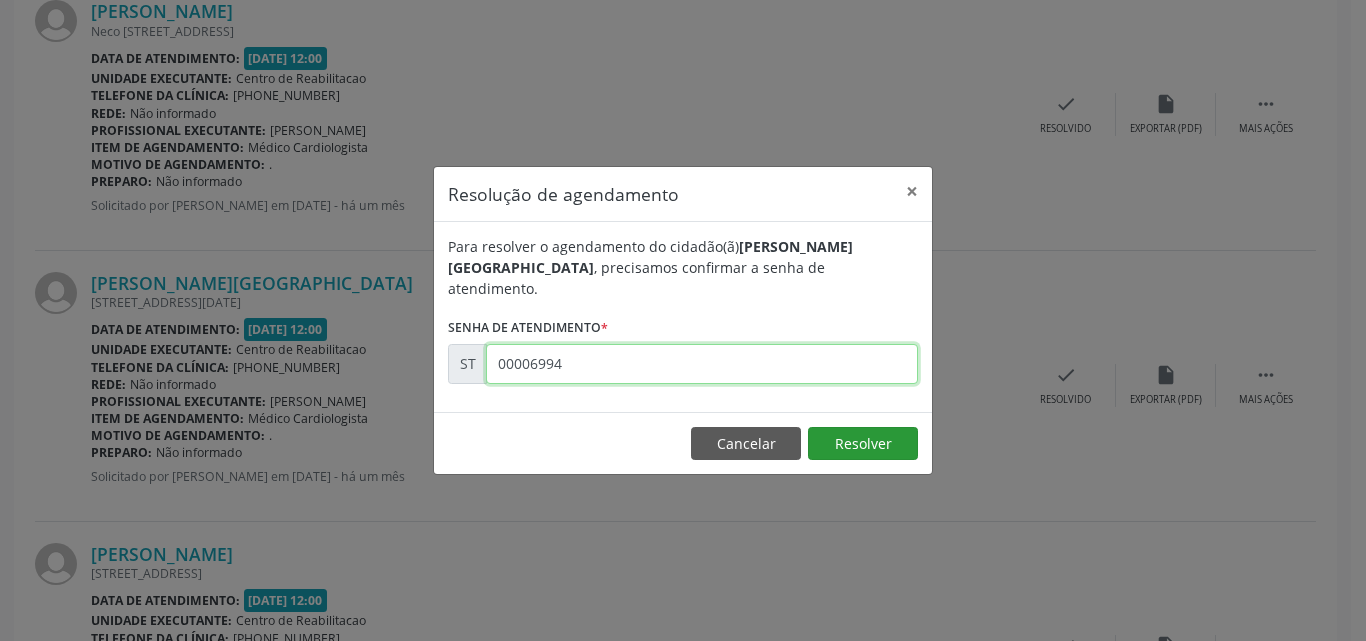 type on "00006994" 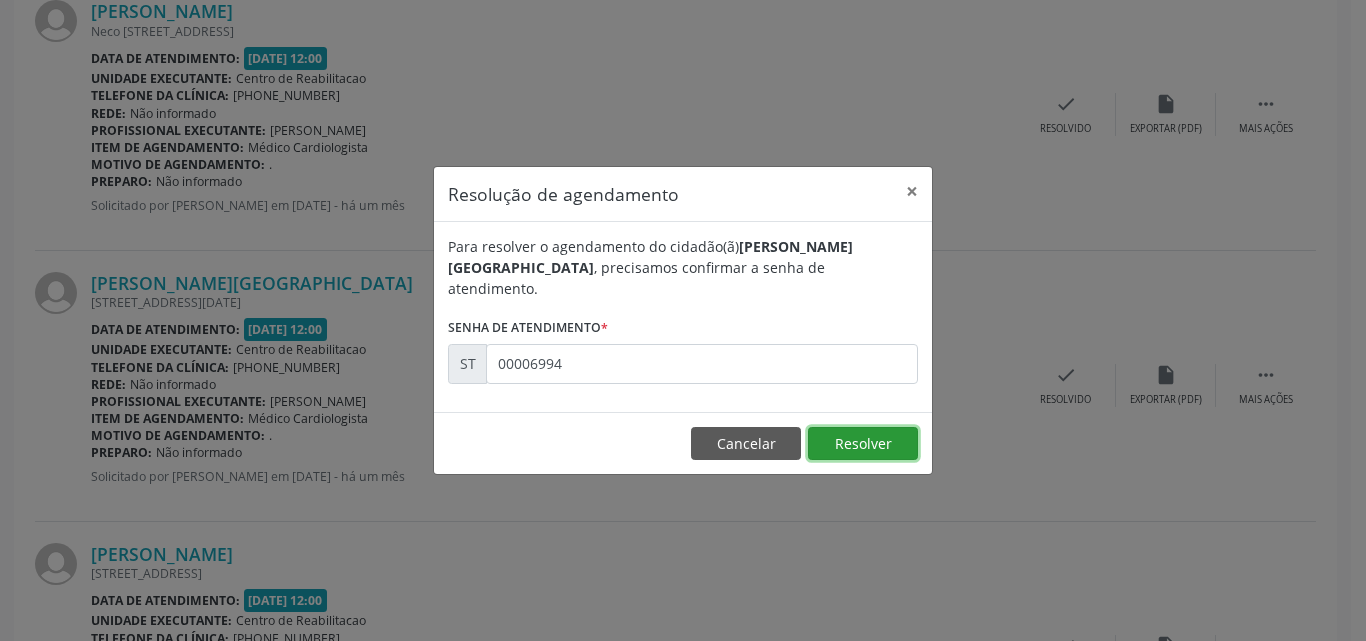 click on "Resolver" at bounding box center [863, 444] 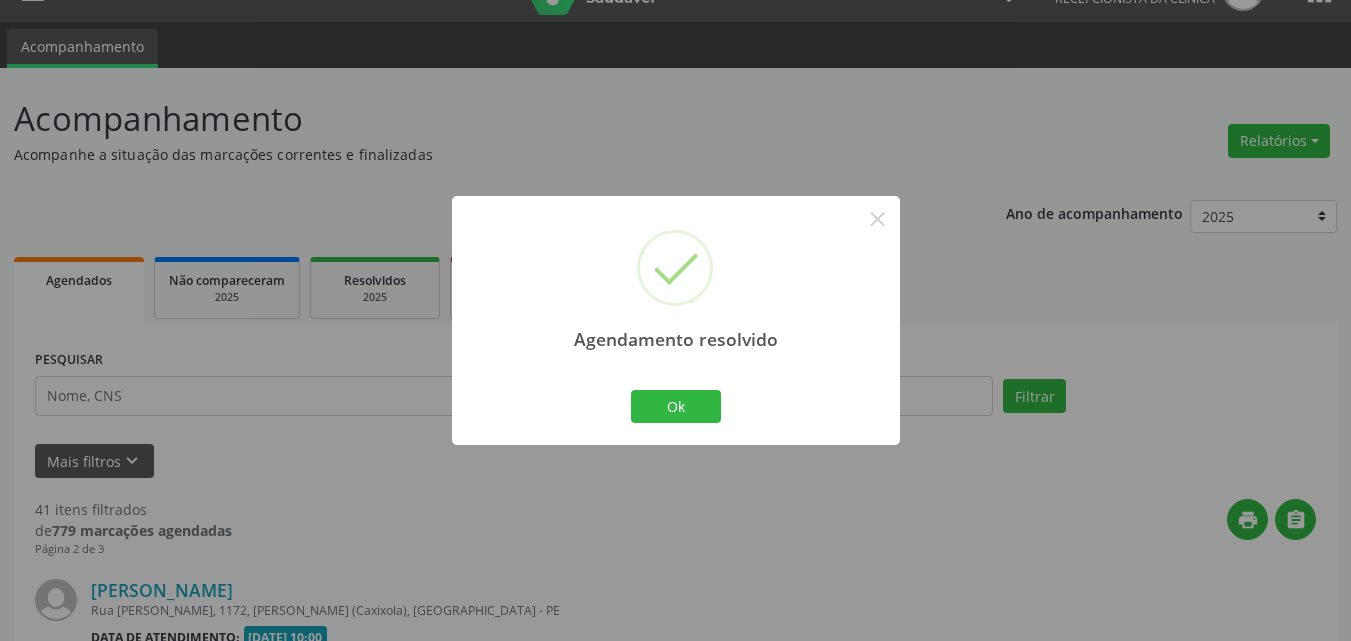 scroll, scrollTop: 1434, scrollLeft: 0, axis: vertical 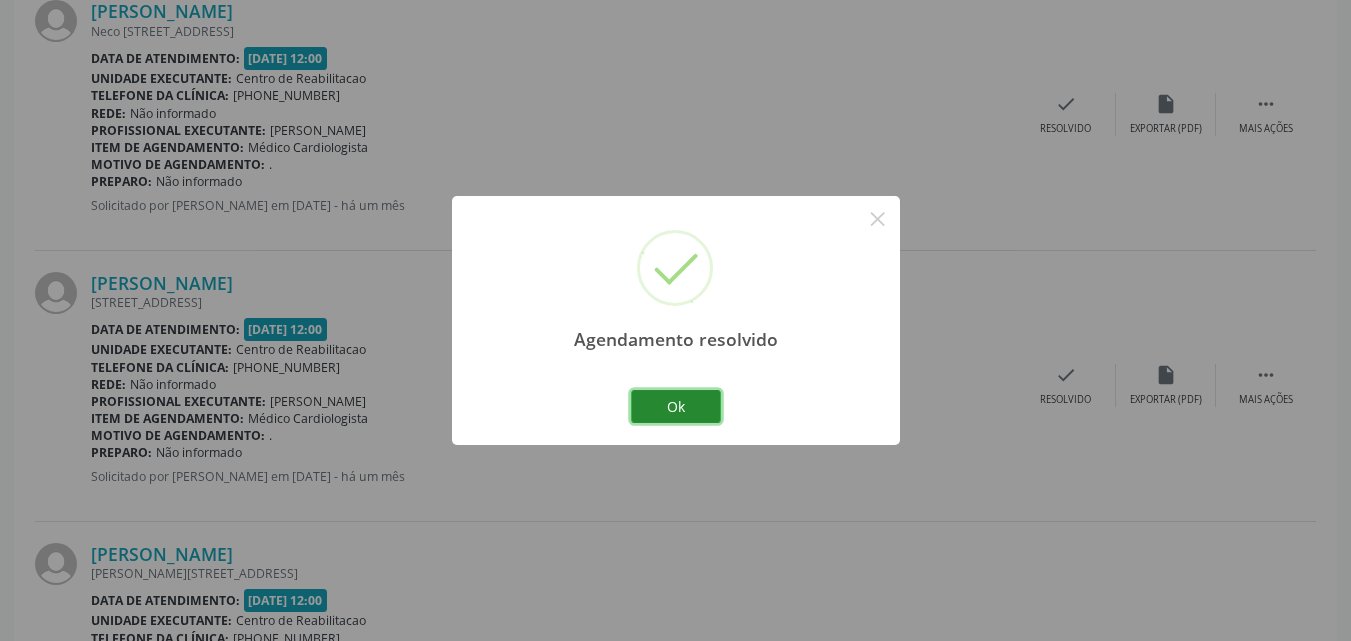 click on "Ok" at bounding box center (676, 407) 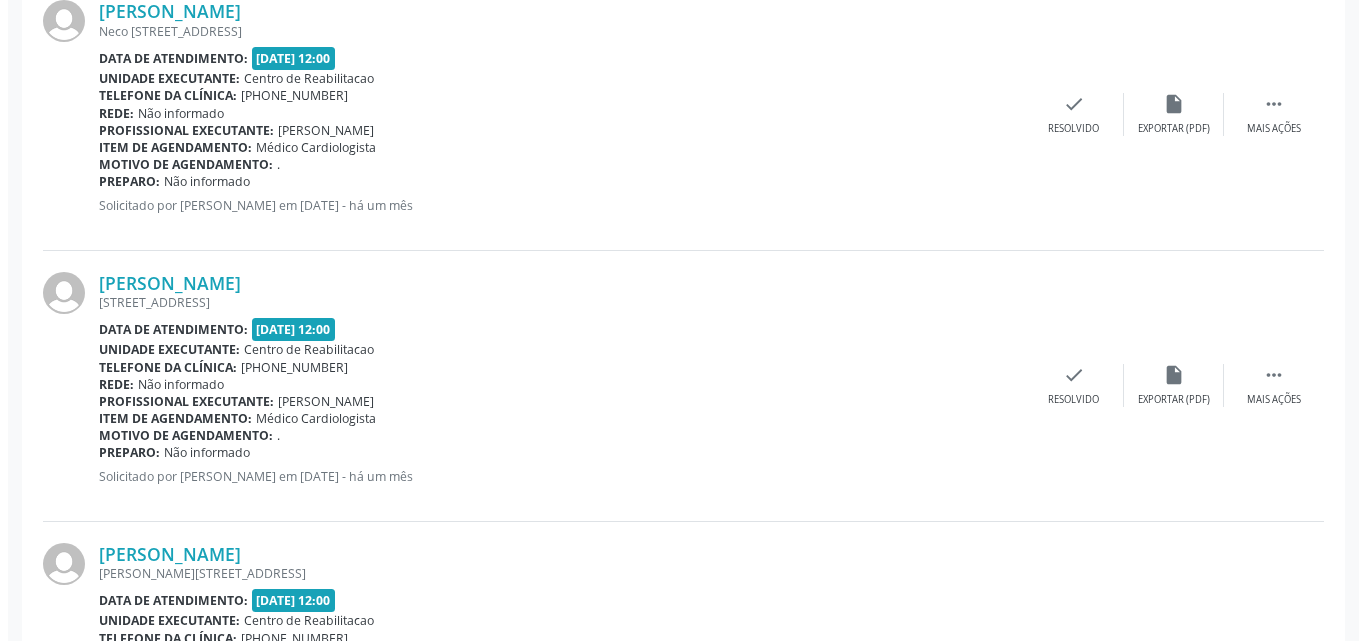scroll, scrollTop: 1534, scrollLeft: 0, axis: vertical 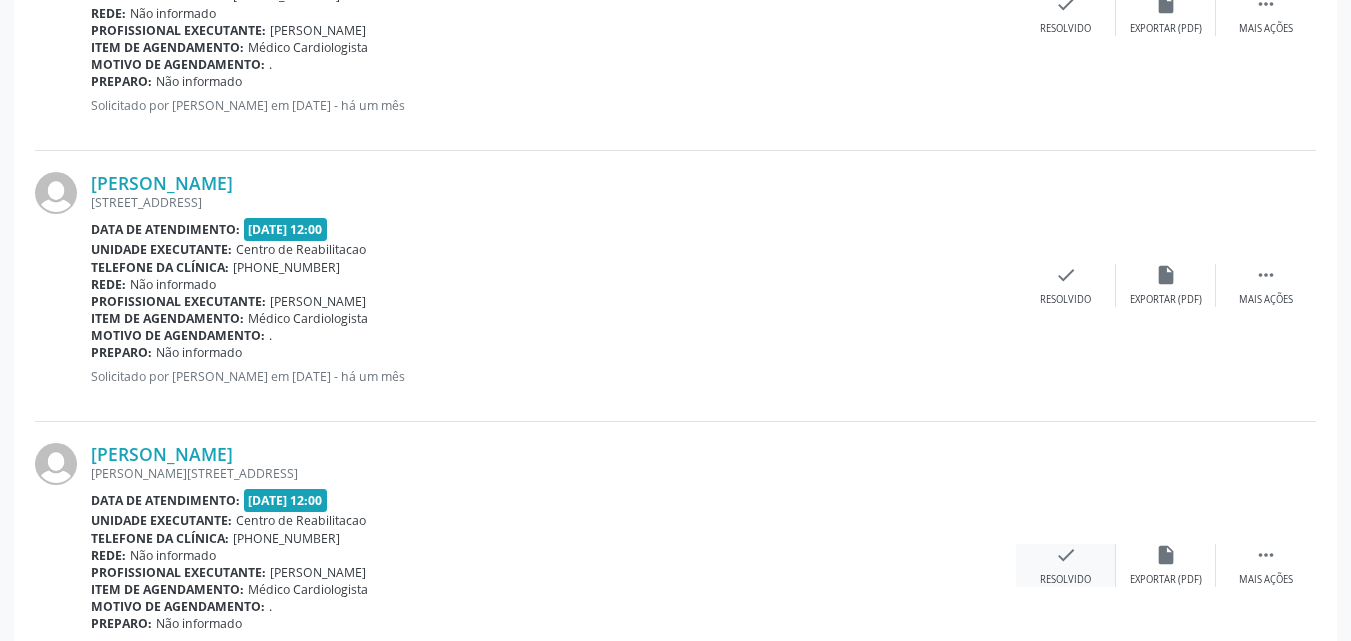 click on "check" at bounding box center [1066, 555] 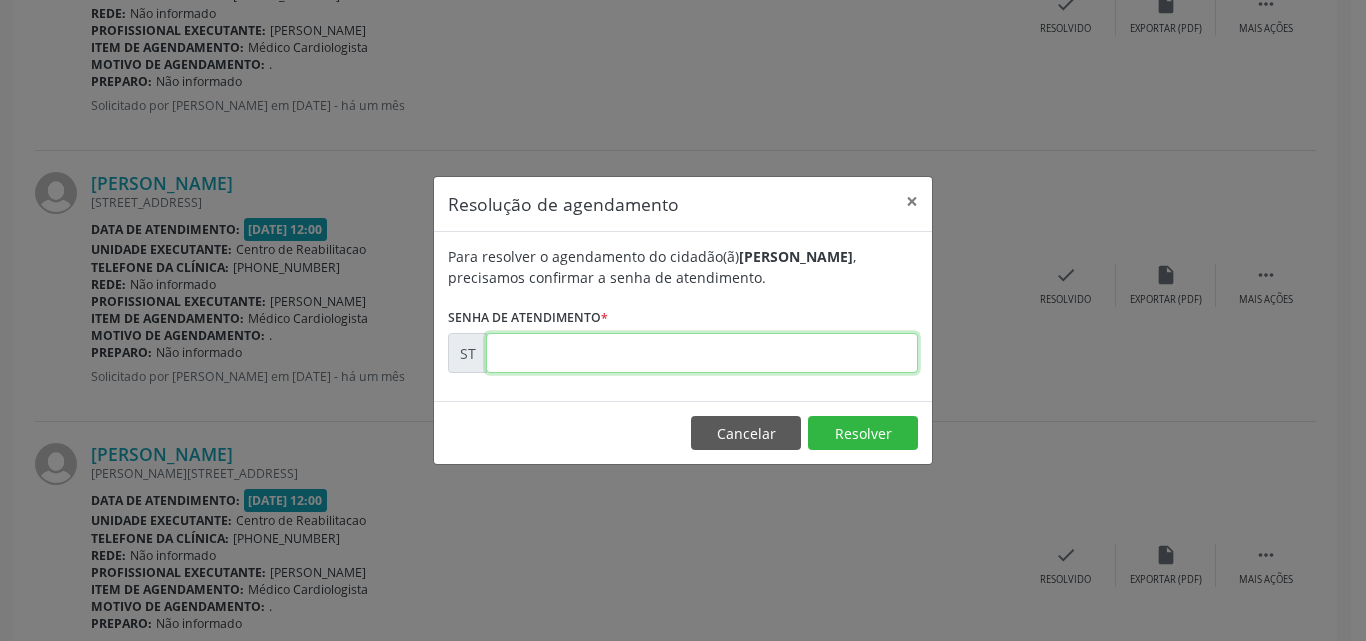 click at bounding box center [702, 353] 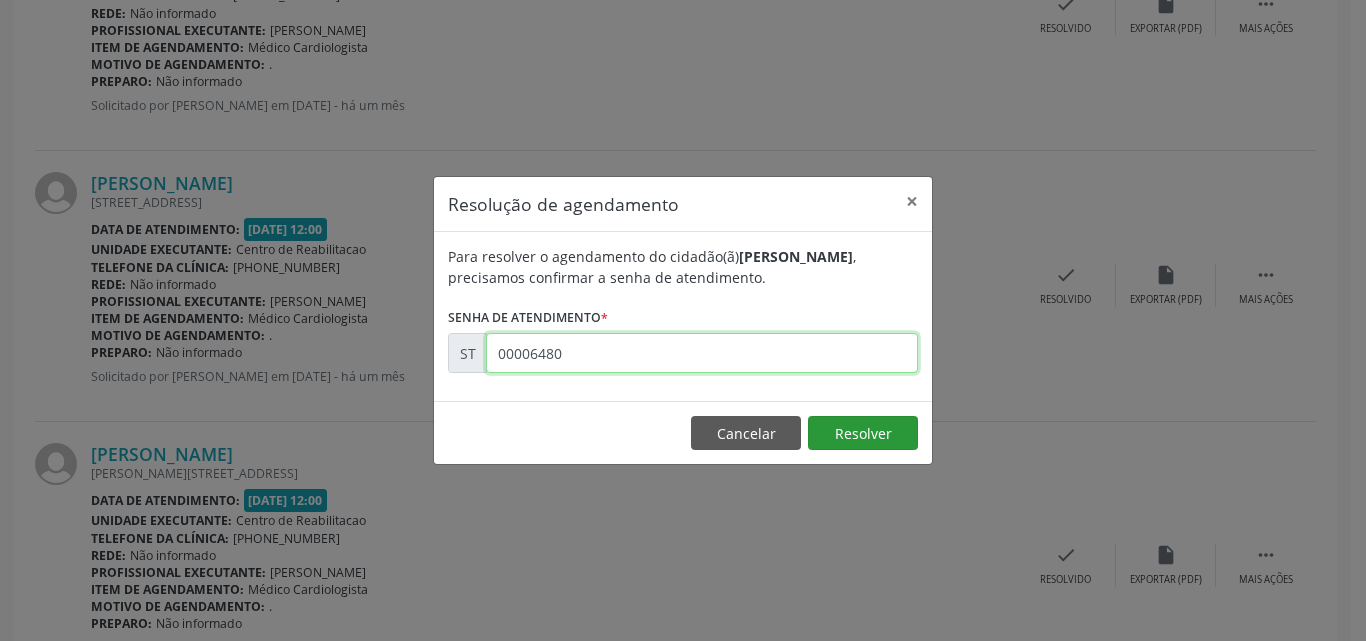 type on "00006480" 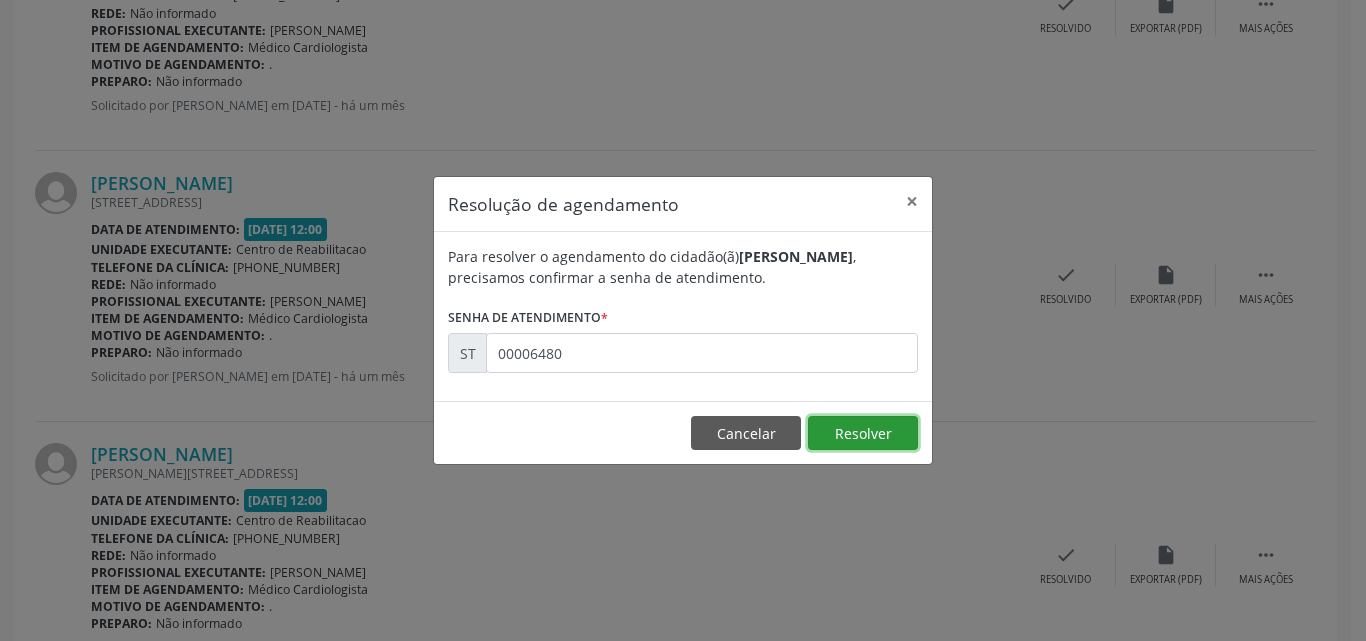 click on "Resolver" at bounding box center (863, 433) 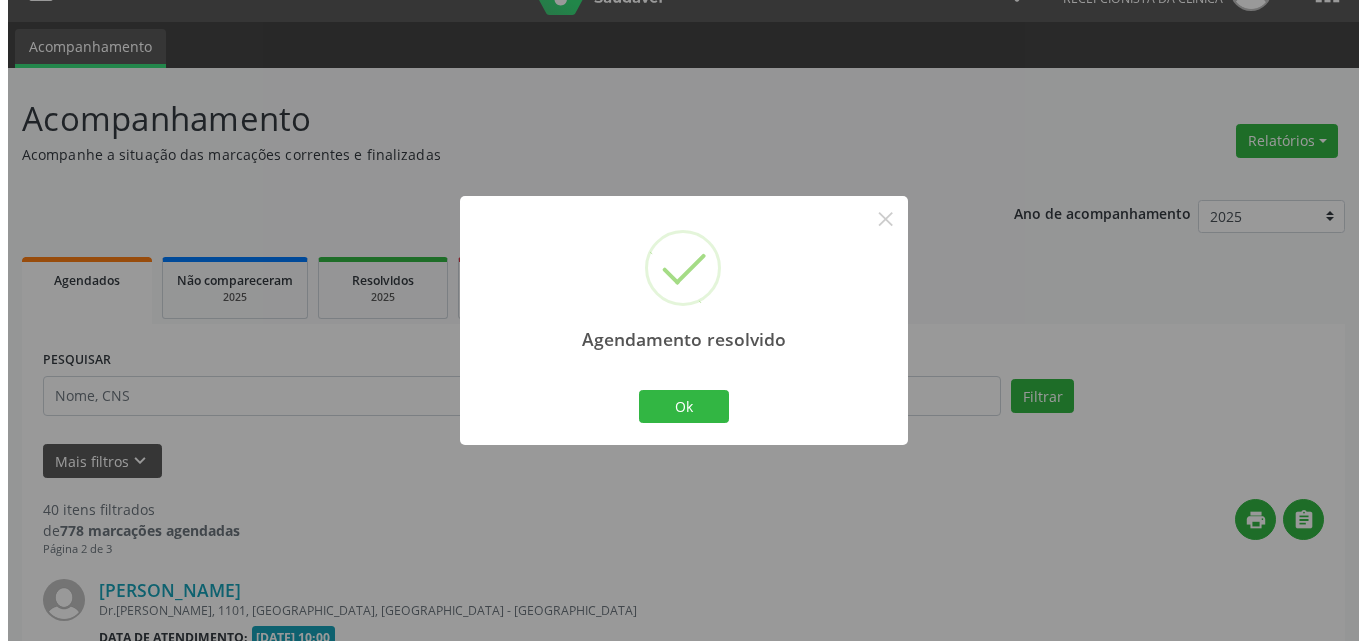 scroll, scrollTop: 1534, scrollLeft: 0, axis: vertical 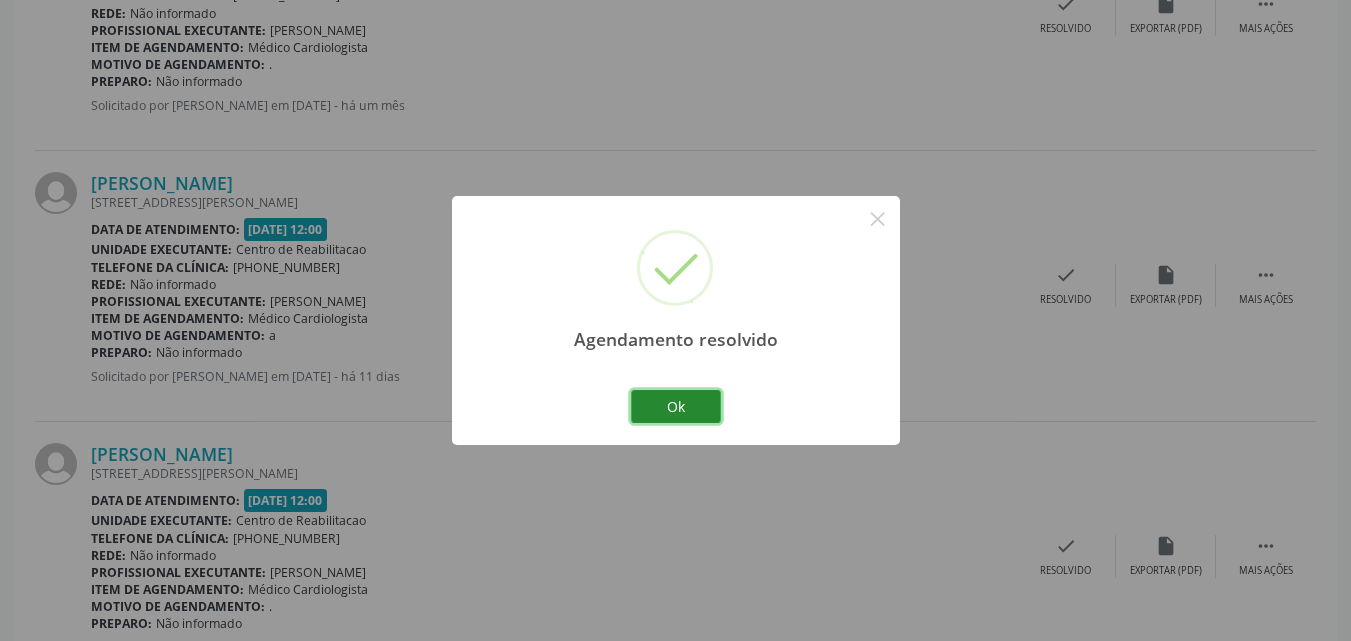 click on "Ok" at bounding box center [676, 407] 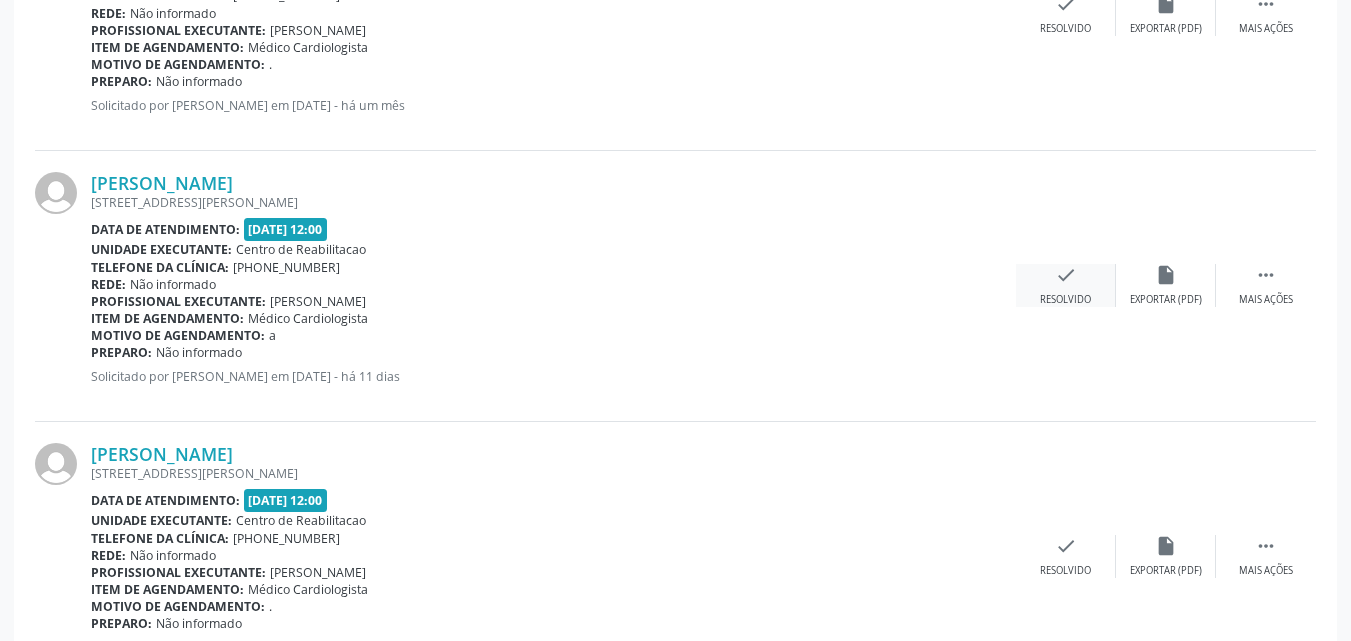 click on "check" at bounding box center [1066, 275] 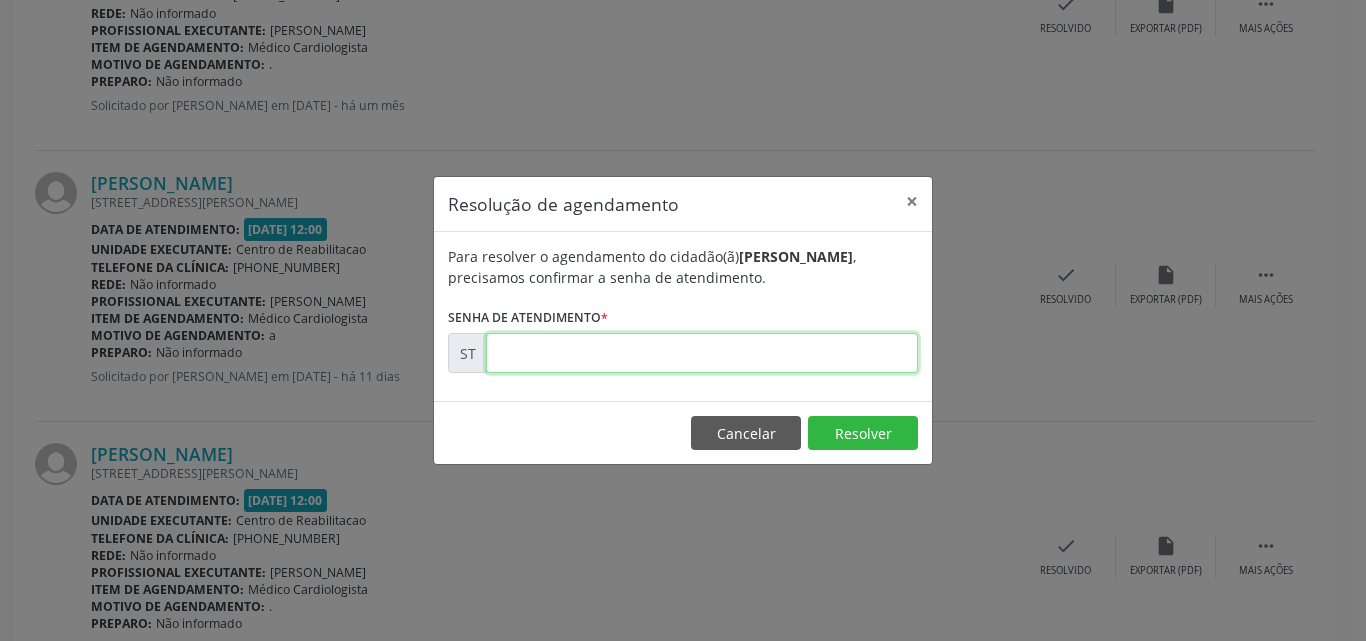 click at bounding box center (702, 353) 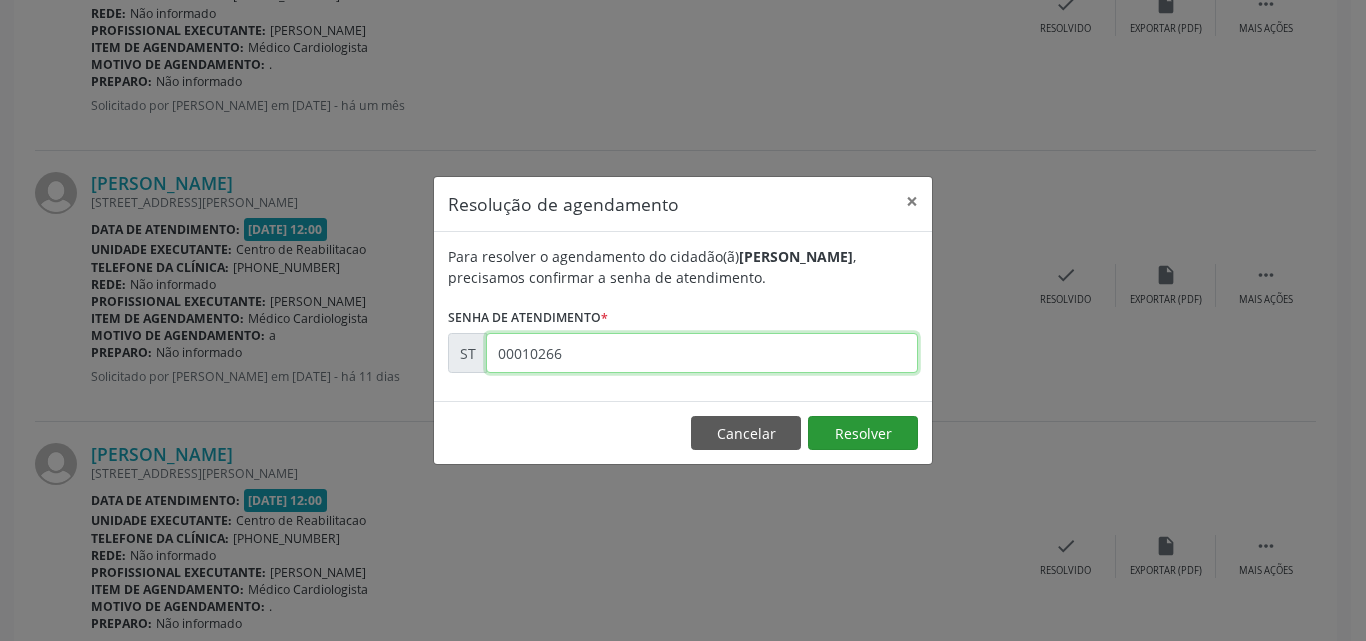 type on "00010266" 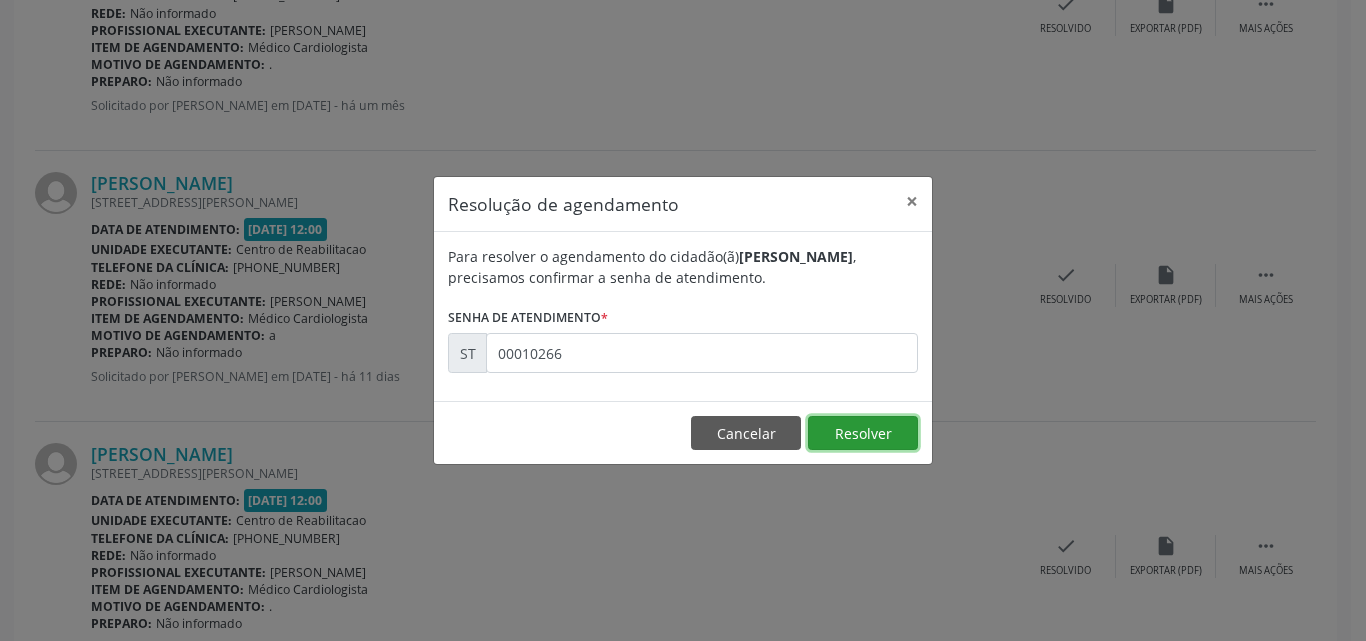 click on "Resolver" at bounding box center [863, 433] 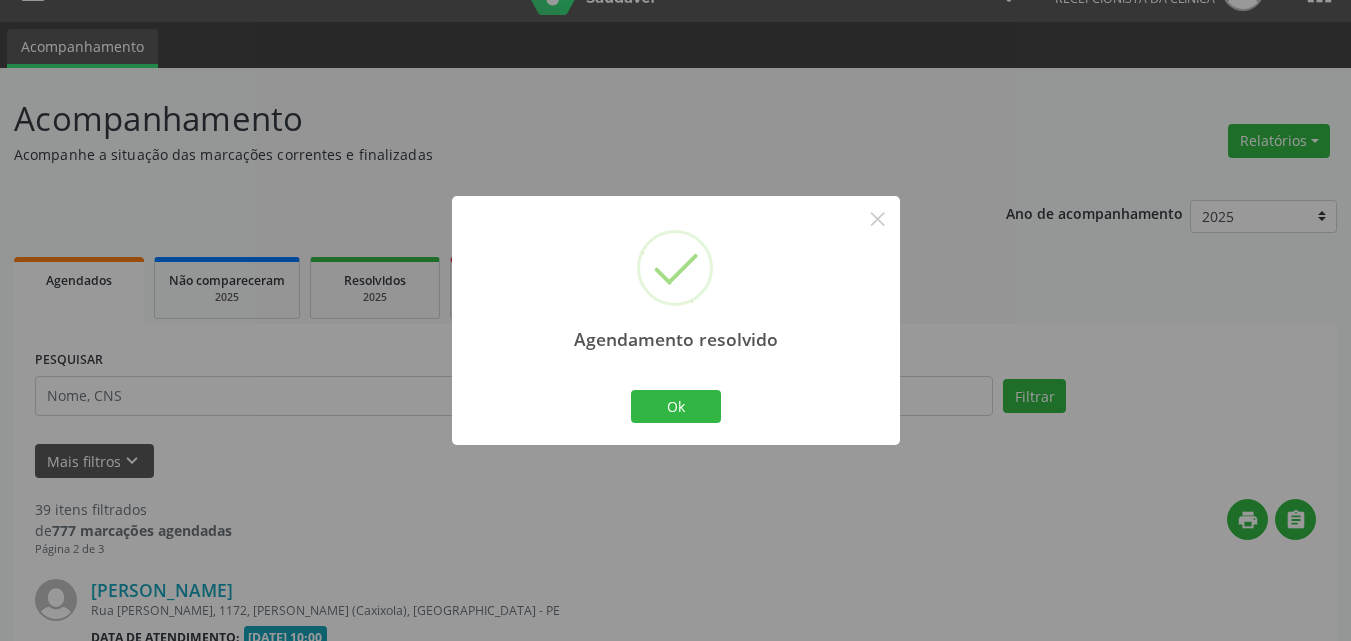 scroll, scrollTop: 1534, scrollLeft: 0, axis: vertical 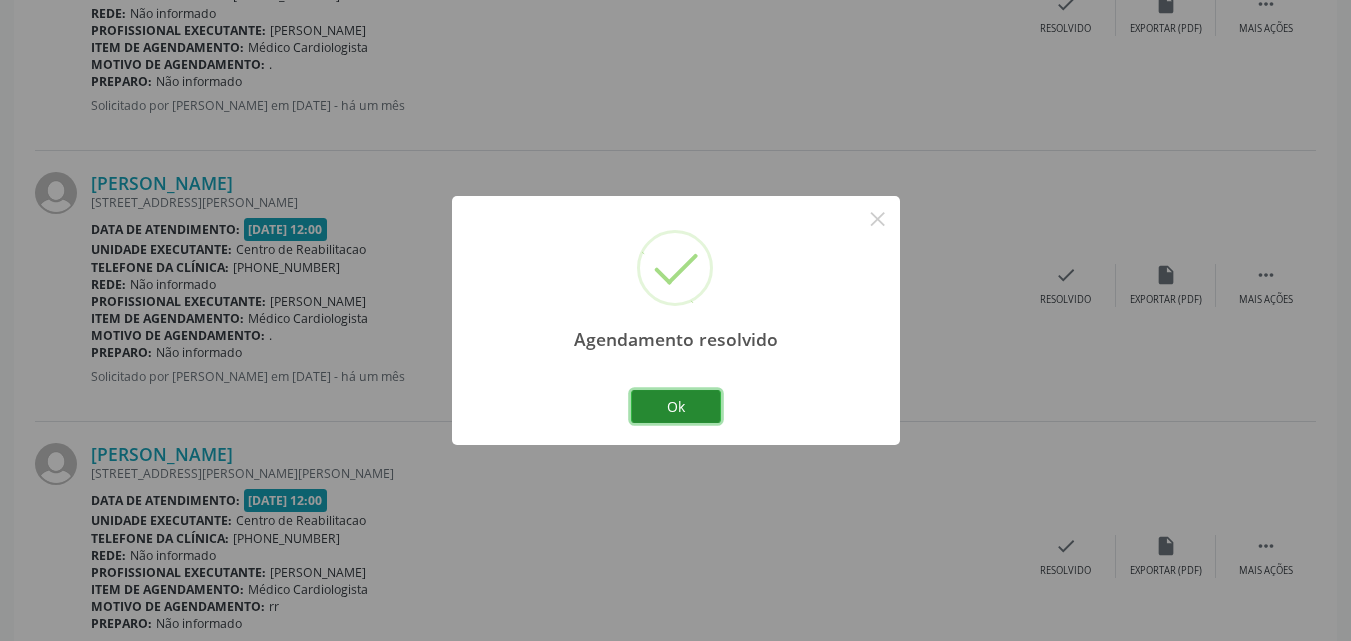 click on "Ok" at bounding box center [676, 407] 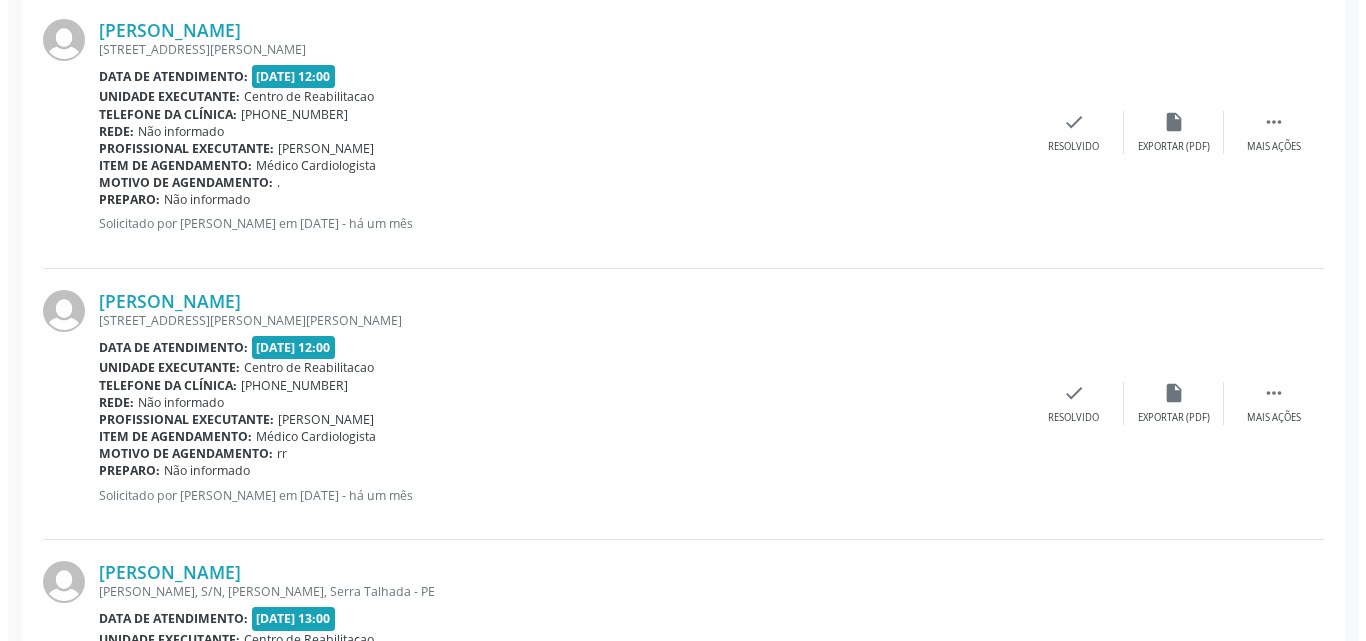 scroll, scrollTop: 1734, scrollLeft: 0, axis: vertical 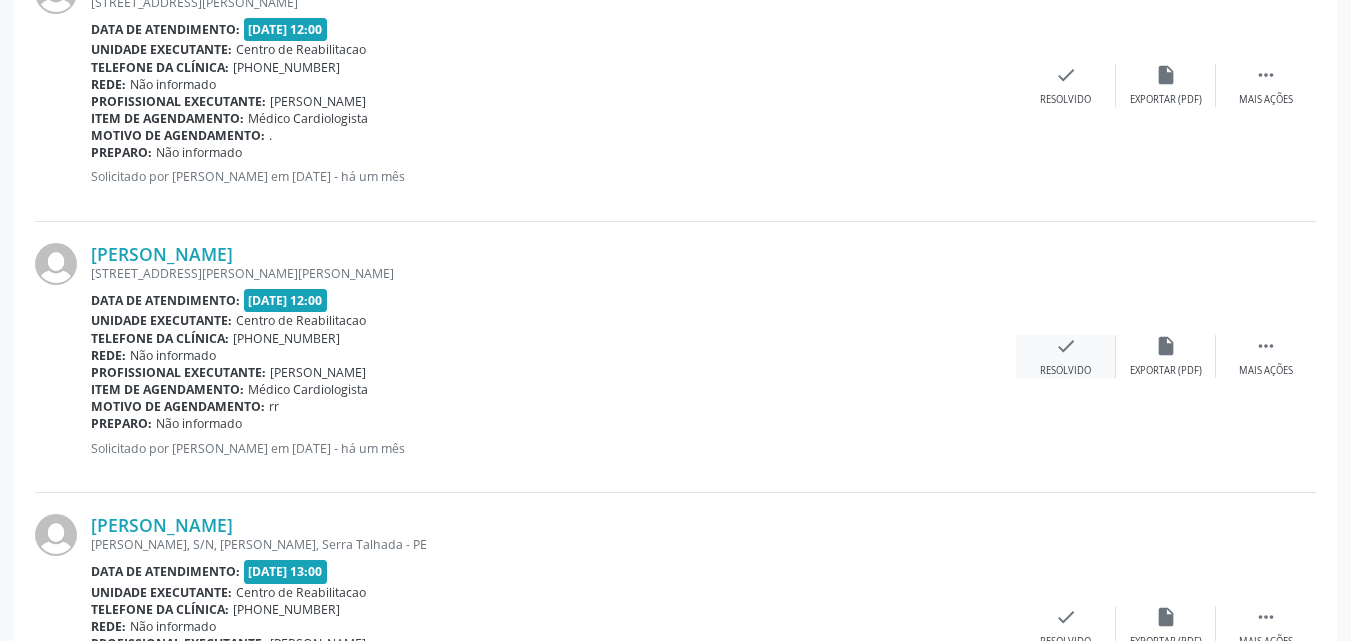 click on "check" at bounding box center (1066, 346) 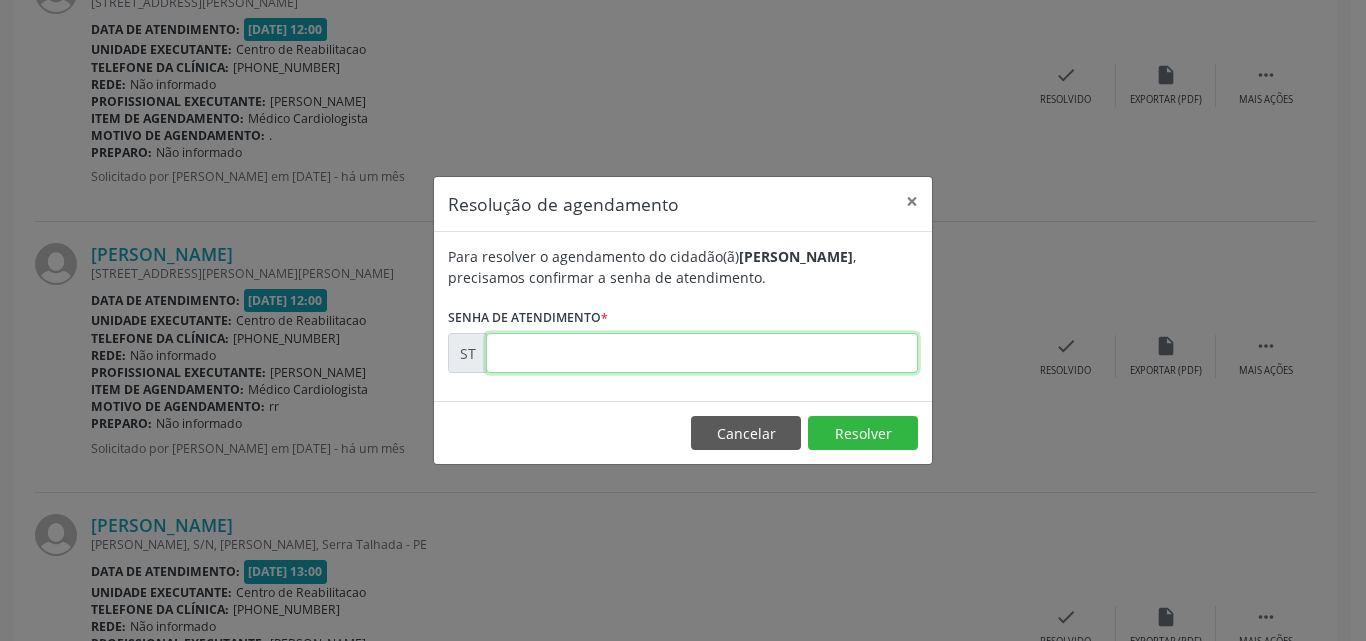click at bounding box center (702, 353) 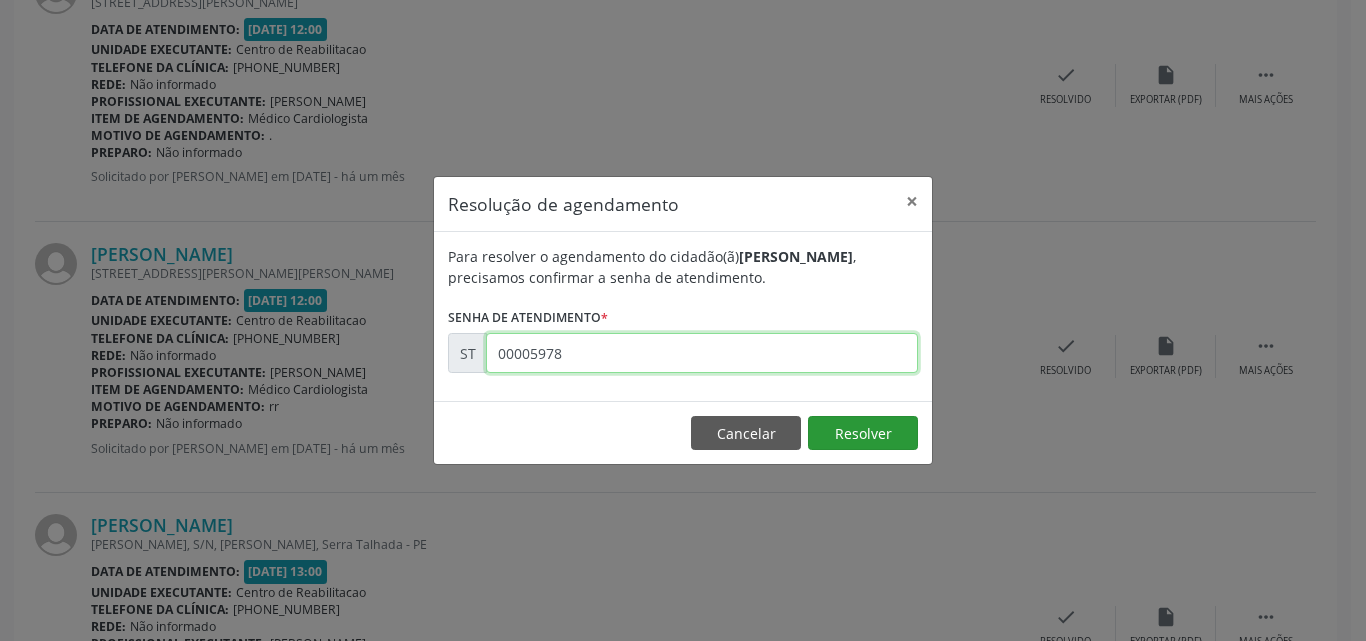 type on "00005978" 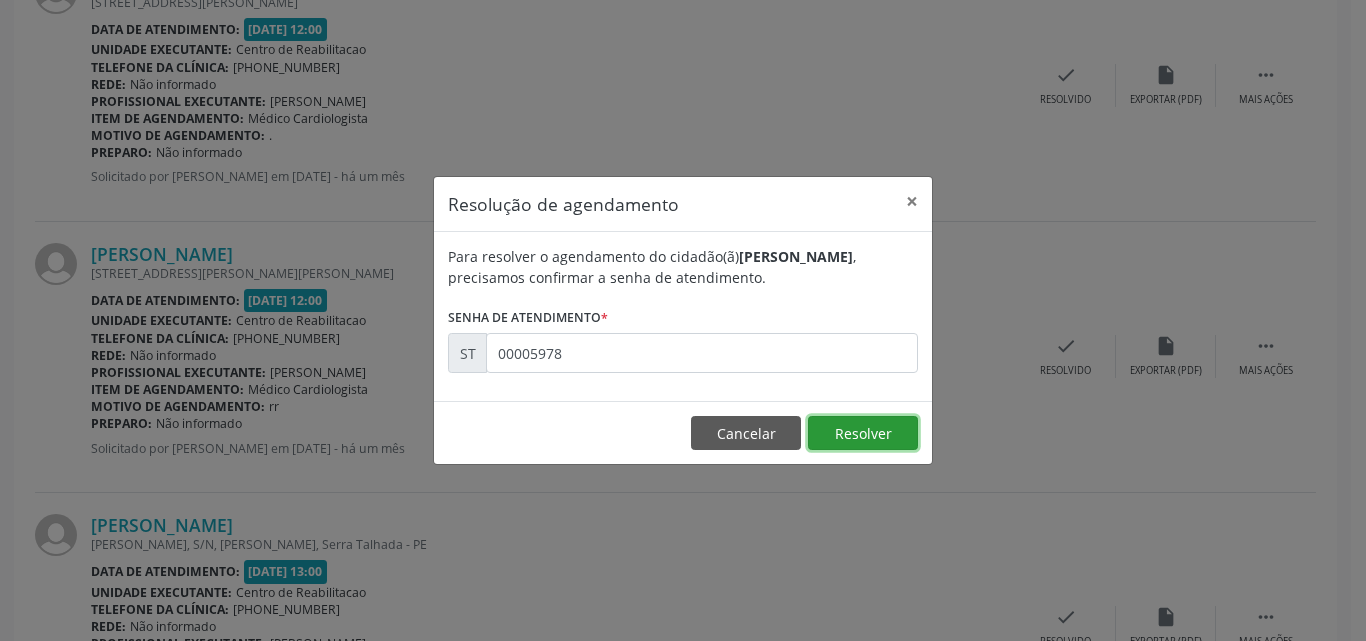 click on "Resolver" at bounding box center [863, 433] 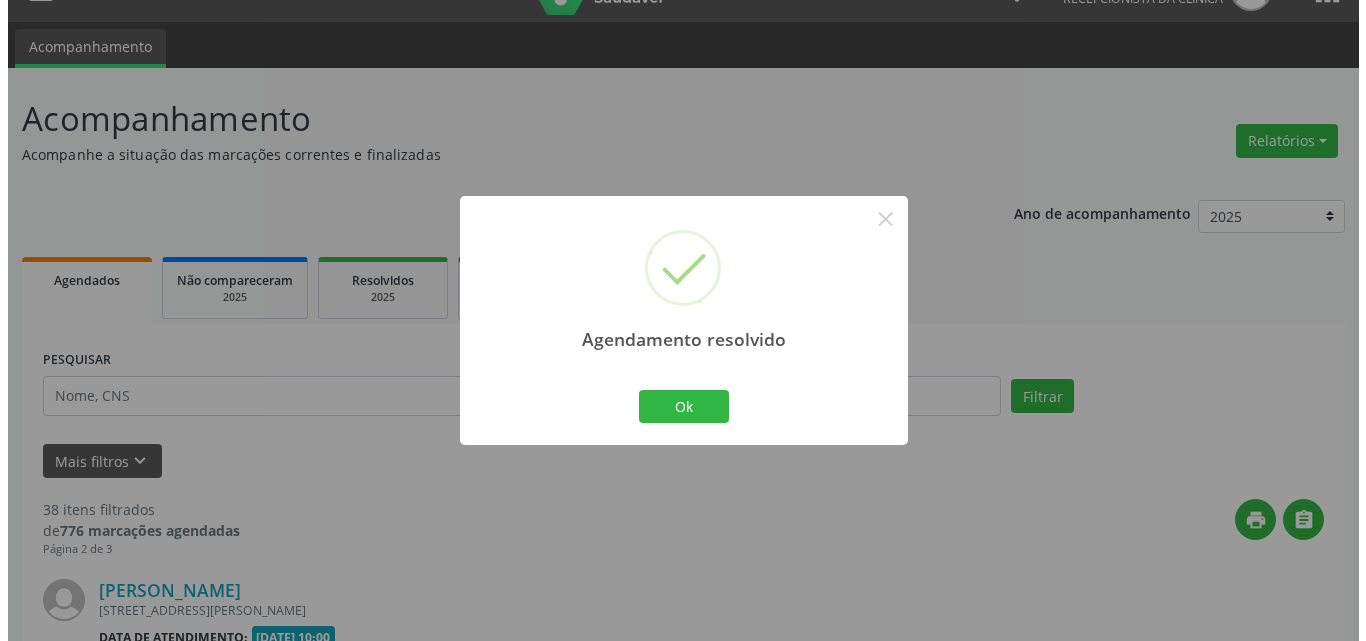 scroll, scrollTop: 1734, scrollLeft: 0, axis: vertical 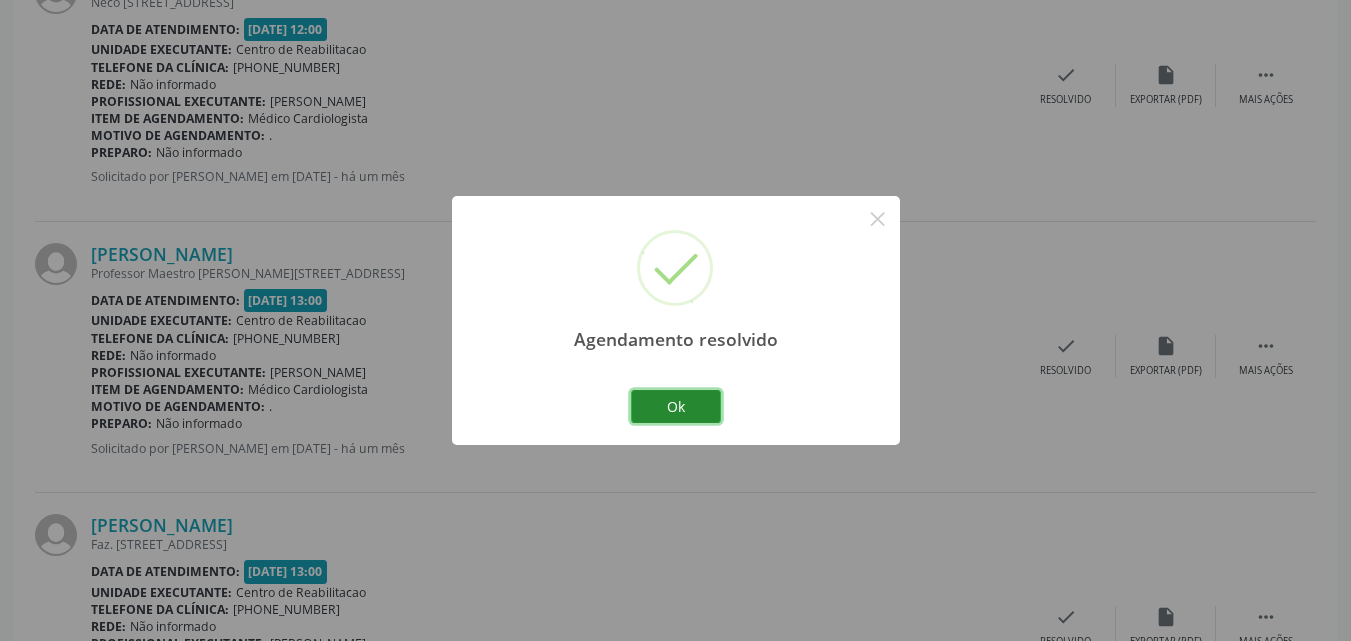 click on "Ok" at bounding box center (676, 407) 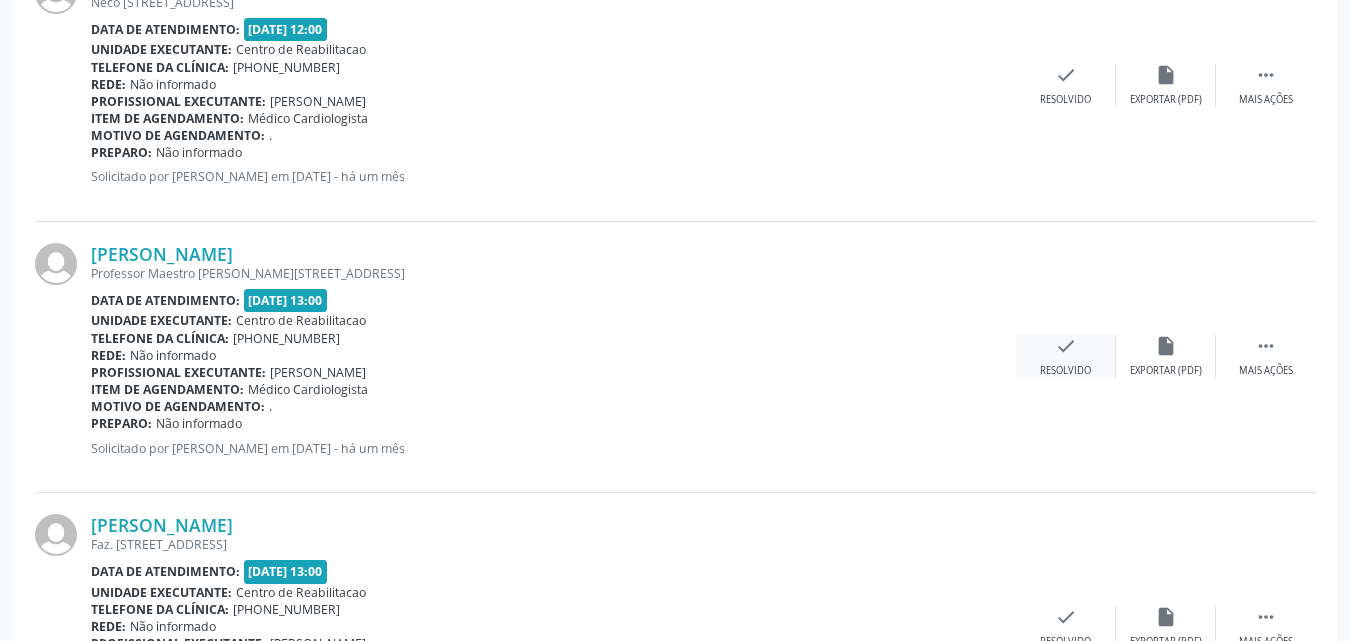 click on "check" at bounding box center [1066, 346] 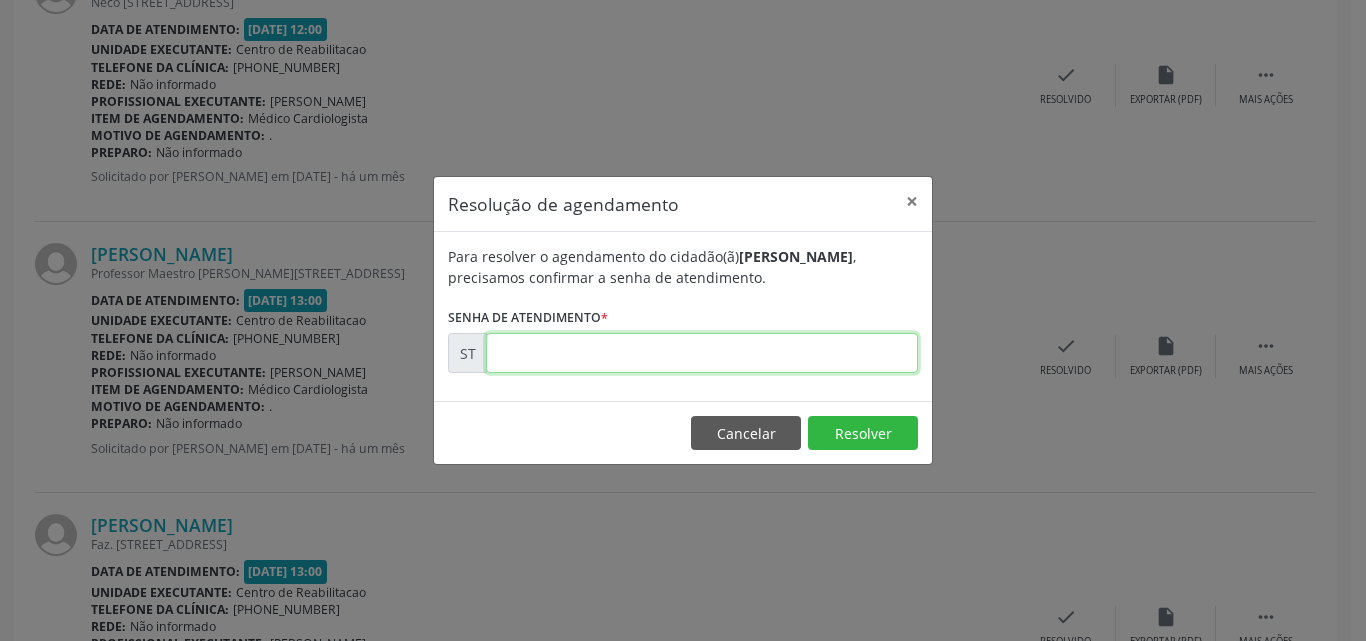 click at bounding box center [702, 353] 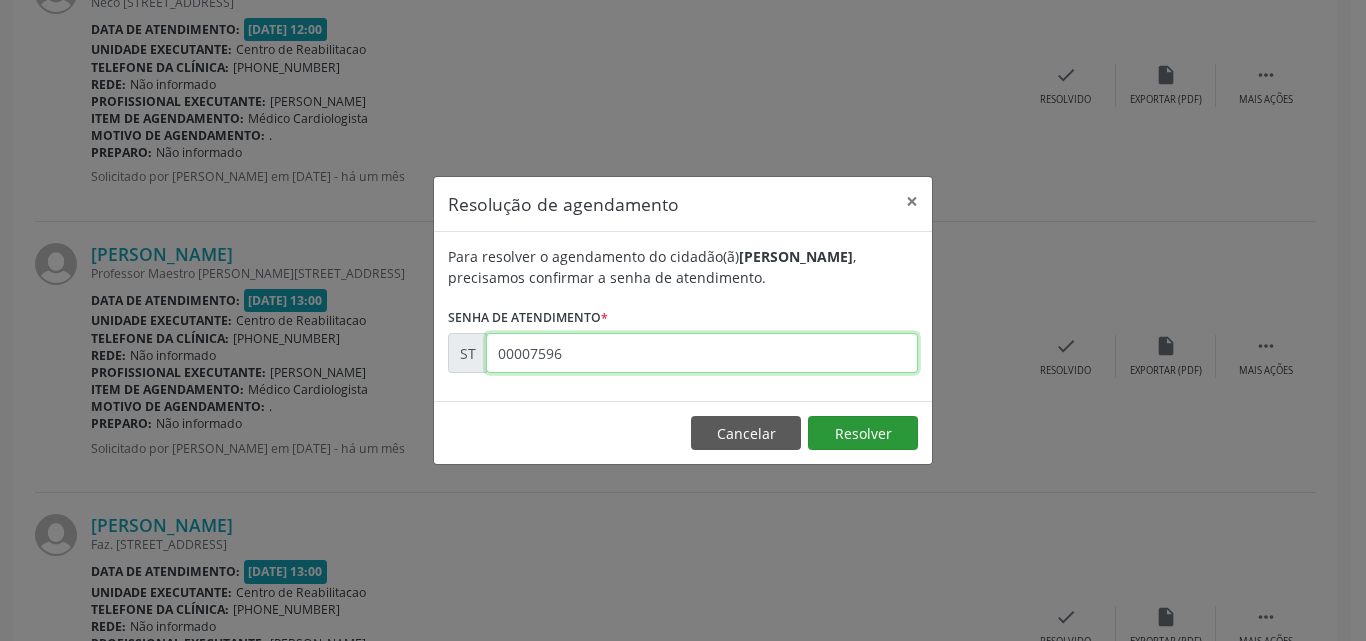 type on "00007596" 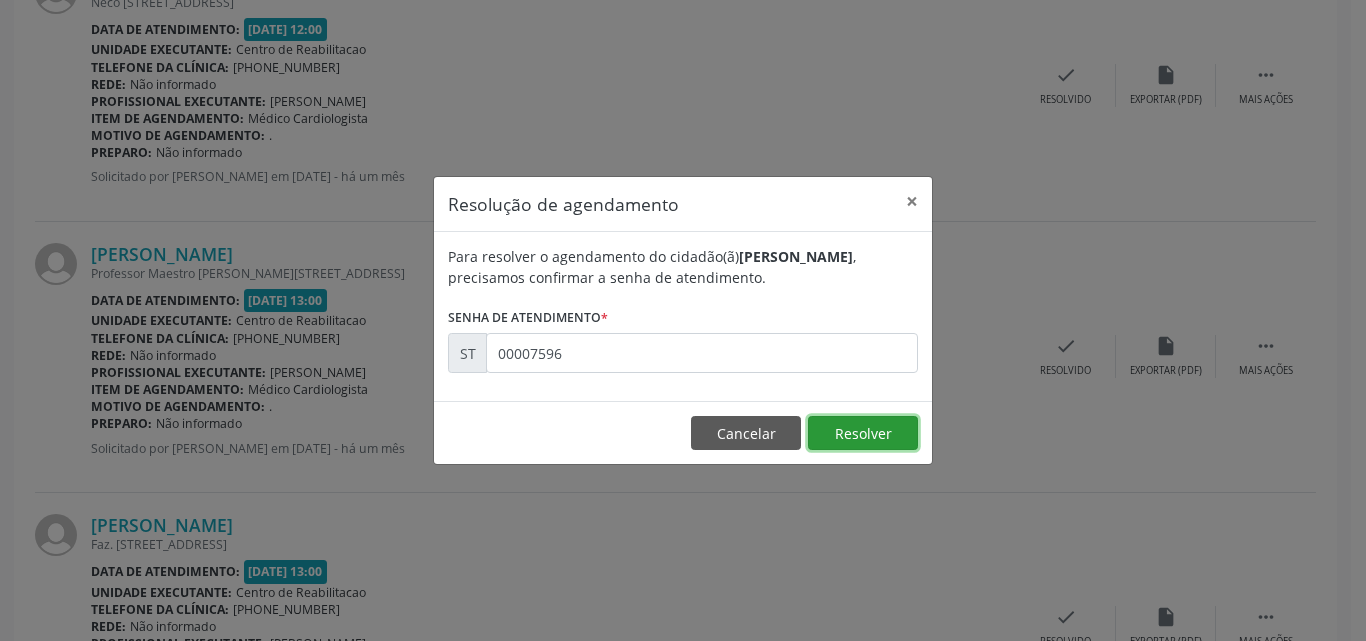 click on "Resolver" at bounding box center (863, 433) 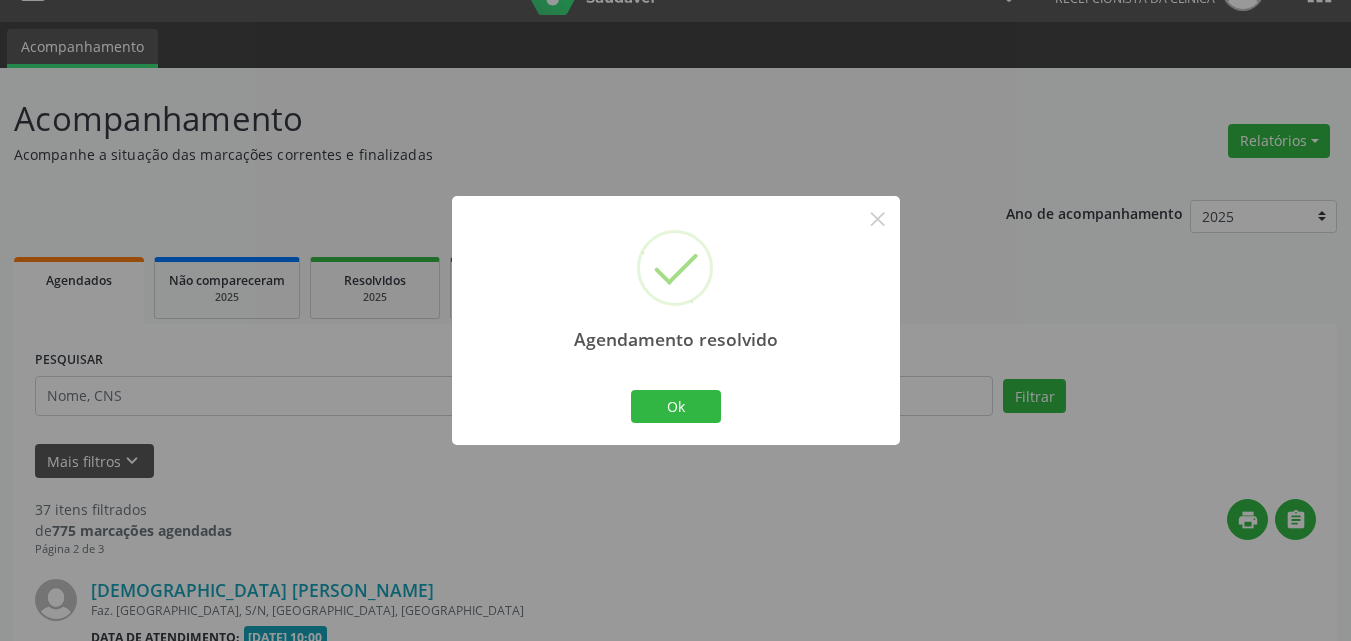 scroll, scrollTop: 1734, scrollLeft: 0, axis: vertical 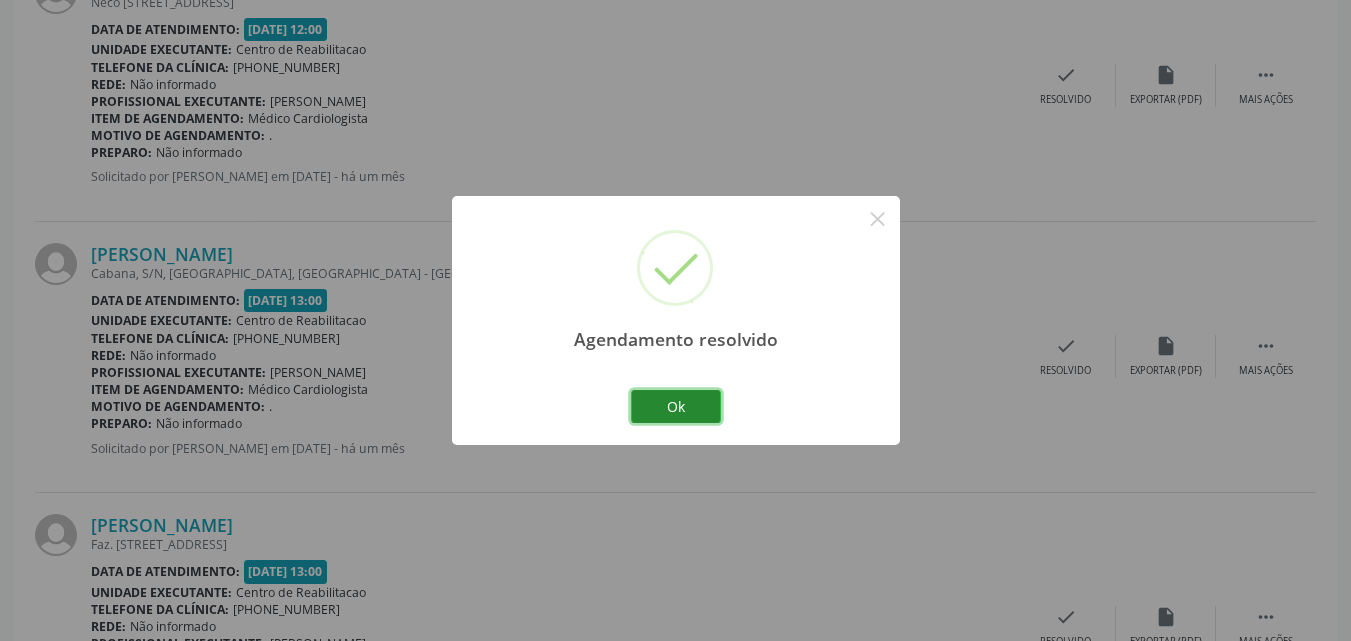 click on "Ok" at bounding box center (676, 407) 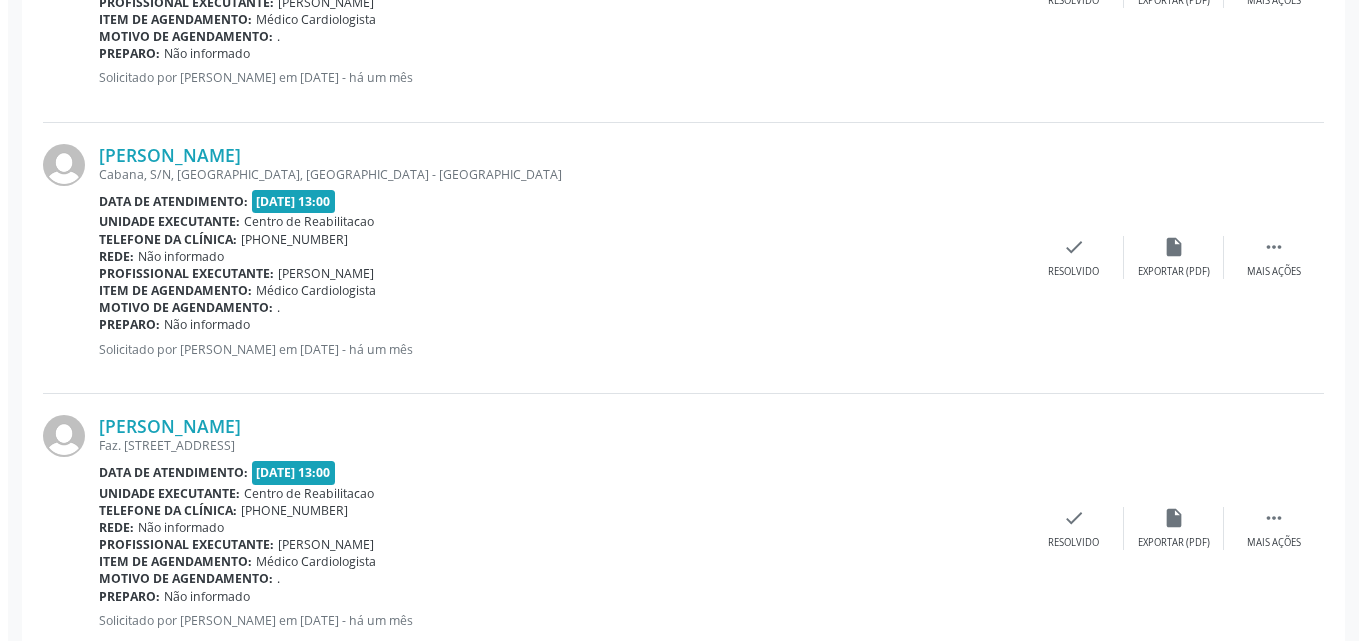 scroll, scrollTop: 1834, scrollLeft: 0, axis: vertical 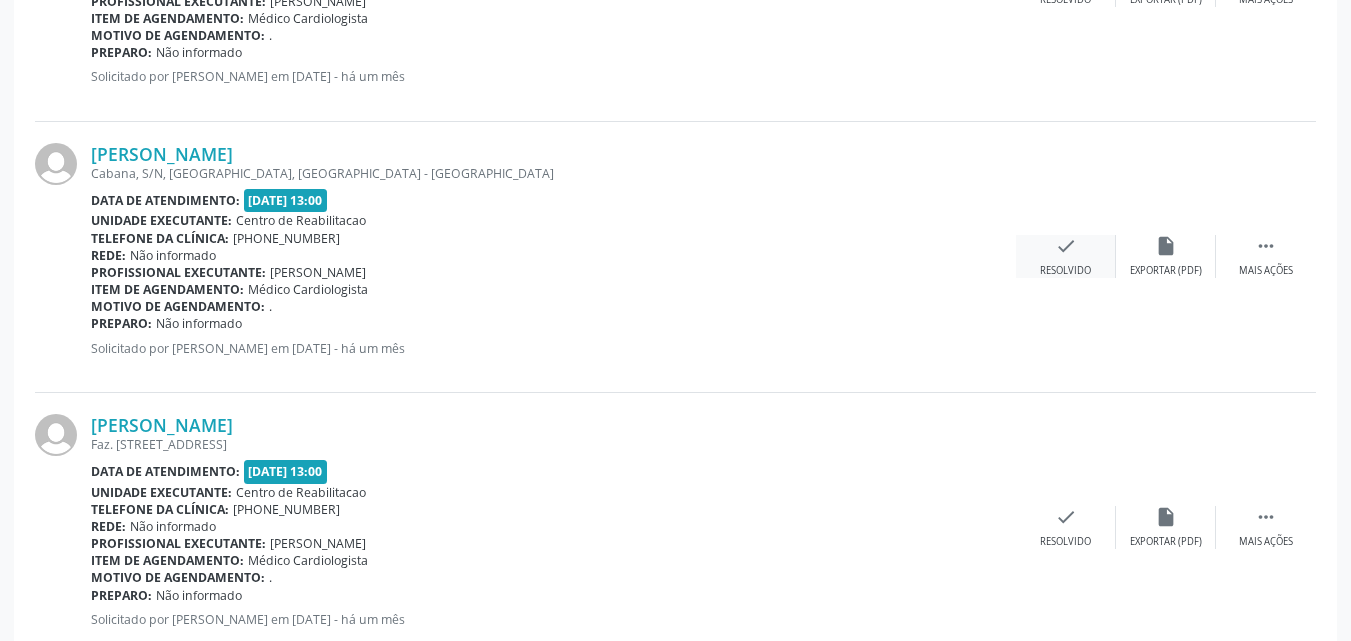 click on "check" at bounding box center (1066, 246) 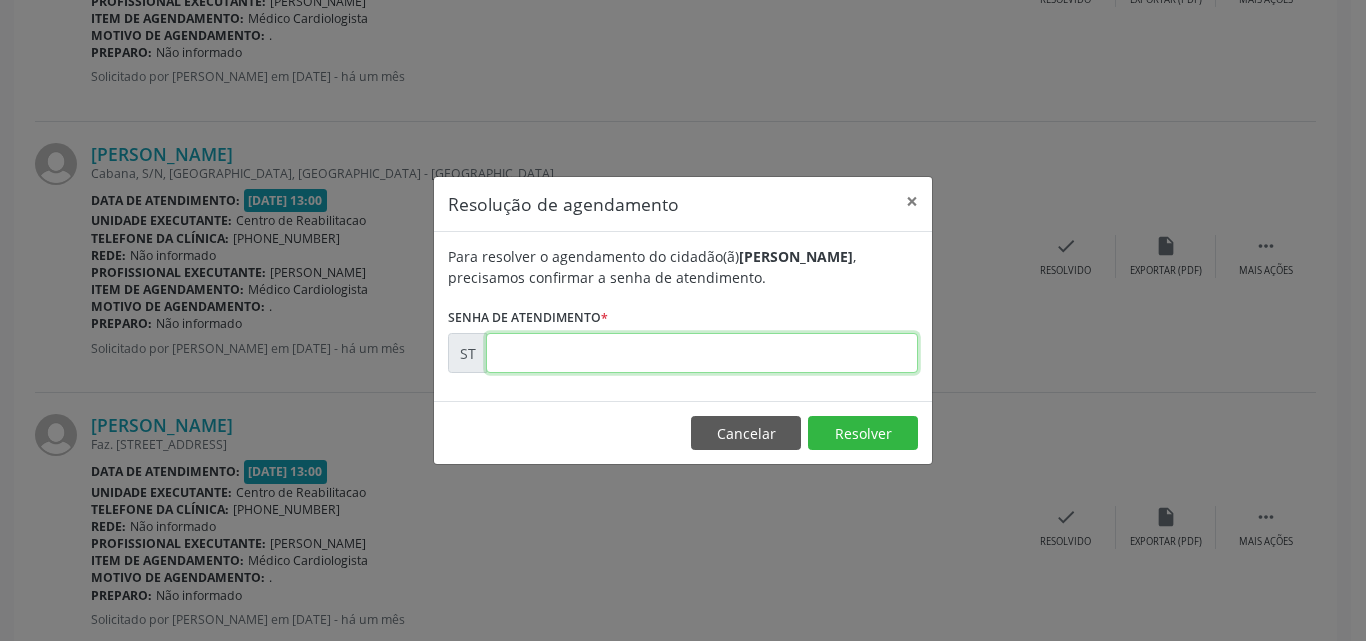 click at bounding box center [702, 353] 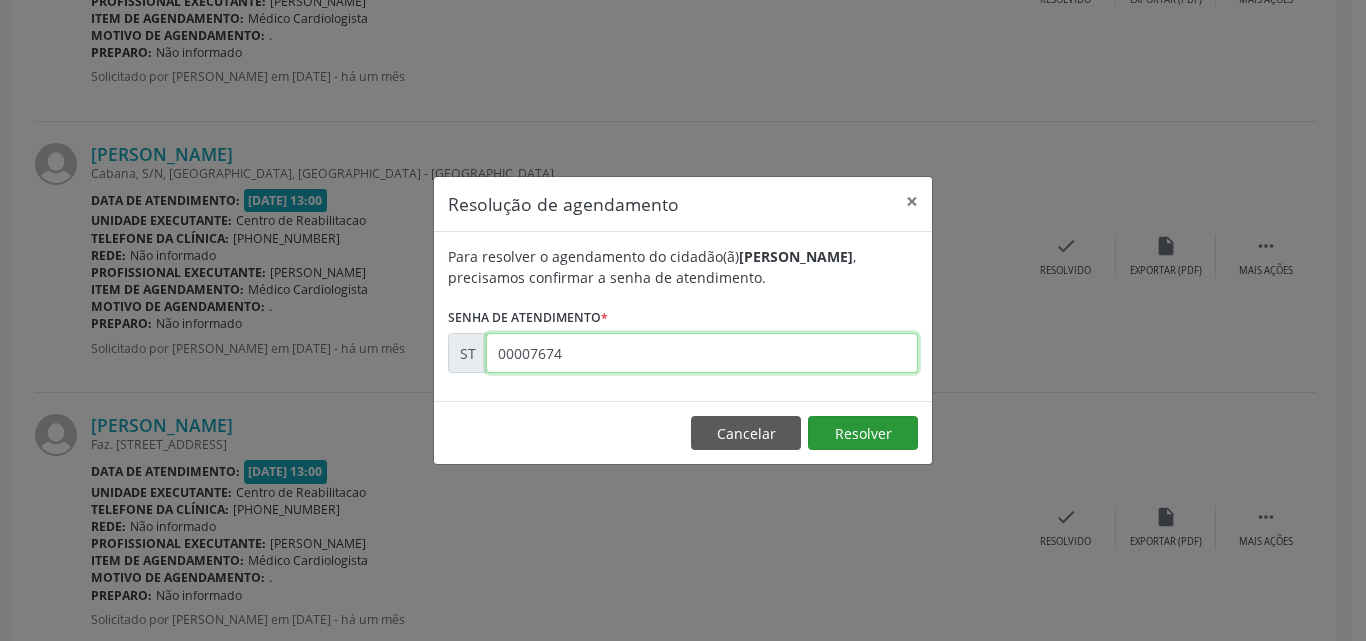 type on "00007674" 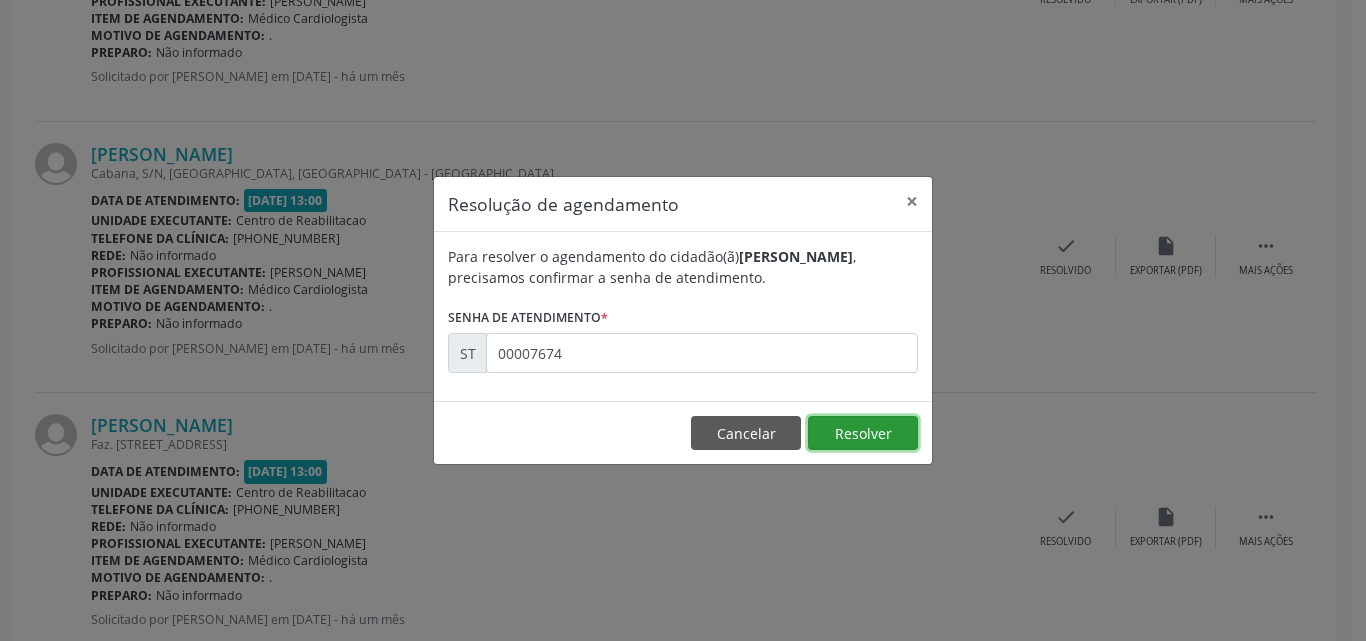 click on "Resolver" at bounding box center (863, 433) 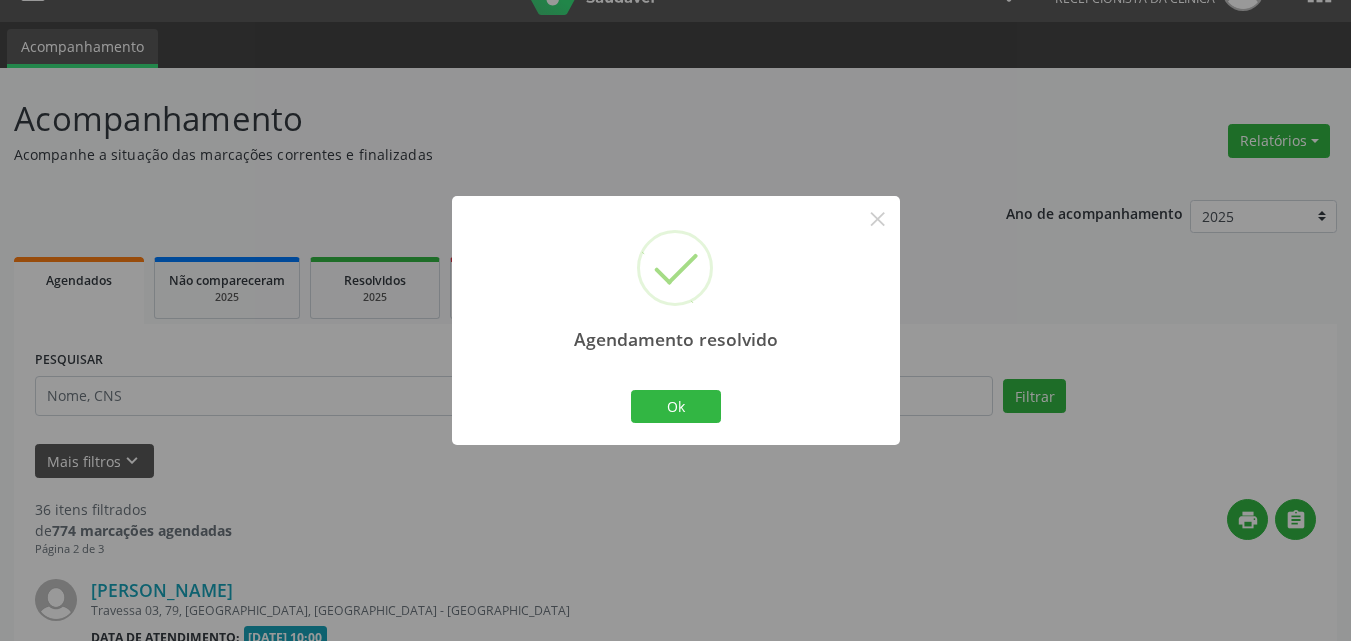 scroll, scrollTop: 1834, scrollLeft: 0, axis: vertical 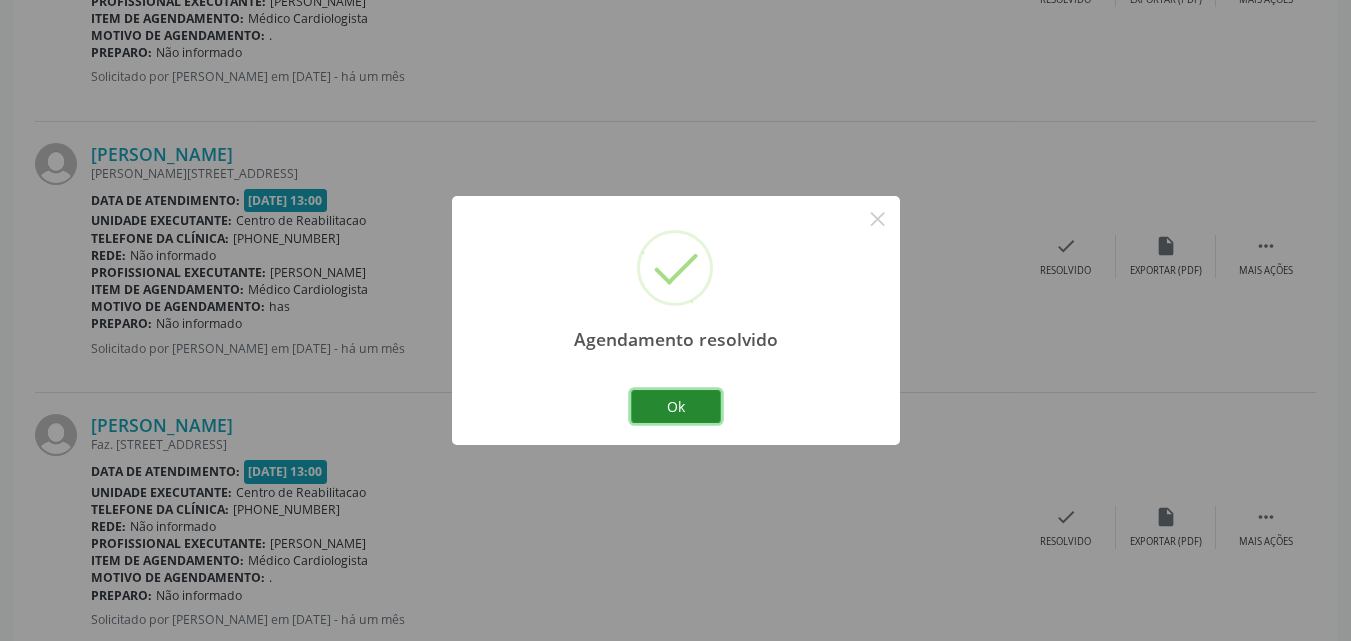 click on "Ok" at bounding box center (676, 407) 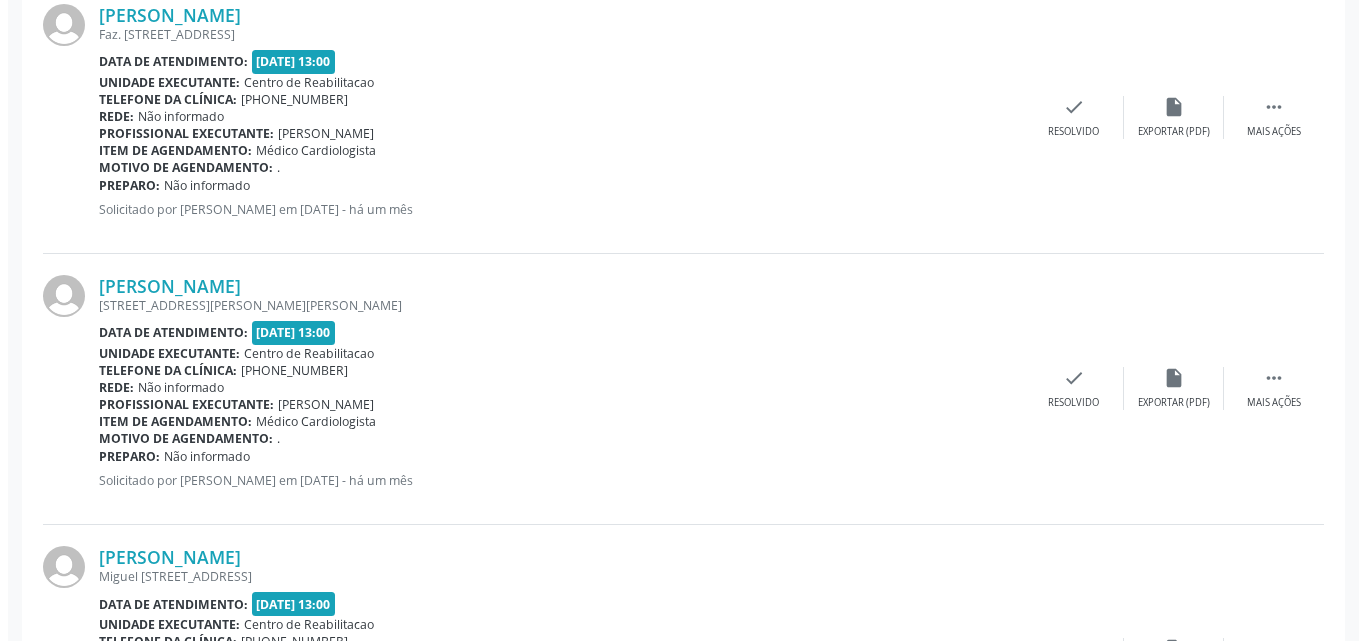 scroll, scrollTop: 2334, scrollLeft: 0, axis: vertical 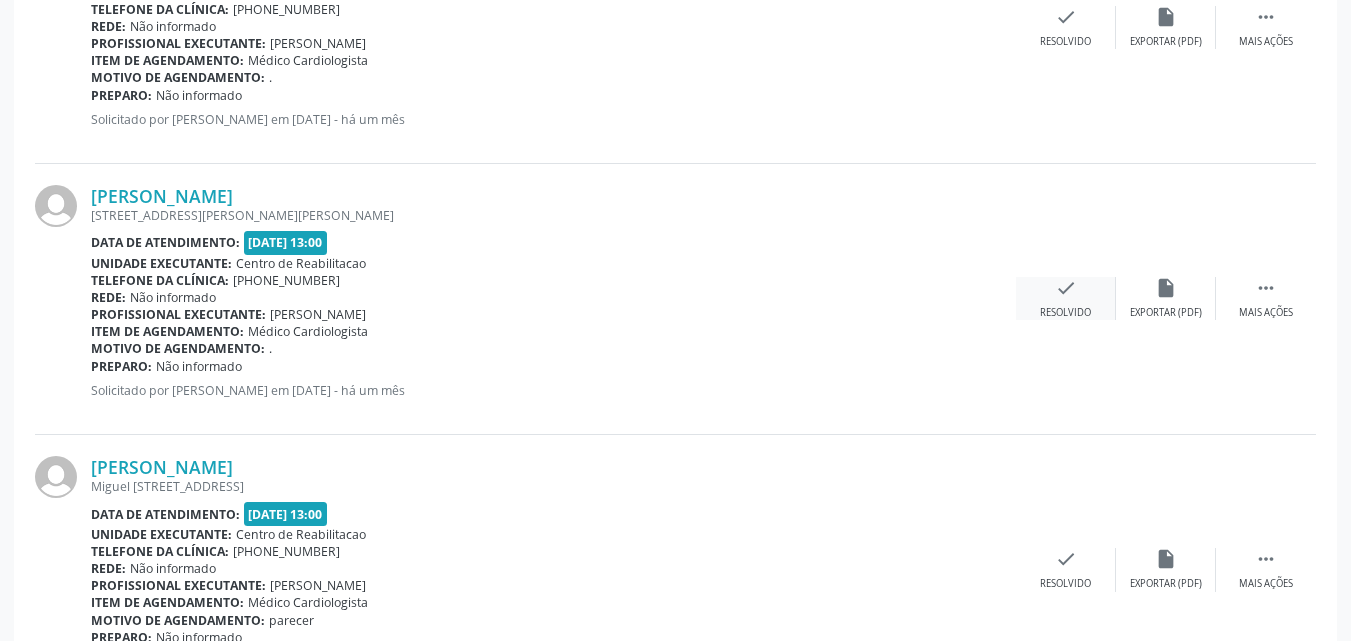 click on "check" at bounding box center [1066, 288] 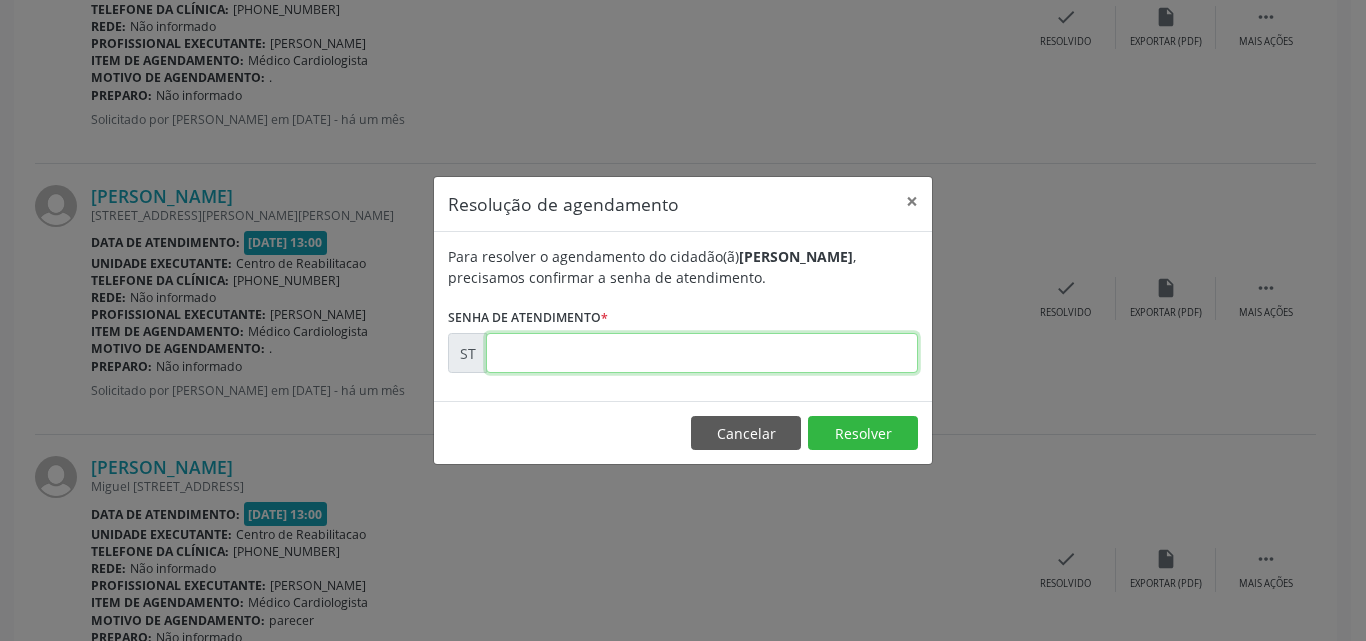 click at bounding box center [702, 353] 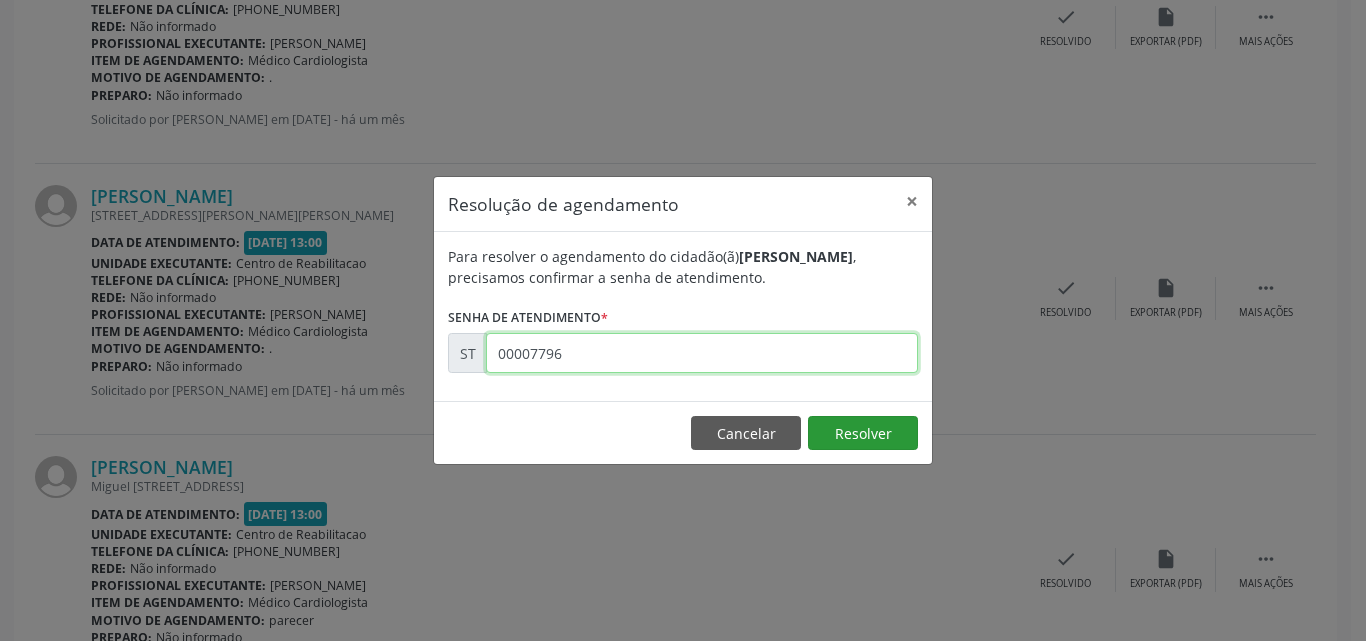 type on "00007796" 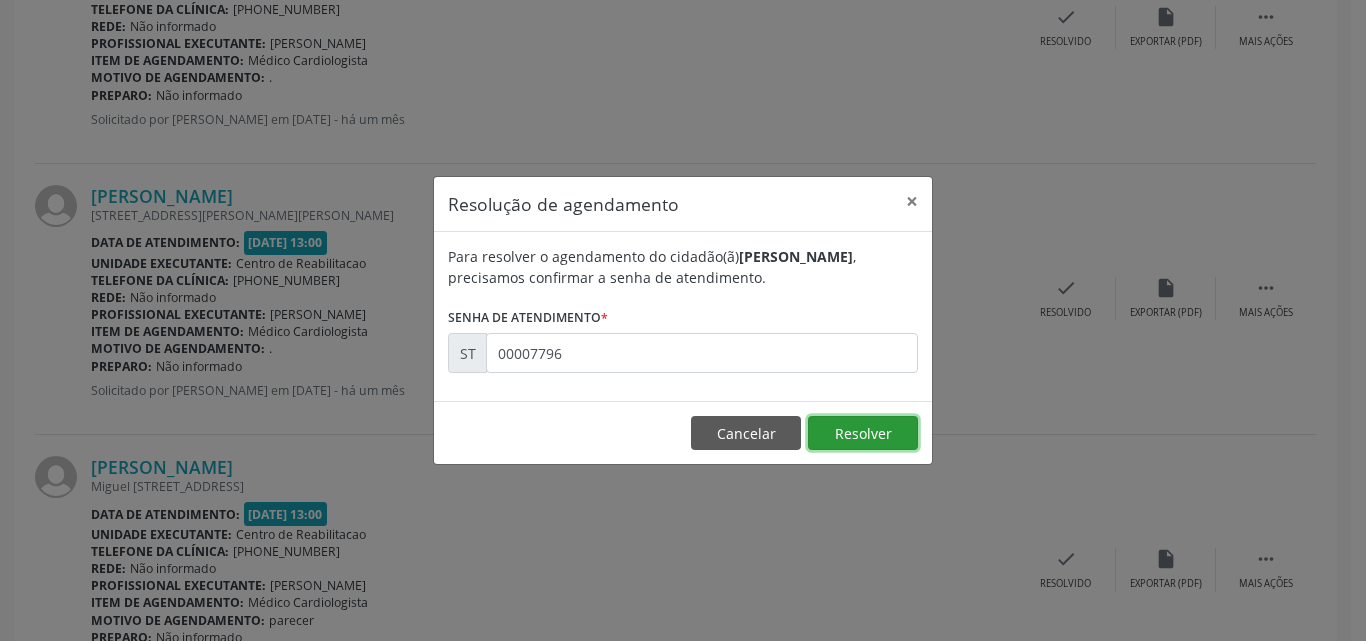click on "Resolver" at bounding box center [863, 433] 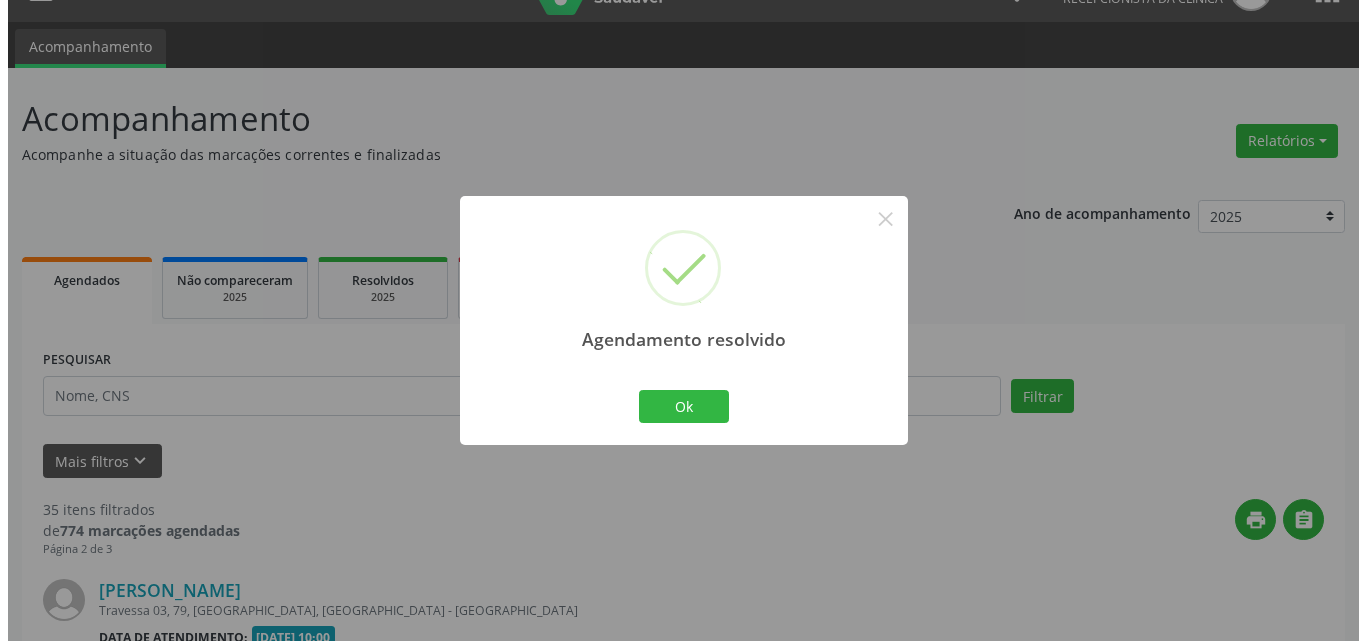 scroll, scrollTop: 2334, scrollLeft: 0, axis: vertical 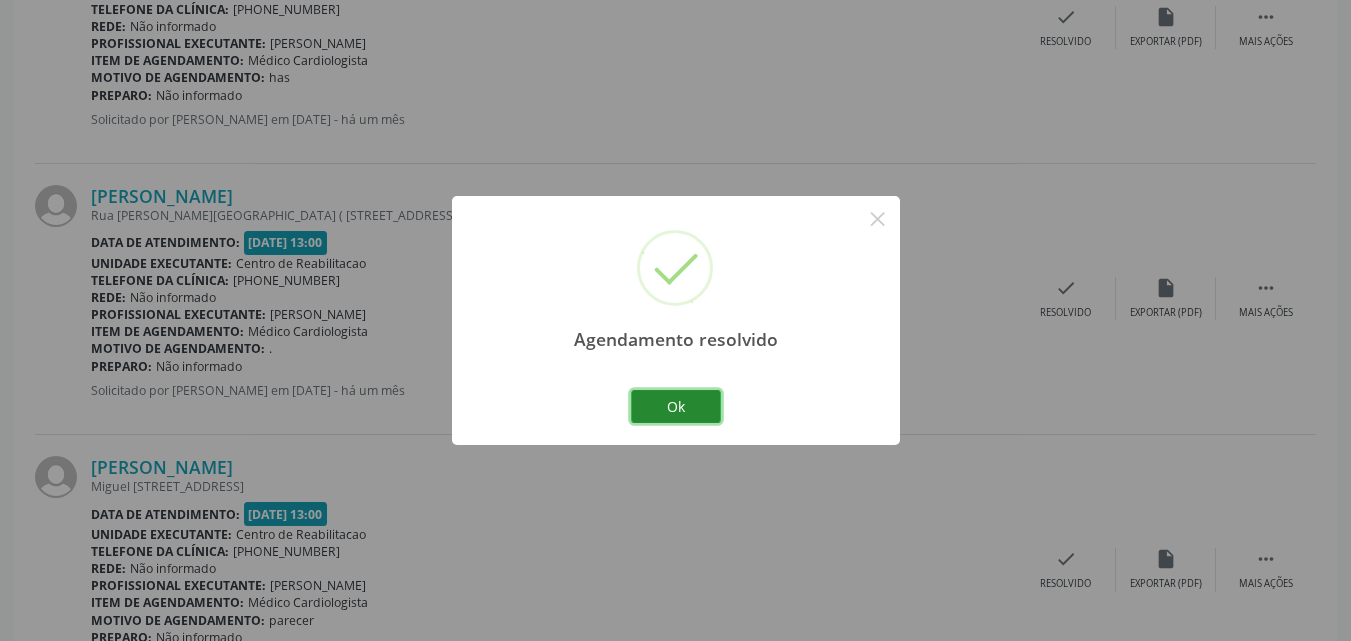 click on "Ok" at bounding box center (676, 407) 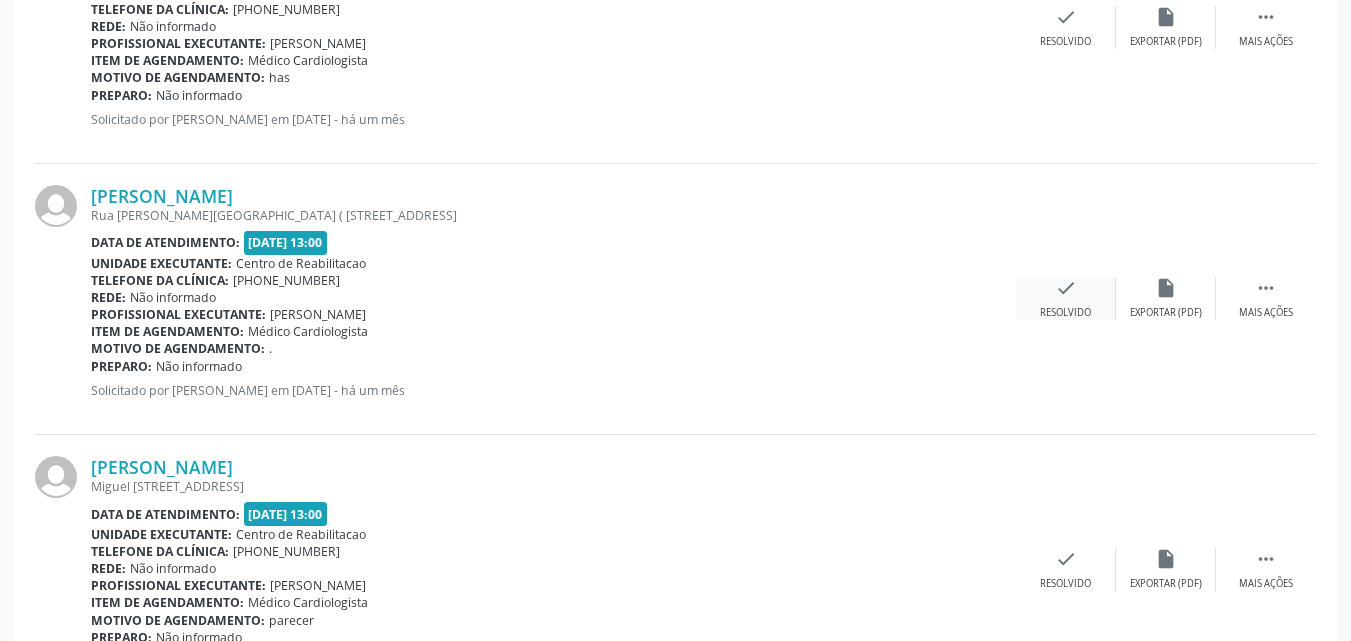 click on "check" at bounding box center [1066, 288] 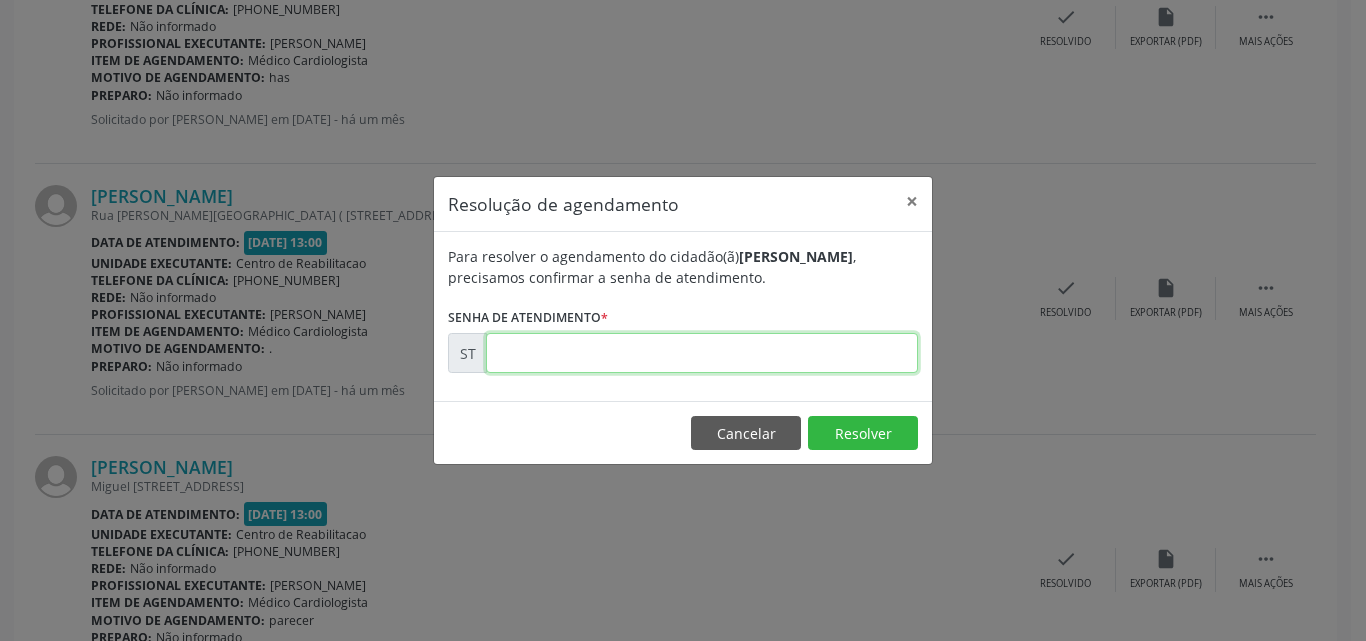 click at bounding box center [702, 353] 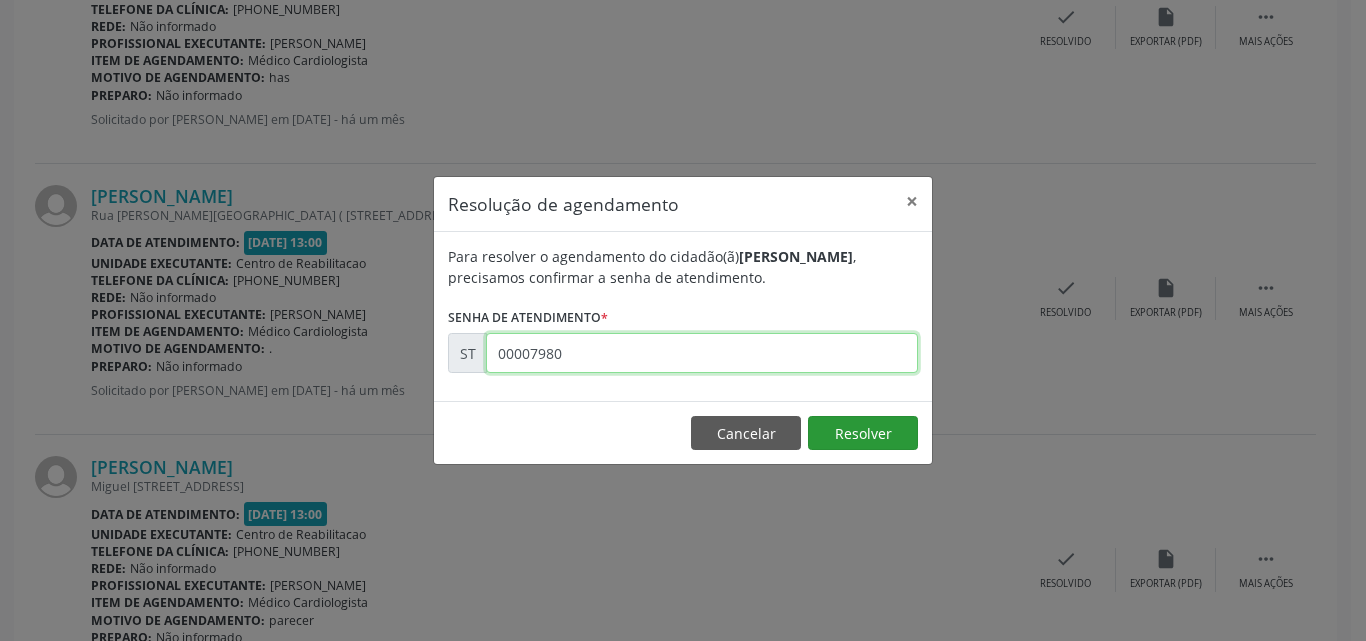 type on "00007980" 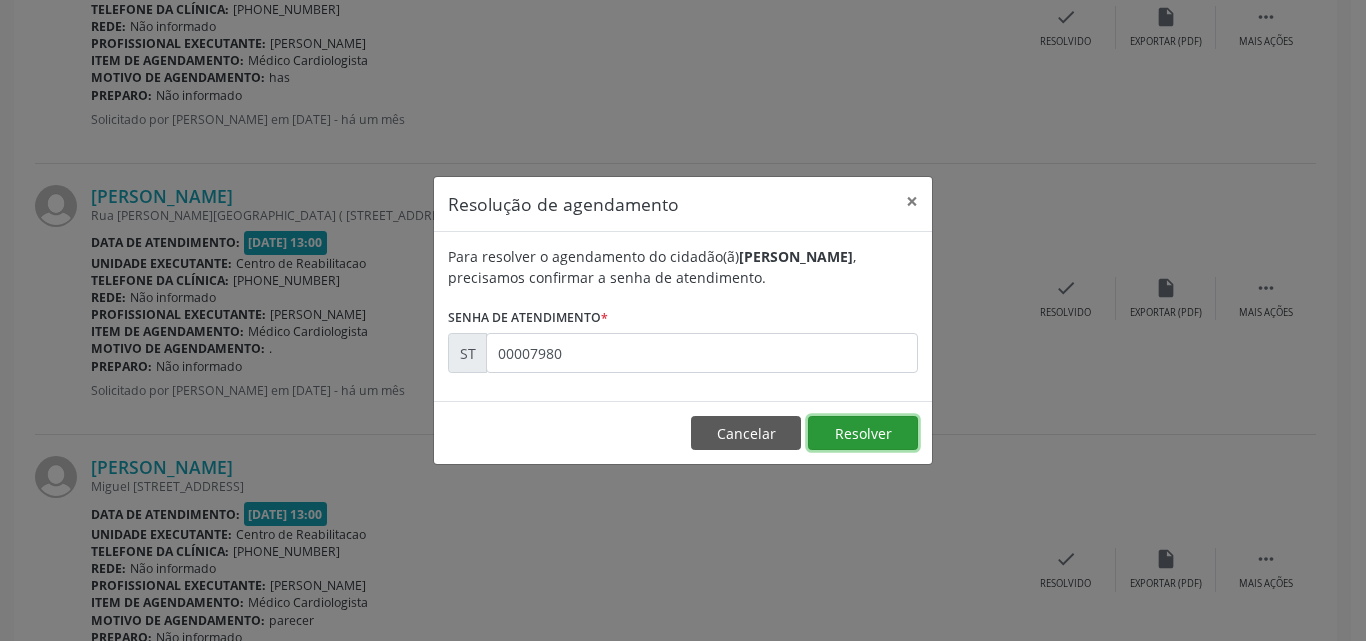 click on "Resolver" at bounding box center (863, 433) 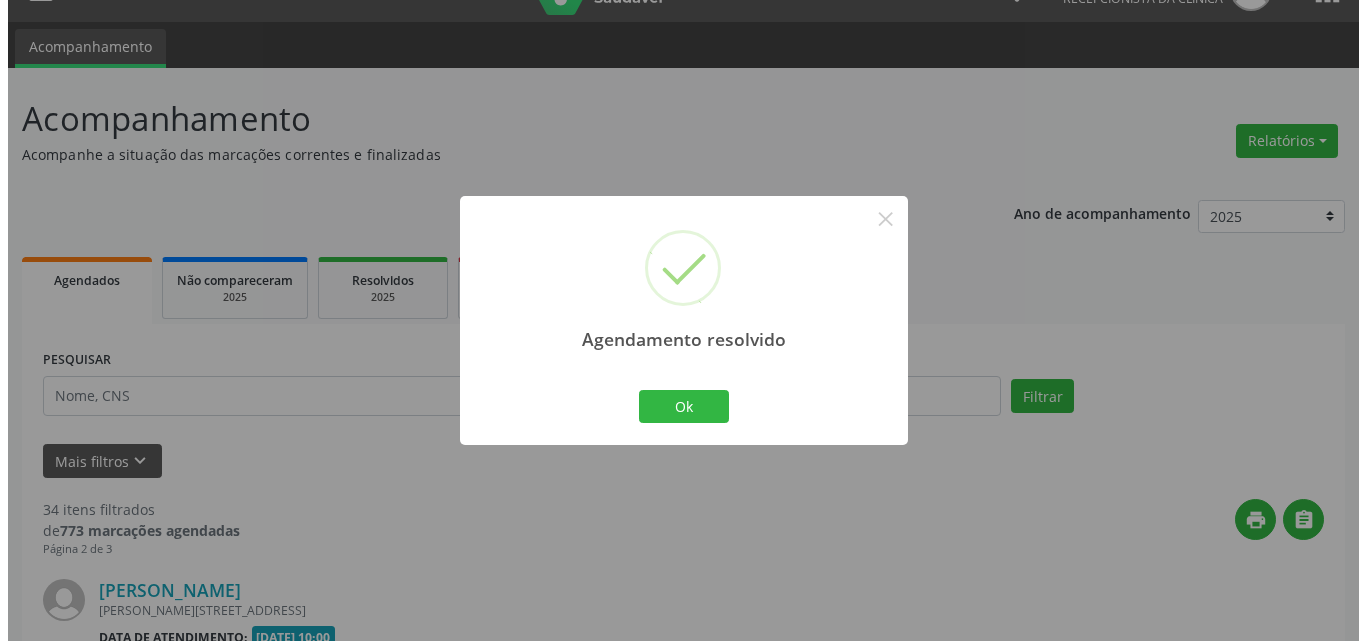 scroll, scrollTop: 2334, scrollLeft: 0, axis: vertical 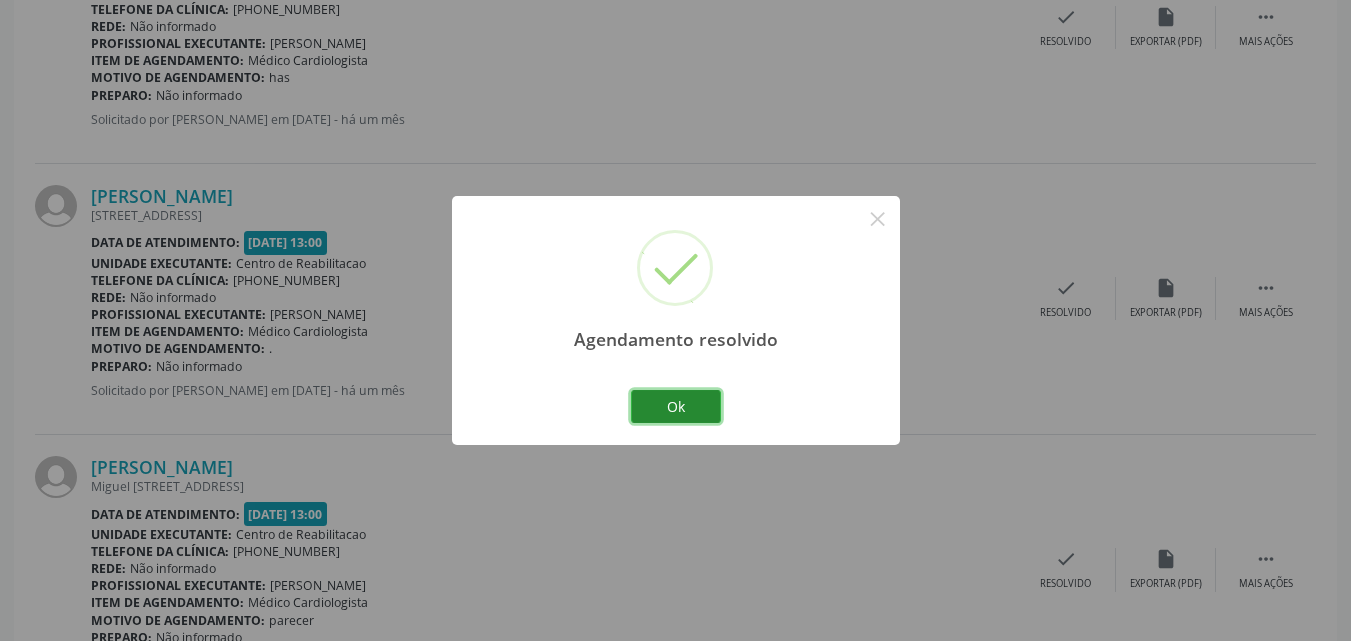 click on "Ok" at bounding box center (676, 407) 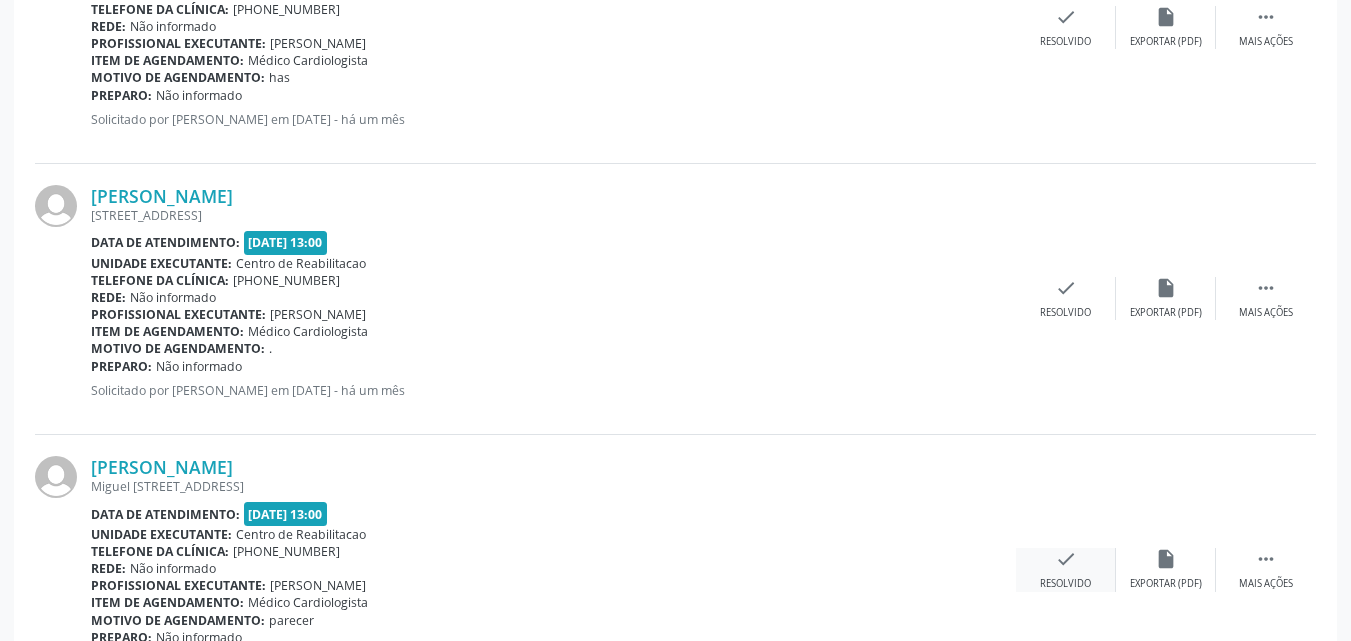 click on "check" at bounding box center (1066, 559) 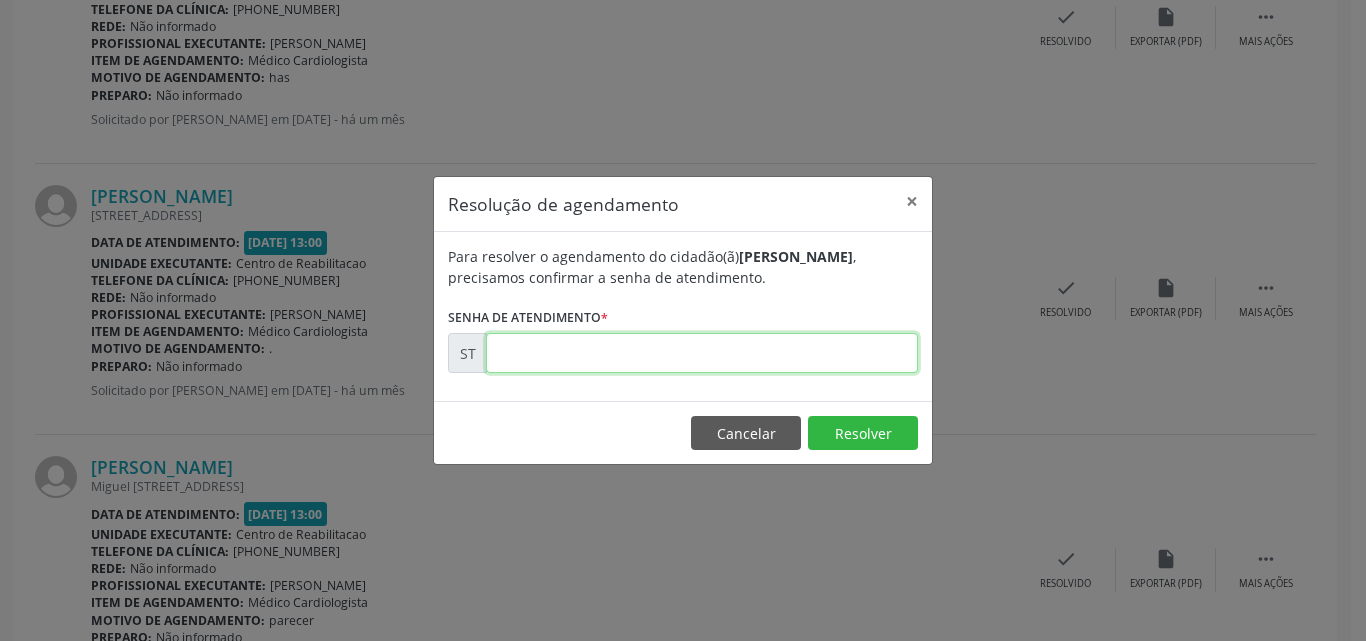 click at bounding box center (702, 353) 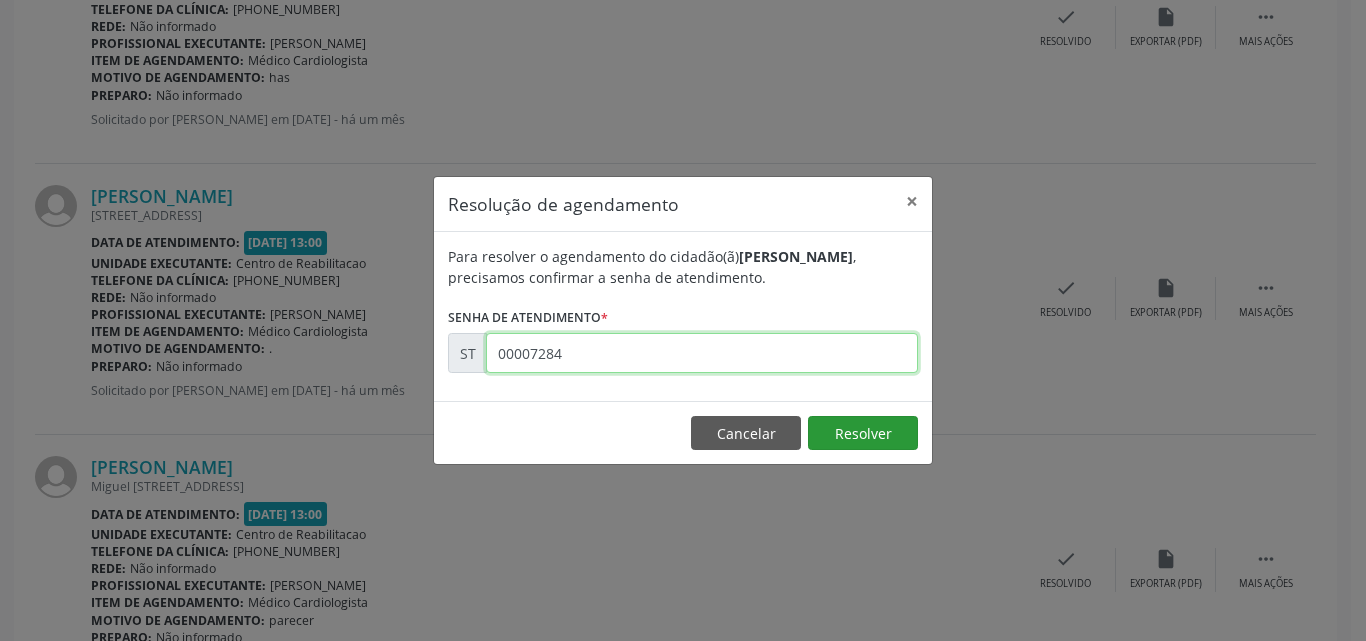 type on "00007284" 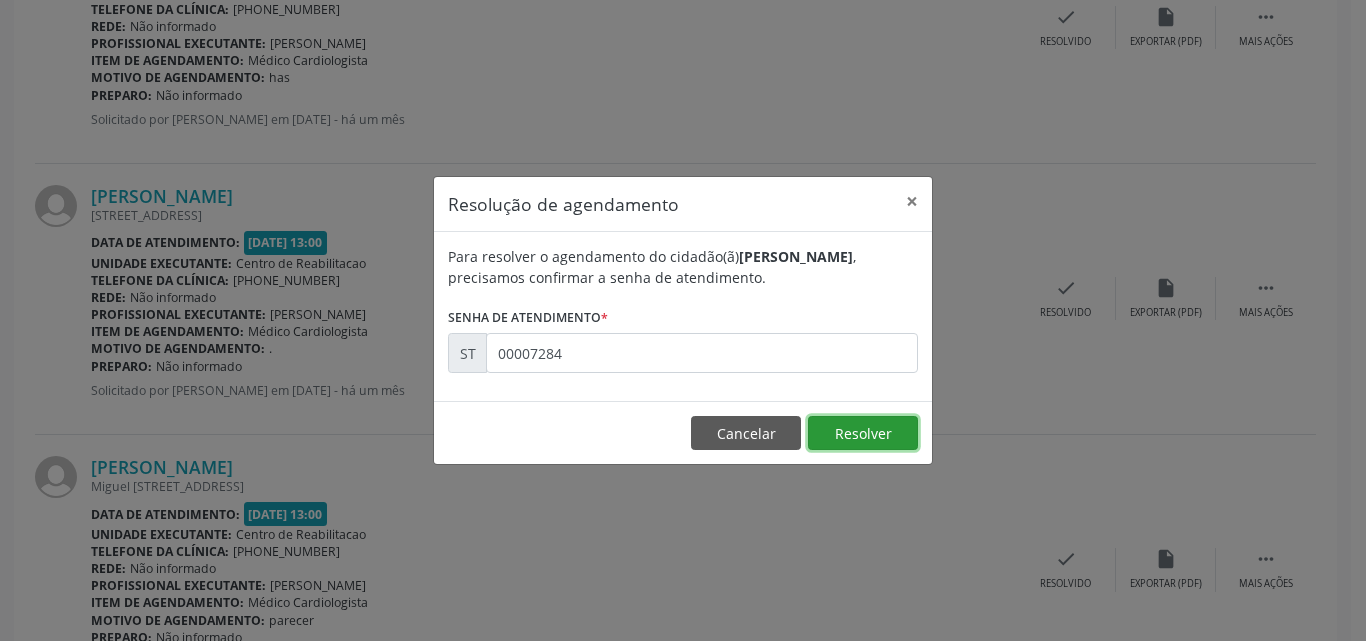 click on "Resolver" at bounding box center (863, 433) 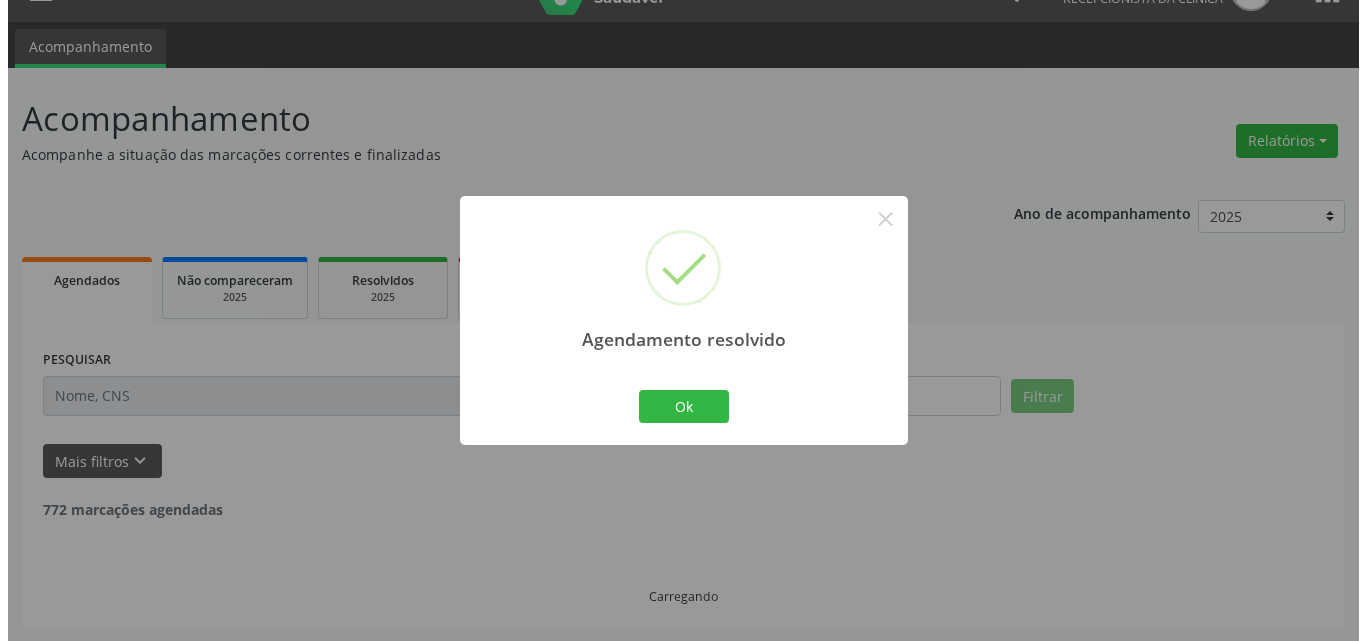 scroll, scrollTop: 2334, scrollLeft: 0, axis: vertical 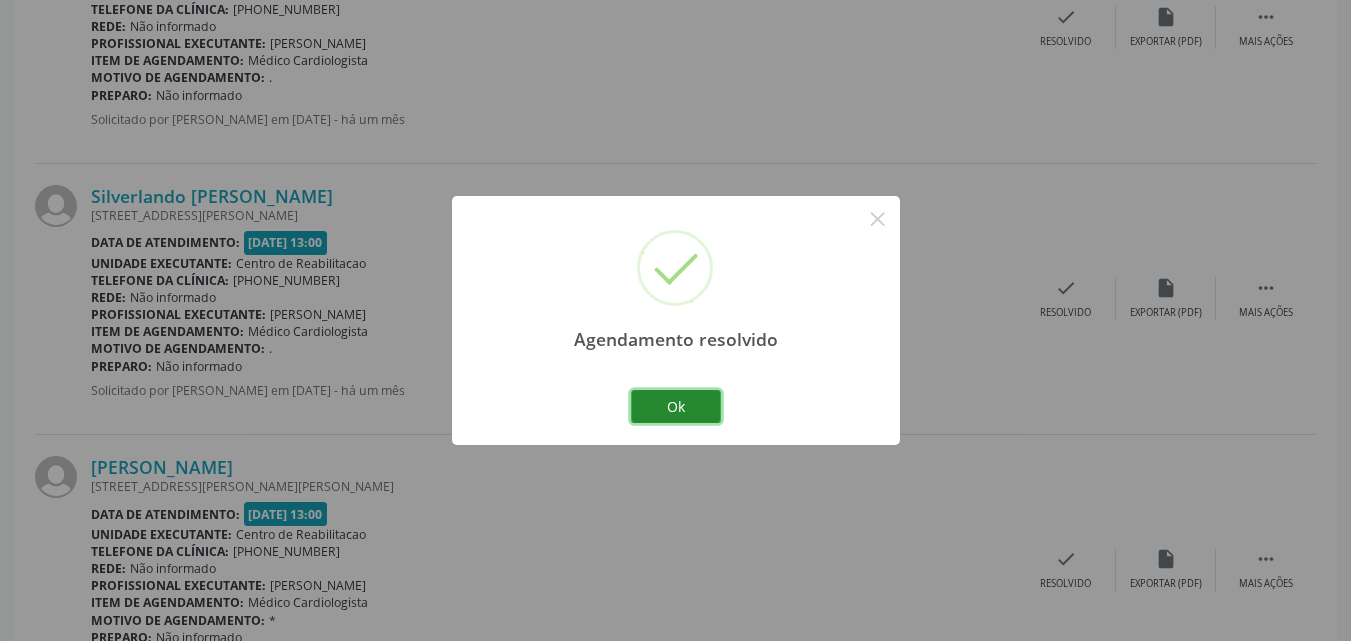click on "Ok" at bounding box center (676, 407) 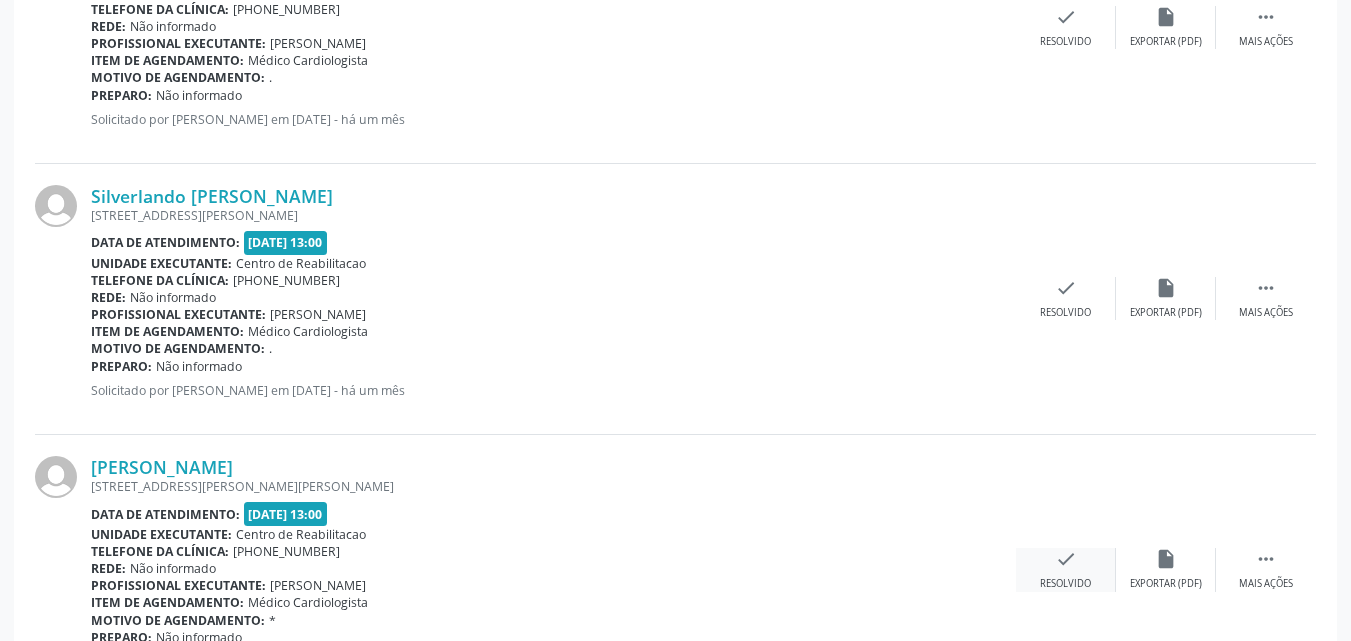 click on "check" at bounding box center (1066, 559) 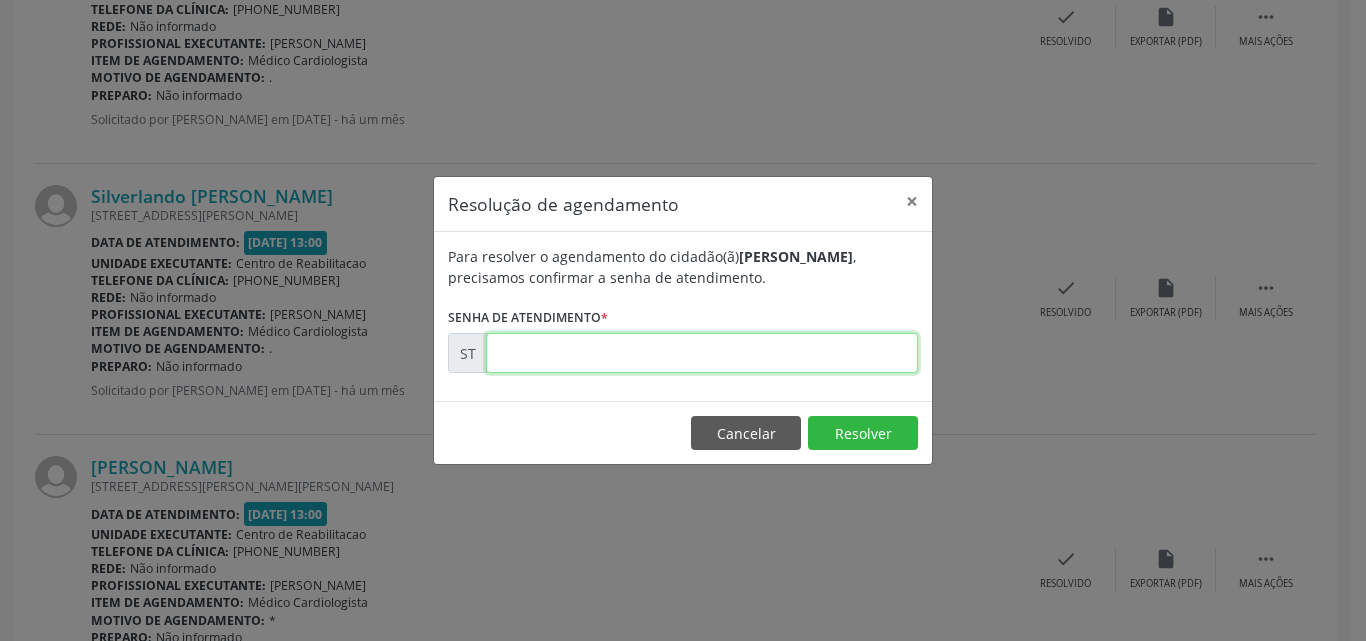 click at bounding box center (702, 353) 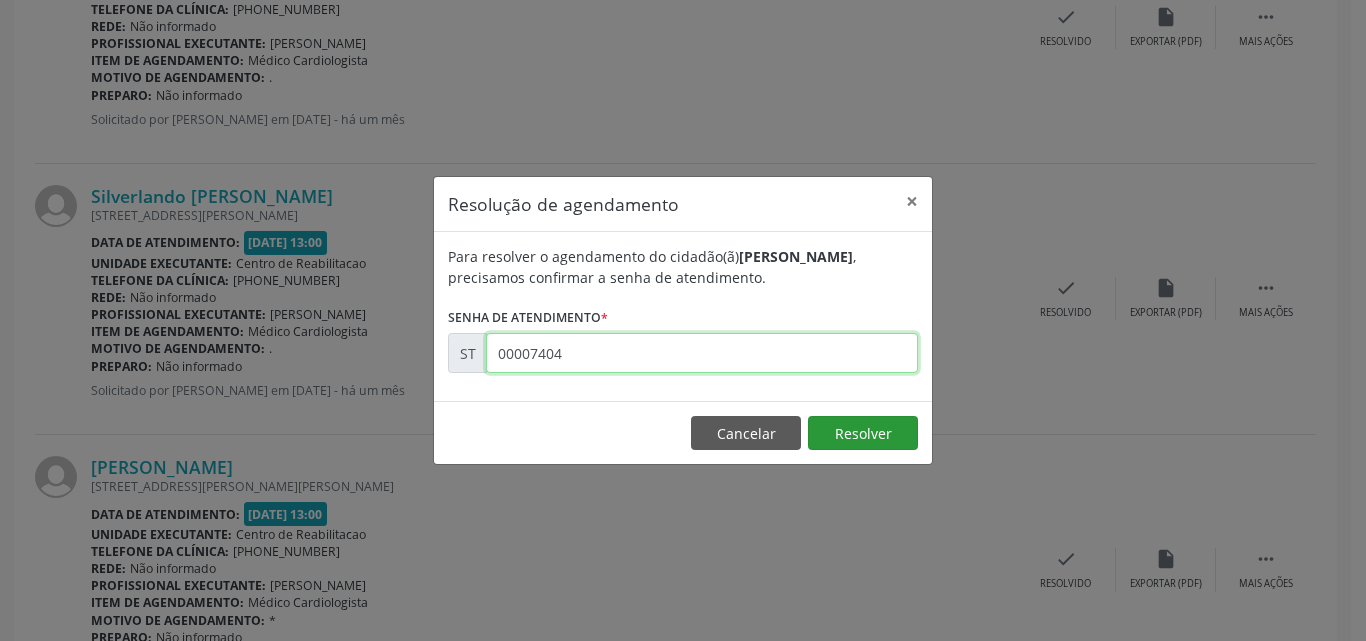 type on "00007404" 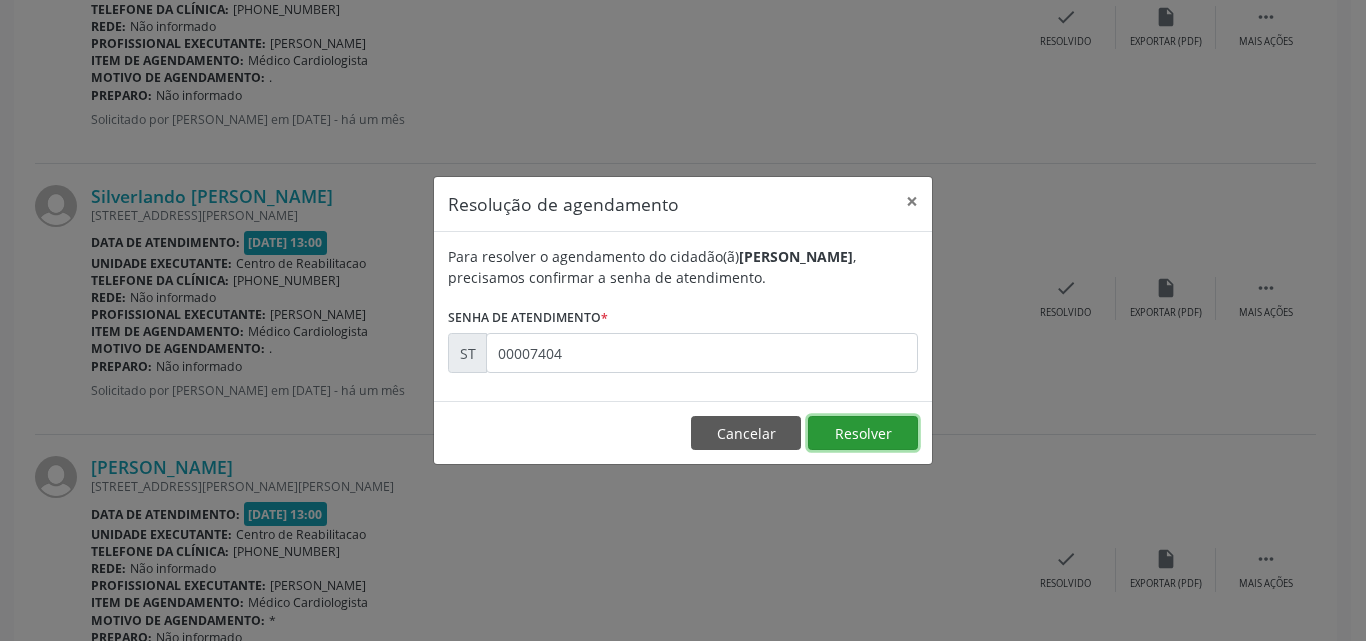 click on "Resolver" at bounding box center [863, 433] 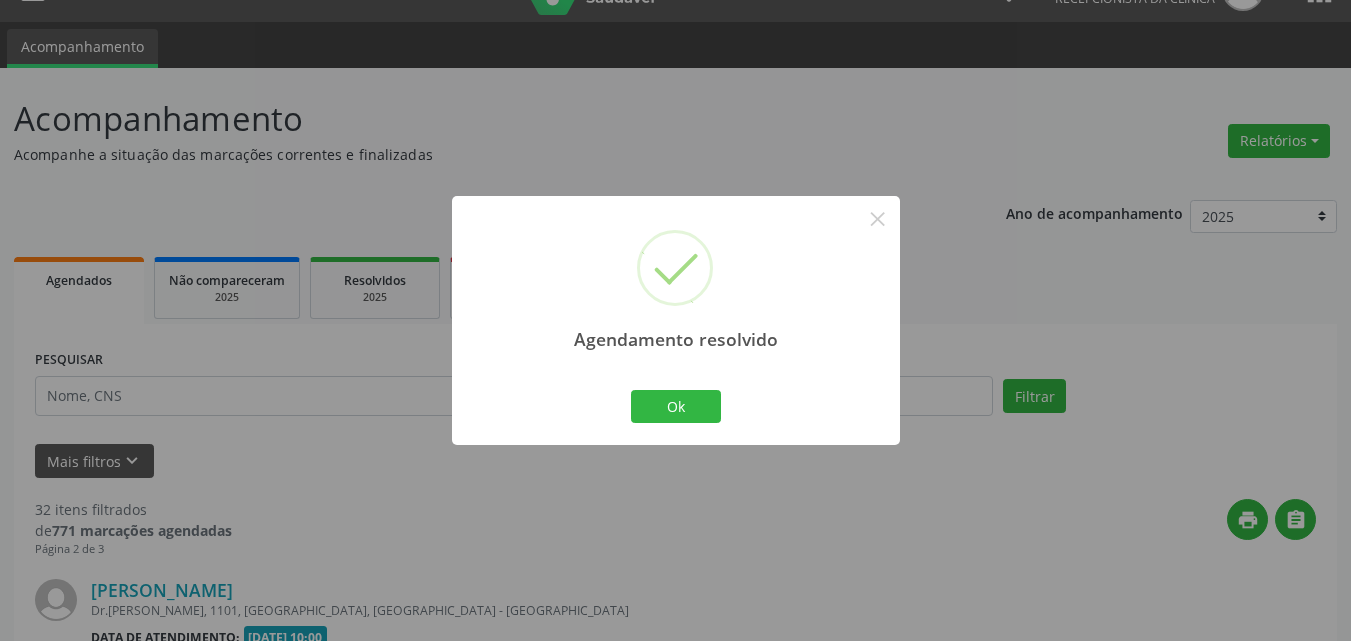 scroll, scrollTop: 2334, scrollLeft: 0, axis: vertical 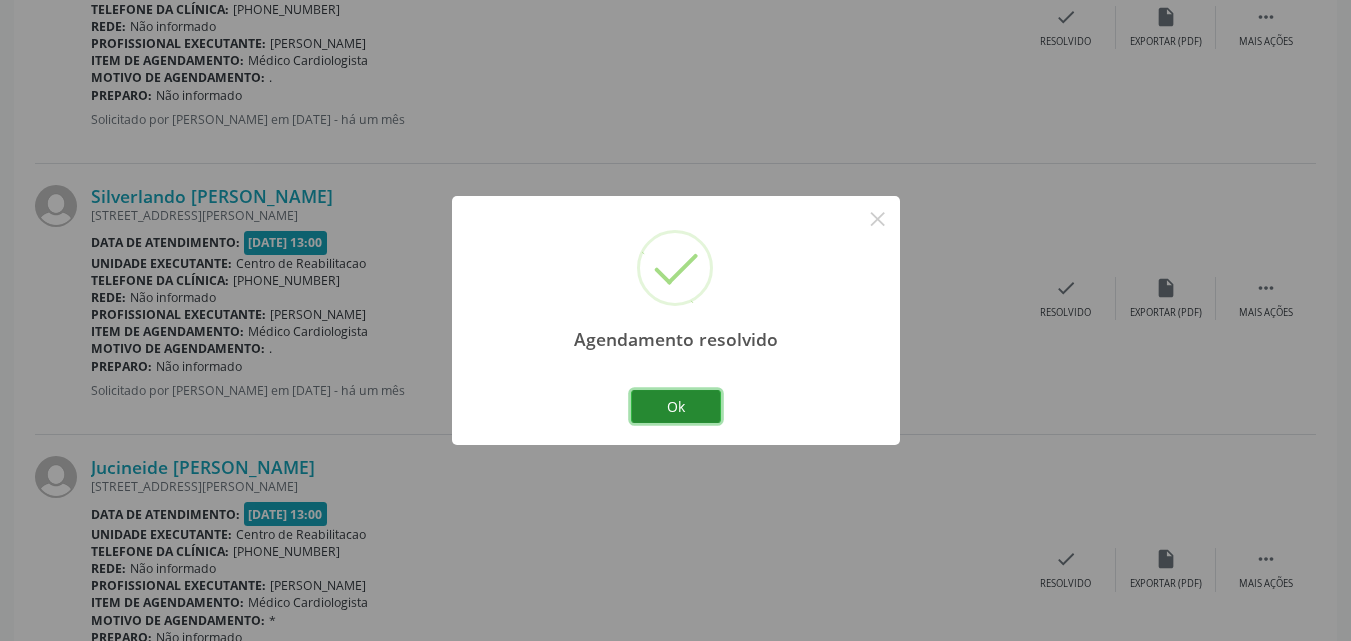 click on "Ok" at bounding box center (676, 407) 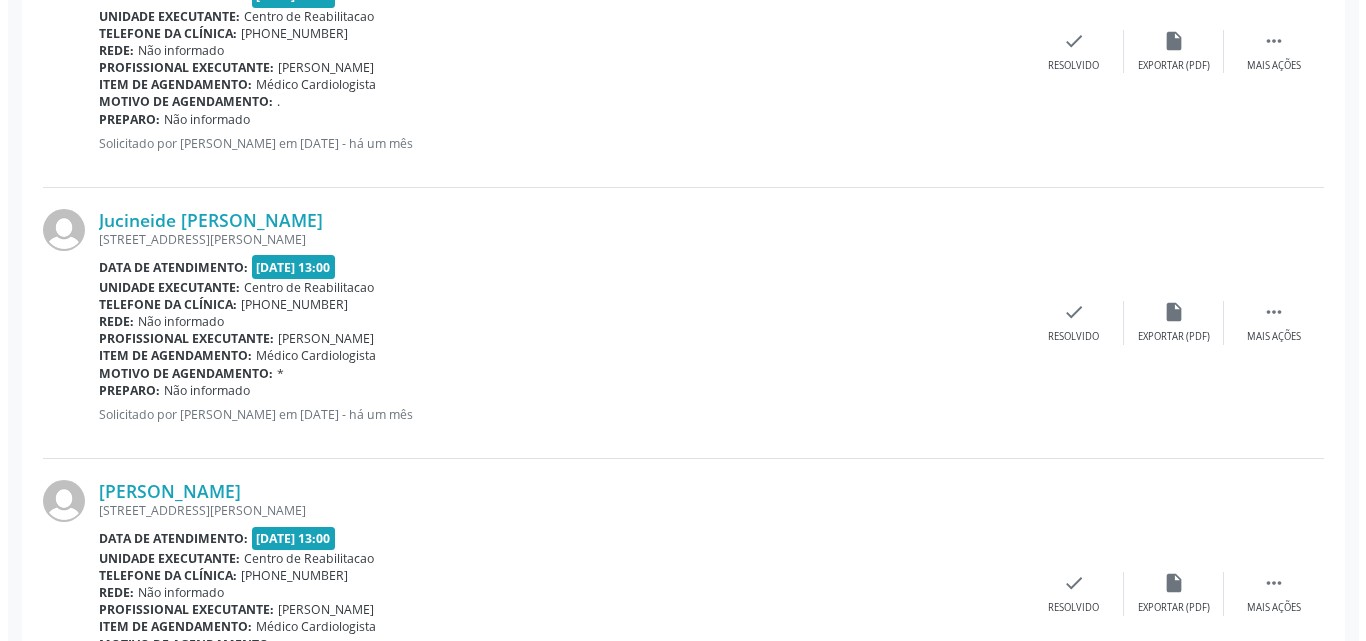 scroll, scrollTop: 2634, scrollLeft: 0, axis: vertical 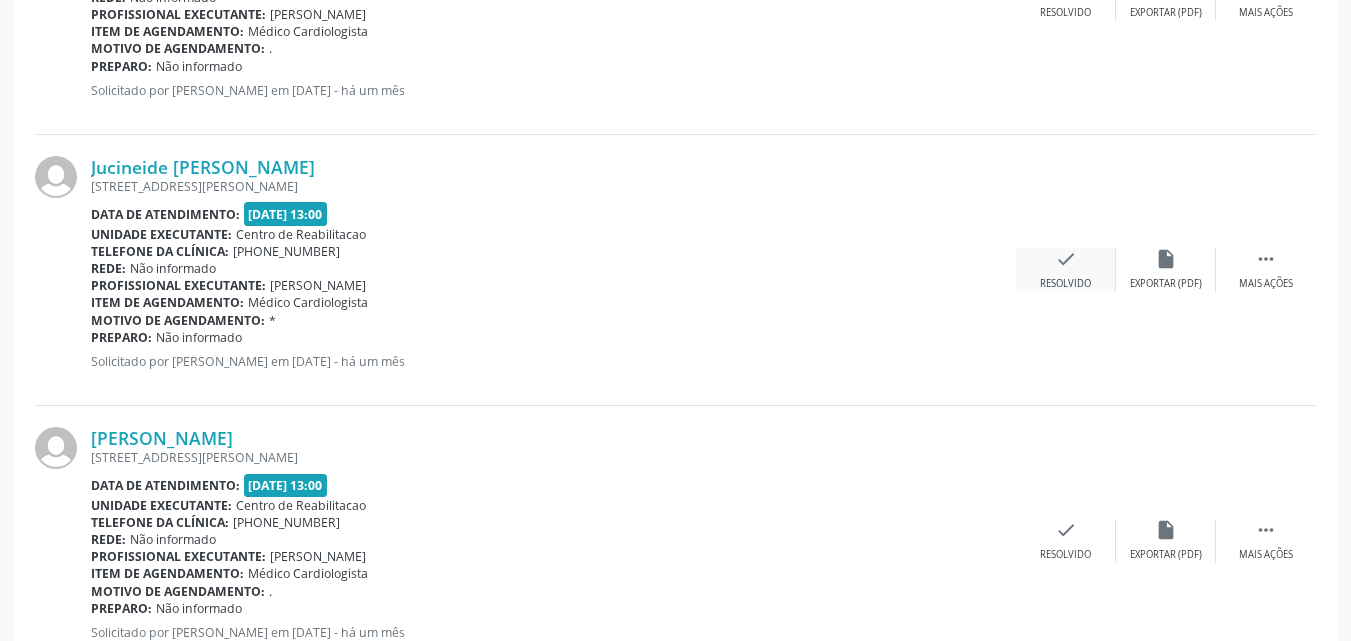 click on "check" at bounding box center [1066, 259] 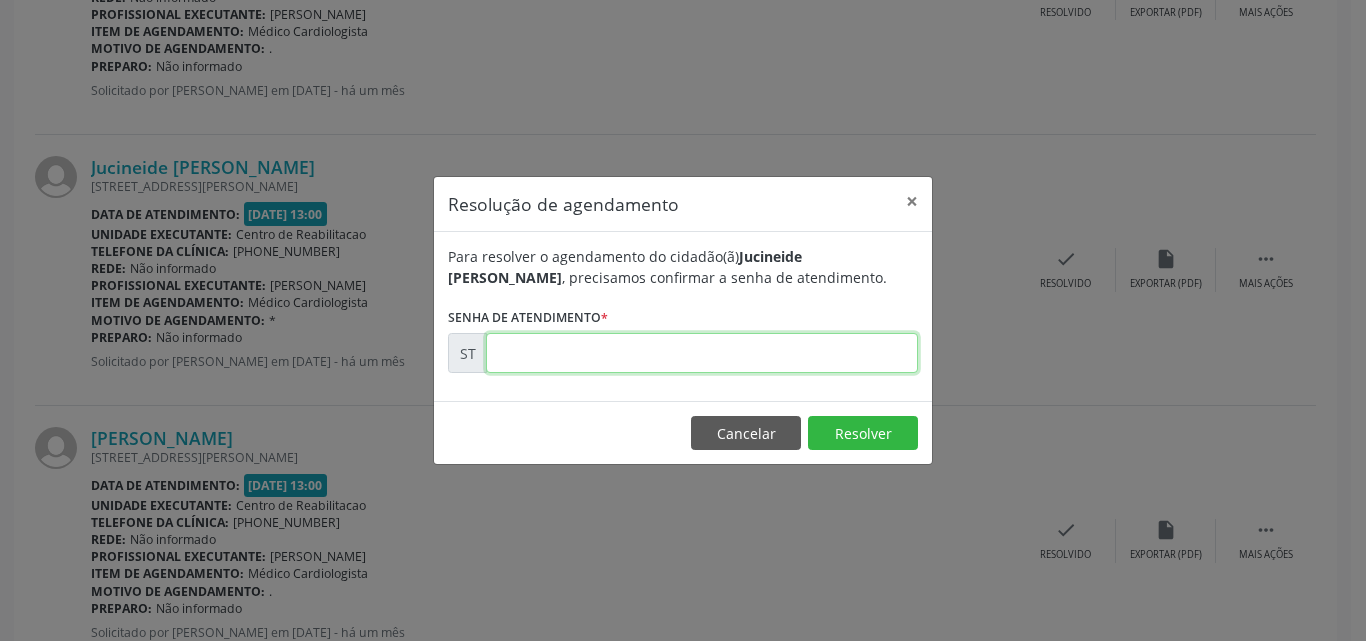 click at bounding box center [702, 353] 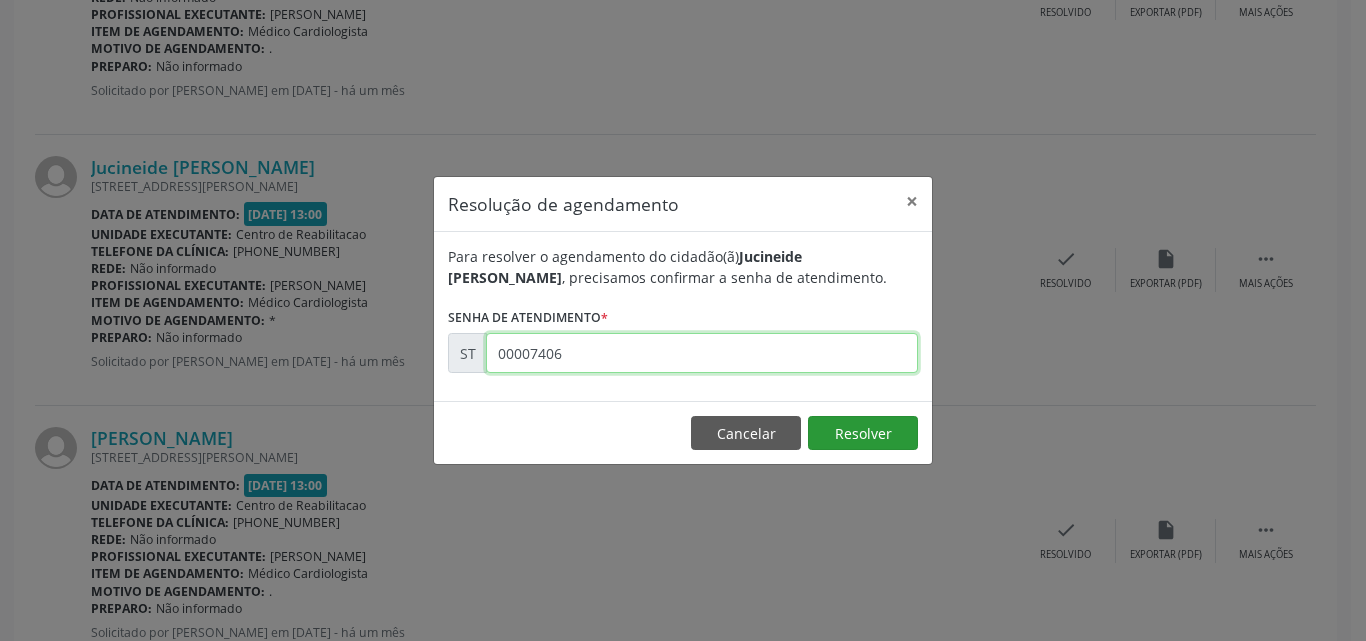 type on "00007406" 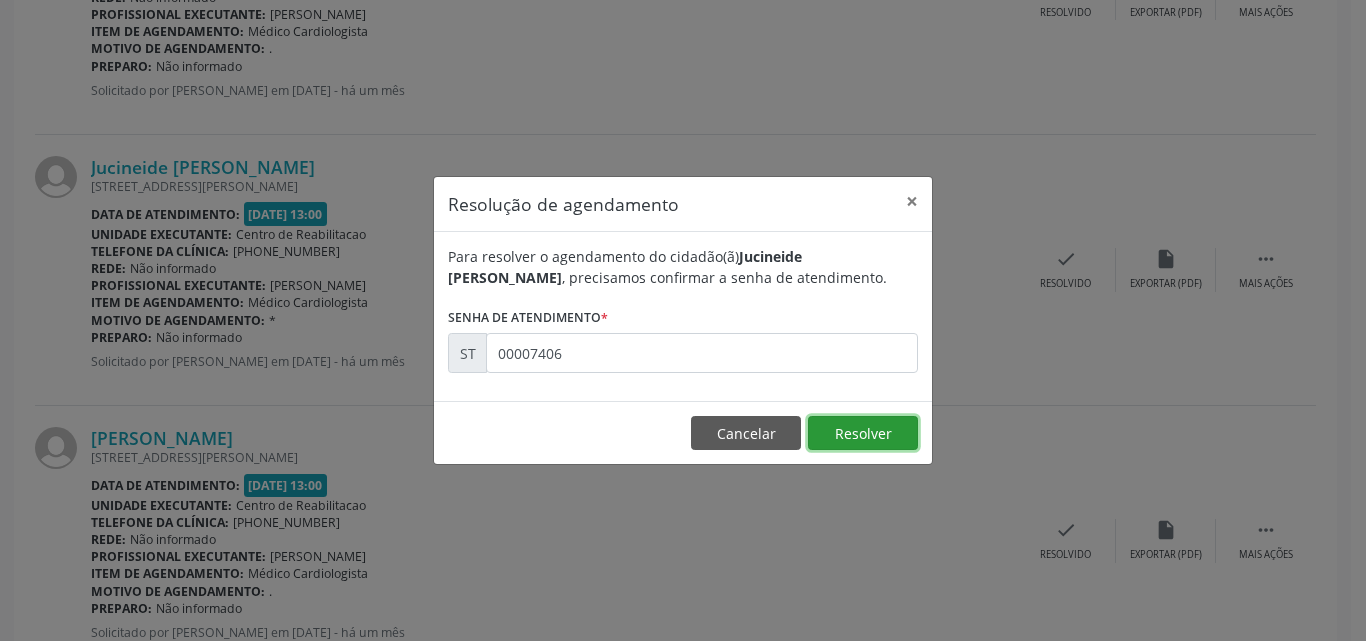 click on "Resolver" at bounding box center [863, 433] 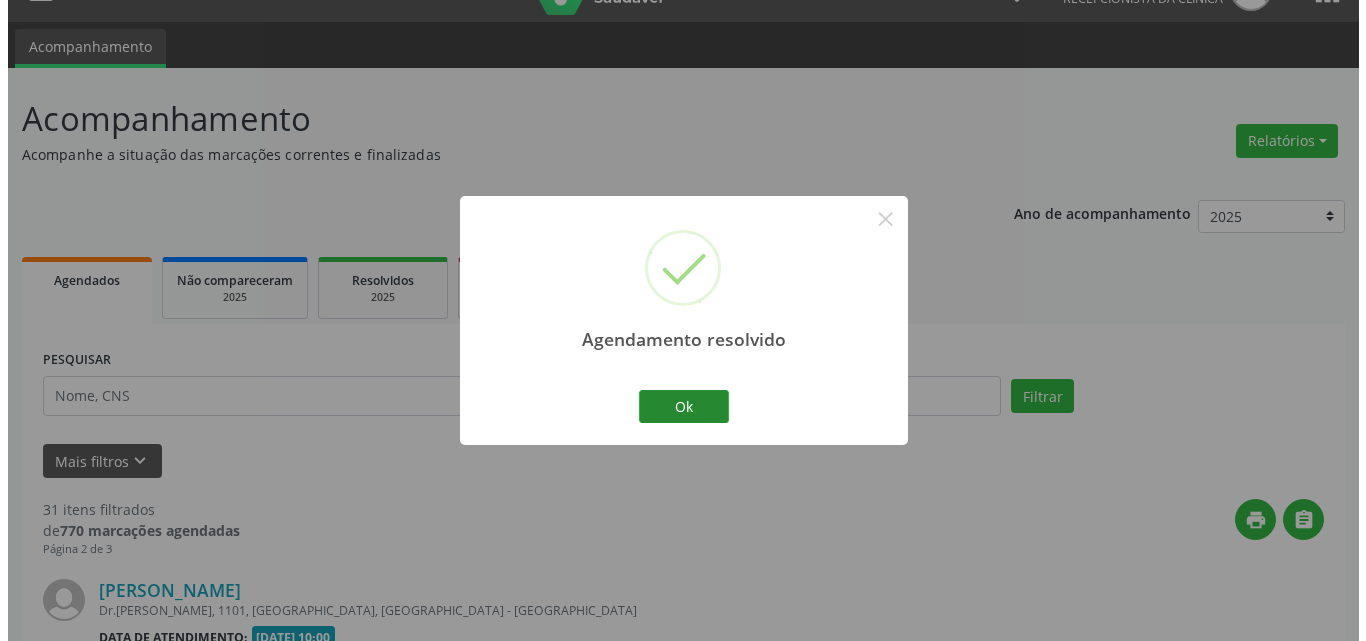 scroll, scrollTop: 2634, scrollLeft: 0, axis: vertical 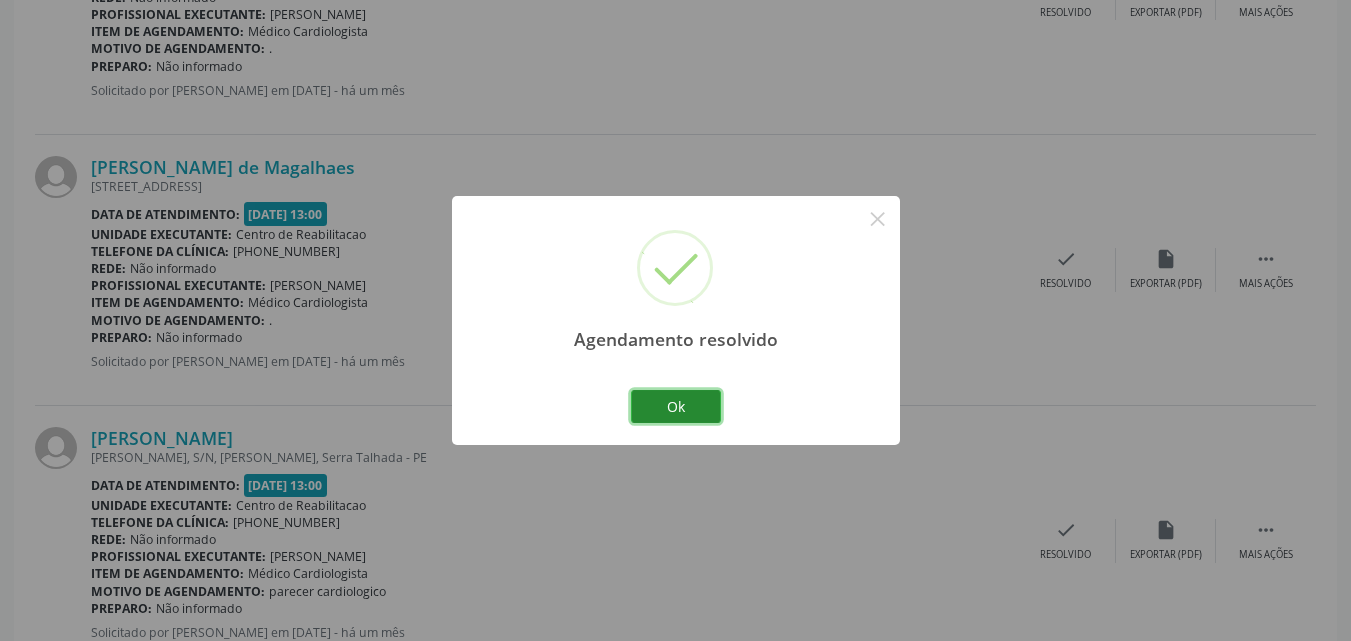 click on "Ok" at bounding box center [676, 407] 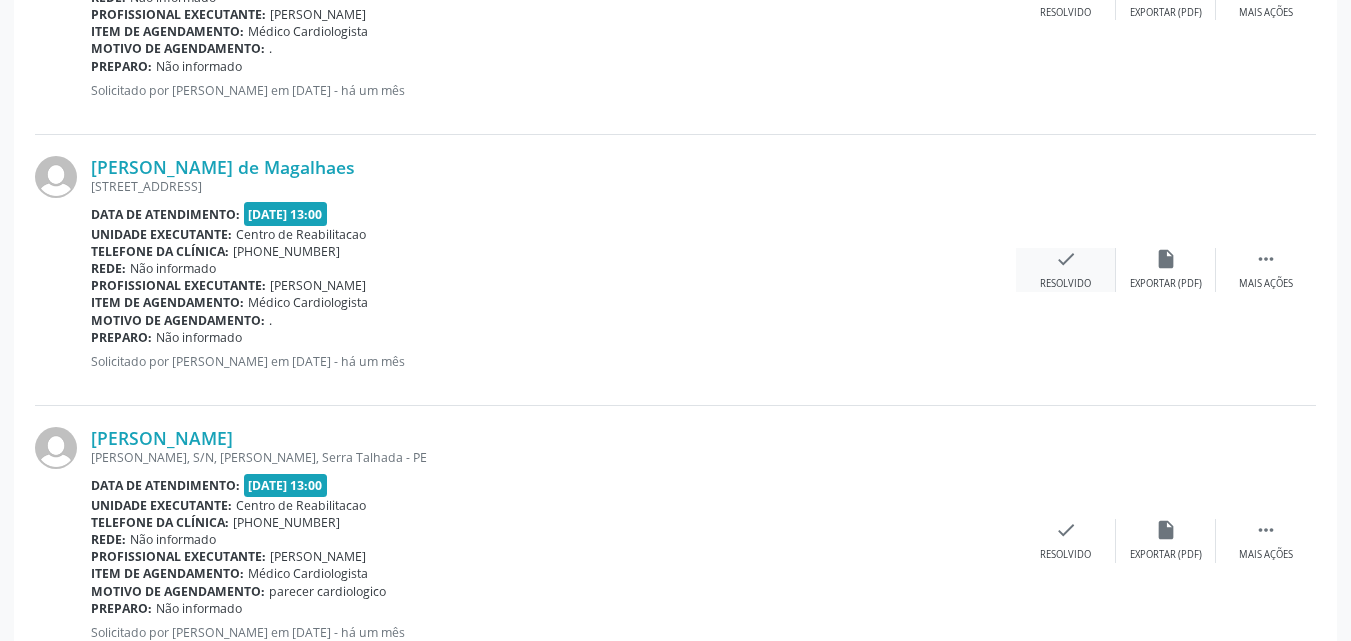 click on "check" at bounding box center [1066, 259] 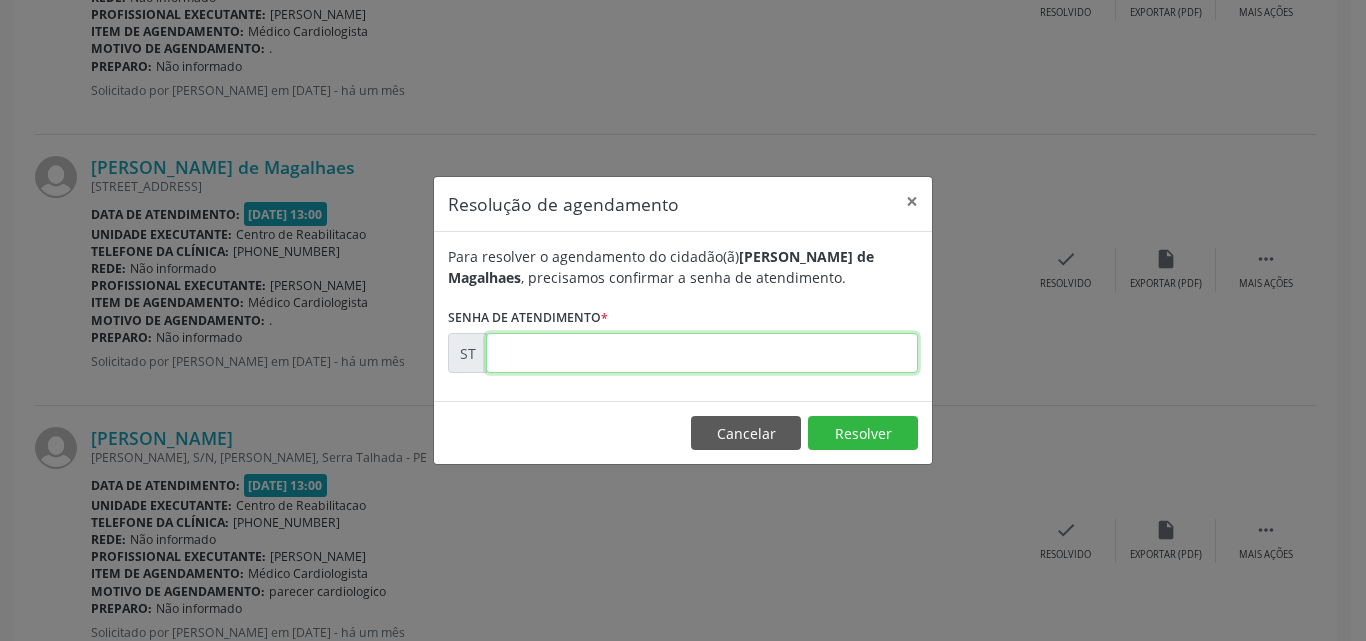 click at bounding box center [702, 353] 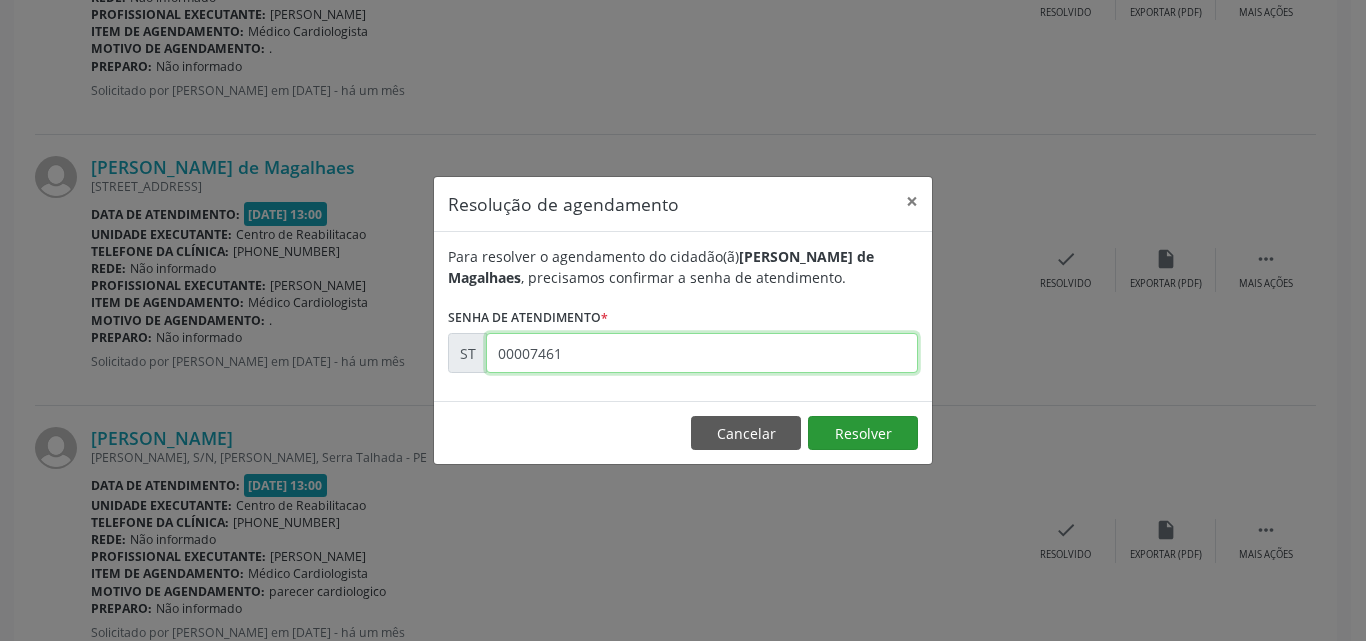 type on "00007461" 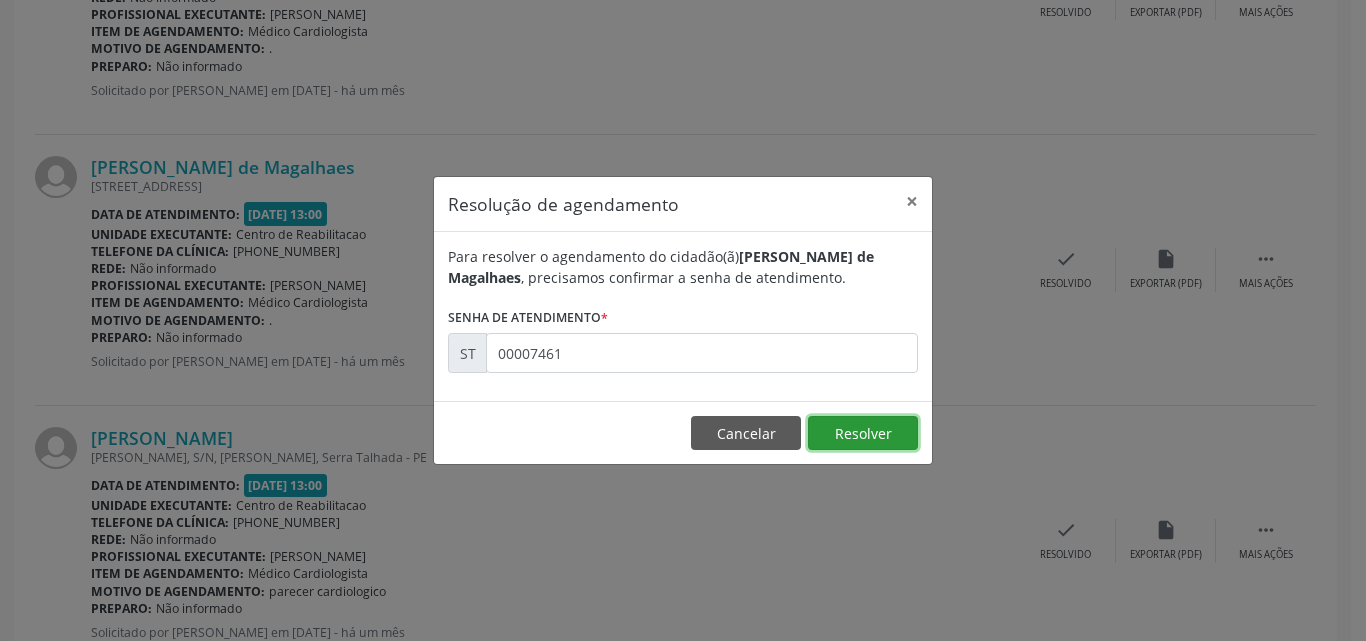 click on "Resolver" at bounding box center [863, 433] 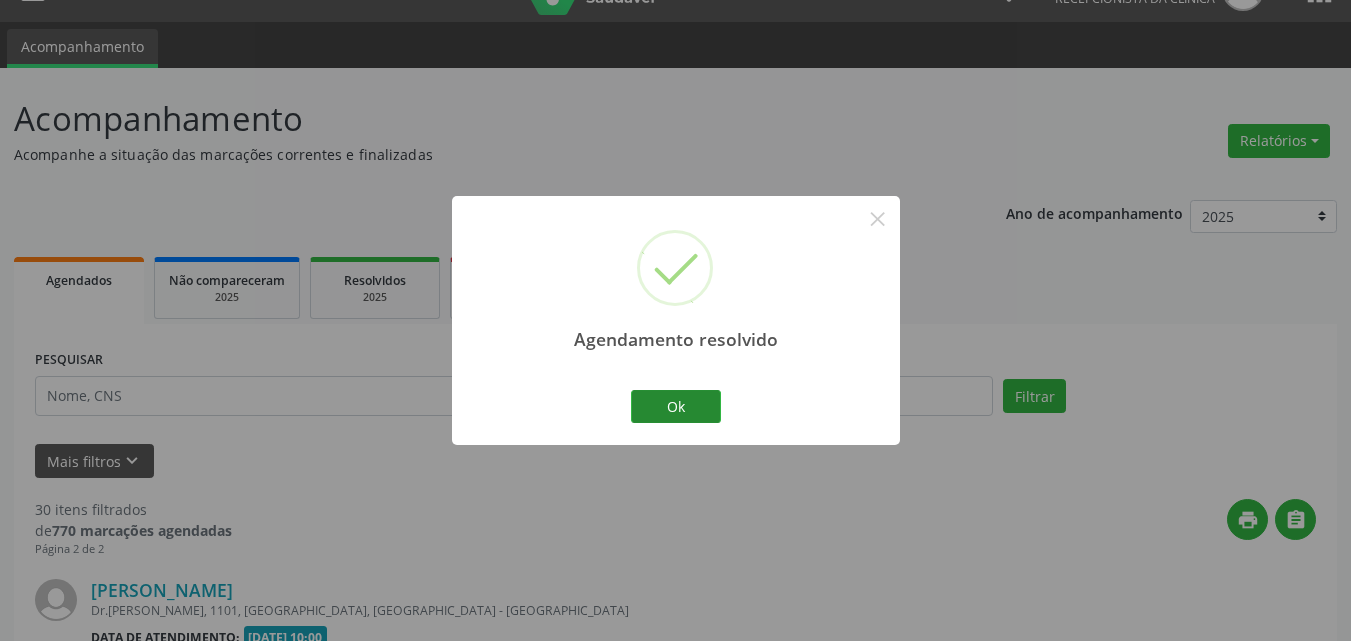 scroll, scrollTop: 2634, scrollLeft: 0, axis: vertical 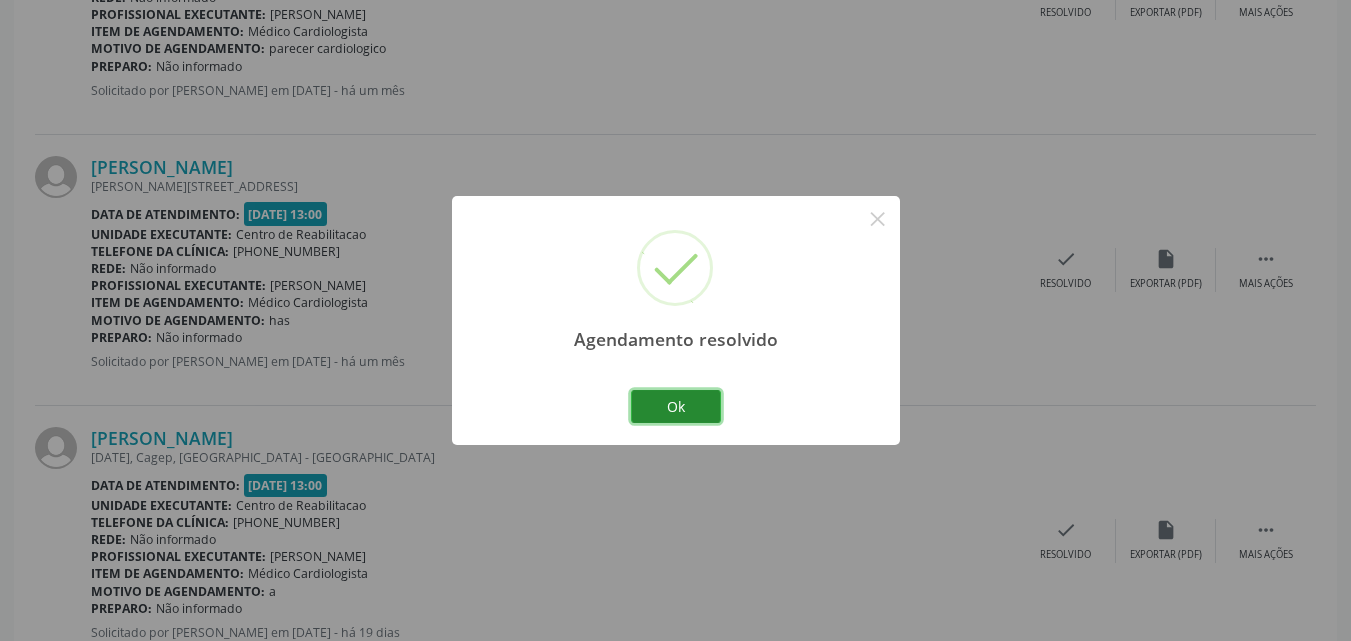 click on "Ok" at bounding box center (676, 407) 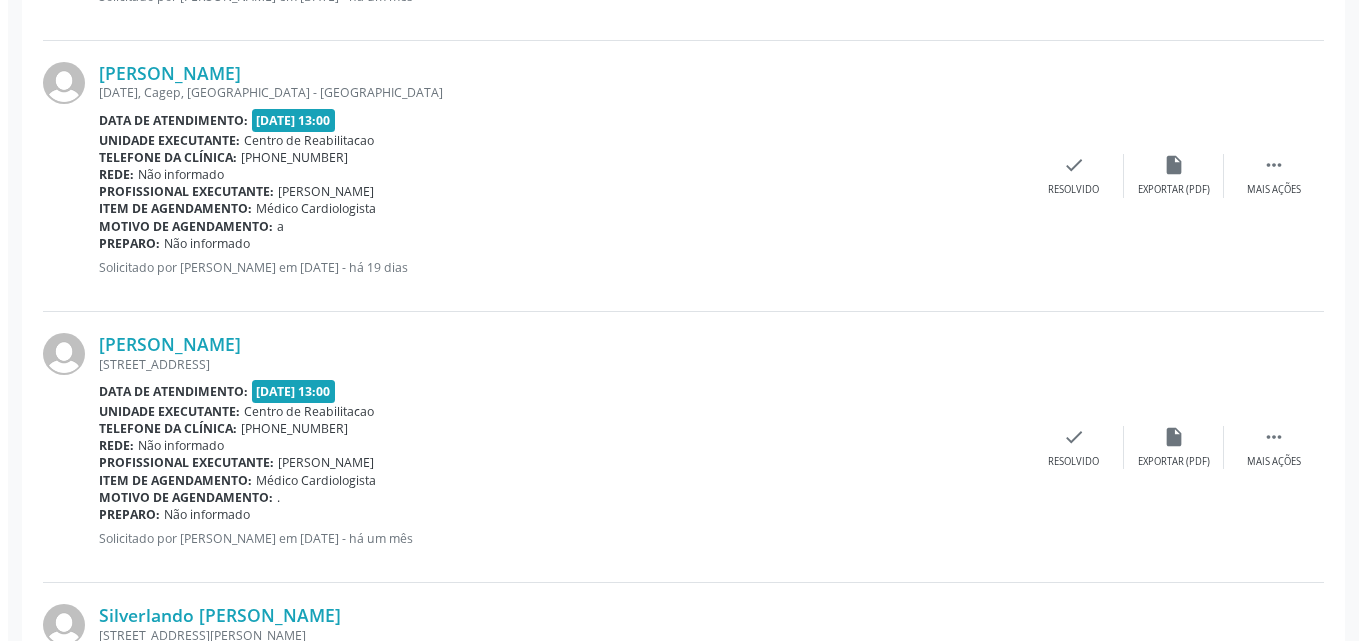 scroll, scrollTop: 3034, scrollLeft: 0, axis: vertical 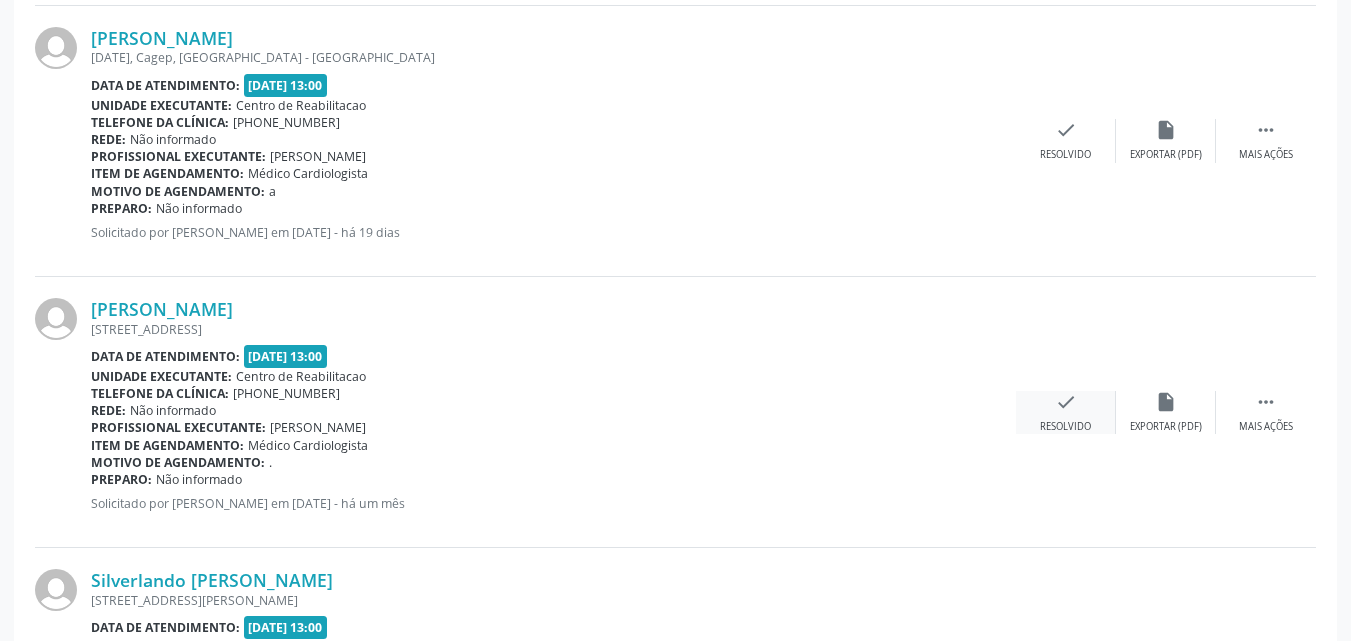 click on "check" at bounding box center [1066, 402] 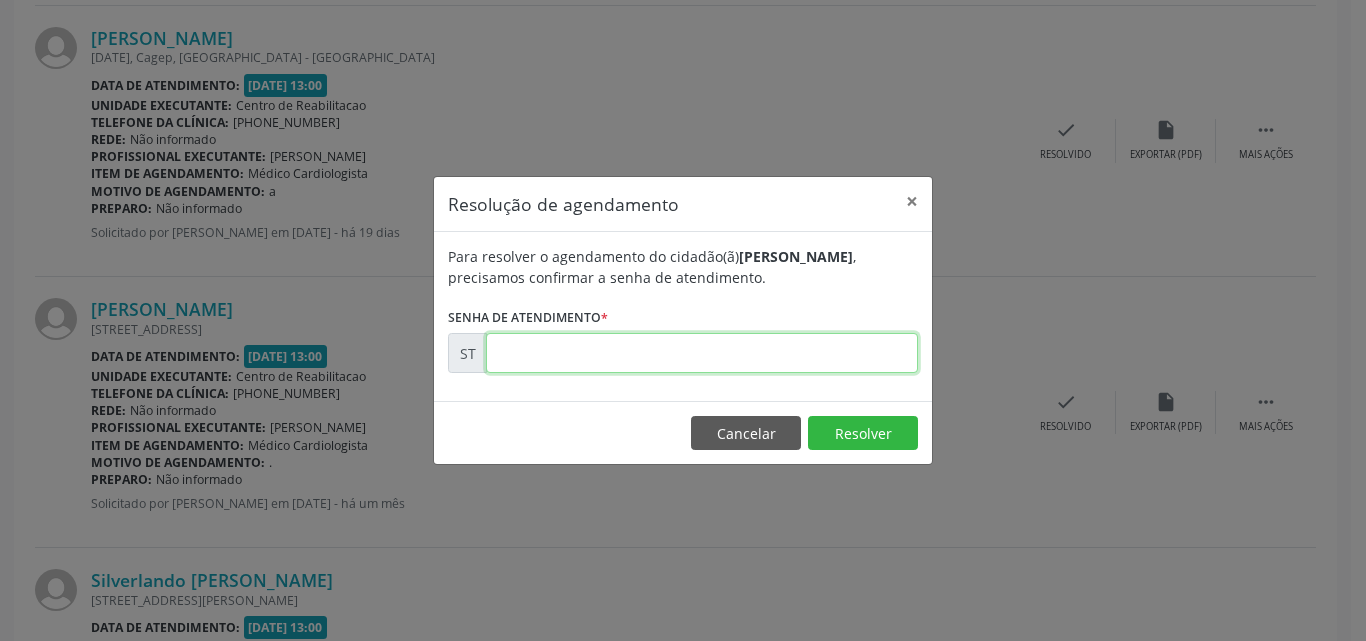 click at bounding box center [702, 353] 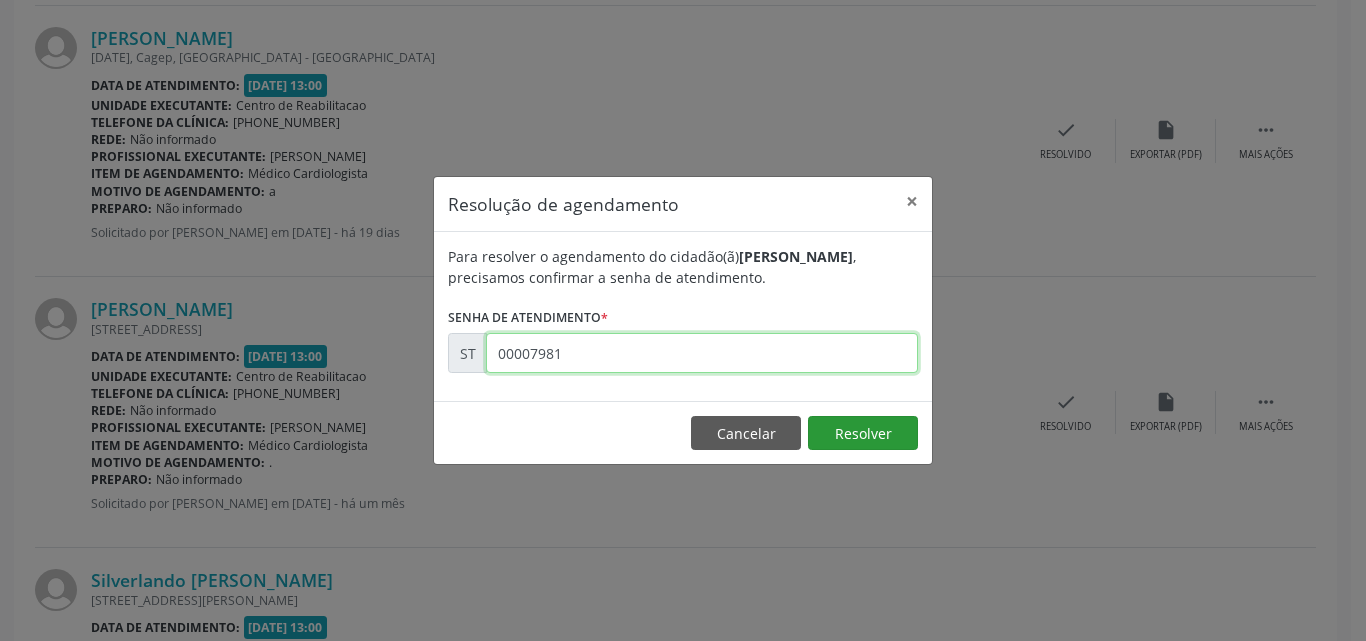 type on "00007981" 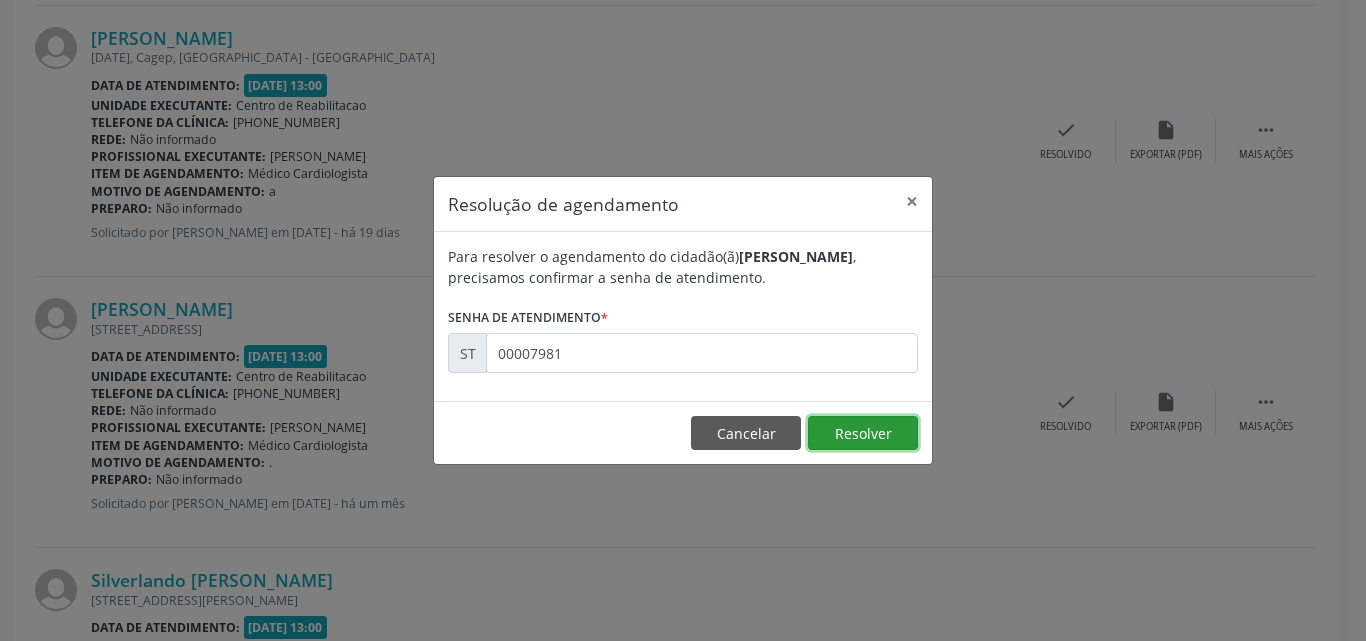click on "Resolver" at bounding box center [863, 433] 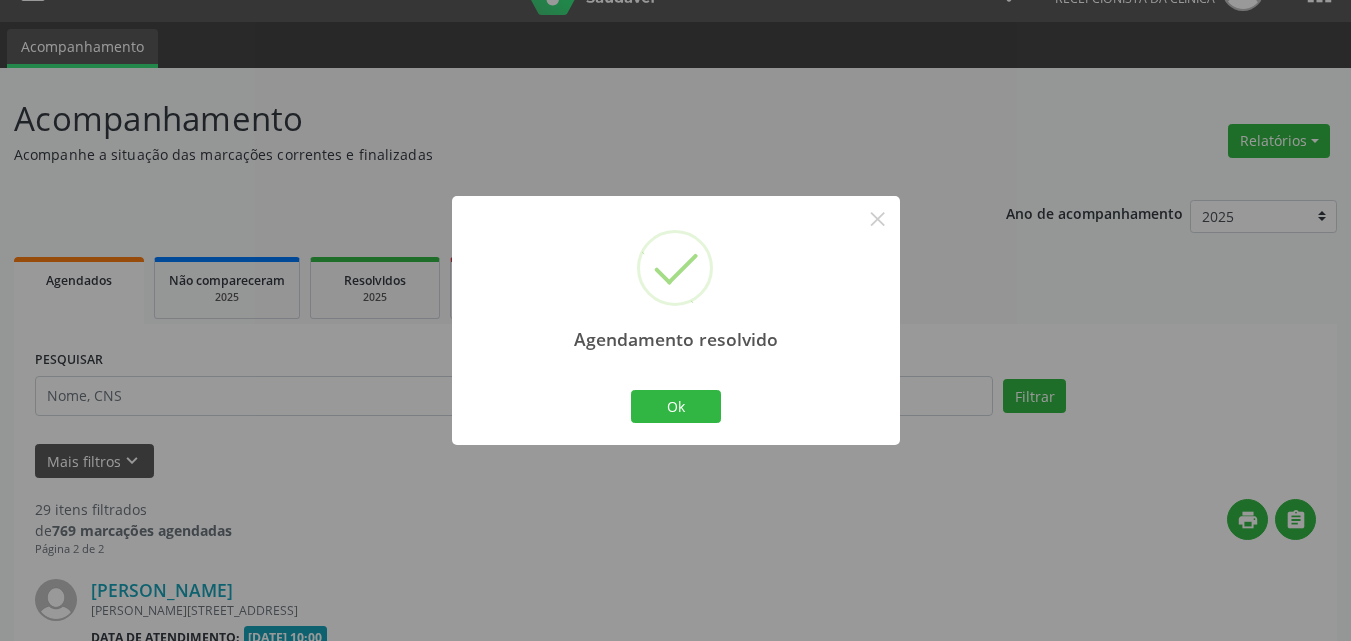 scroll, scrollTop: 3034, scrollLeft: 0, axis: vertical 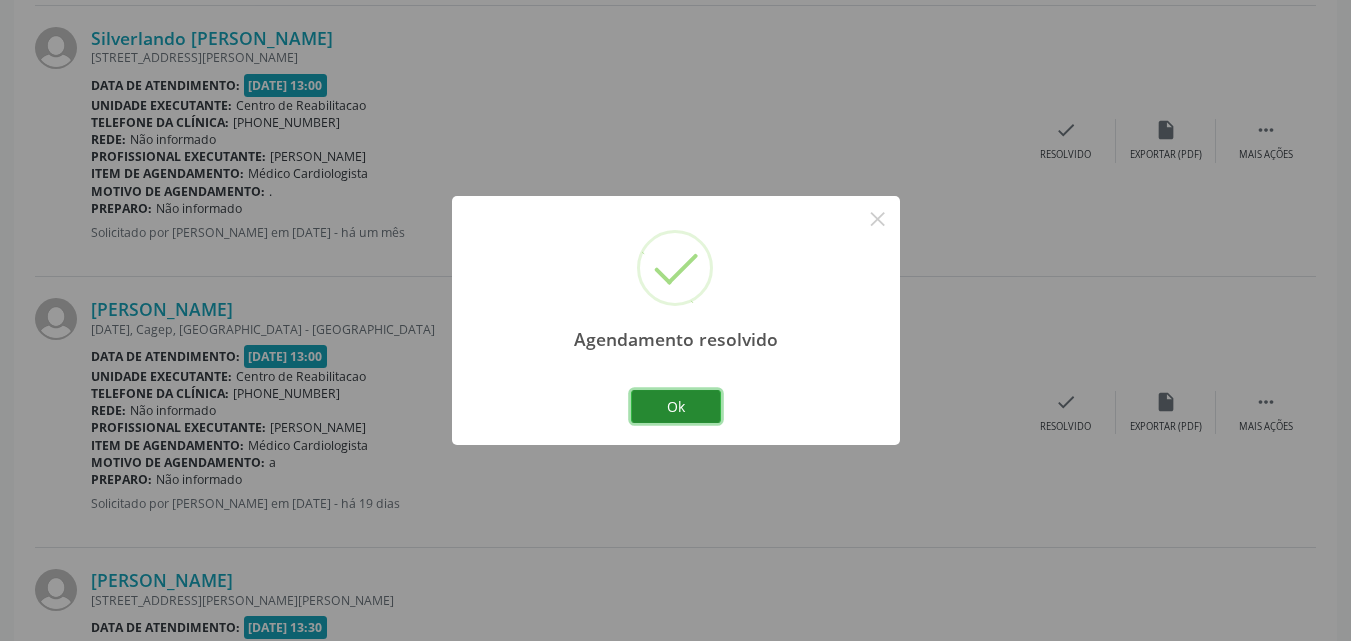 click on "Ok" at bounding box center [676, 407] 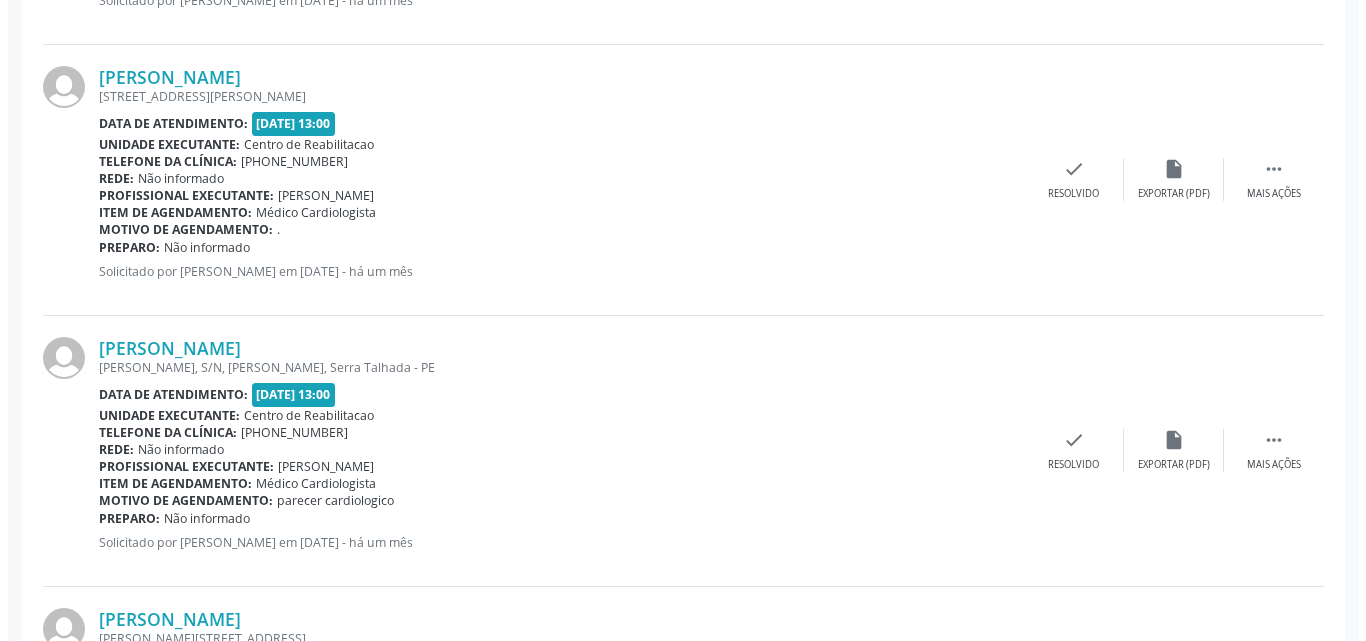 scroll, scrollTop: 2146, scrollLeft: 0, axis: vertical 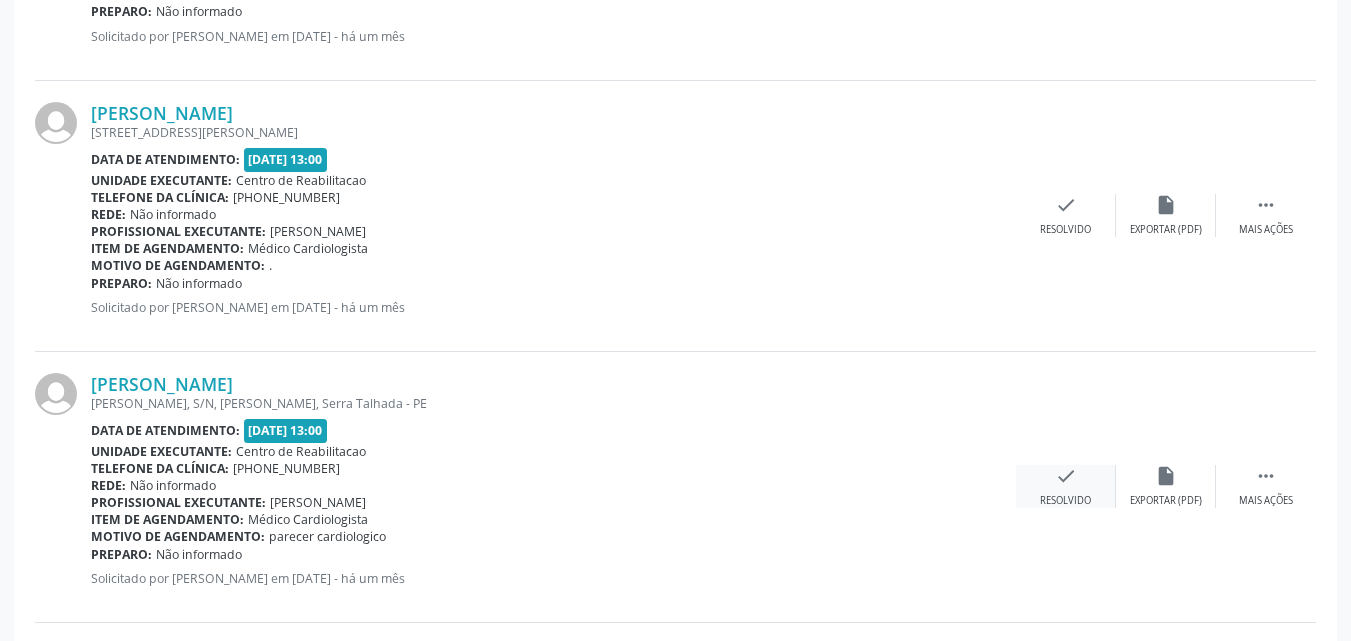 click on "check" at bounding box center (1066, 476) 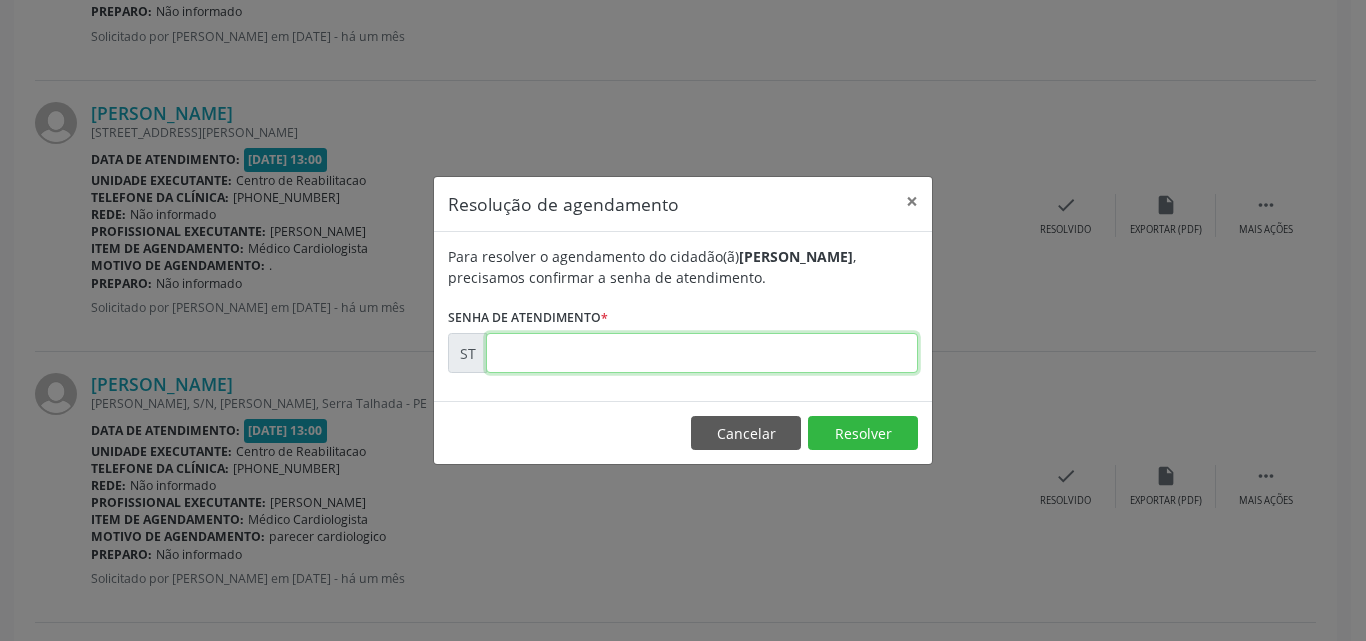 click at bounding box center (702, 353) 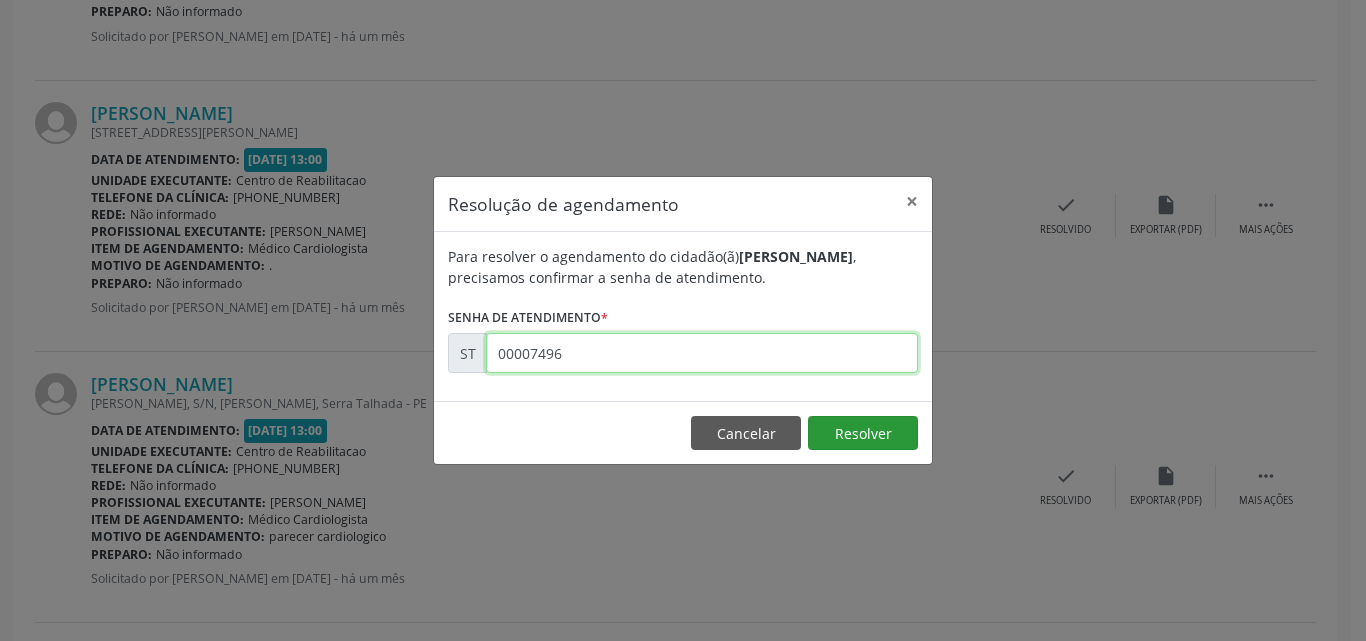 type on "00007496" 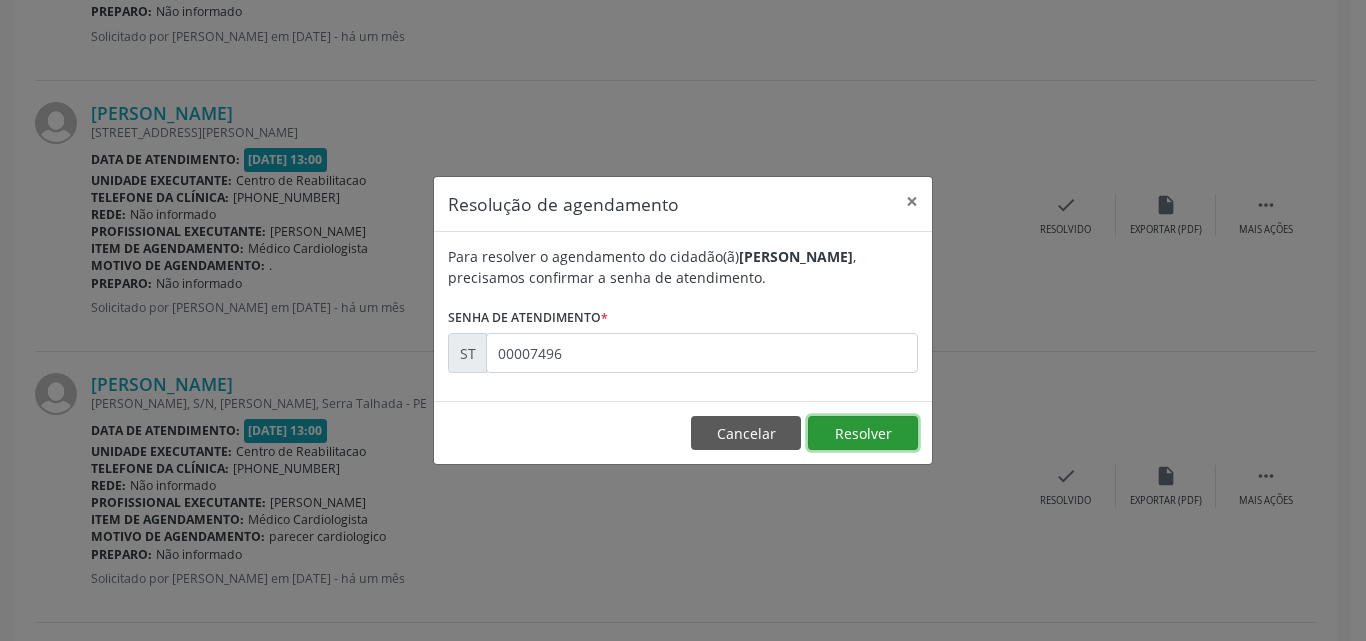 click on "Resolver" at bounding box center [863, 433] 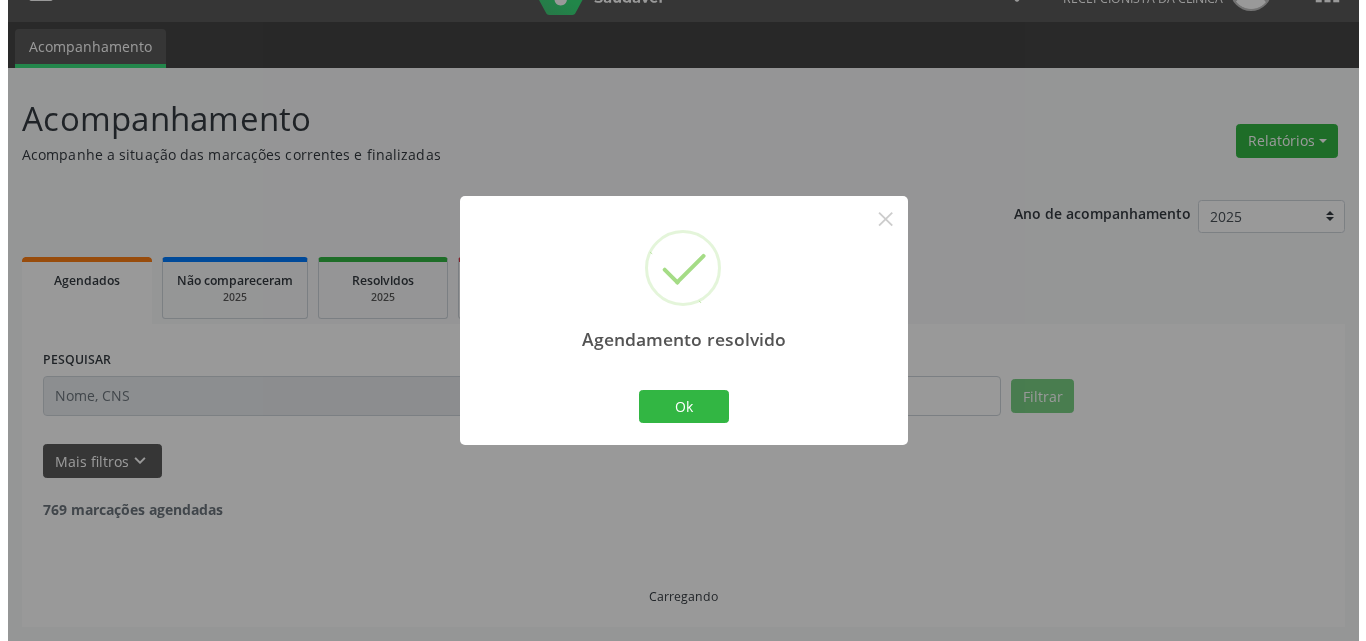 scroll, scrollTop: 2146, scrollLeft: 0, axis: vertical 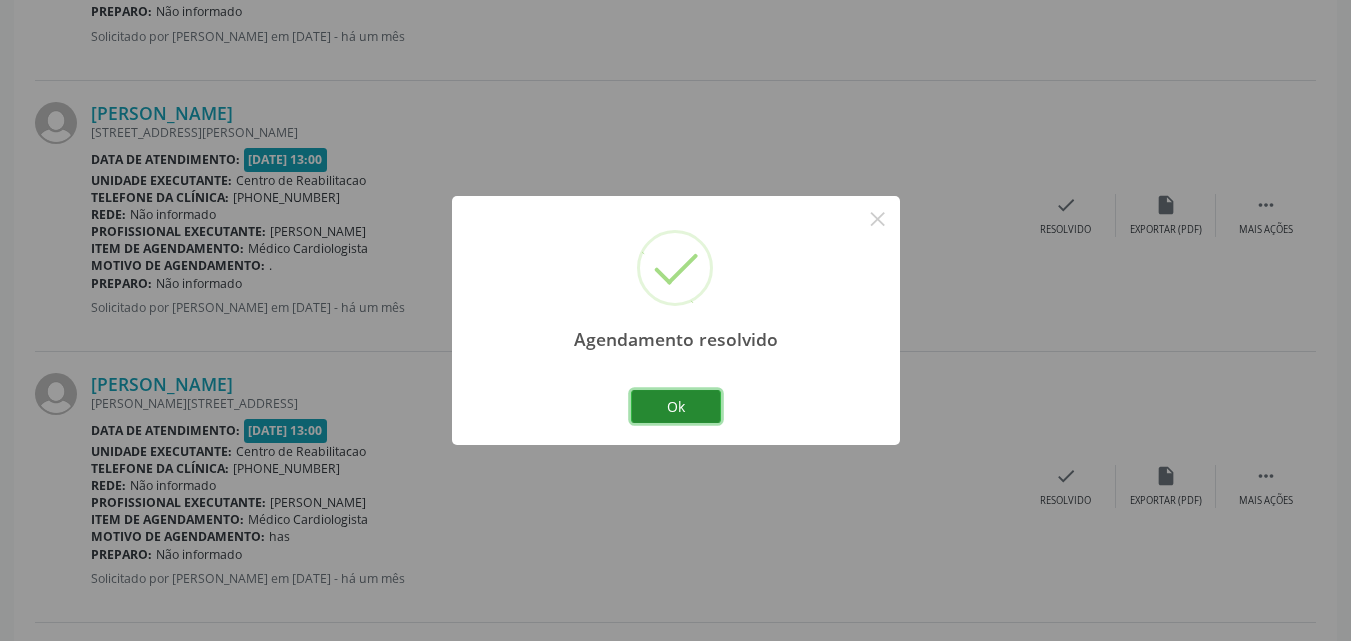 click on "Ok" at bounding box center [676, 407] 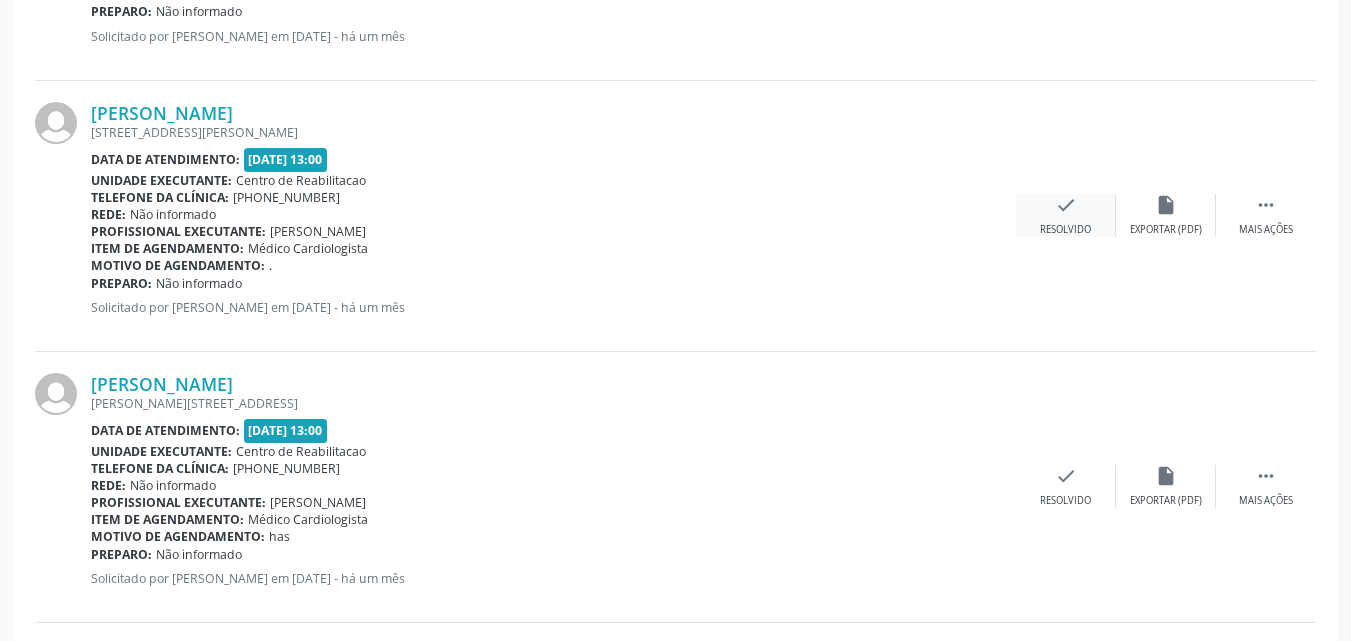 click on "check" at bounding box center [1066, 205] 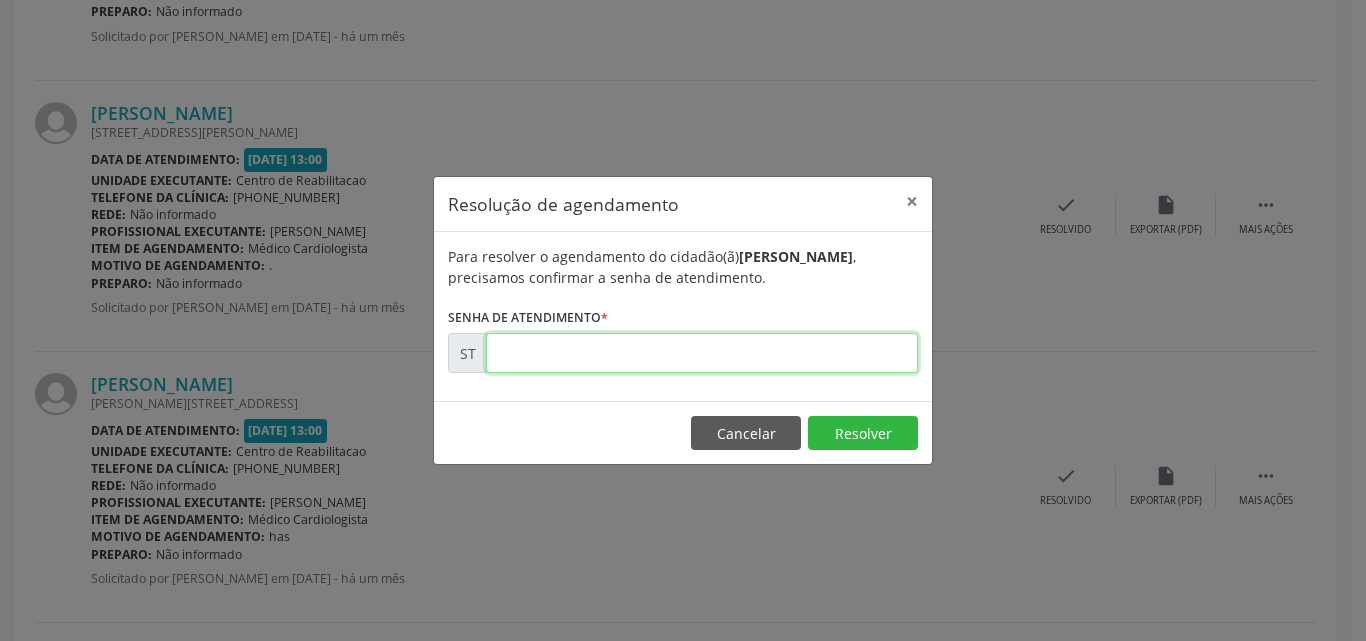 click at bounding box center [702, 353] 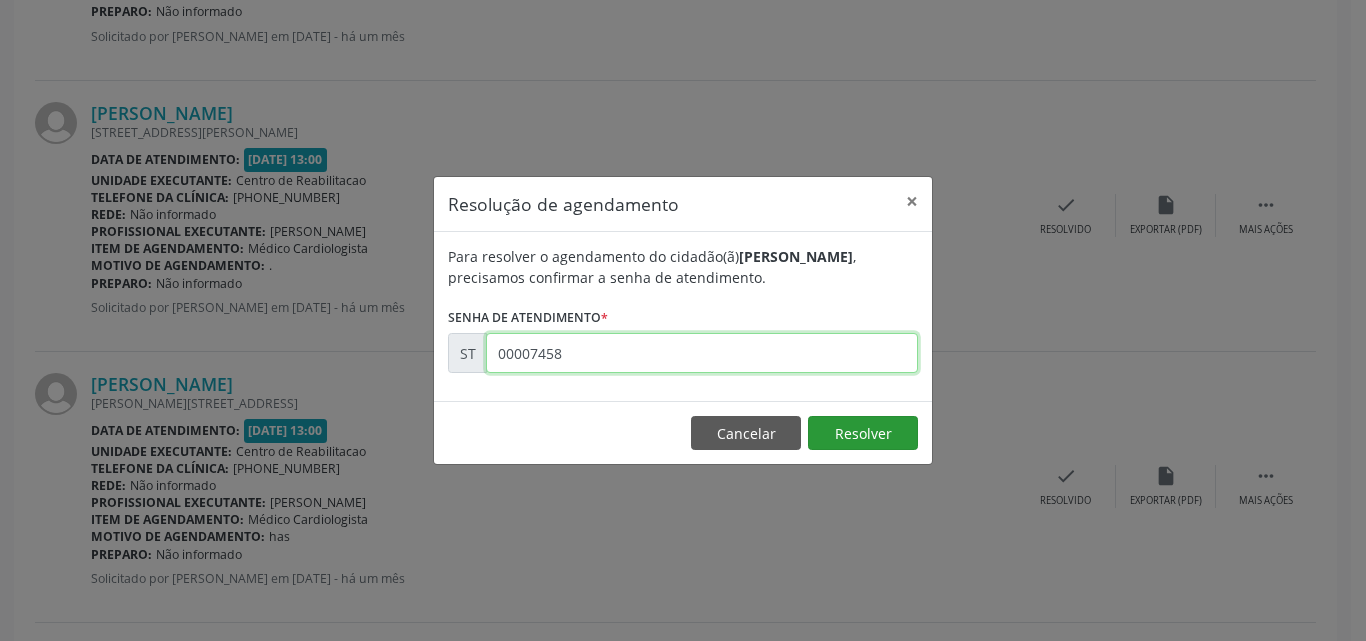 type on "00007458" 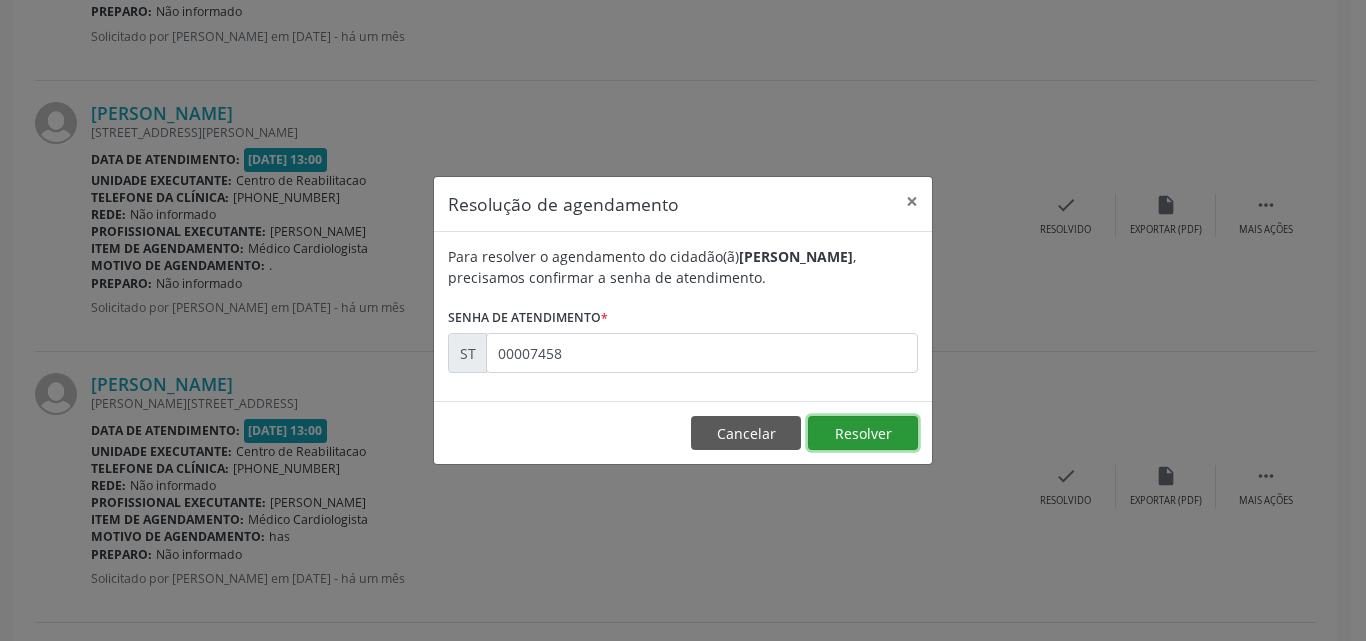 click on "Resolver" at bounding box center (863, 433) 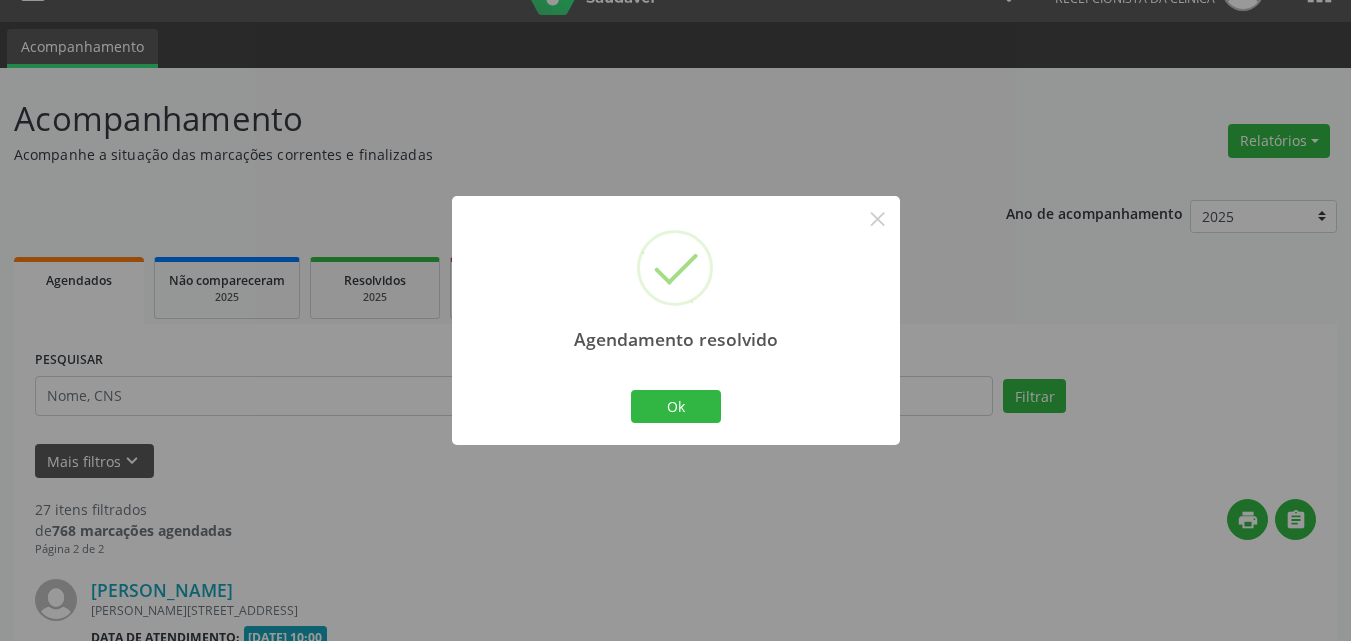 scroll, scrollTop: 2146, scrollLeft: 0, axis: vertical 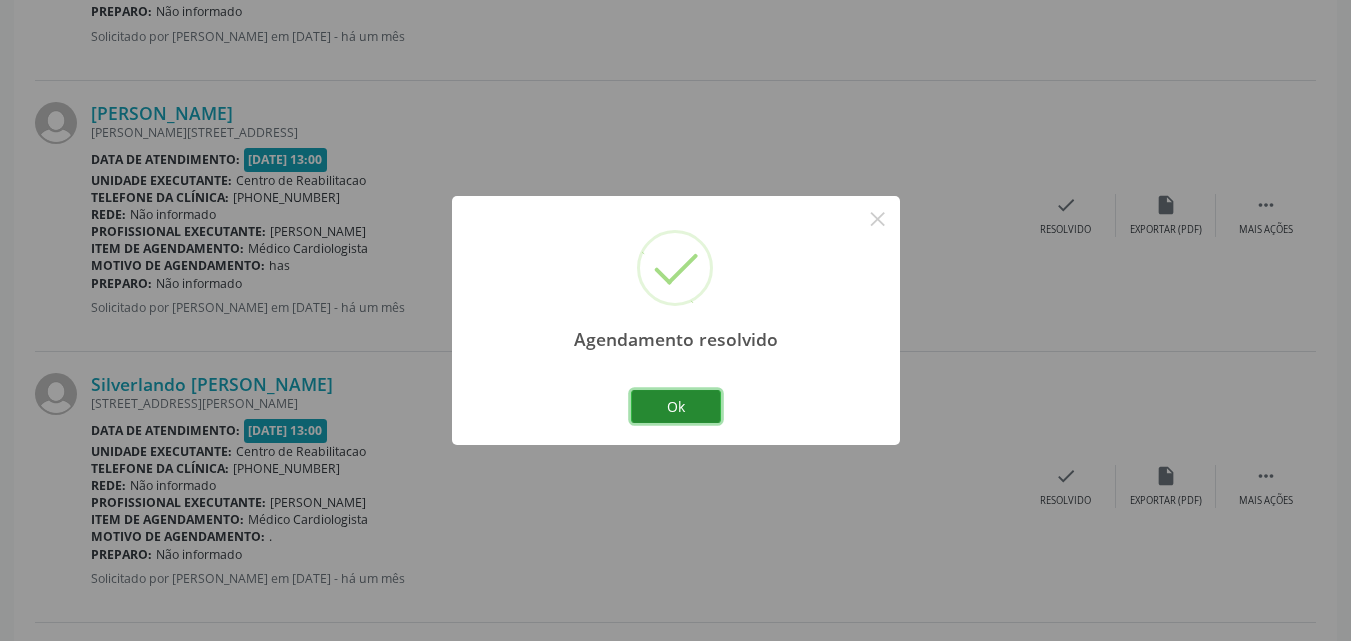 click on "Ok" at bounding box center [676, 407] 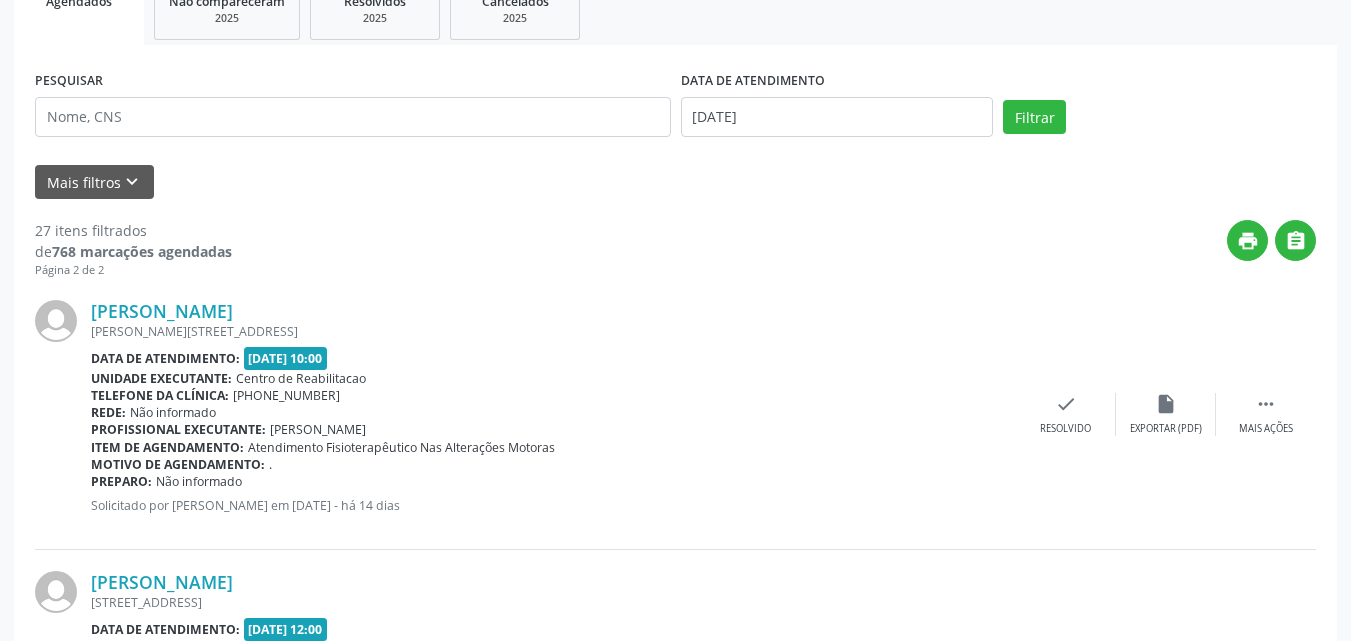 scroll, scrollTop: 304, scrollLeft: 0, axis: vertical 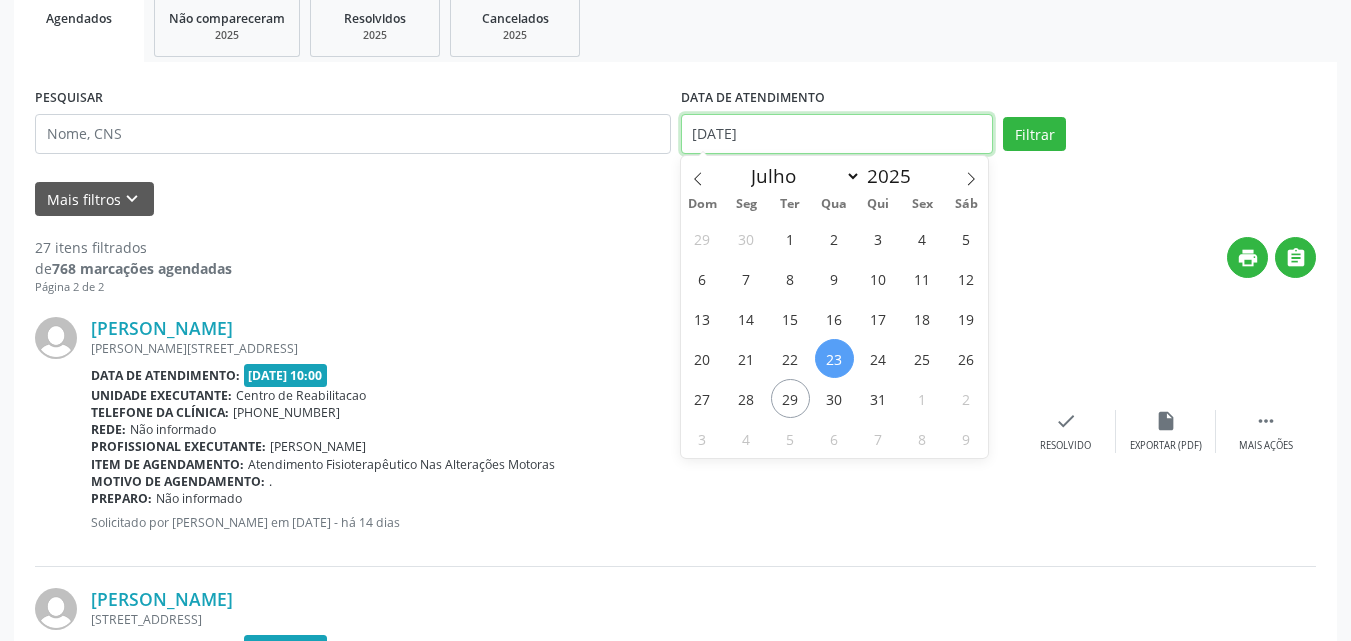 click on "[DATE]" at bounding box center [837, 134] 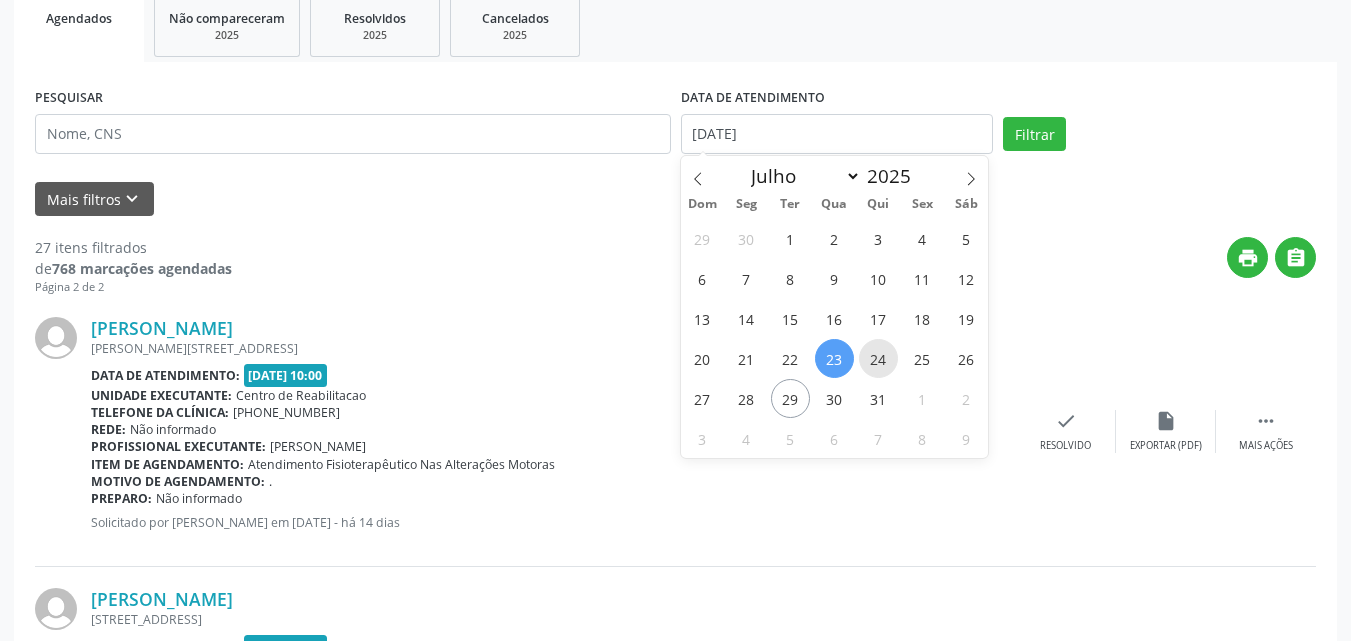 click on "24" at bounding box center (878, 358) 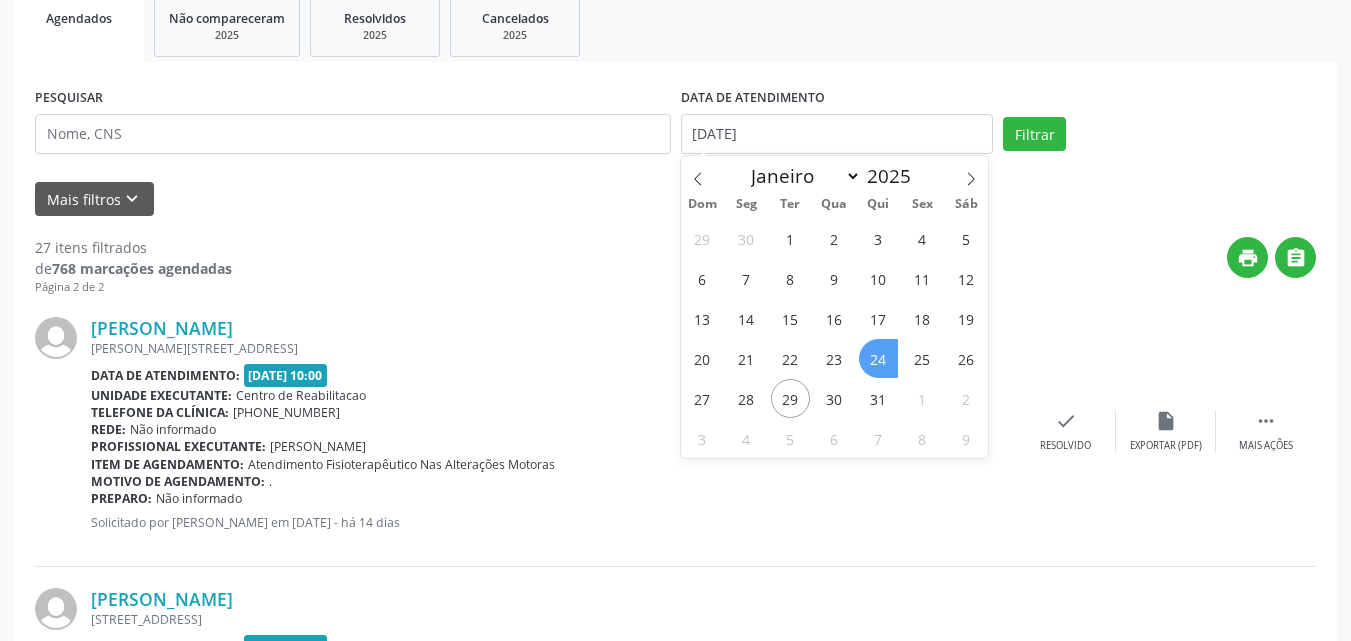click on "24" at bounding box center (878, 358) 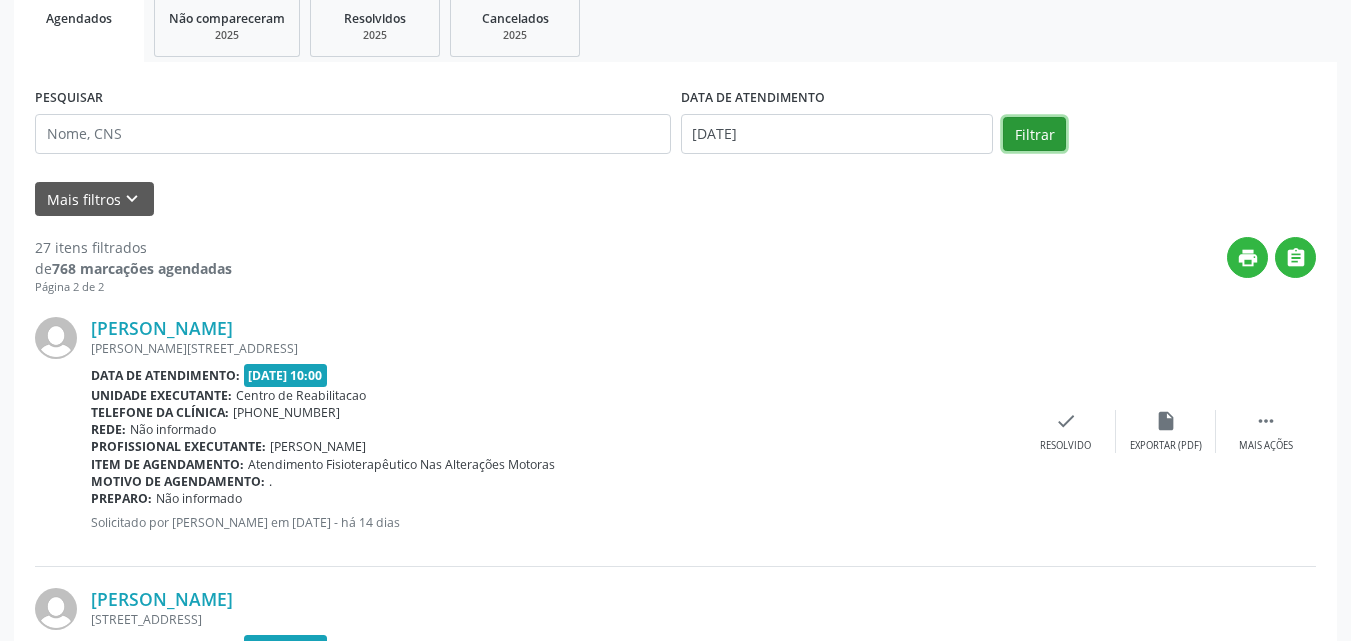 click on "Filtrar" at bounding box center [1034, 134] 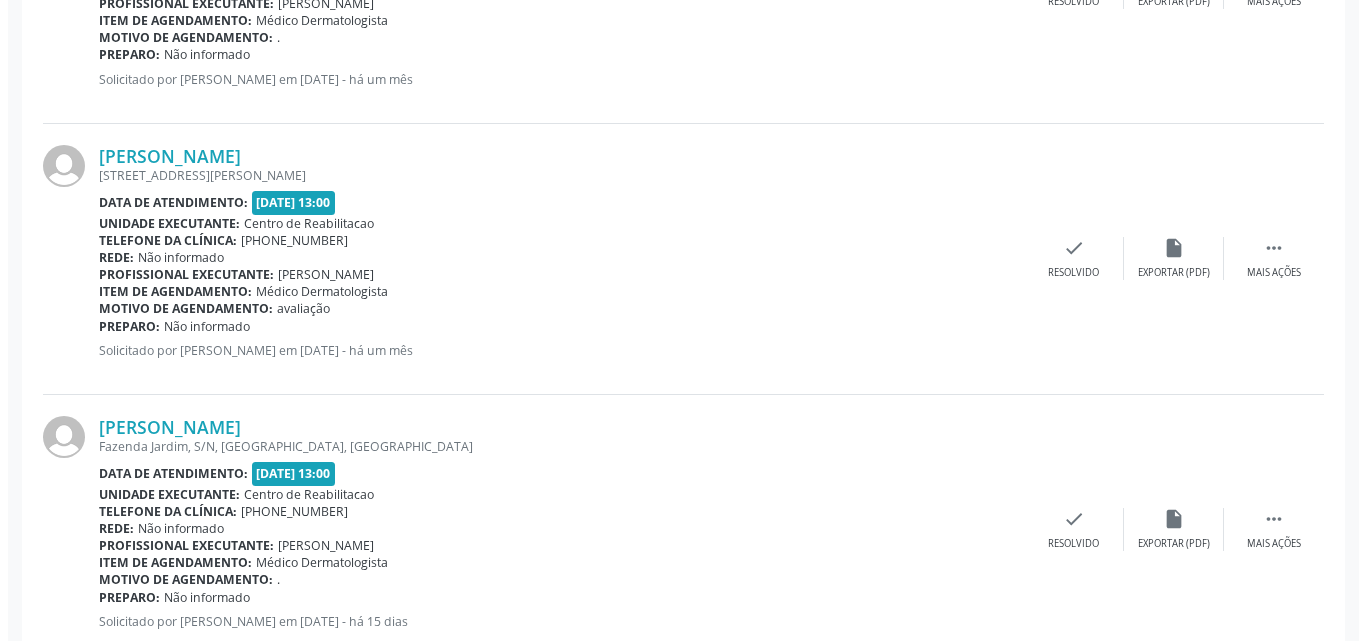 scroll, scrollTop: 2104, scrollLeft: 0, axis: vertical 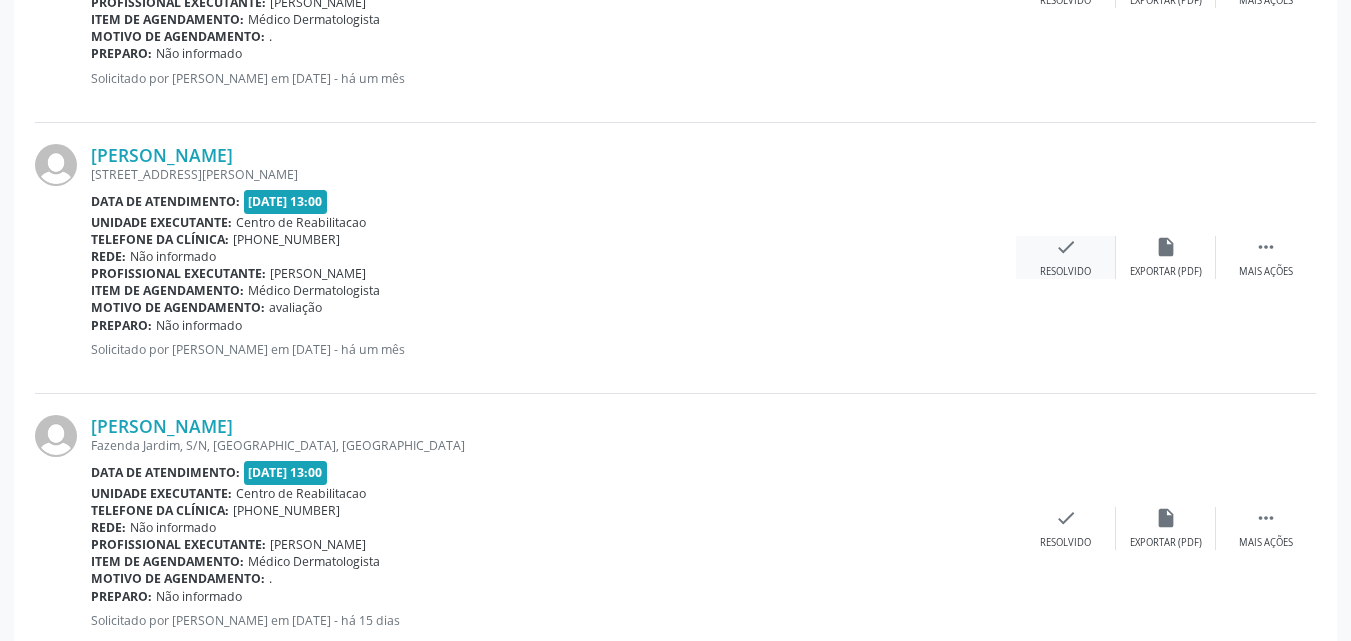 click on "check" at bounding box center [1066, 247] 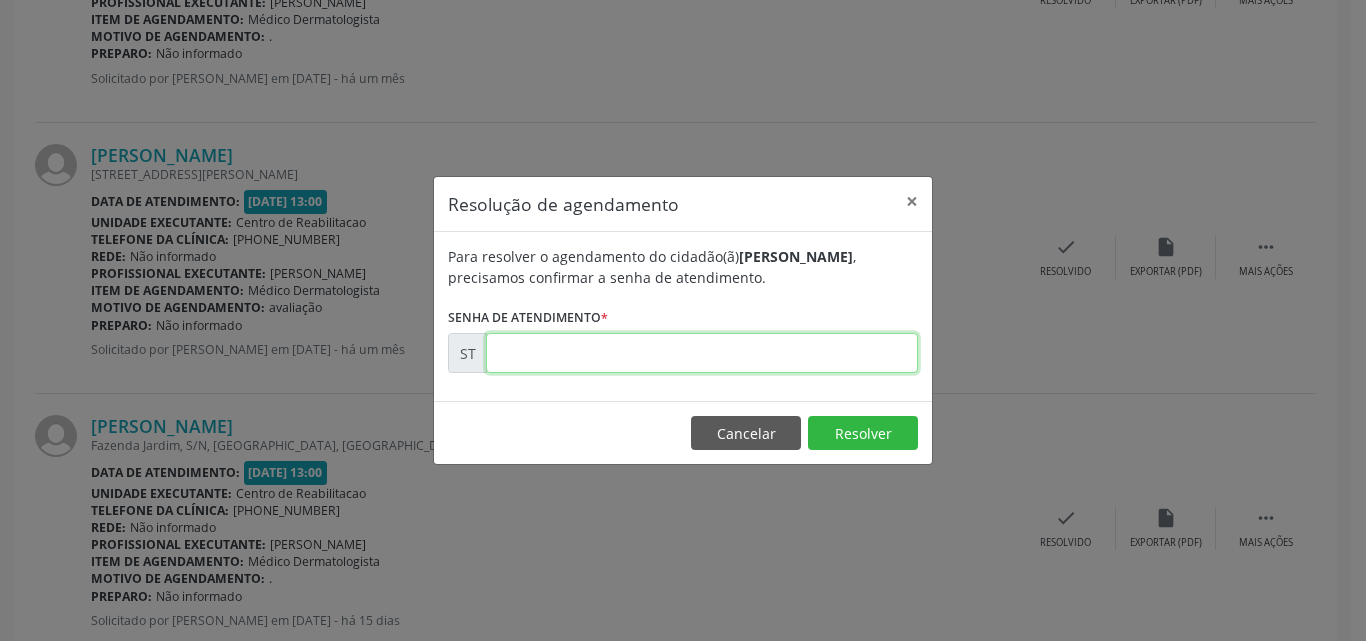click at bounding box center (702, 353) 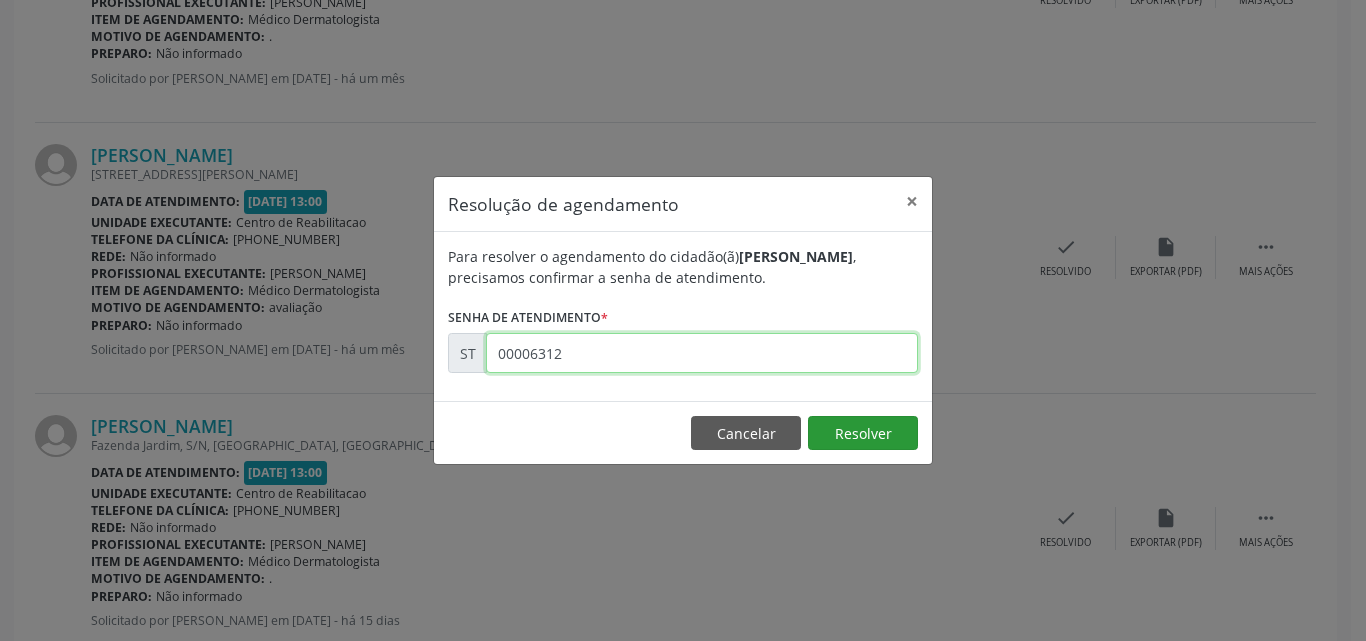 type on "00006312" 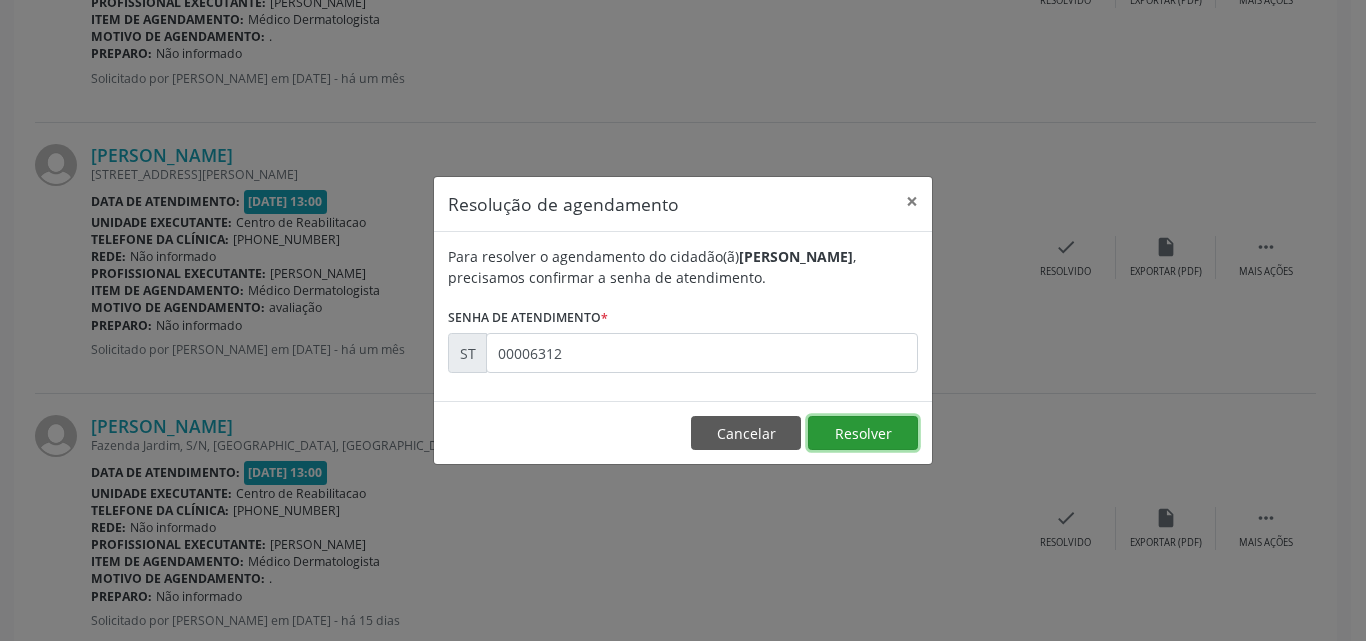 click on "Resolver" at bounding box center (863, 433) 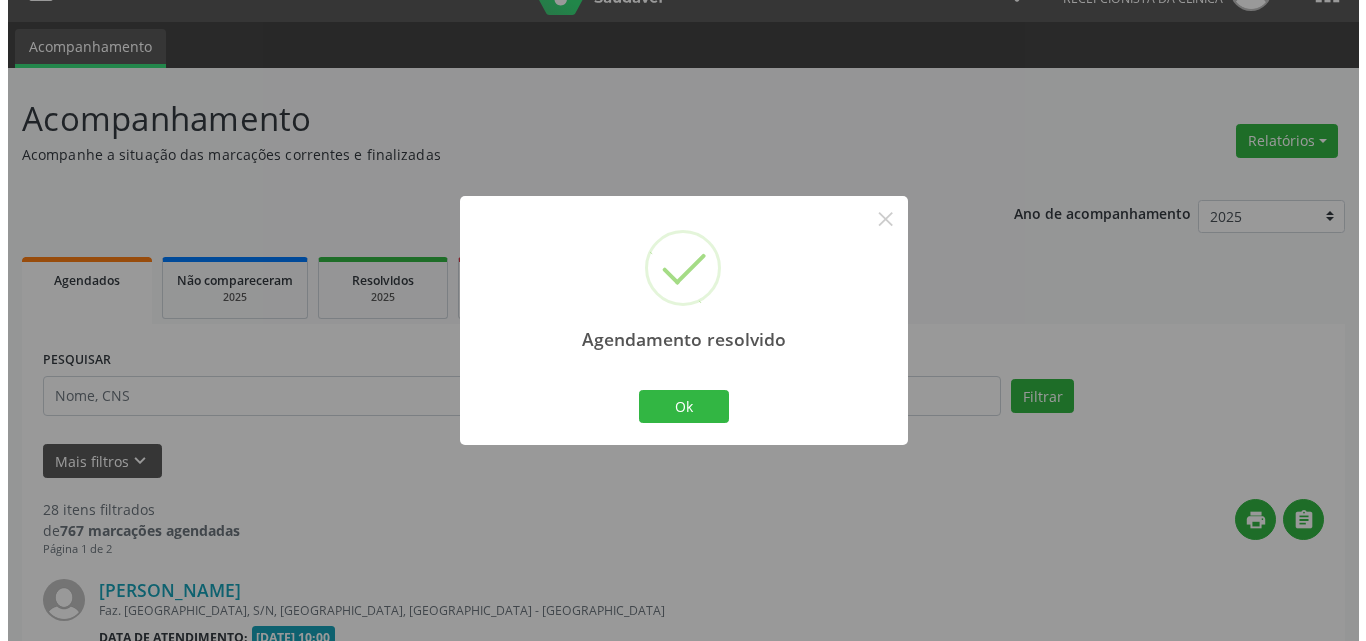 scroll, scrollTop: 2104, scrollLeft: 0, axis: vertical 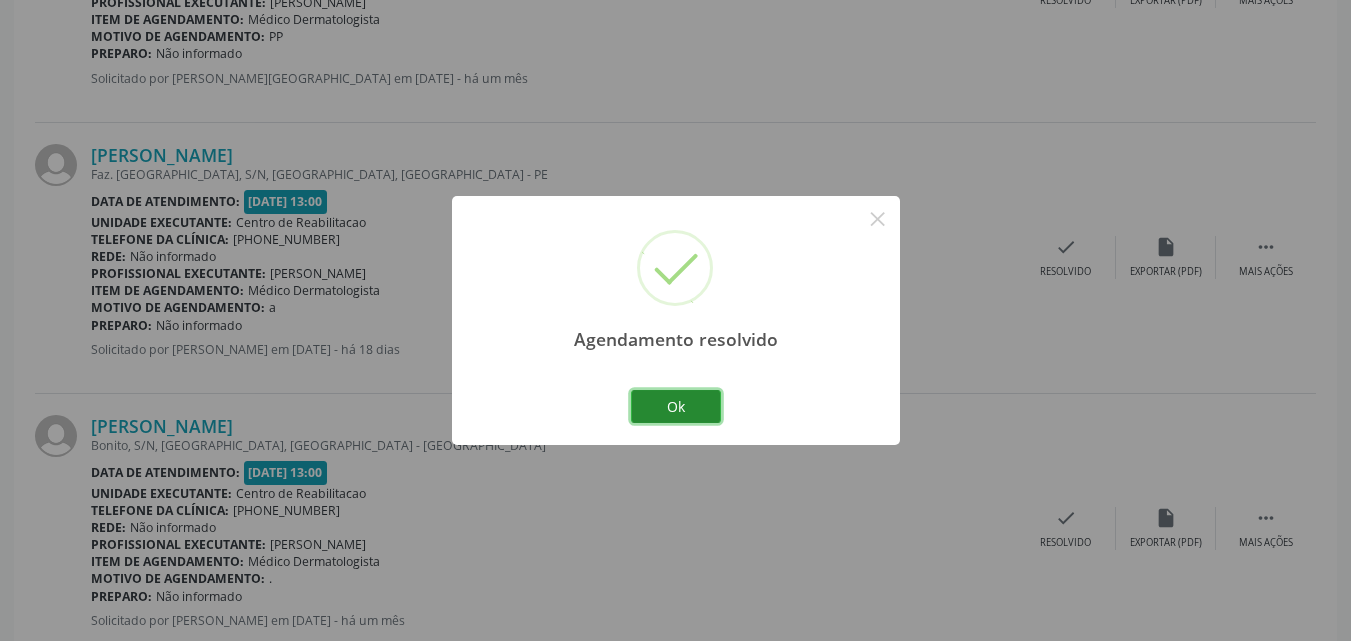 click on "Ok" at bounding box center (676, 407) 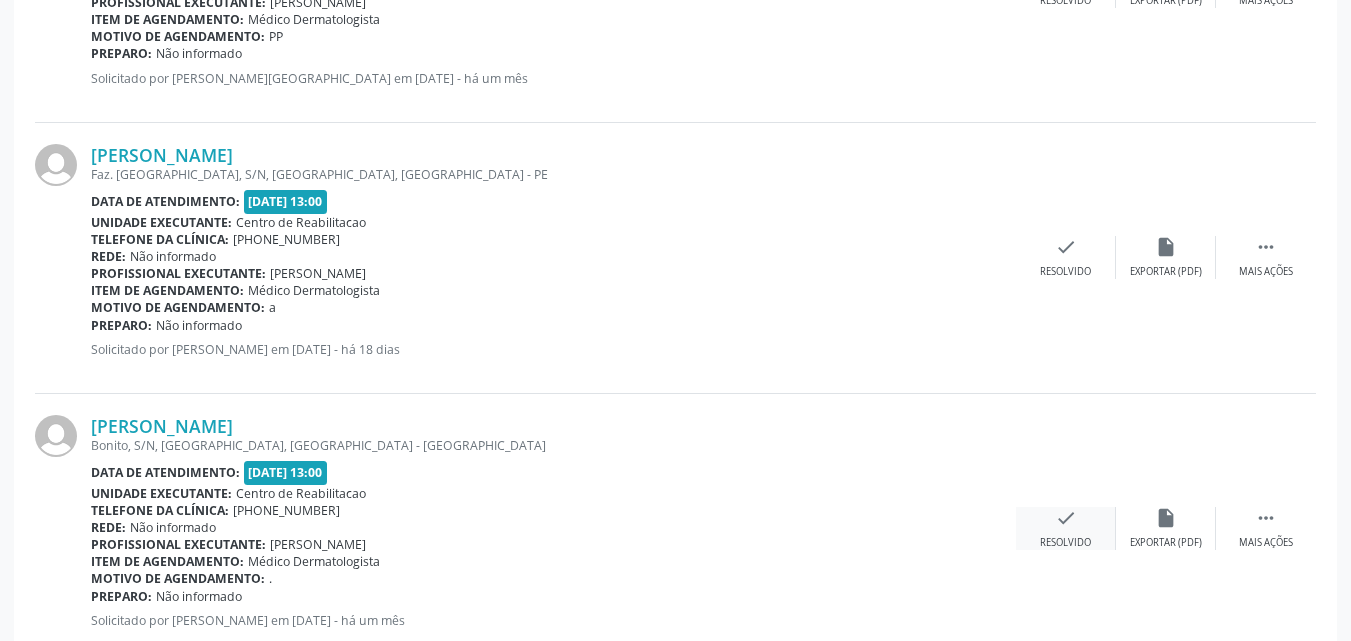 click on "check" at bounding box center (1066, 518) 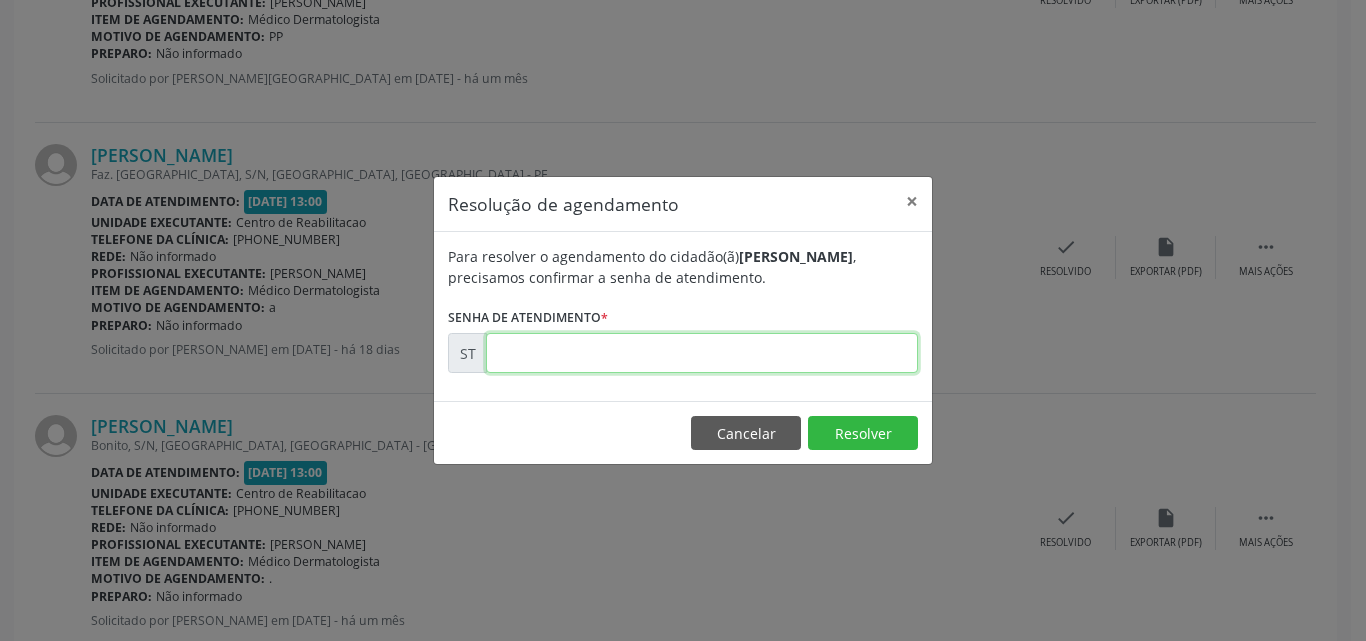 click at bounding box center (702, 353) 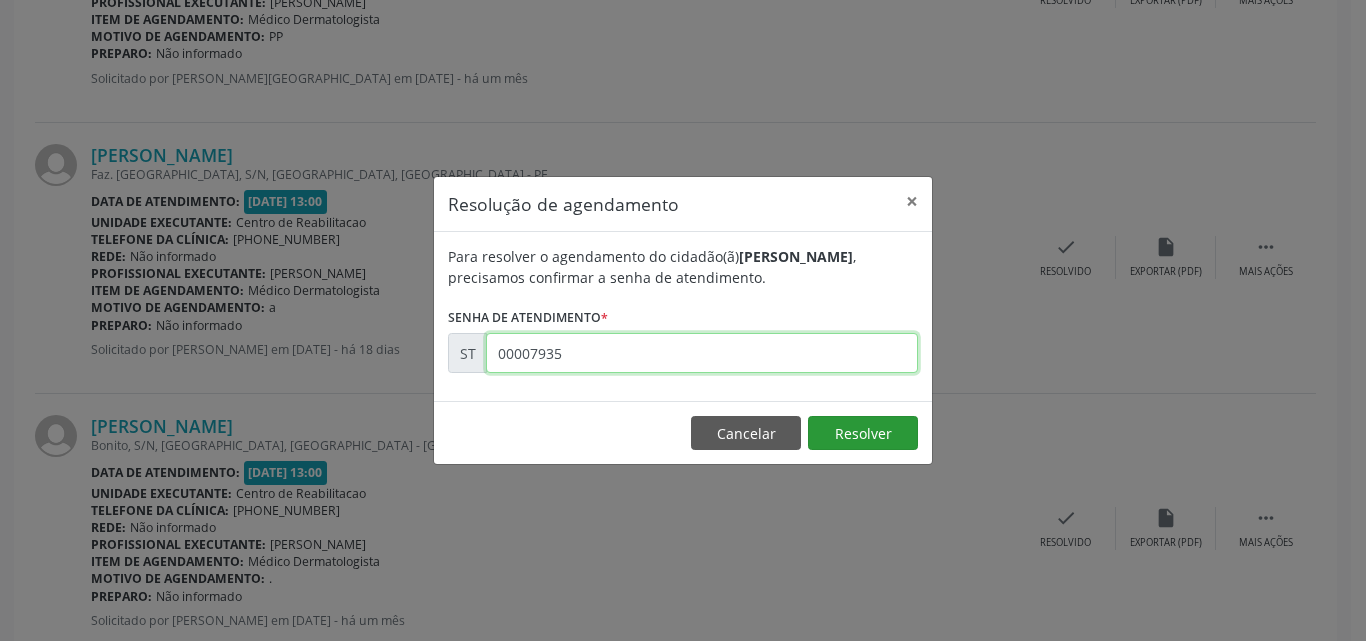 type on "00007935" 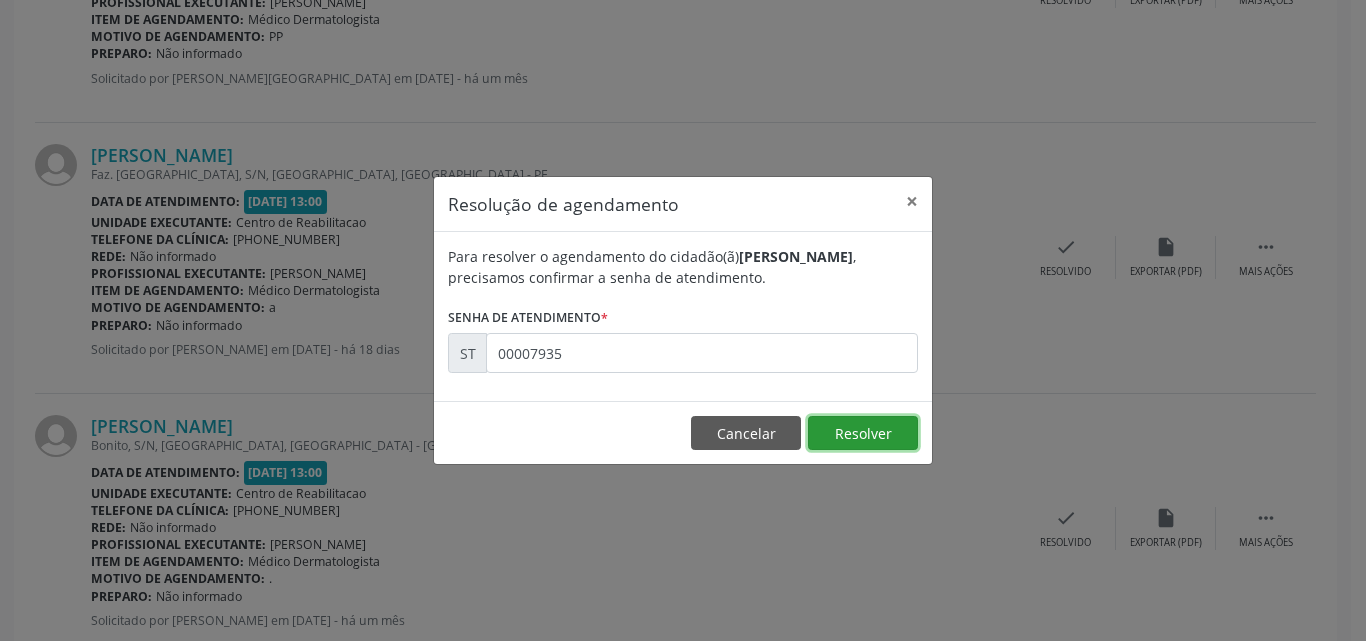click on "Resolver" at bounding box center [863, 433] 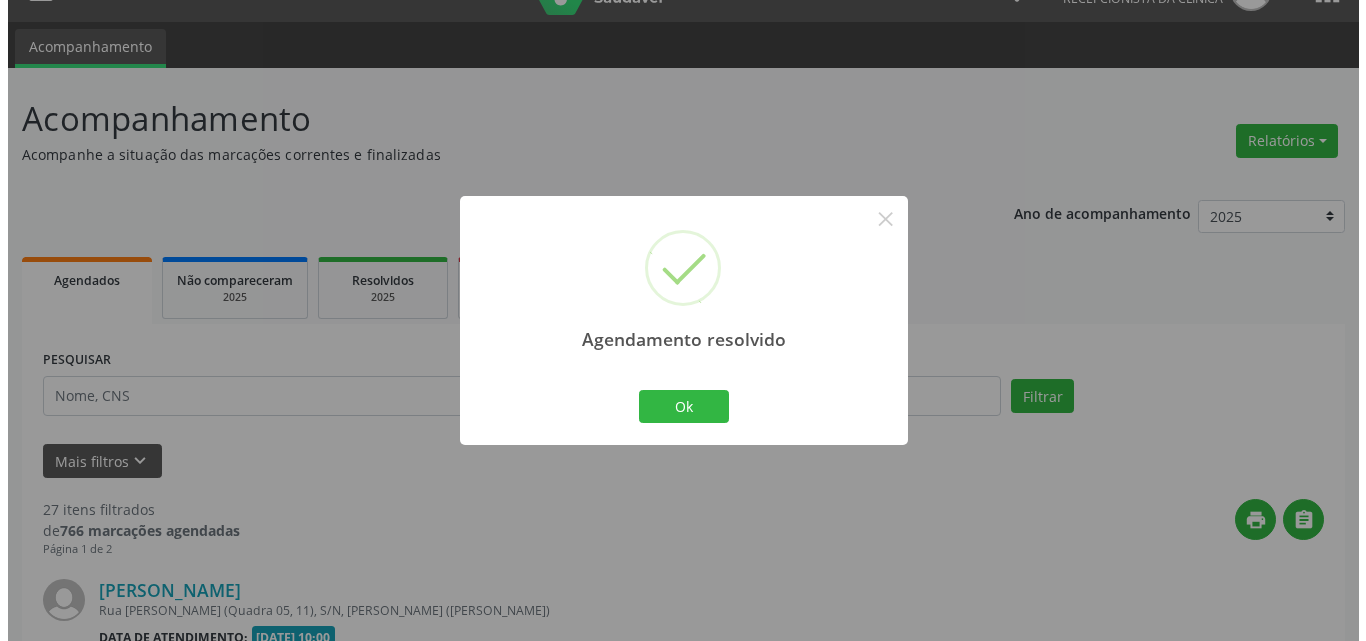 scroll, scrollTop: 2104, scrollLeft: 0, axis: vertical 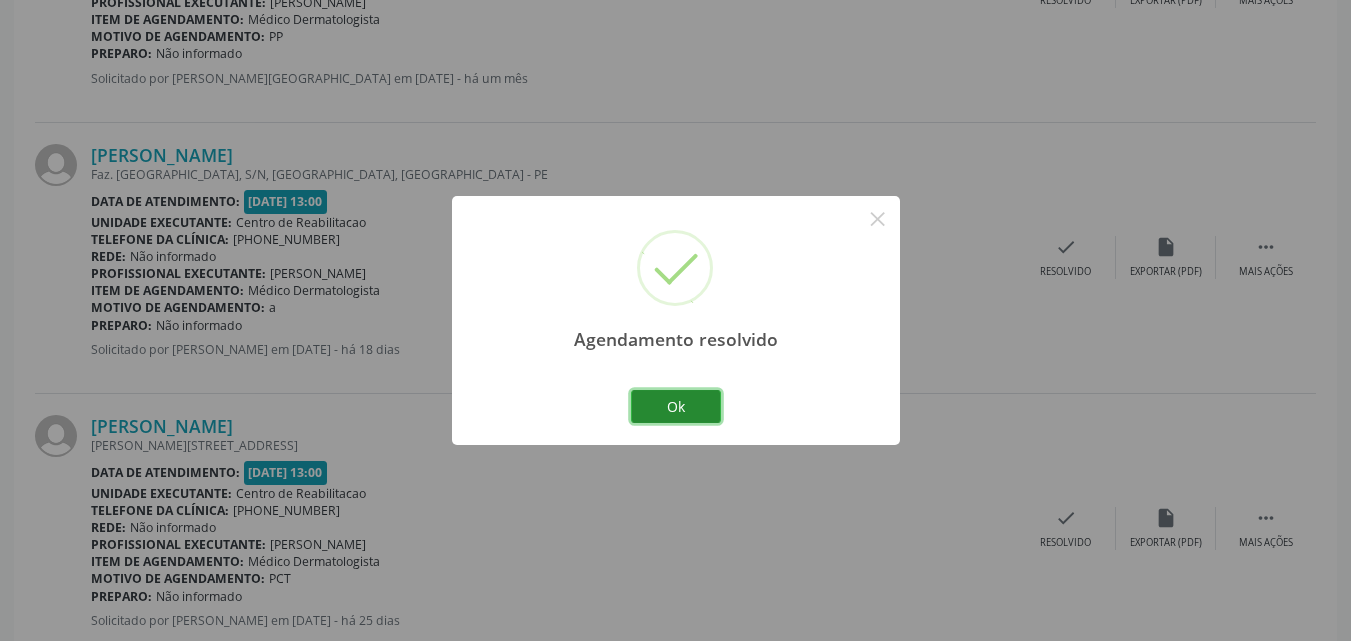 click on "Ok" at bounding box center [676, 407] 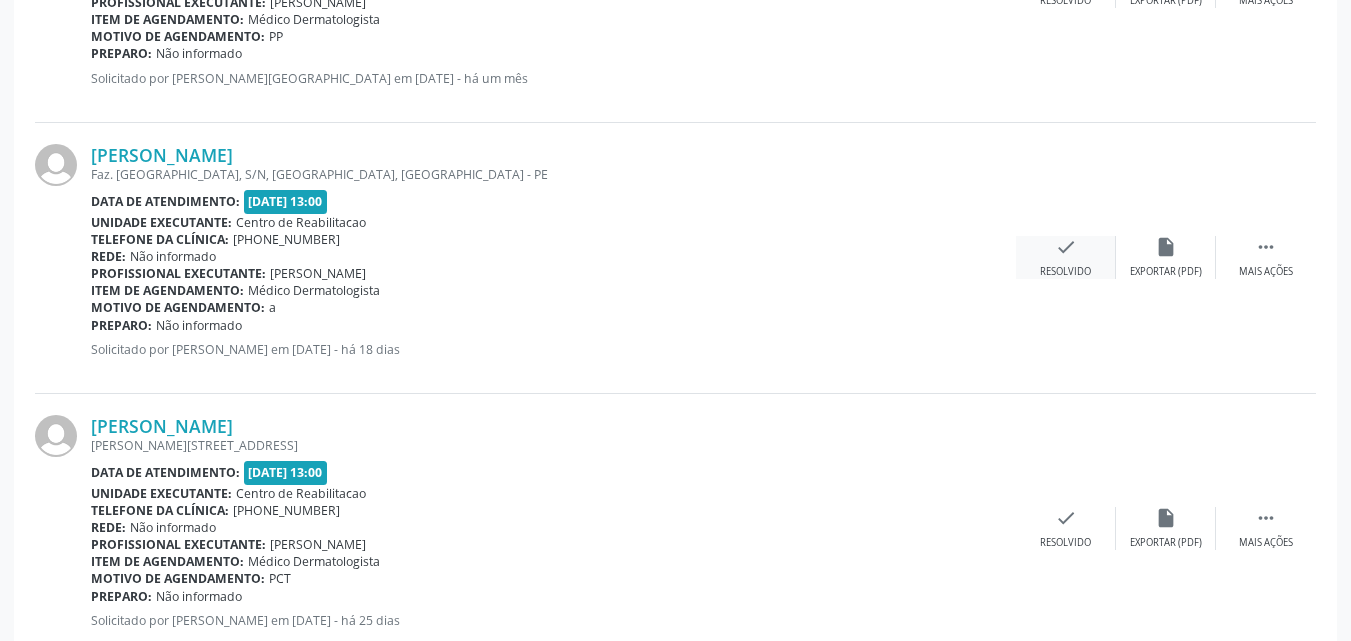 click on "check" at bounding box center (1066, 247) 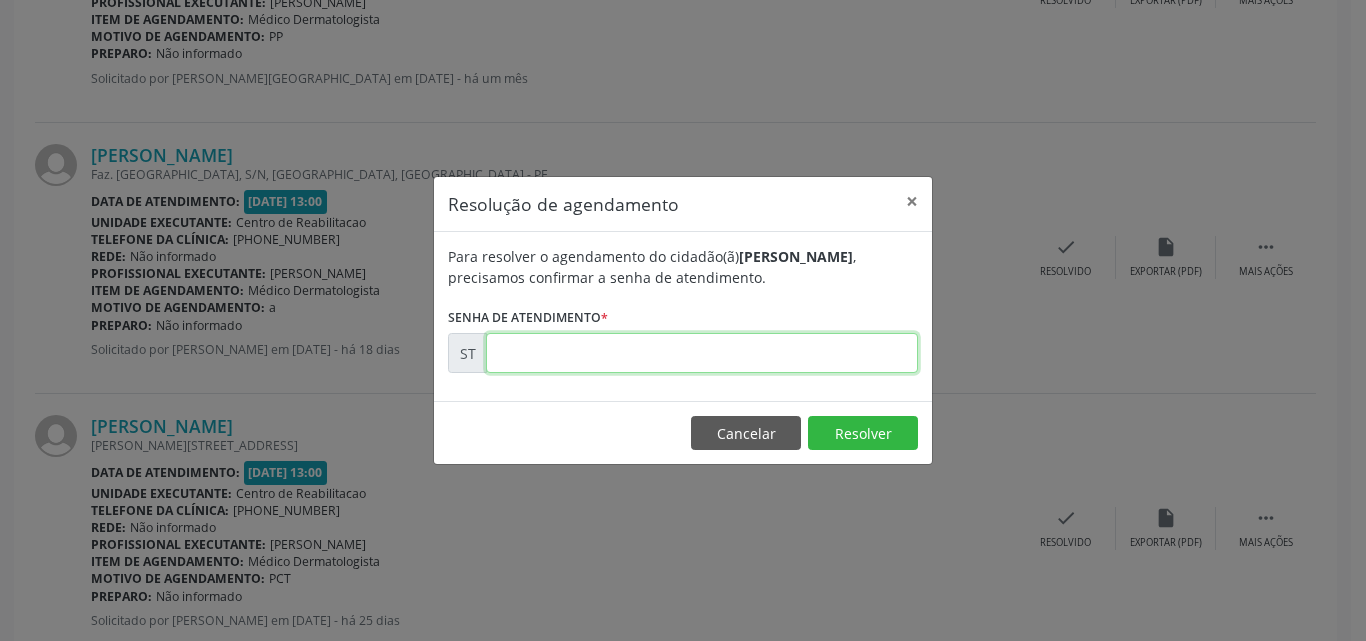 click at bounding box center [702, 353] 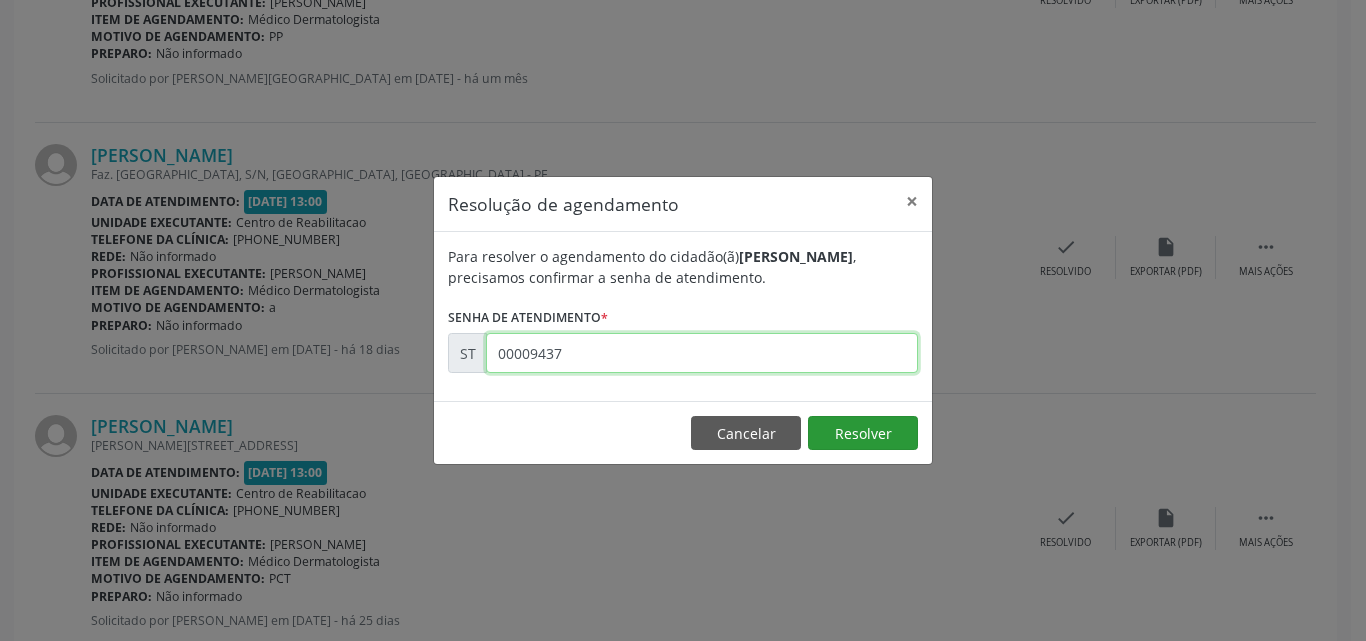 type on "00009437" 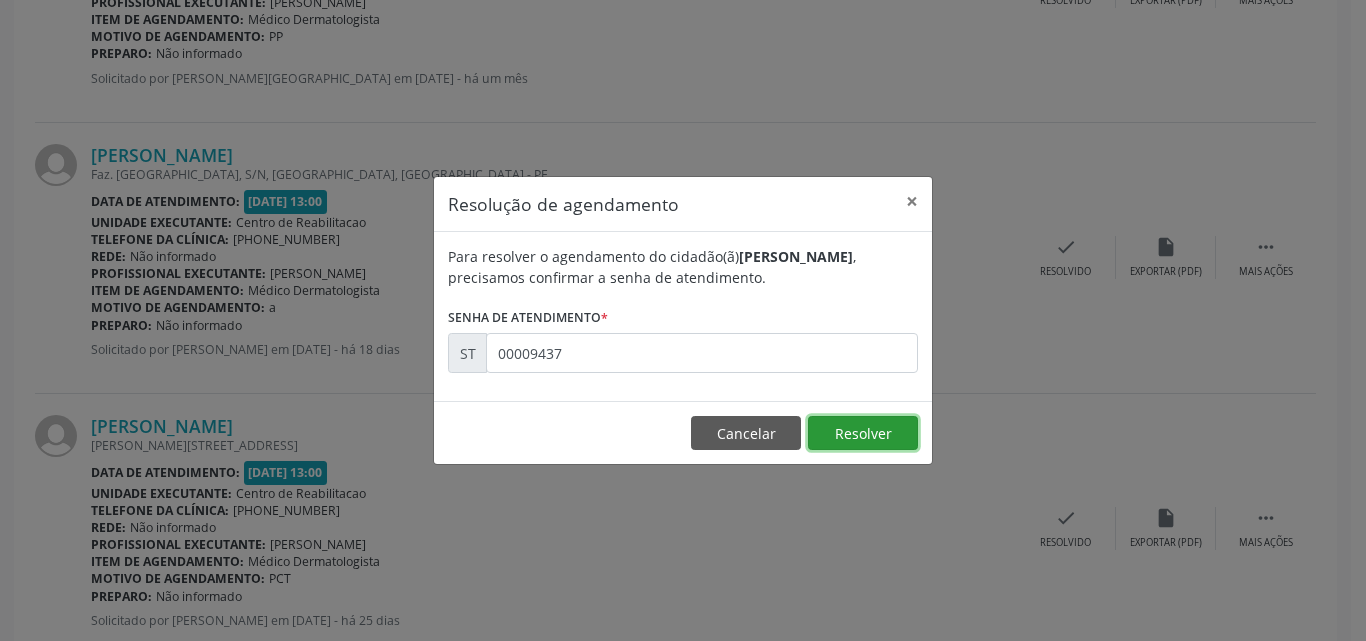 click on "Resolver" at bounding box center (863, 433) 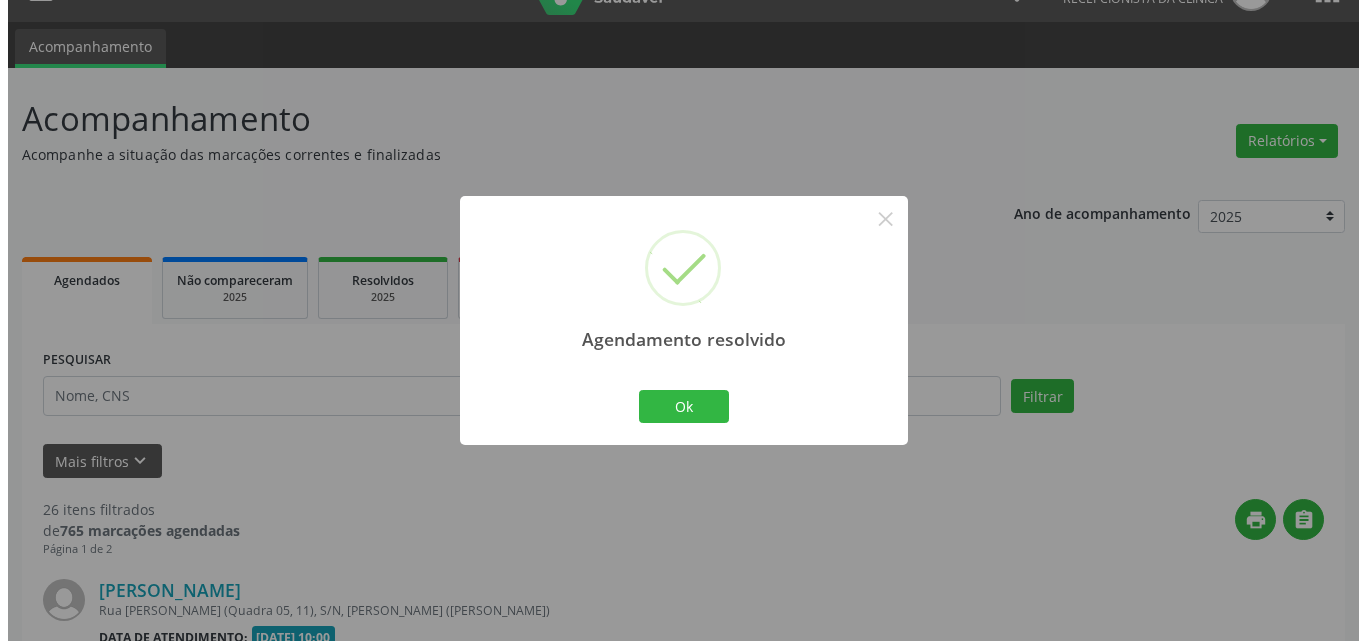 scroll, scrollTop: 2104, scrollLeft: 0, axis: vertical 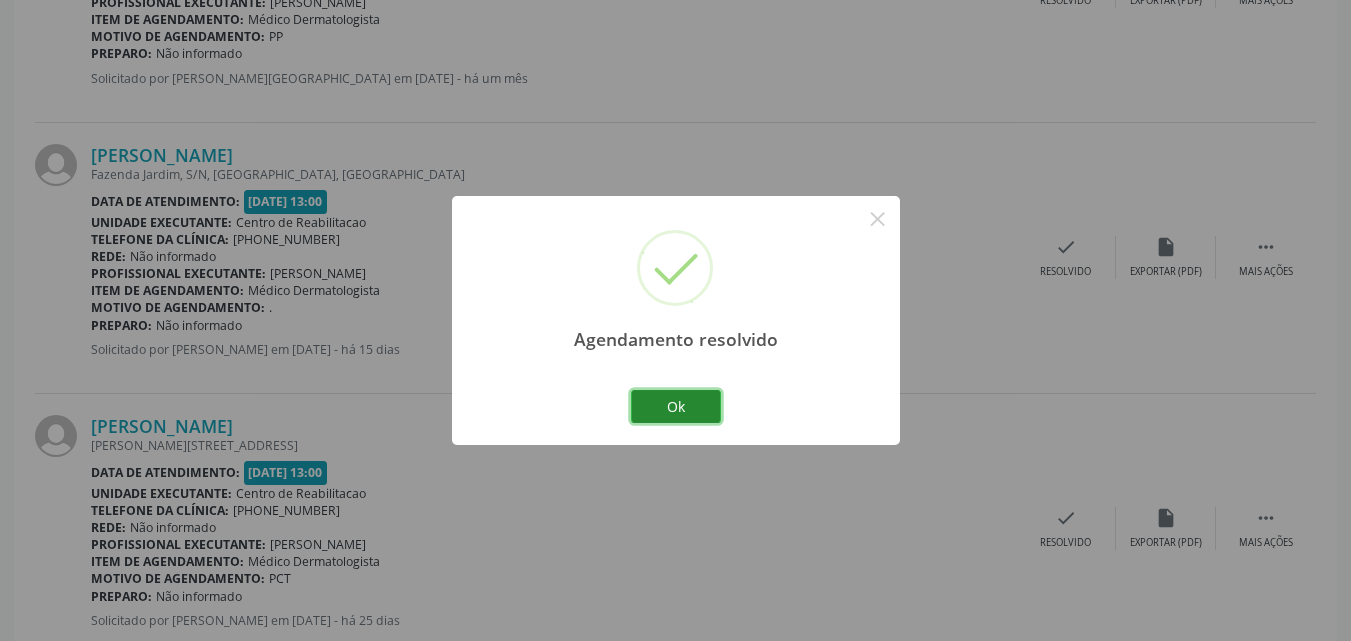 click on "Ok" at bounding box center [676, 407] 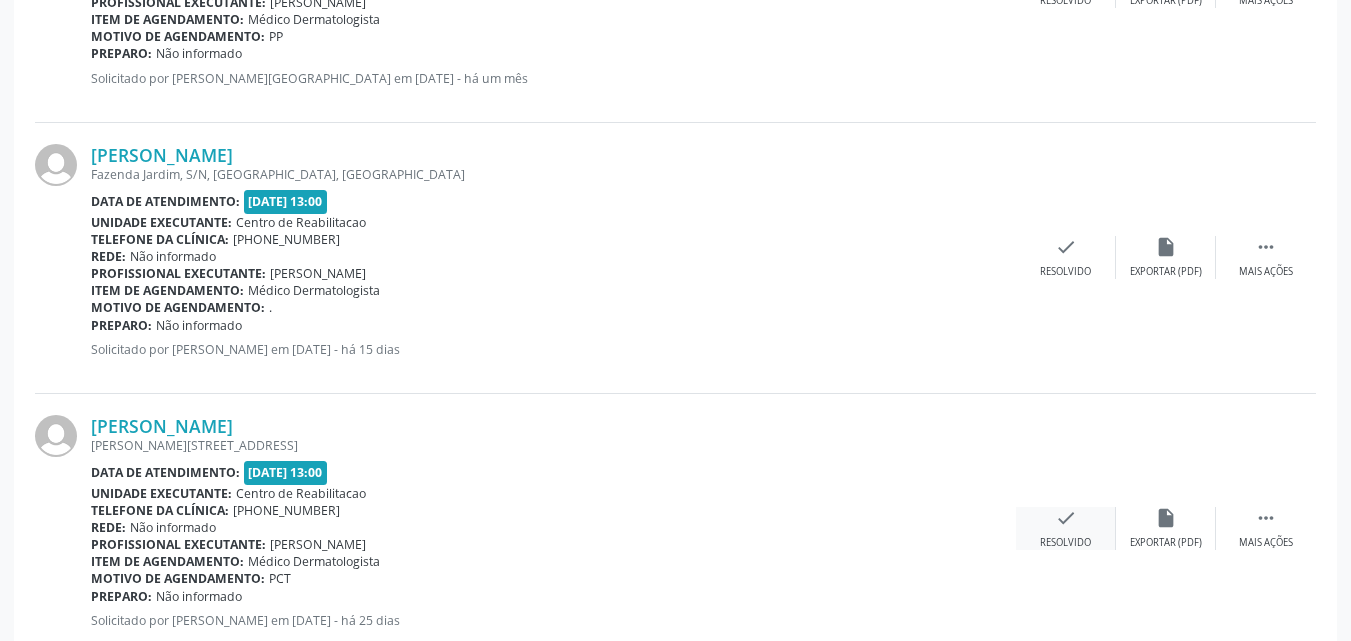 click on "check" at bounding box center (1066, 518) 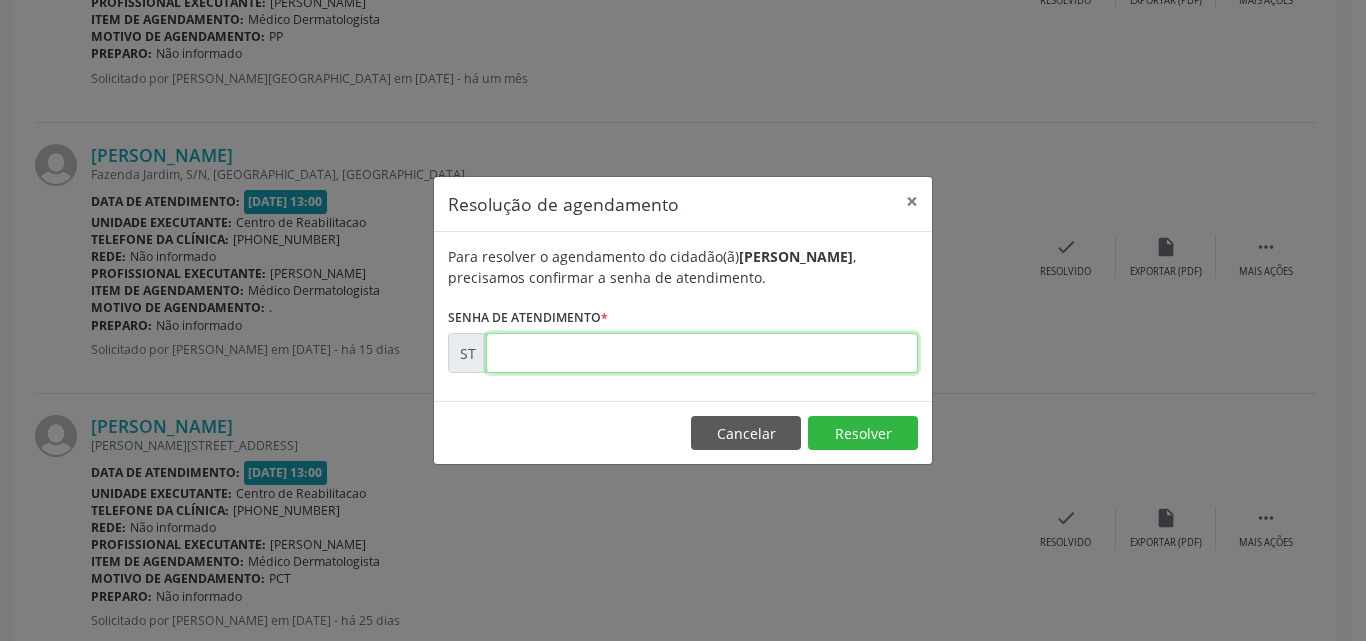 click at bounding box center [702, 353] 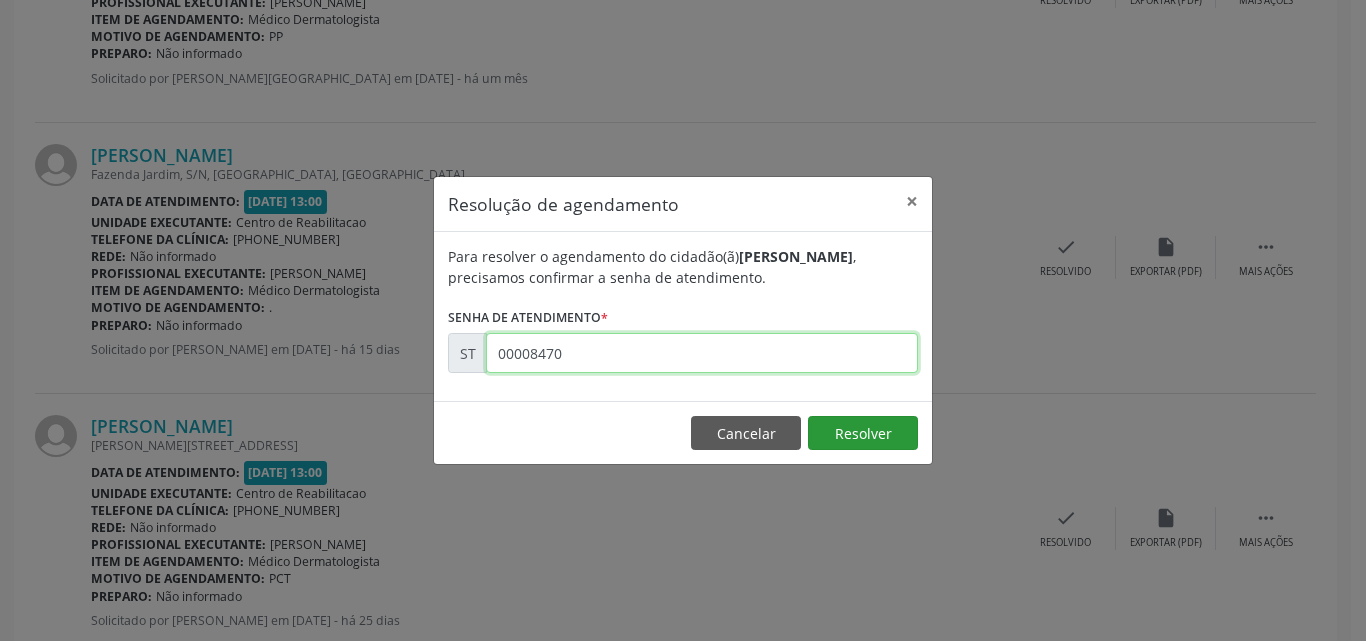type on "00008470" 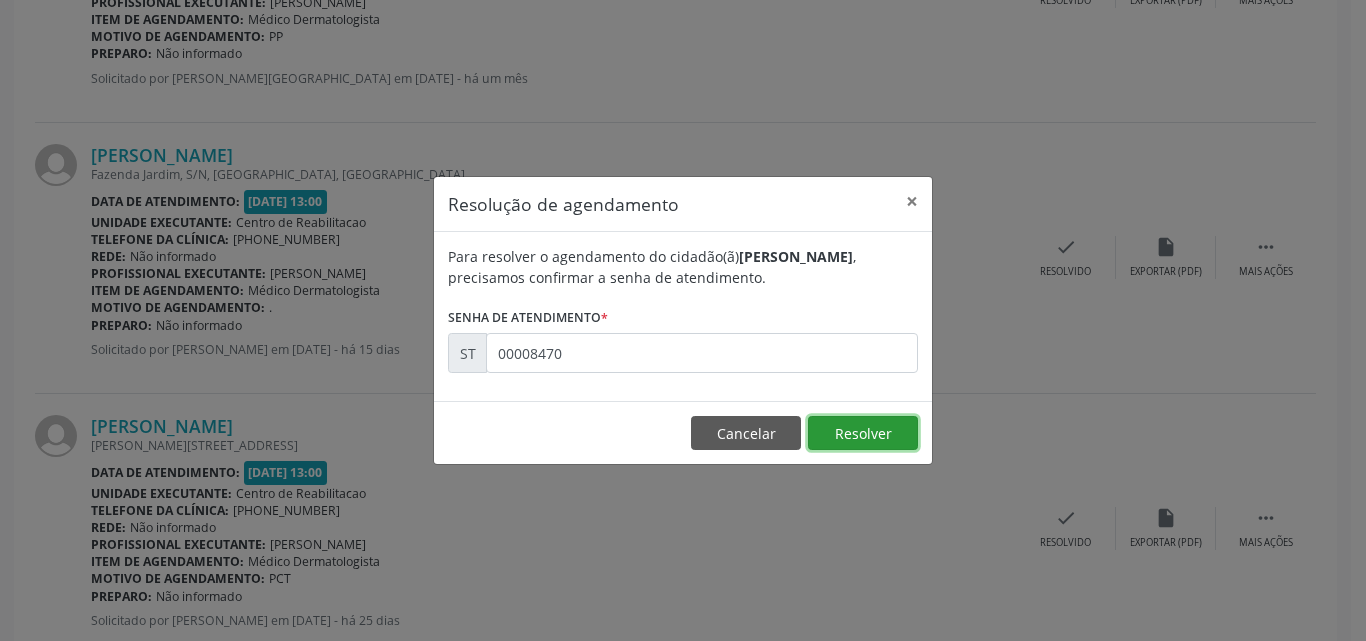 click on "Resolver" at bounding box center (863, 433) 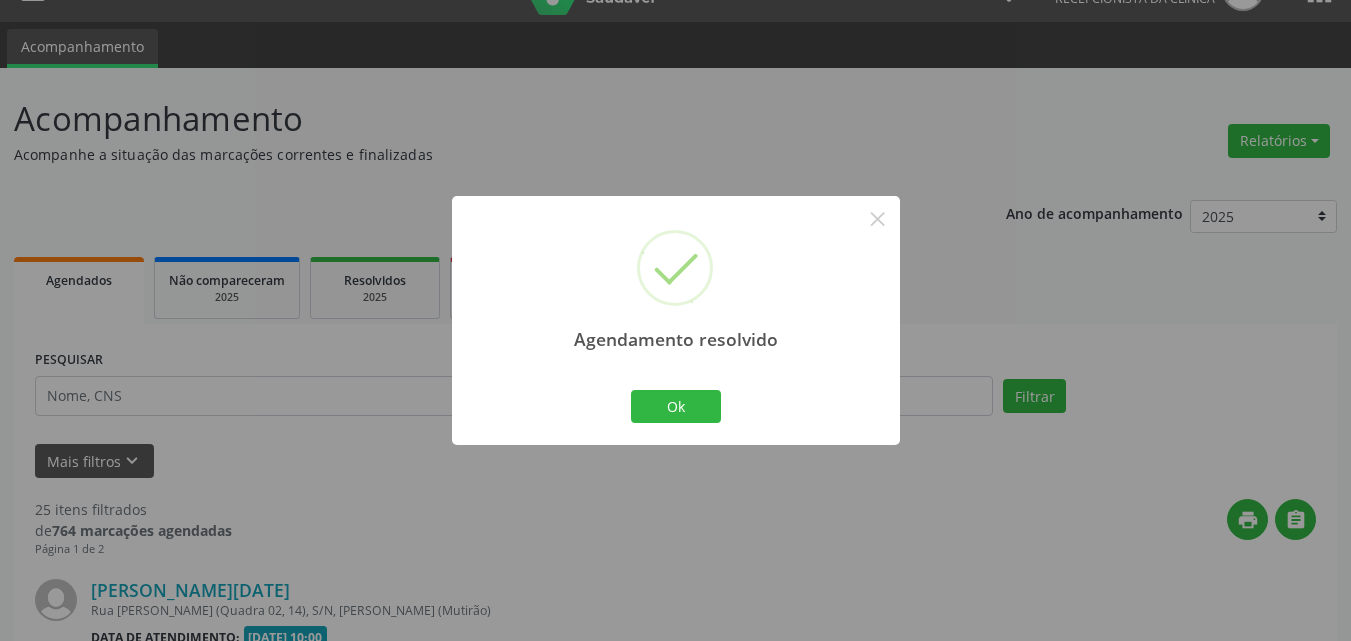 scroll, scrollTop: 2104, scrollLeft: 0, axis: vertical 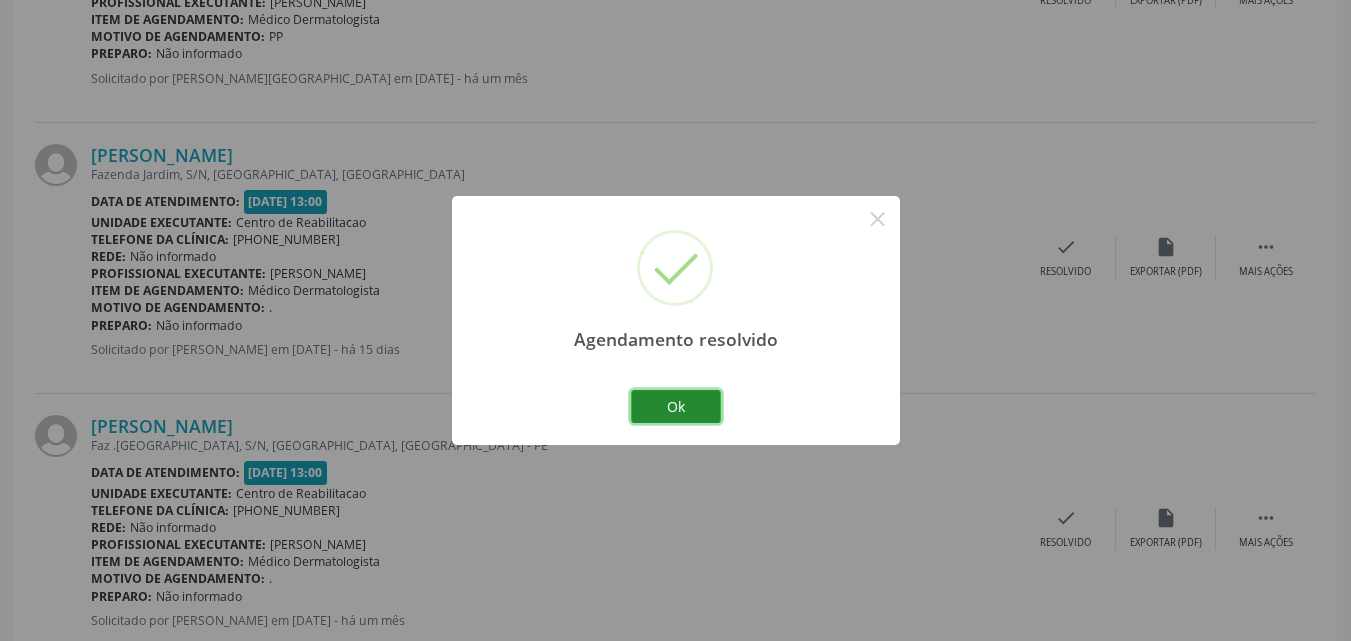 click on "Ok" at bounding box center (676, 407) 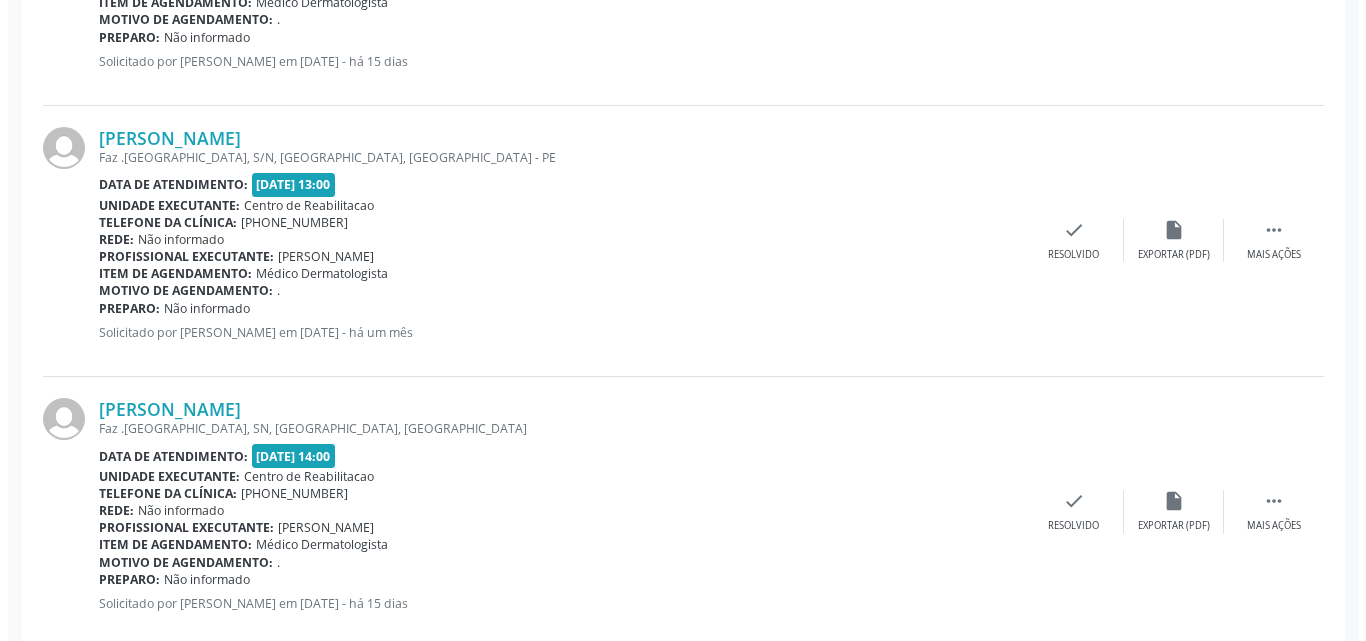 scroll, scrollTop: 2504, scrollLeft: 0, axis: vertical 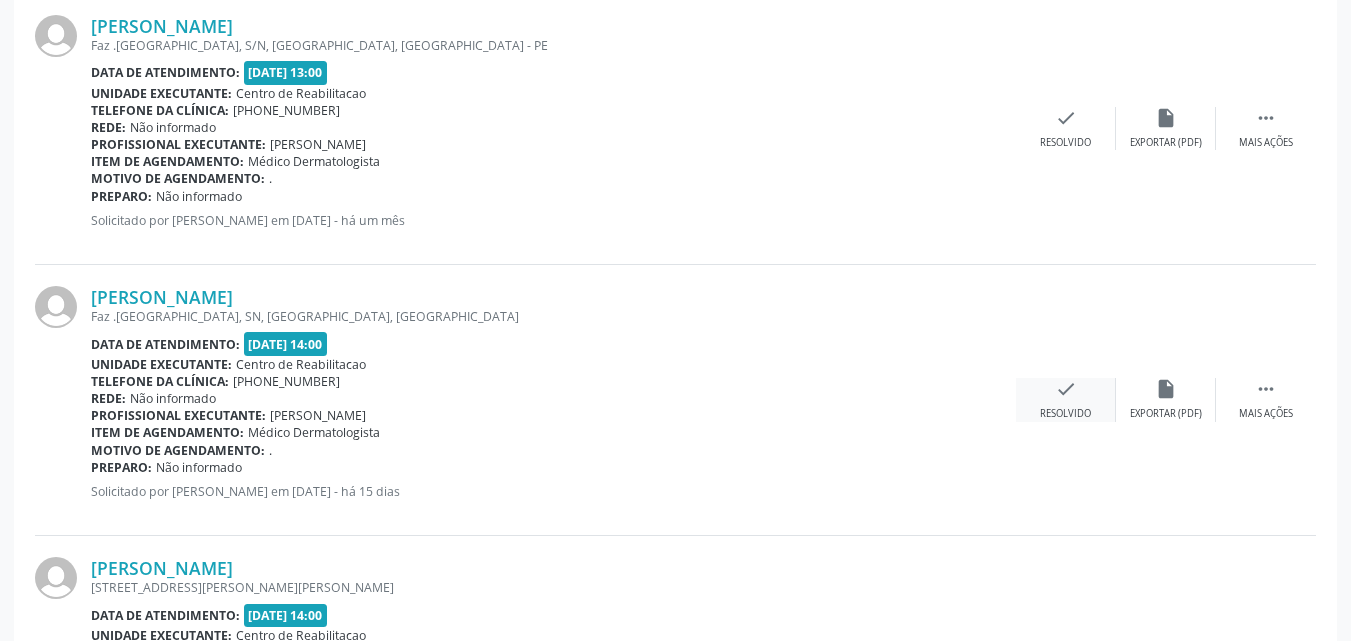 click on "check" at bounding box center (1066, 389) 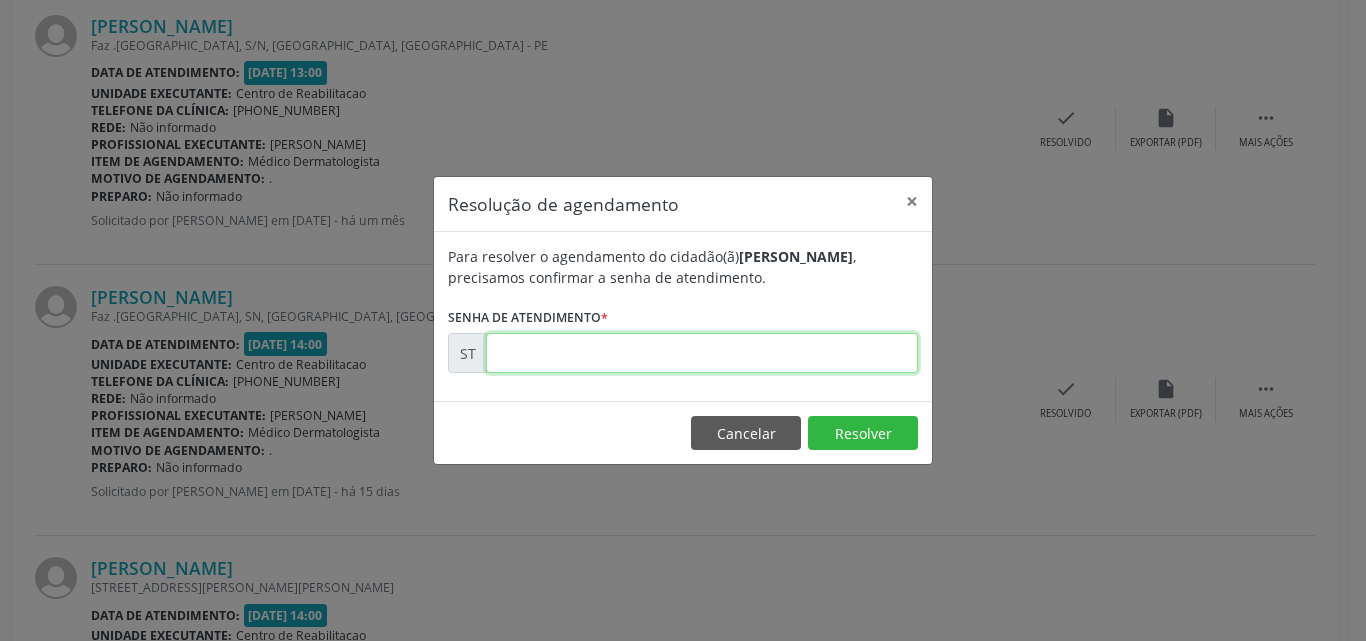 click at bounding box center [702, 353] 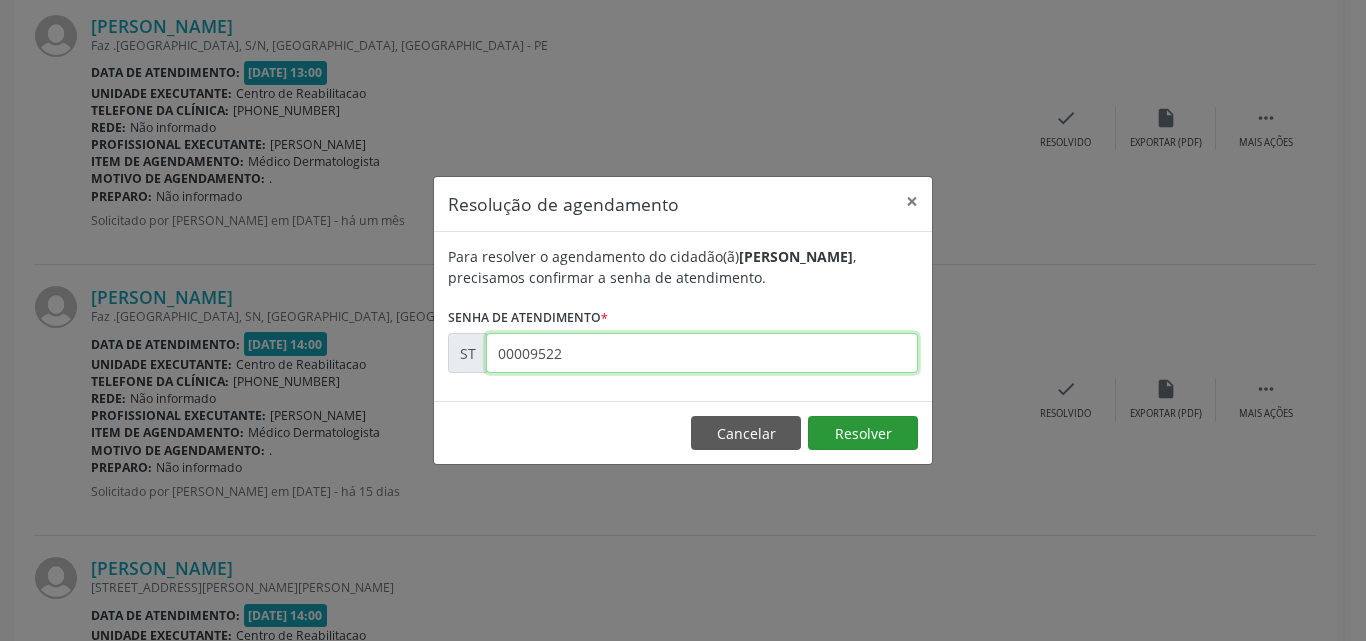 type on "00009522" 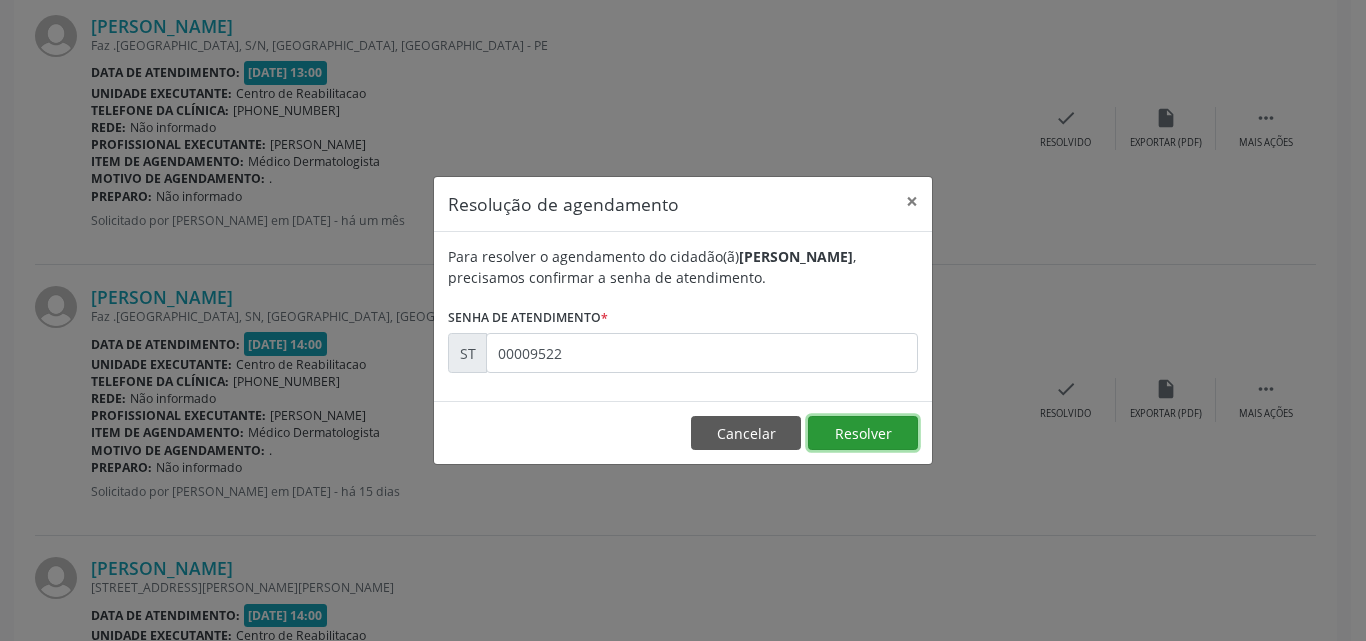 click on "Resolver" at bounding box center (863, 433) 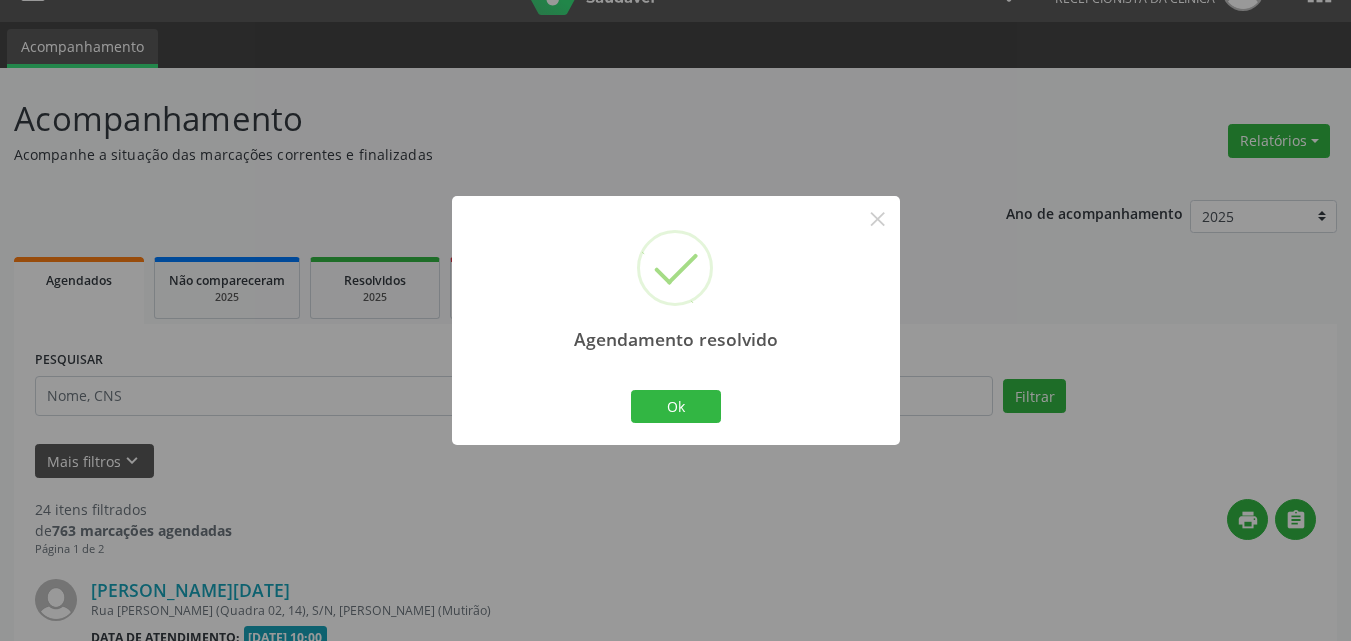 scroll, scrollTop: 2504, scrollLeft: 0, axis: vertical 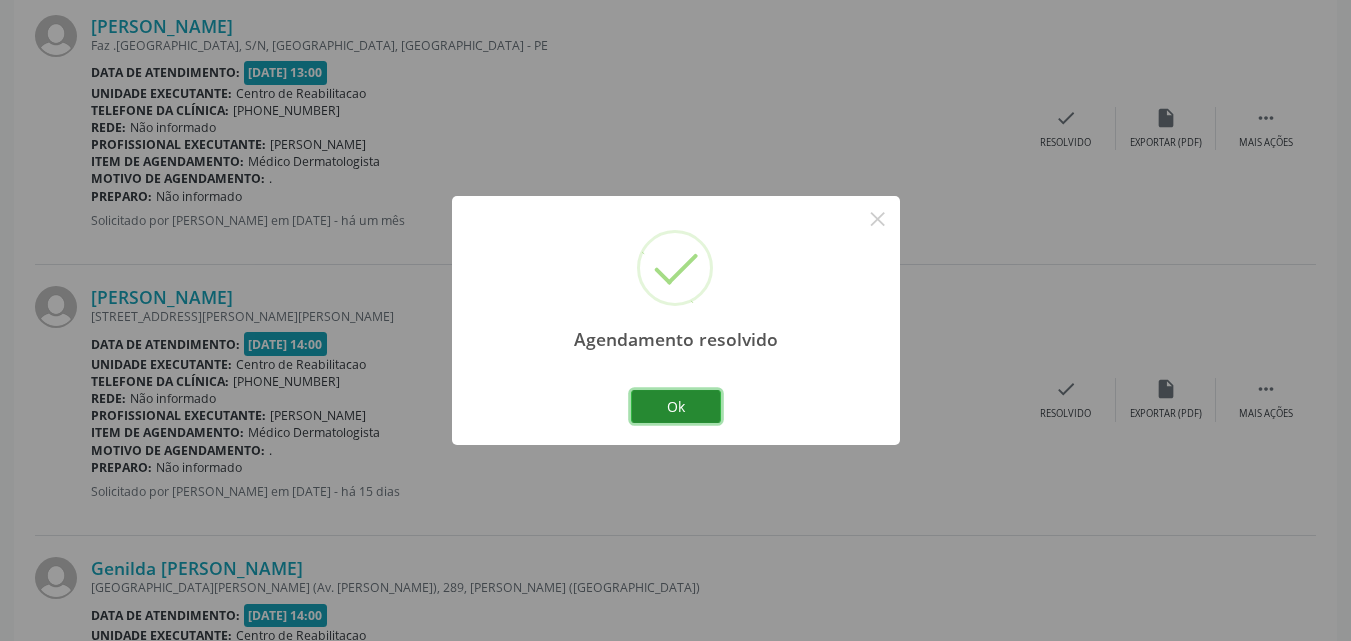 click on "Ok" at bounding box center (676, 407) 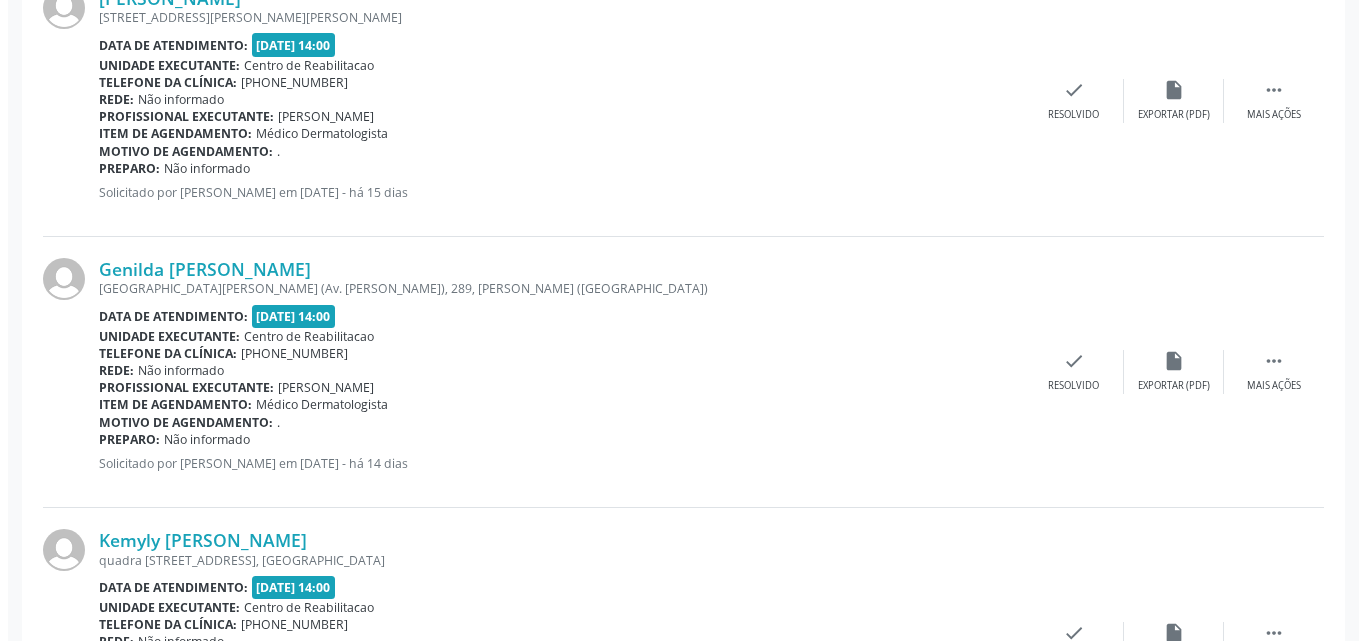 scroll, scrollTop: 2804, scrollLeft: 0, axis: vertical 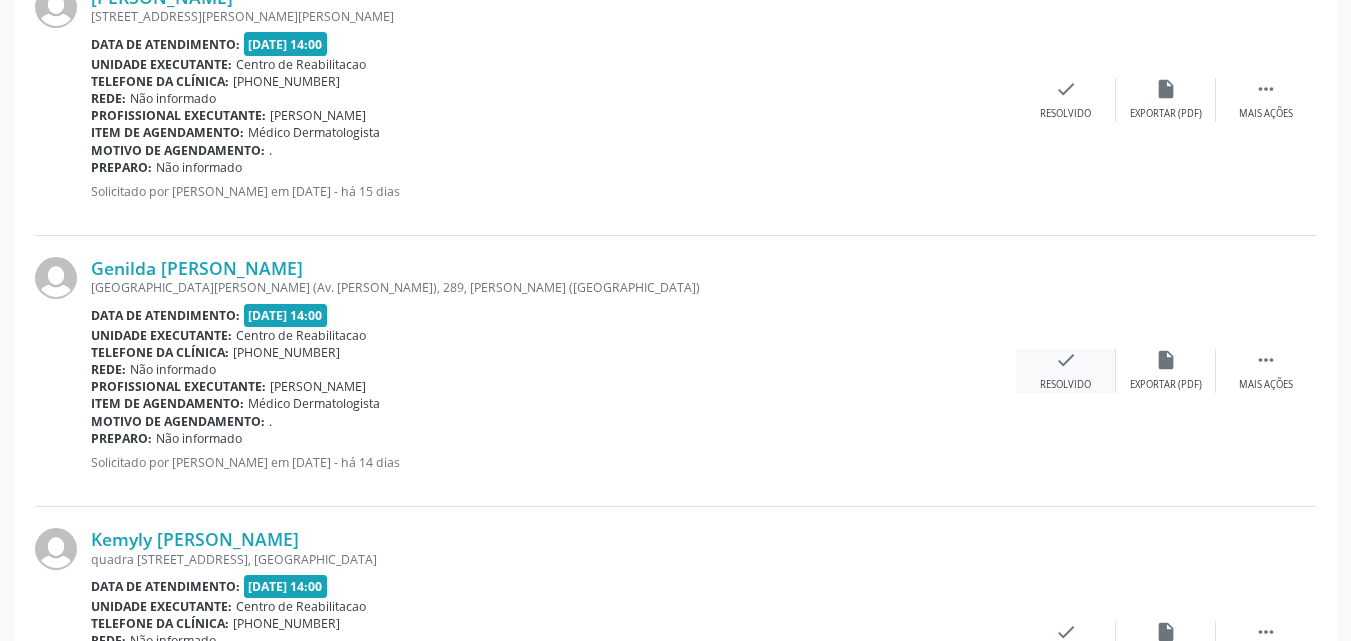click on "check" at bounding box center [1066, 360] 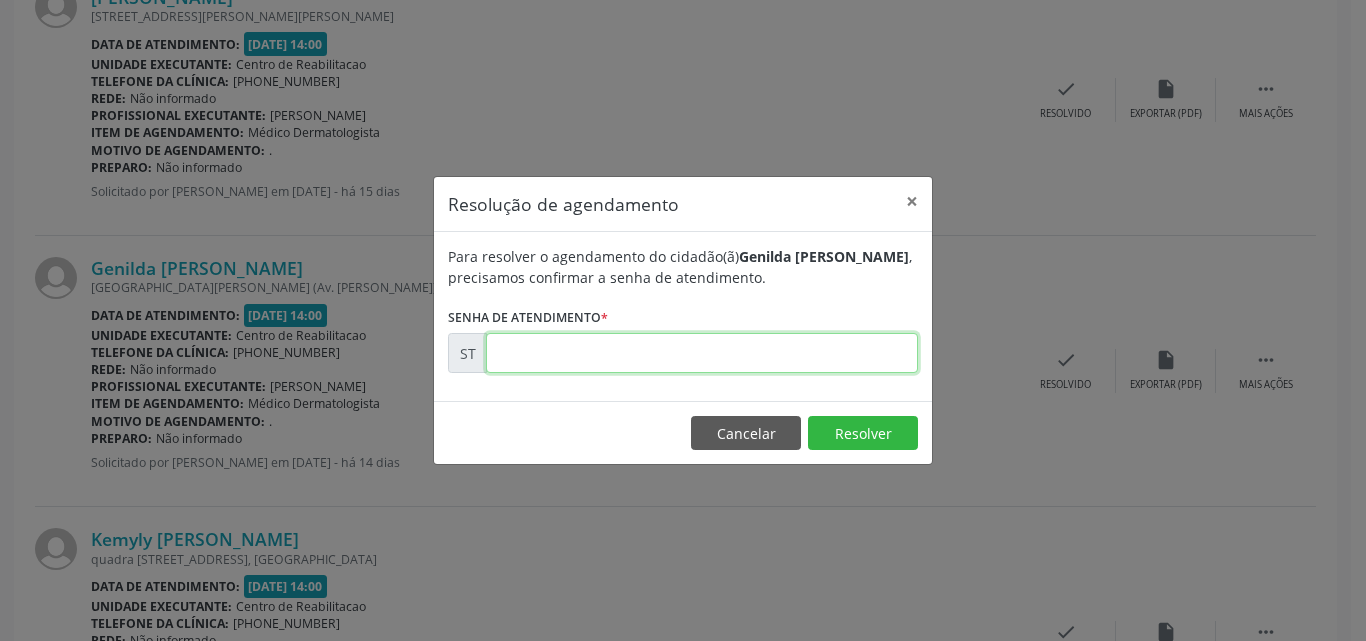 click at bounding box center [702, 353] 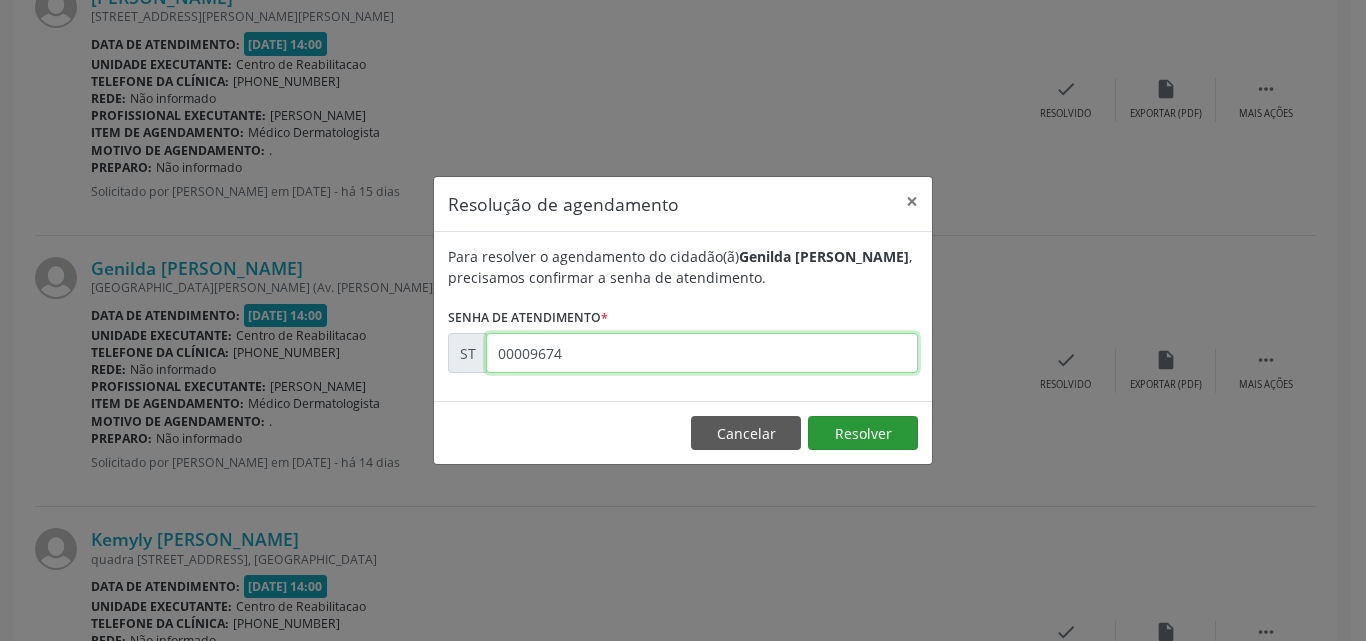 type on "00009674" 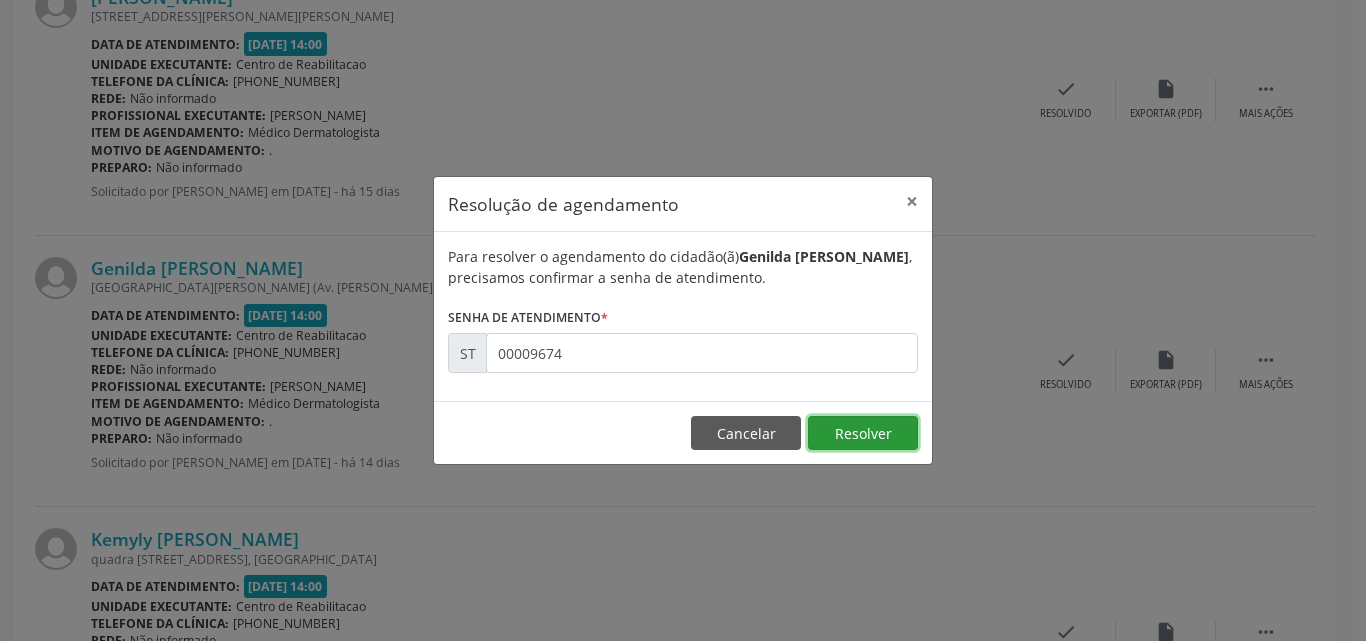 click on "Resolver" at bounding box center [863, 433] 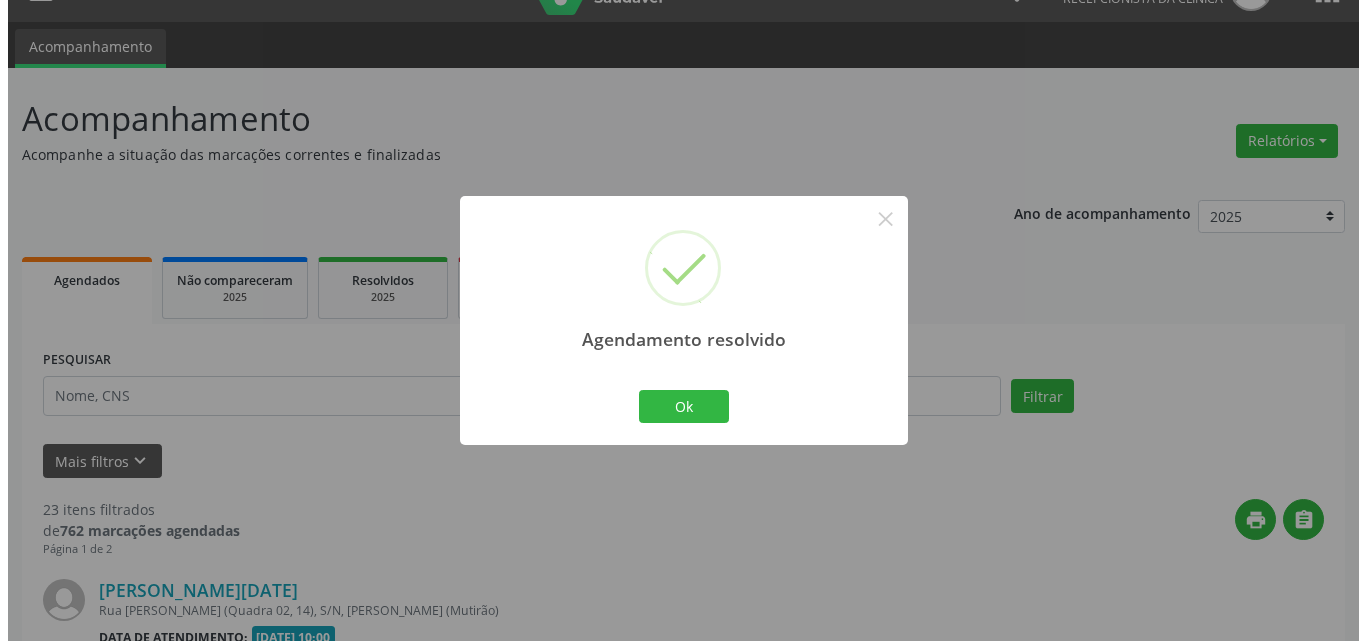 scroll, scrollTop: 2804, scrollLeft: 0, axis: vertical 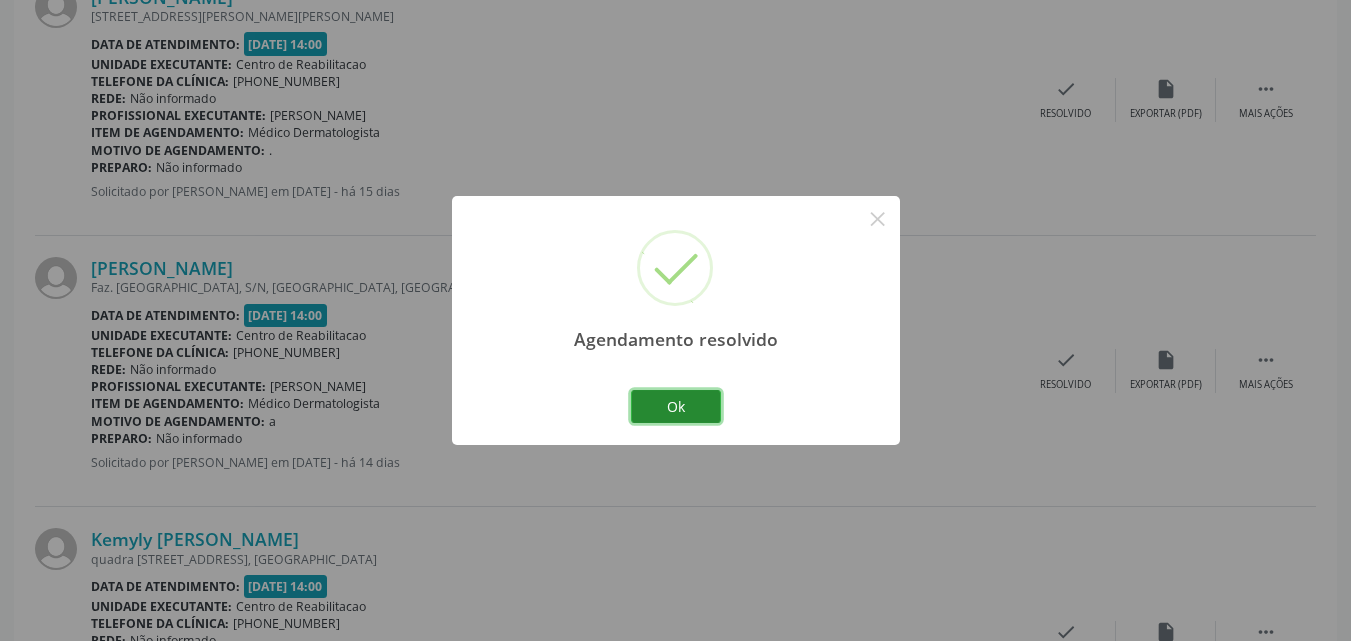 click on "Ok" at bounding box center [676, 407] 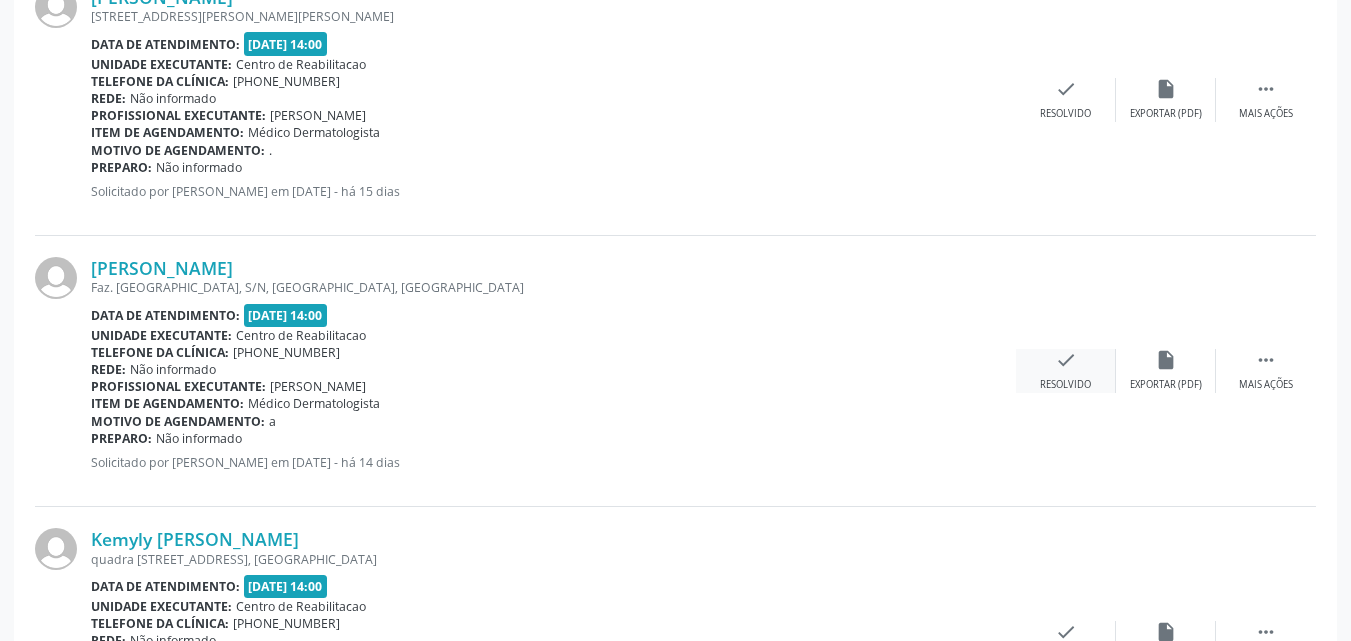 click on "check" at bounding box center (1066, 360) 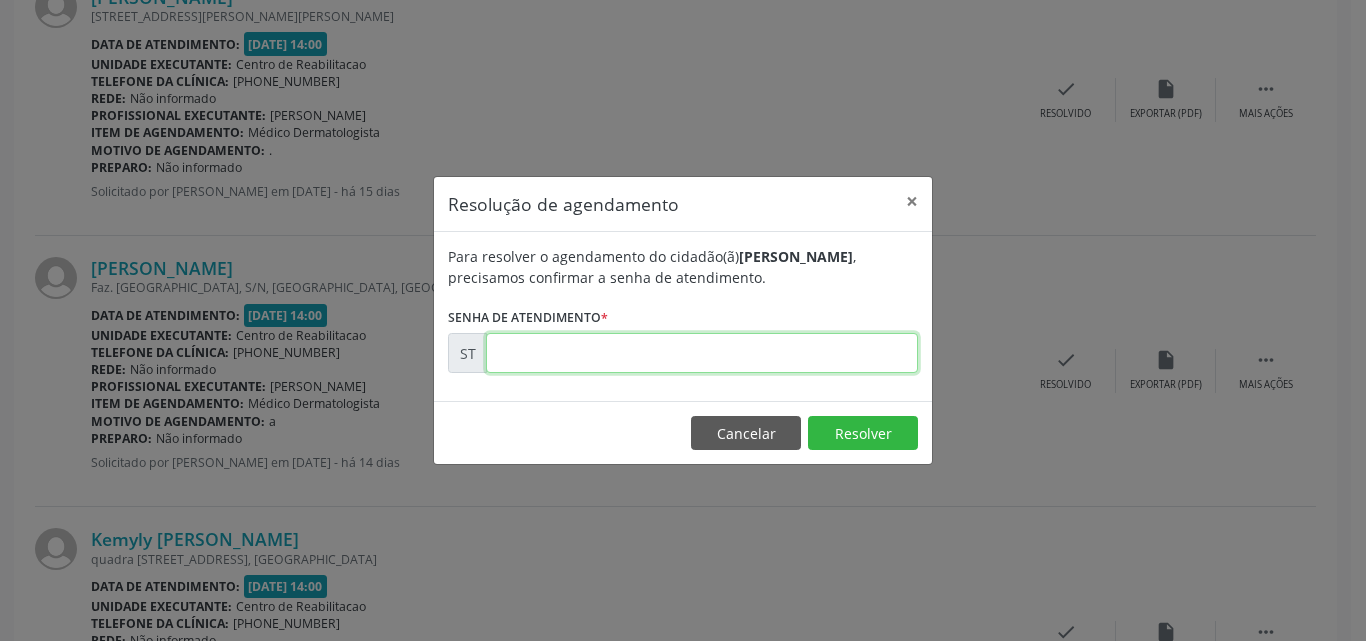 click at bounding box center [702, 353] 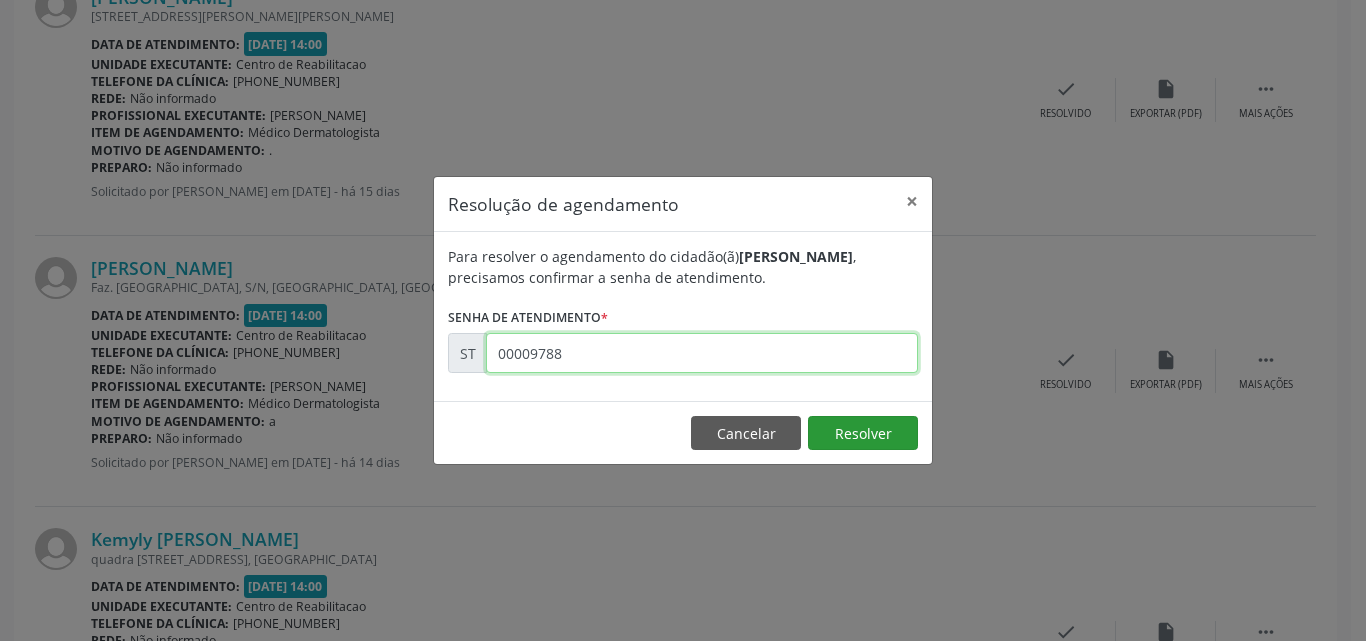 type on "00009788" 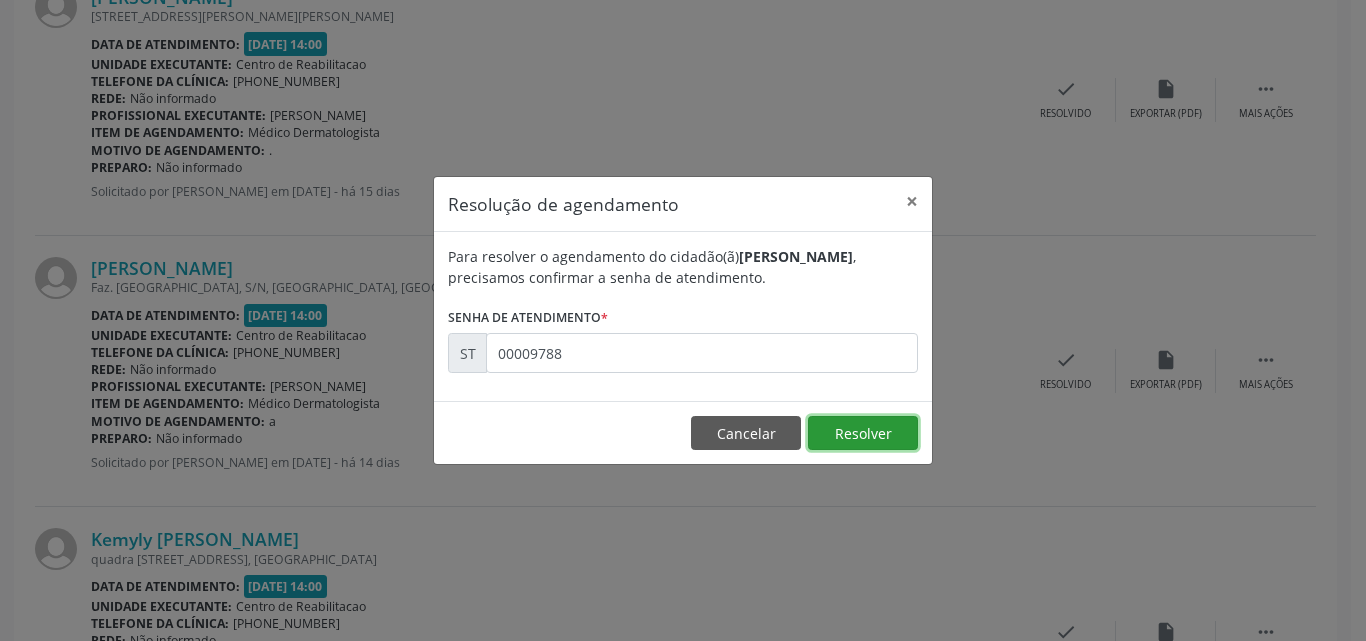 click on "Resolver" at bounding box center [863, 433] 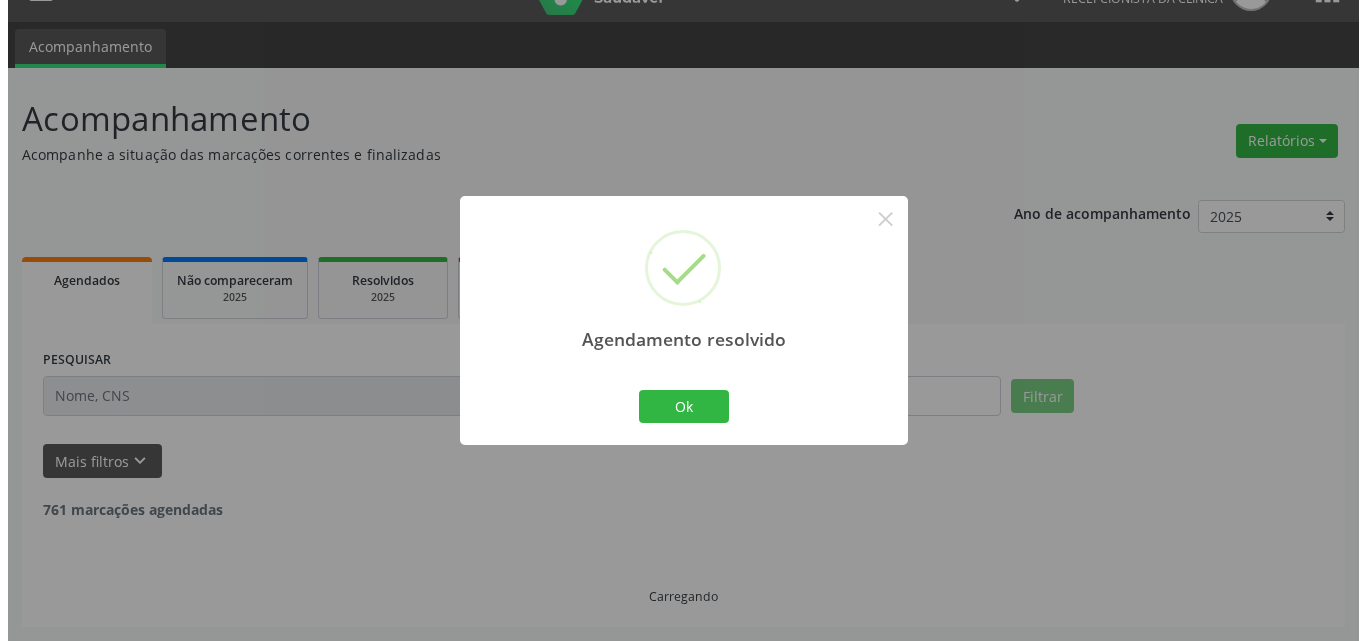 scroll, scrollTop: 2804, scrollLeft: 0, axis: vertical 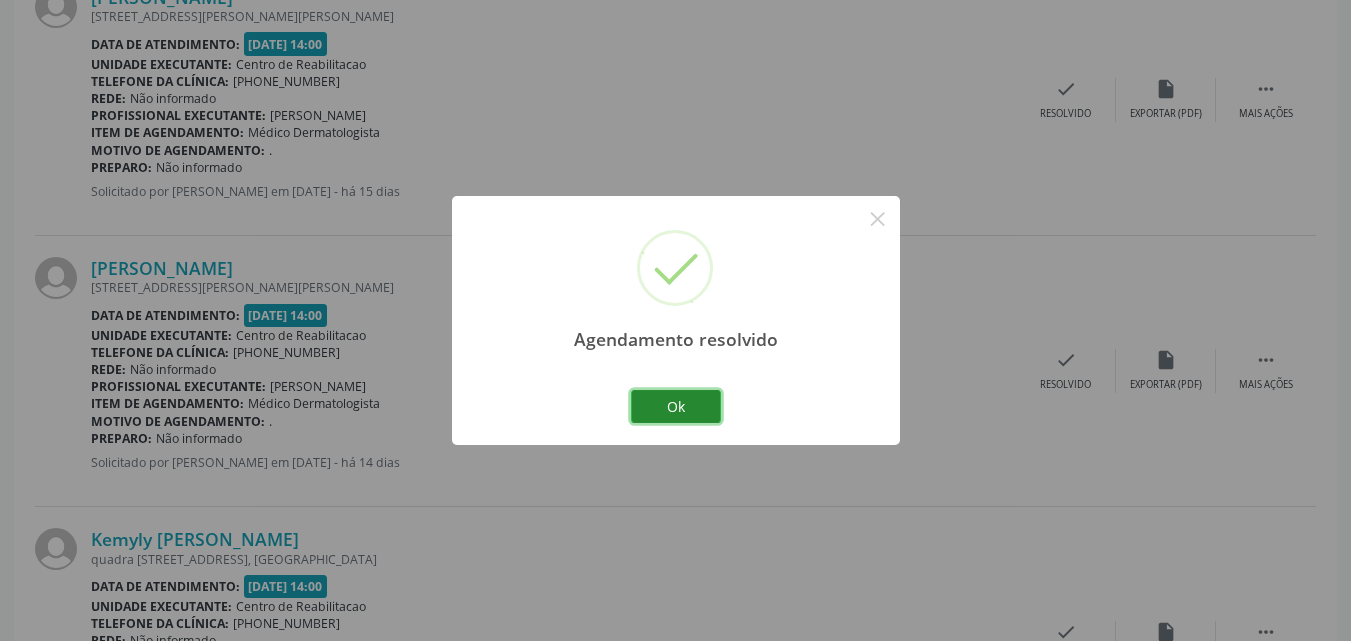click on "Ok" at bounding box center (676, 407) 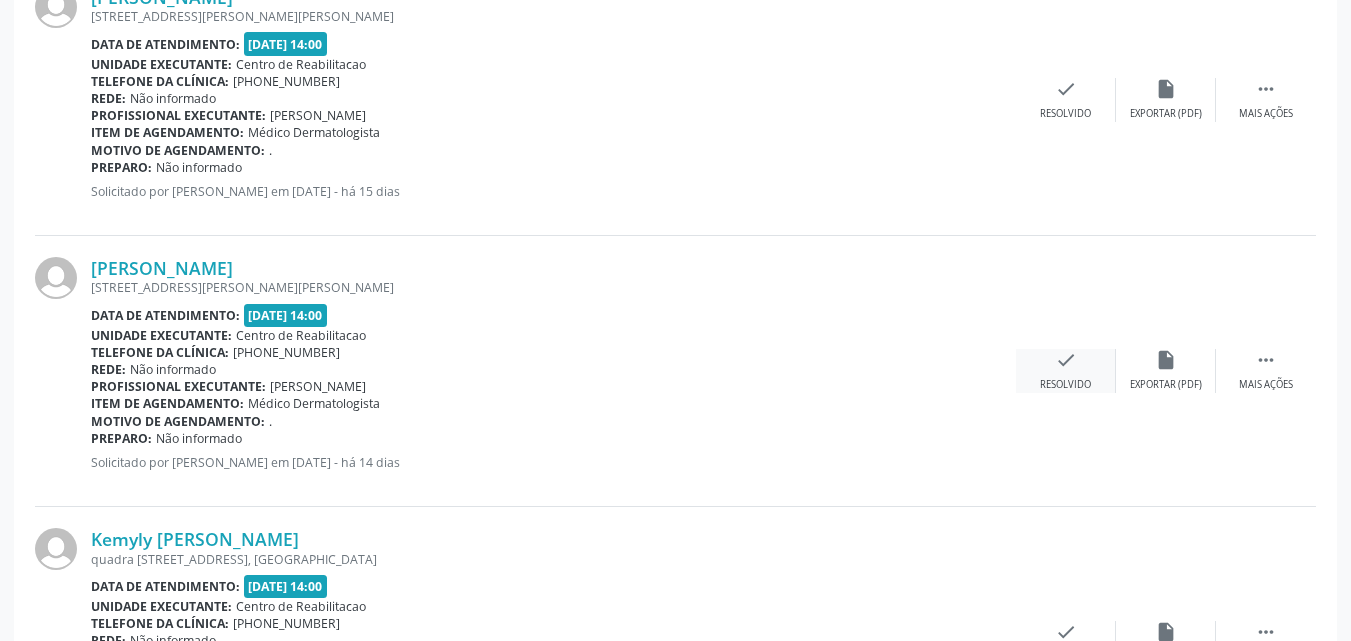 click on "check" at bounding box center (1066, 360) 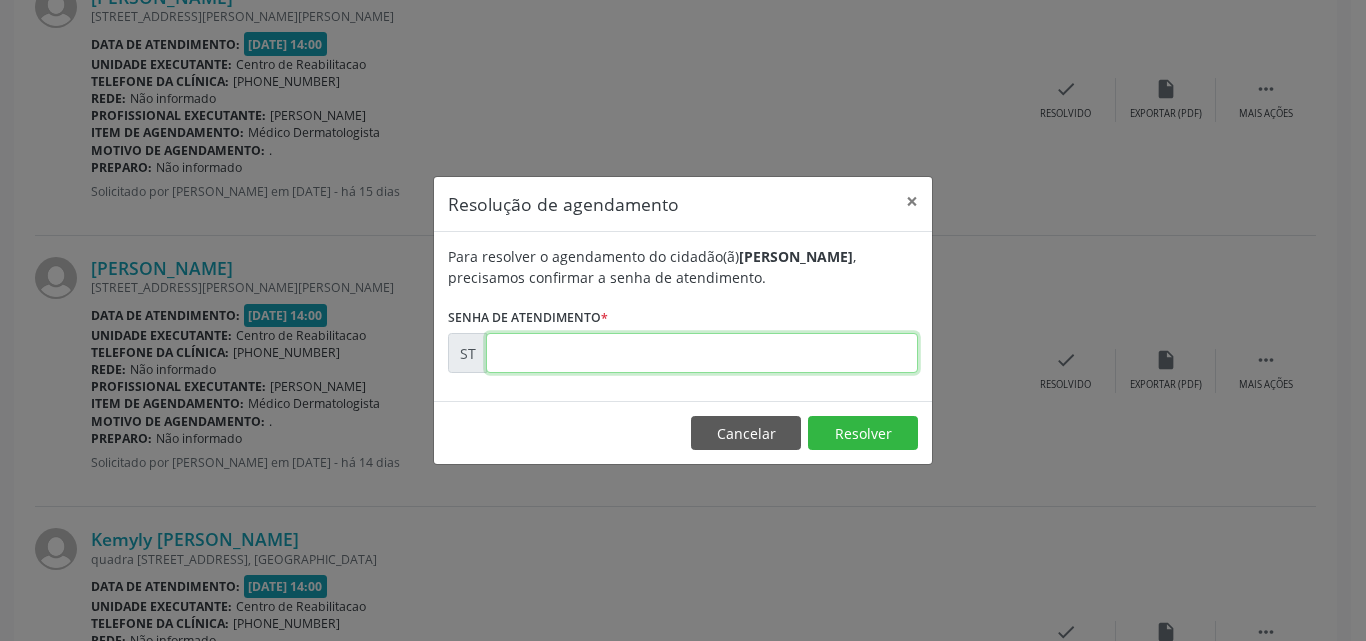 click at bounding box center (702, 353) 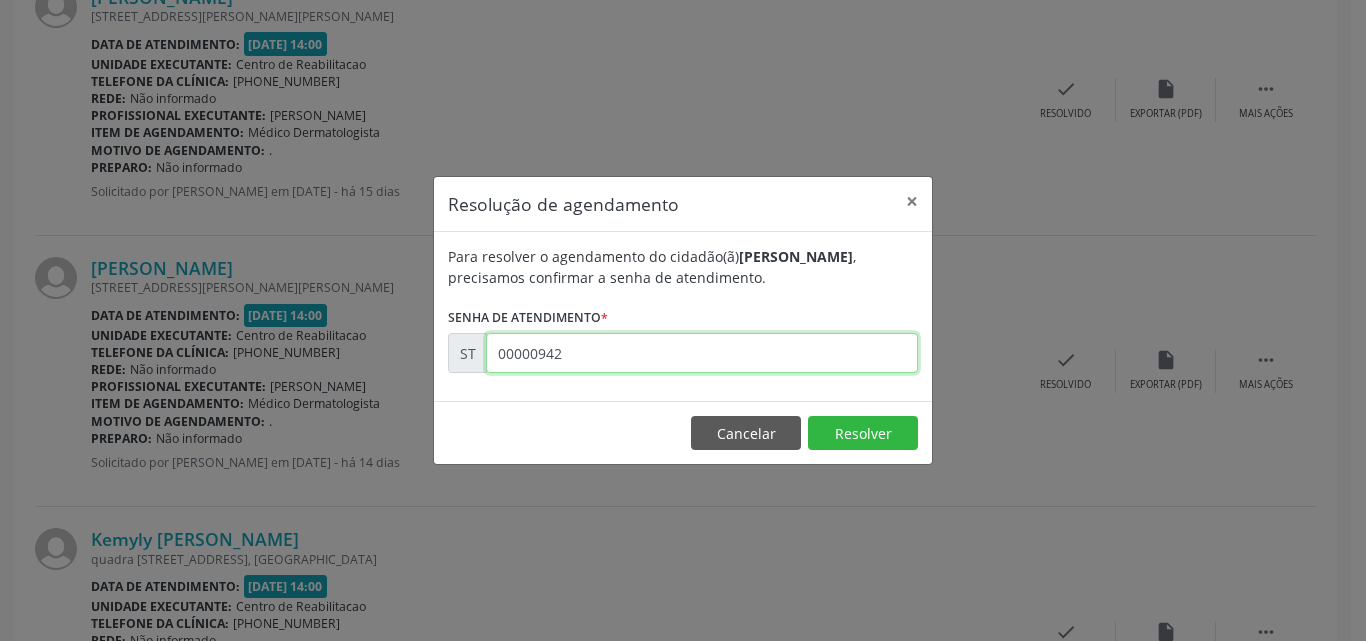 click on "00000942" at bounding box center [702, 353] 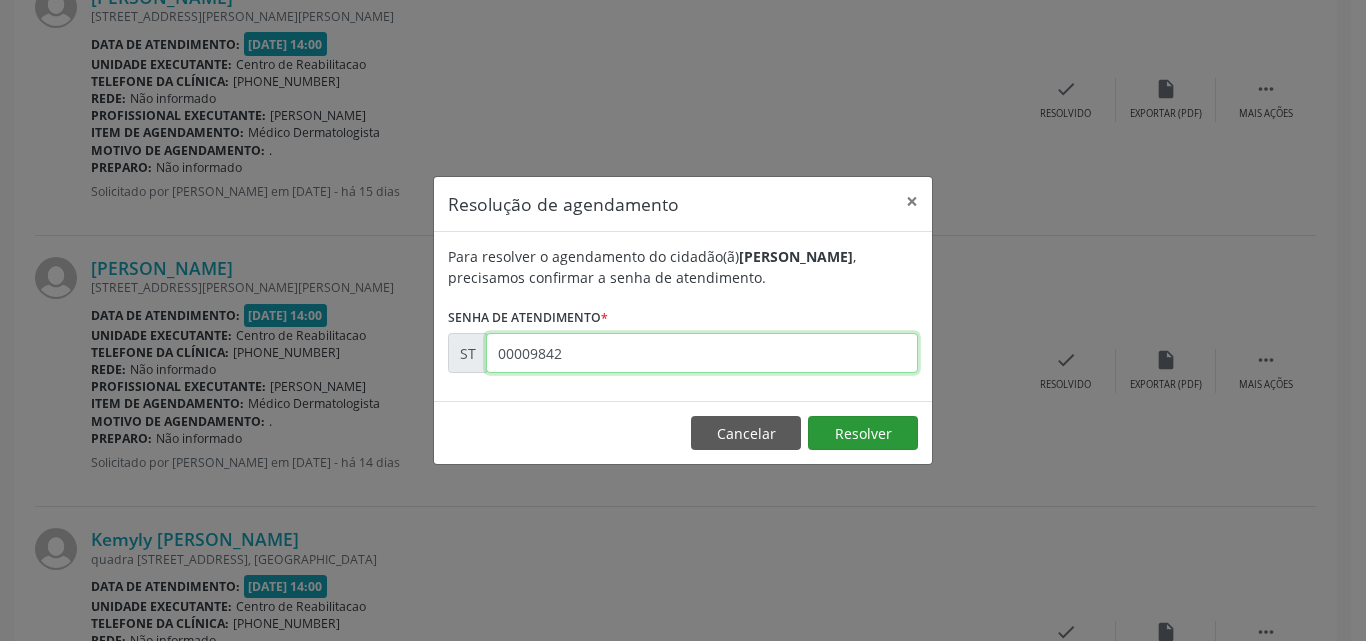 type on "00009842" 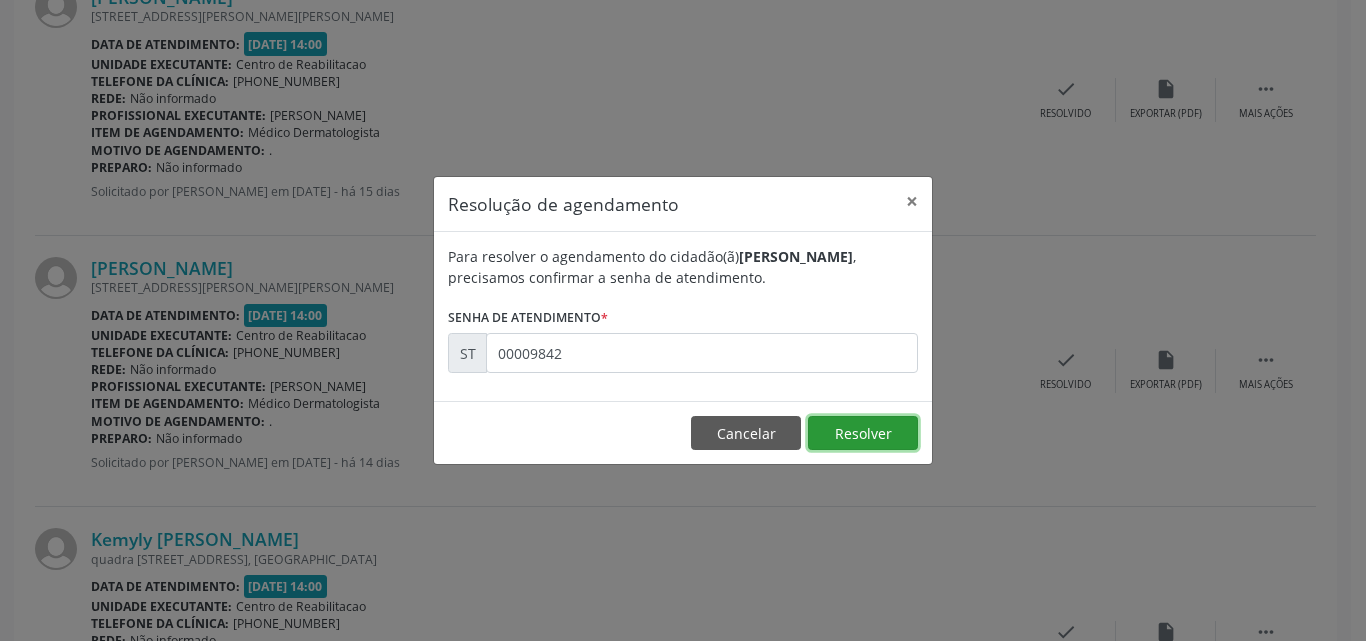 click on "Resolver" at bounding box center (863, 433) 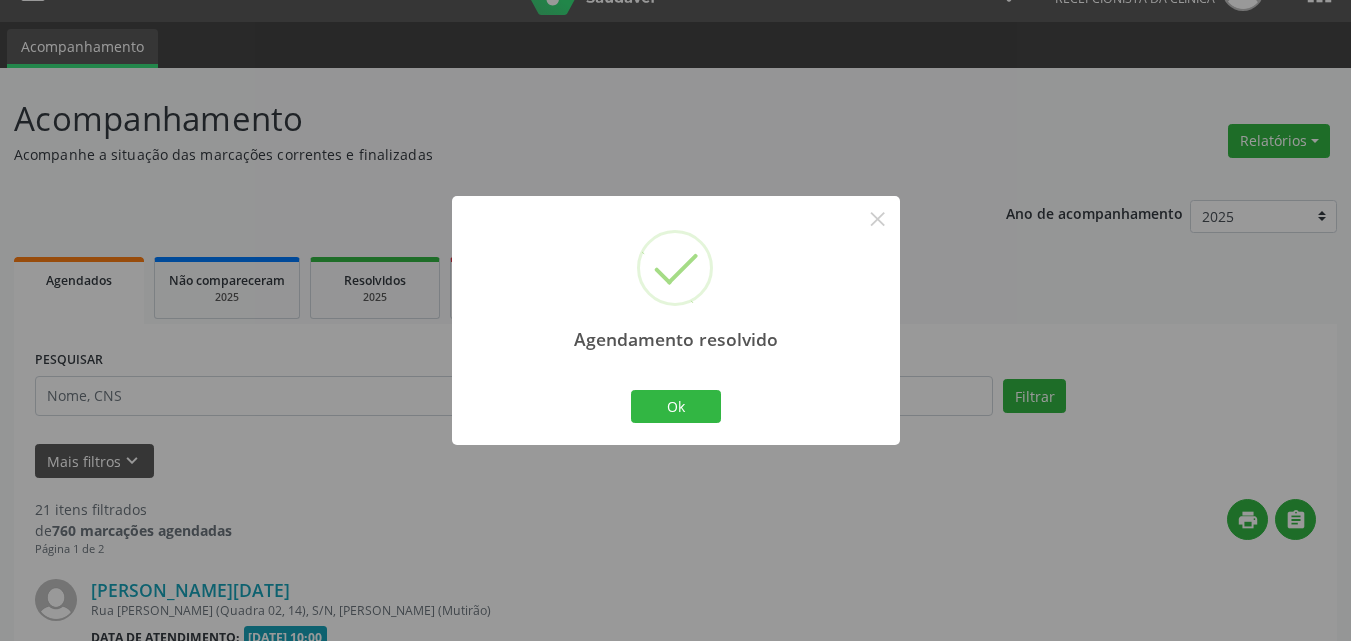 scroll, scrollTop: 2804, scrollLeft: 0, axis: vertical 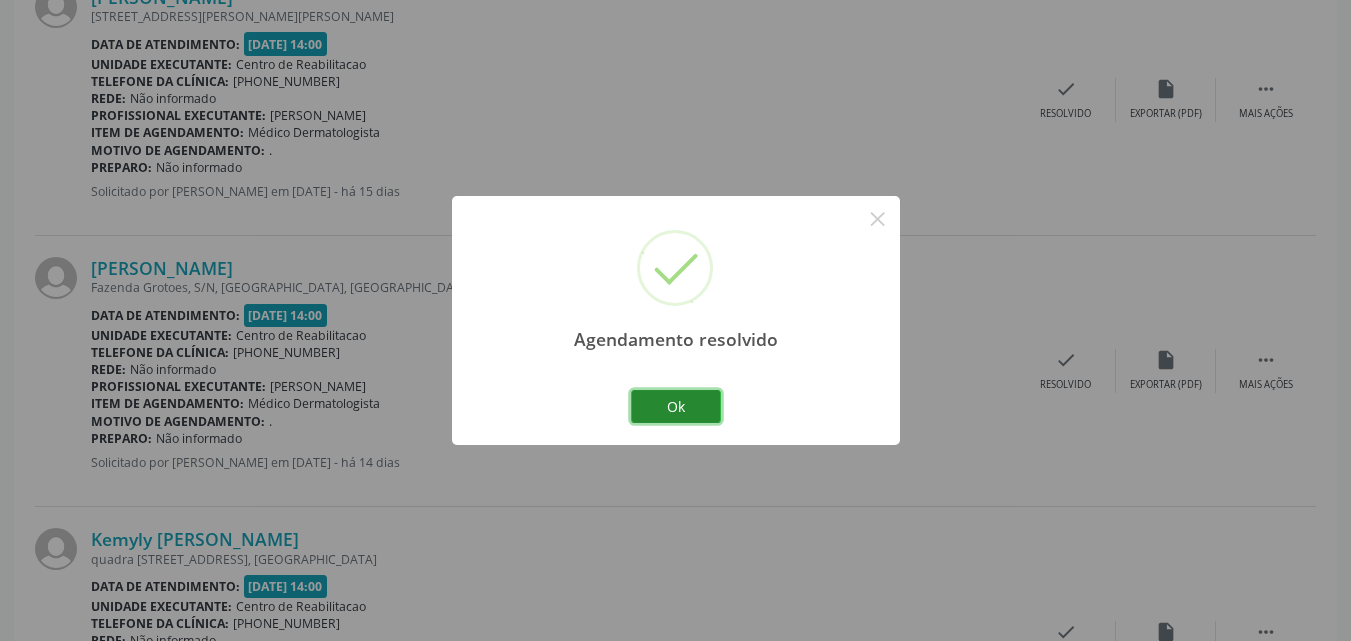 click on "Ok" at bounding box center (676, 407) 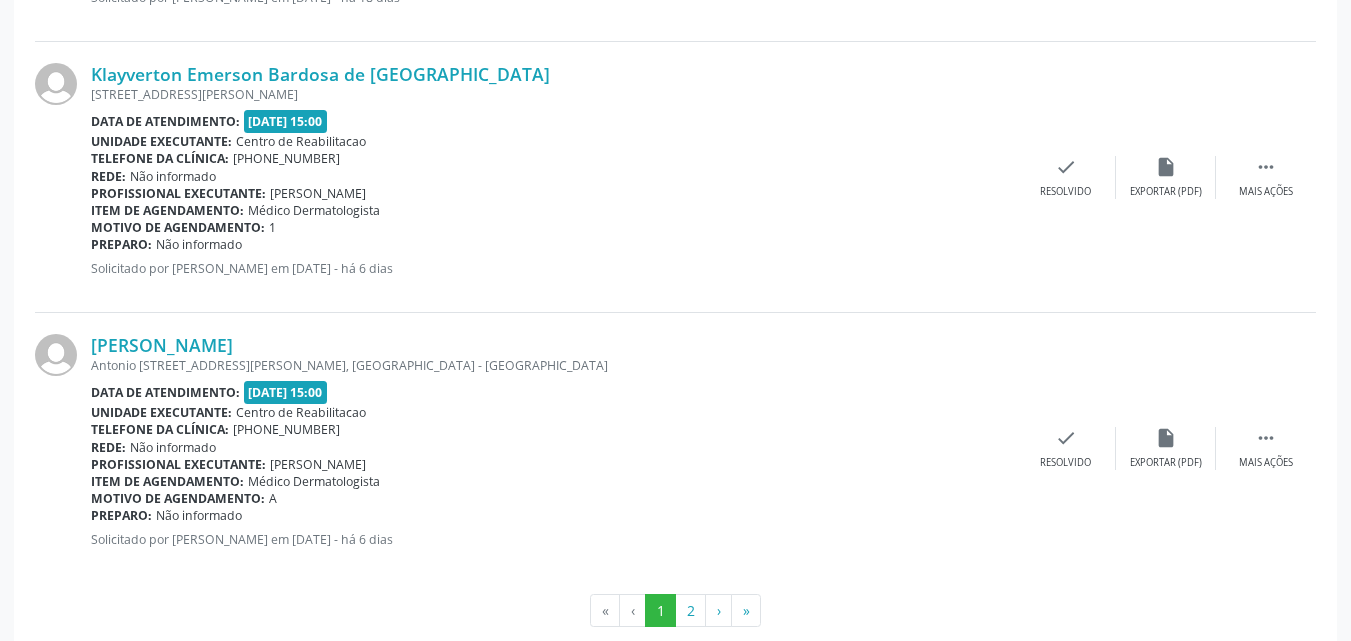 scroll, scrollTop: 4117, scrollLeft: 0, axis: vertical 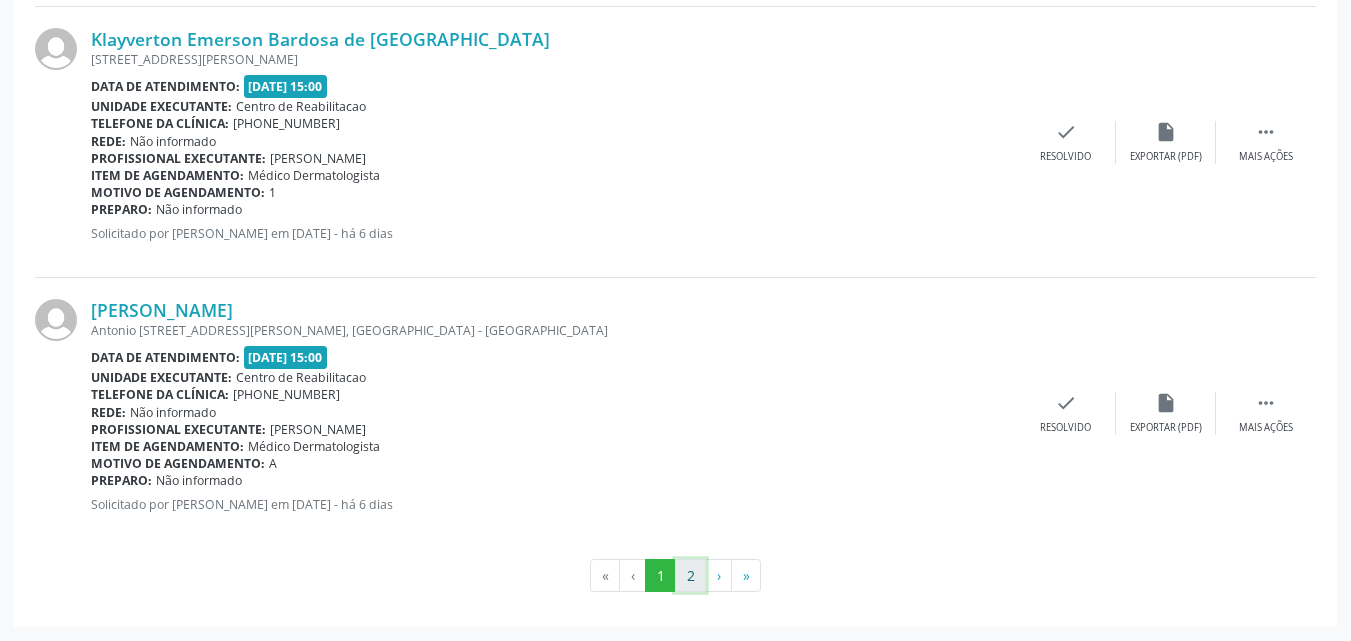 click on "2" at bounding box center [690, 576] 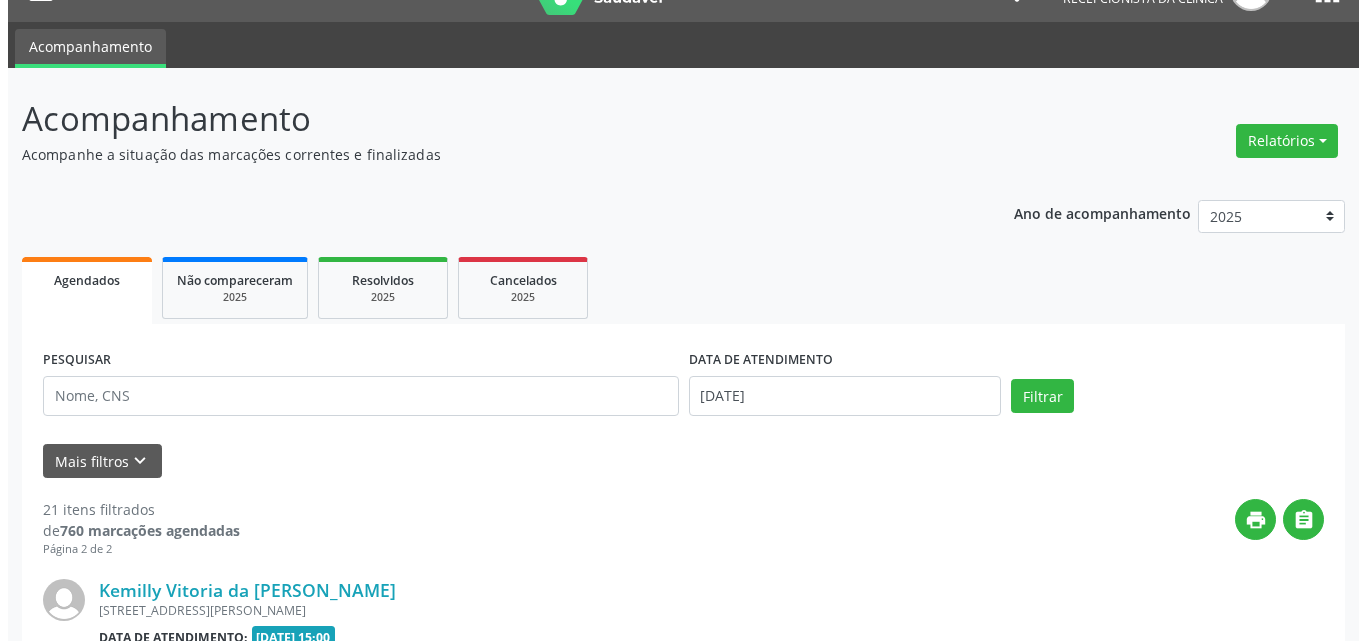 scroll, scrollTop: 1677, scrollLeft: 0, axis: vertical 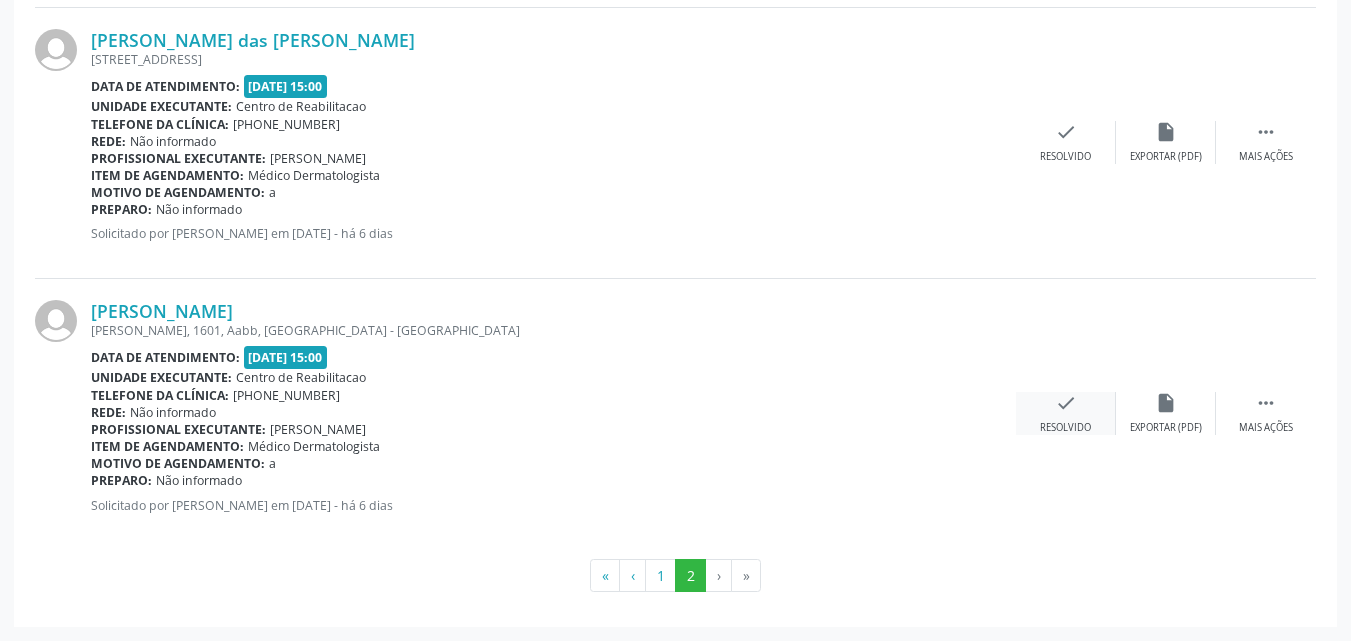 click on "check" at bounding box center (1066, 403) 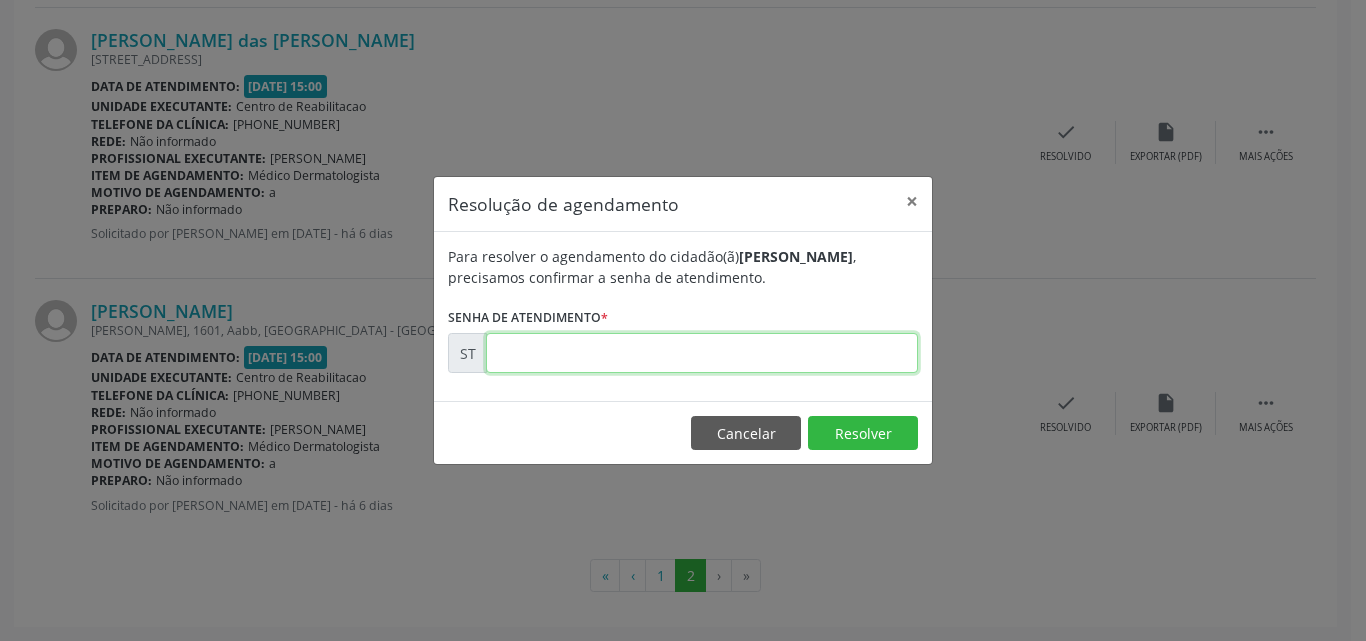 click at bounding box center (702, 353) 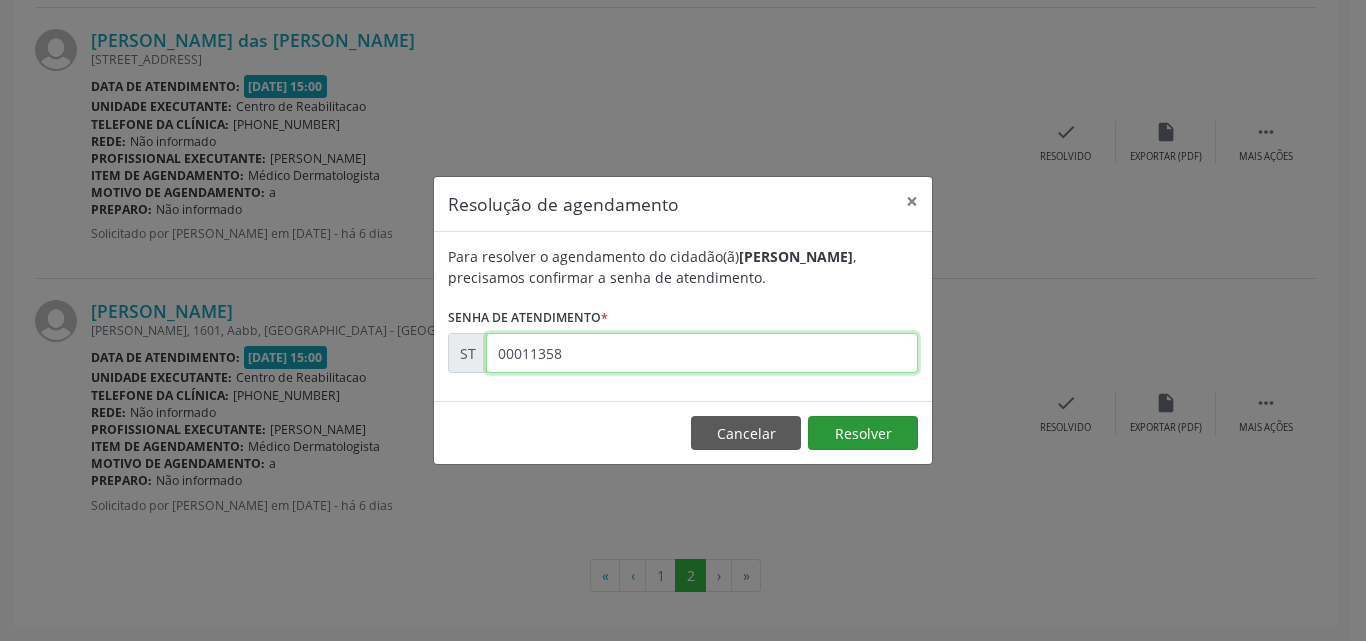 type on "00011358" 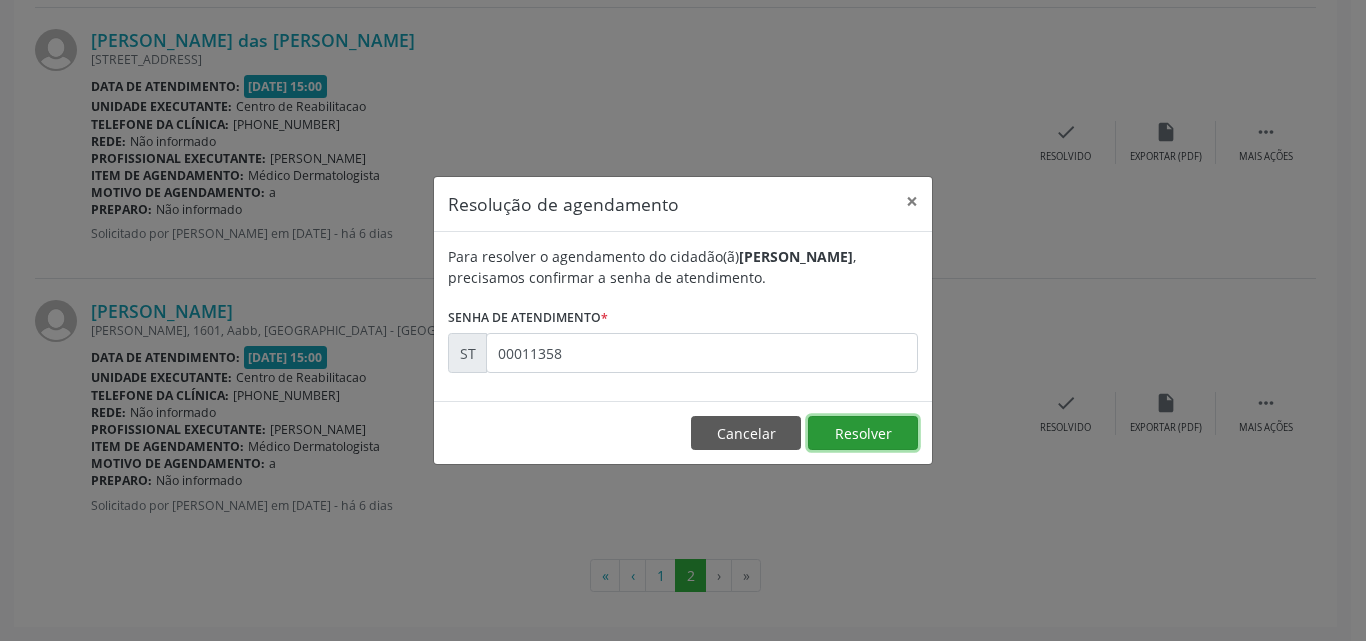 click on "Resolver" at bounding box center [863, 433] 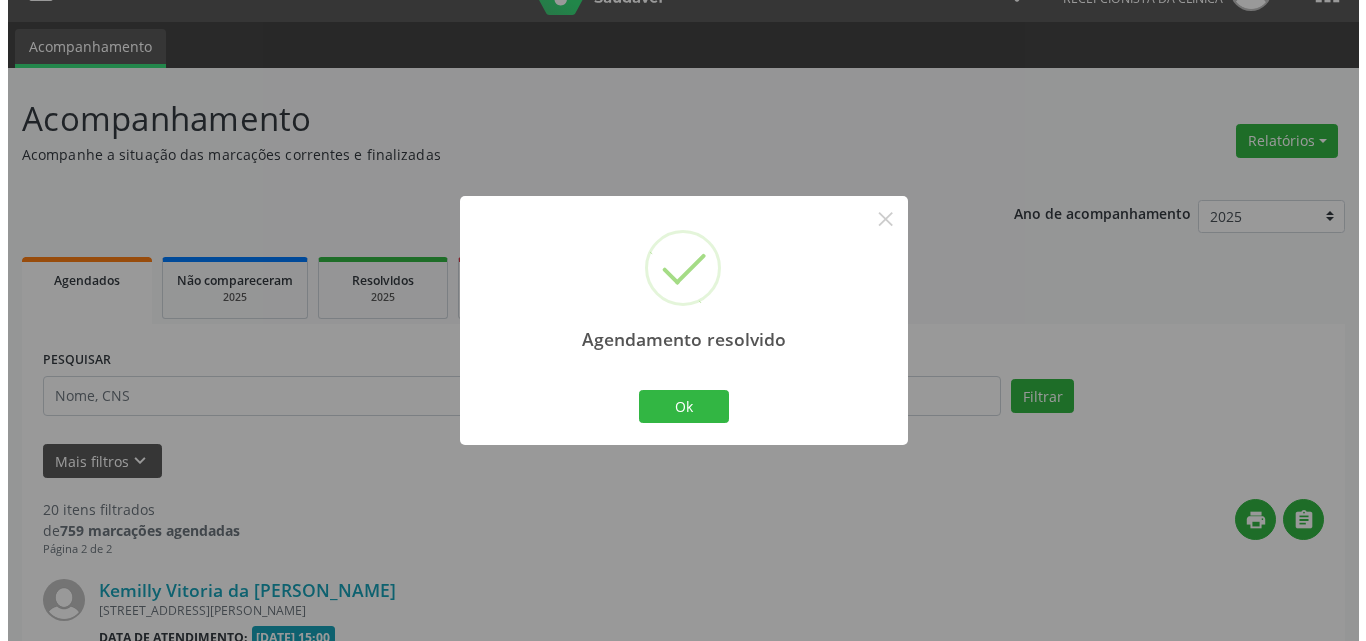 scroll, scrollTop: 1406, scrollLeft: 0, axis: vertical 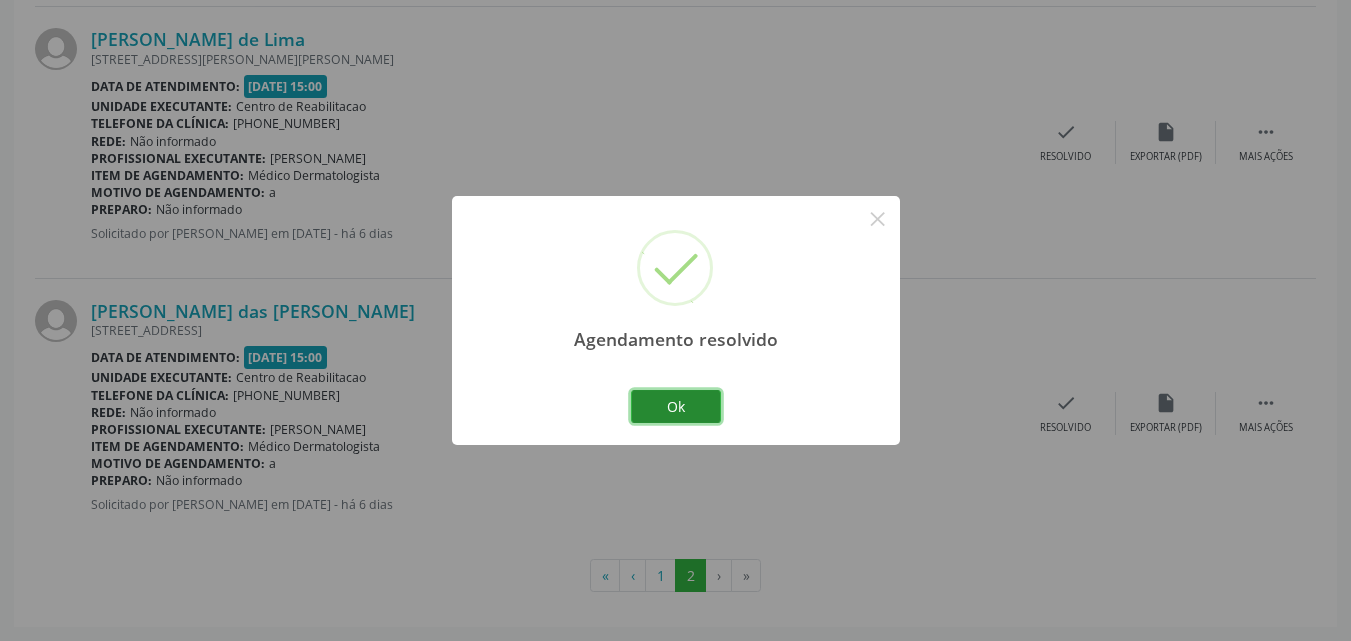 click on "Ok" at bounding box center (676, 407) 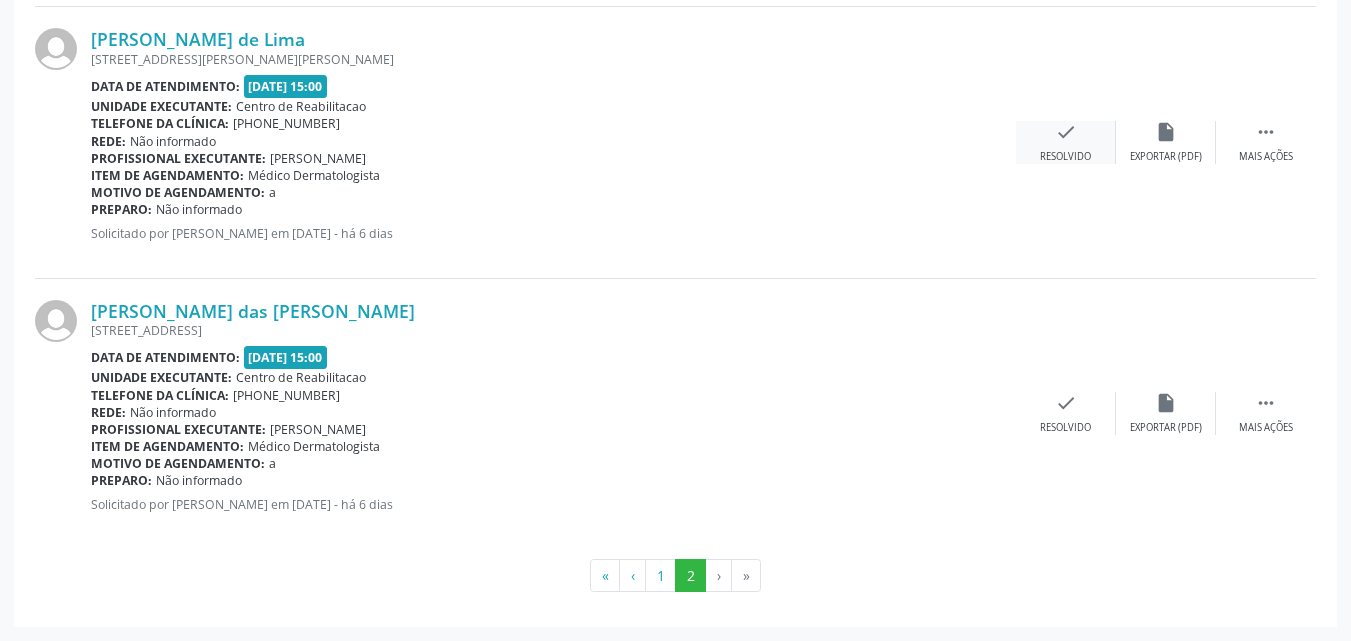click on "check" at bounding box center [1066, 132] 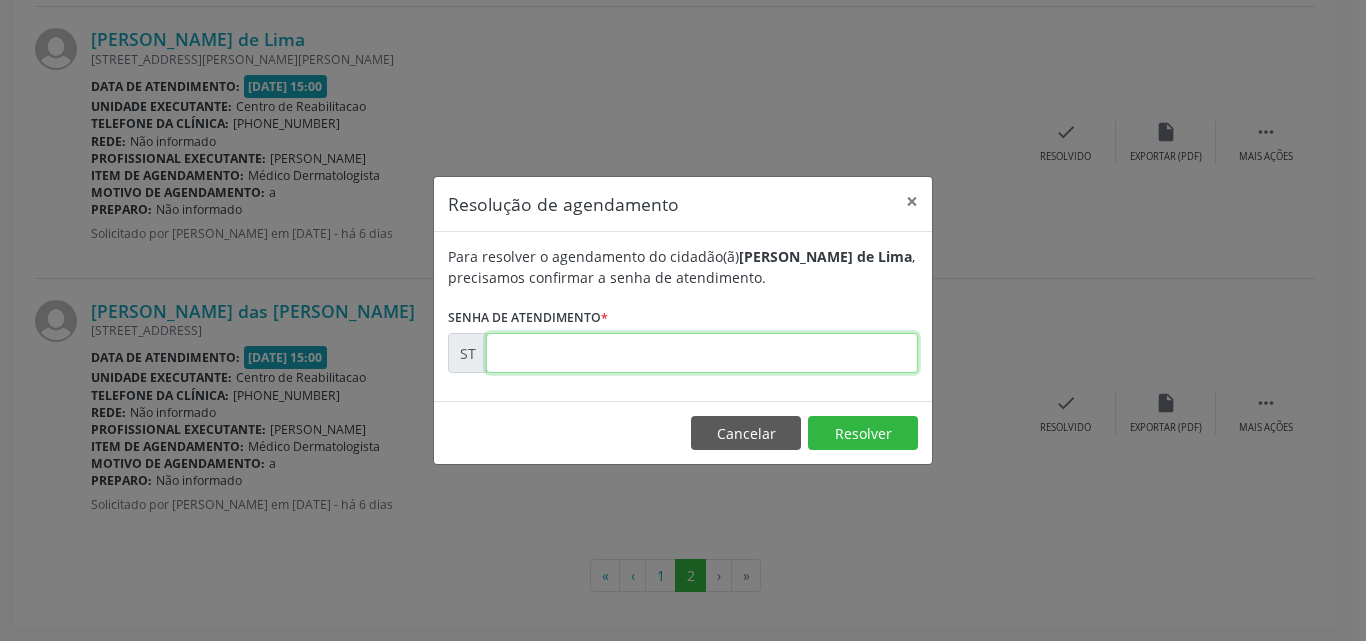 click at bounding box center (702, 353) 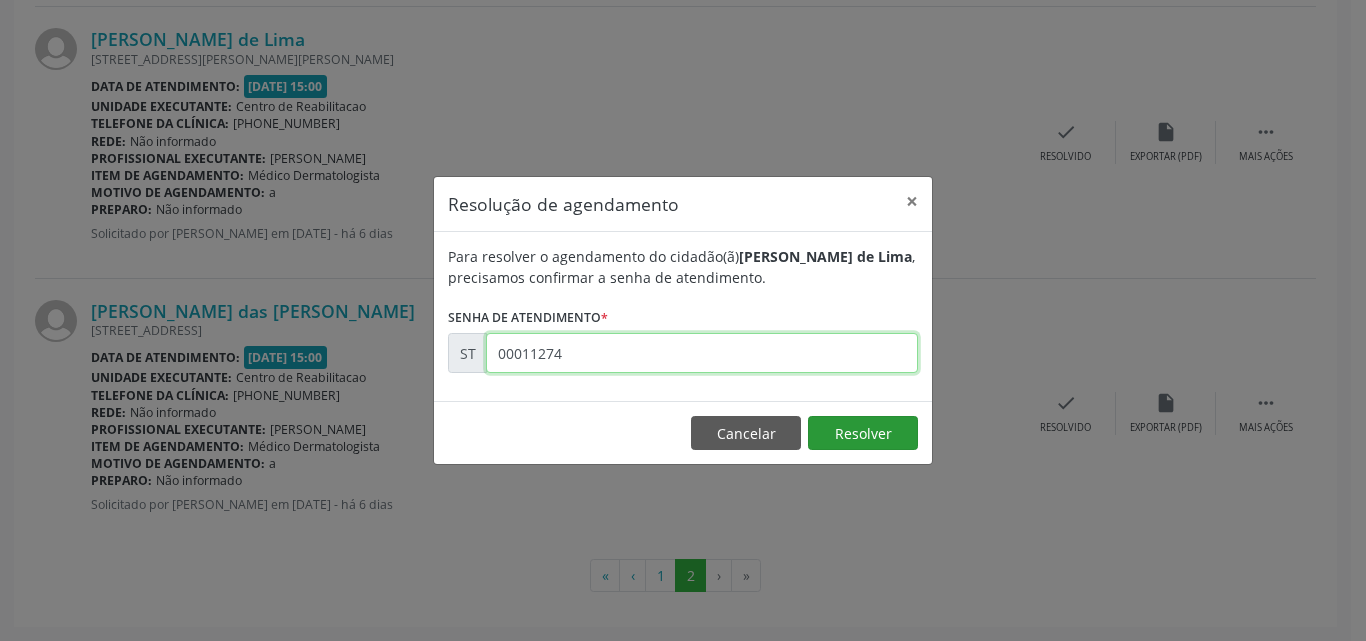 type on "00011274" 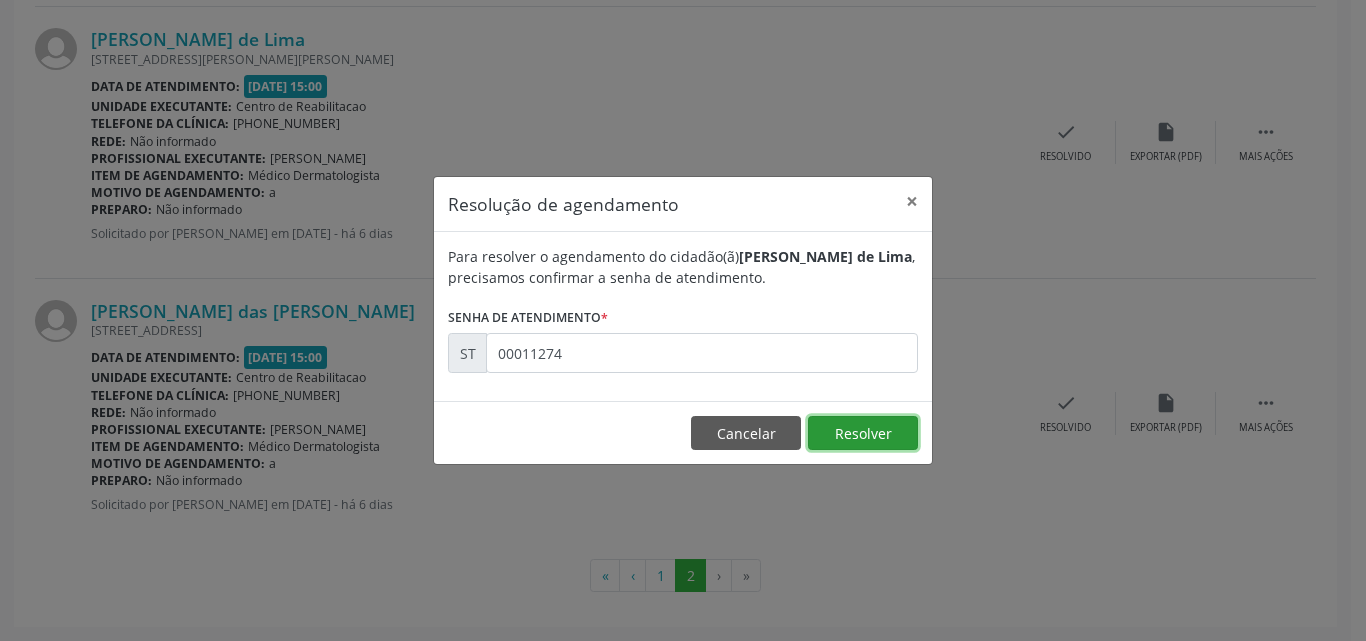 click on "Resolver" at bounding box center [863, 433] 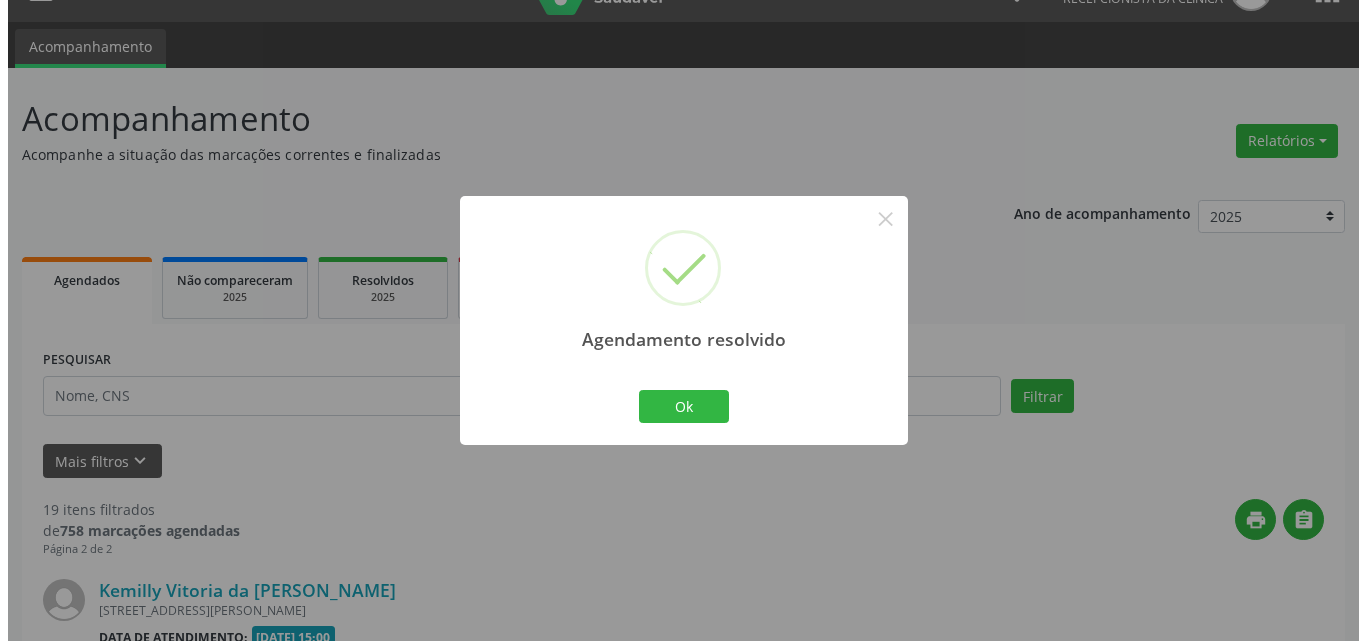 scroll, scrollTop: 1135, scrollLeft: 0, axis: vertical 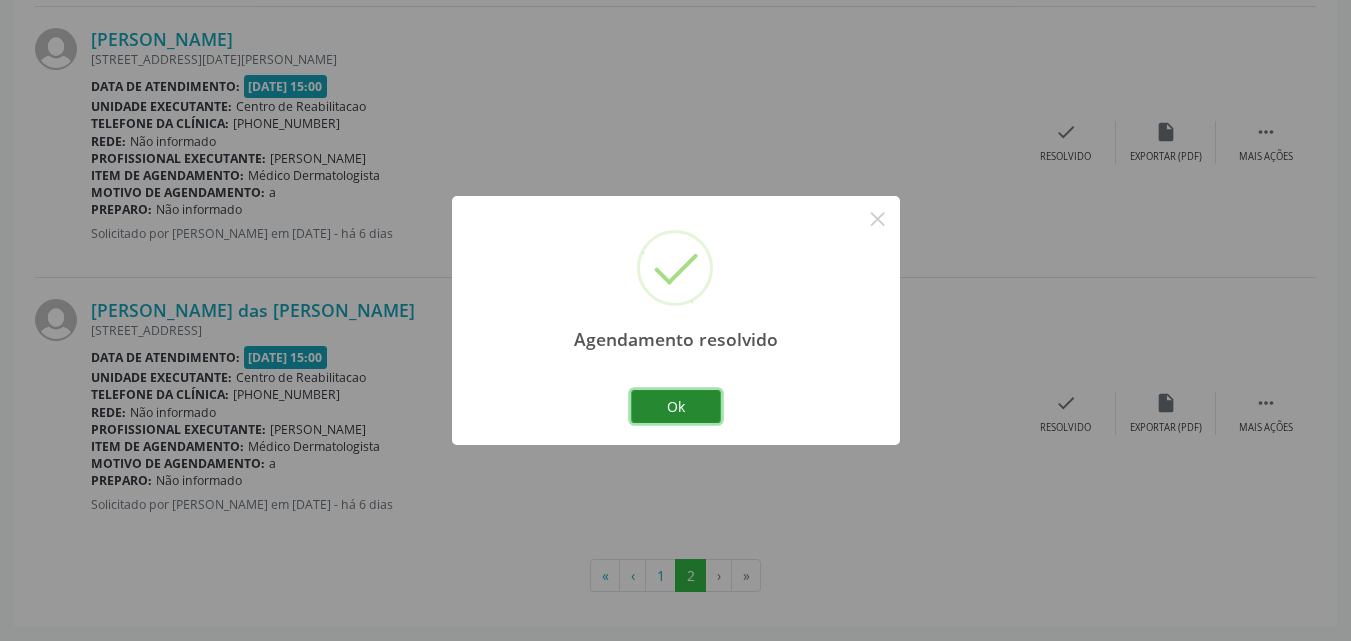click on "Ok" at bounding box center [676, 407] 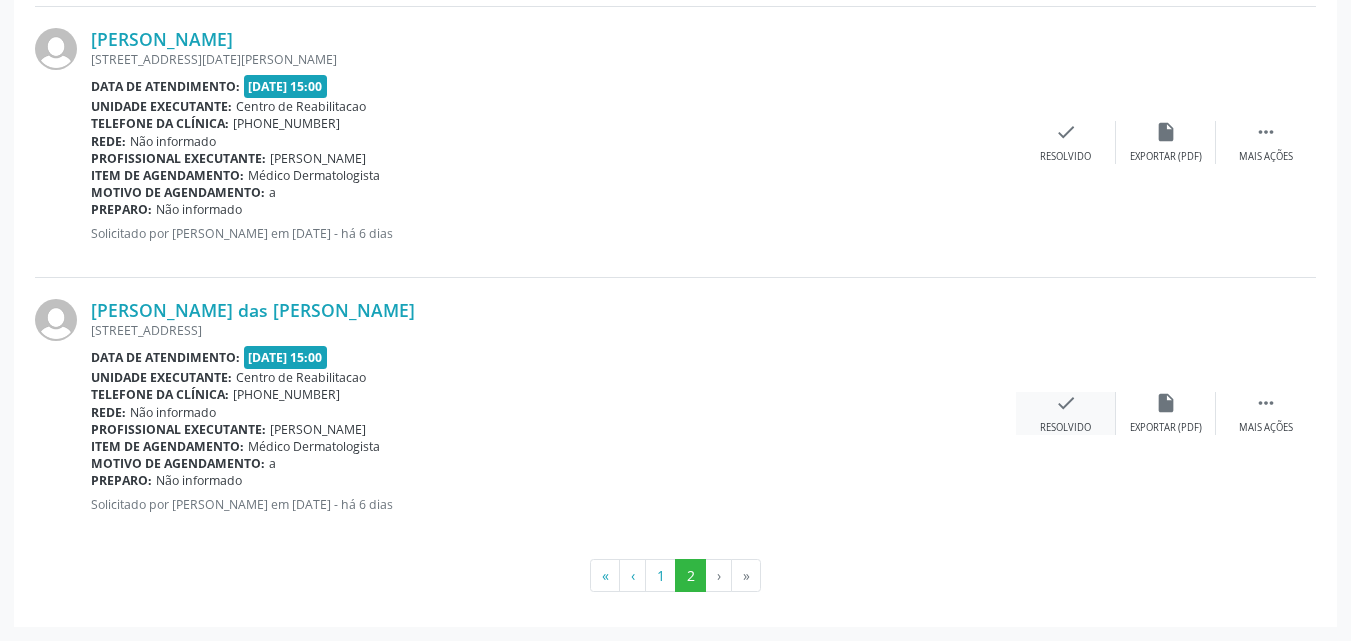 click on "check" at bounding box center (1066, 403) 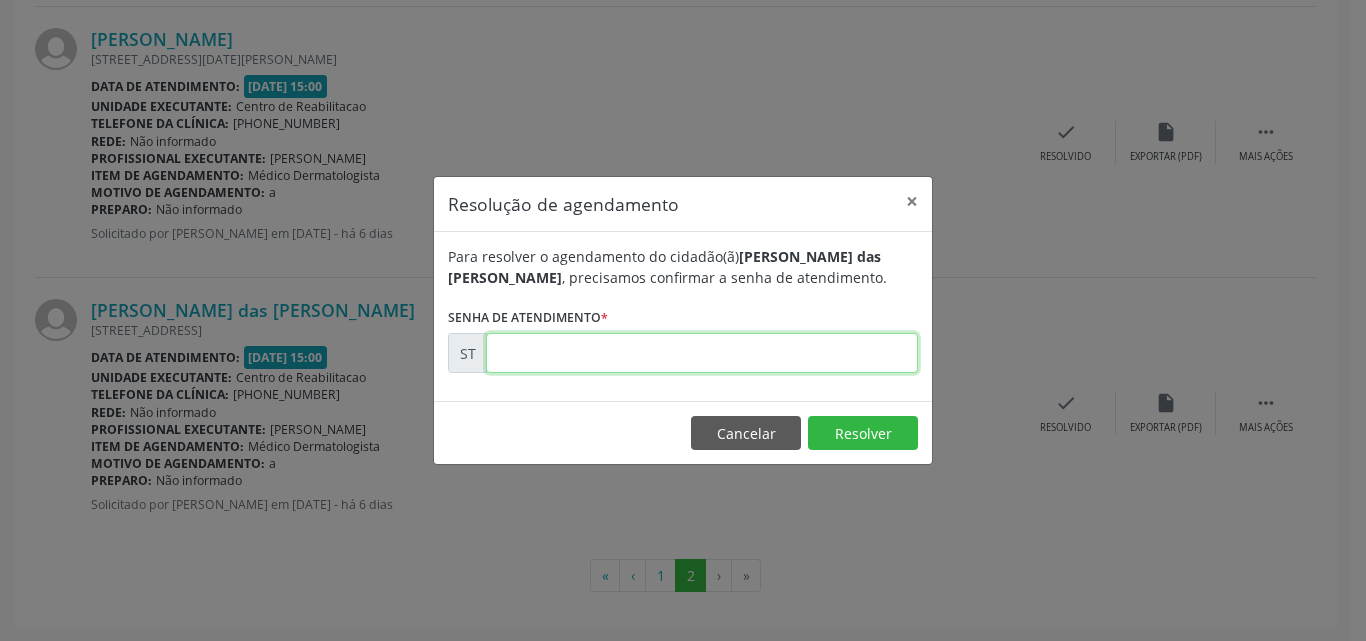 click at bounding box center [702, 353] 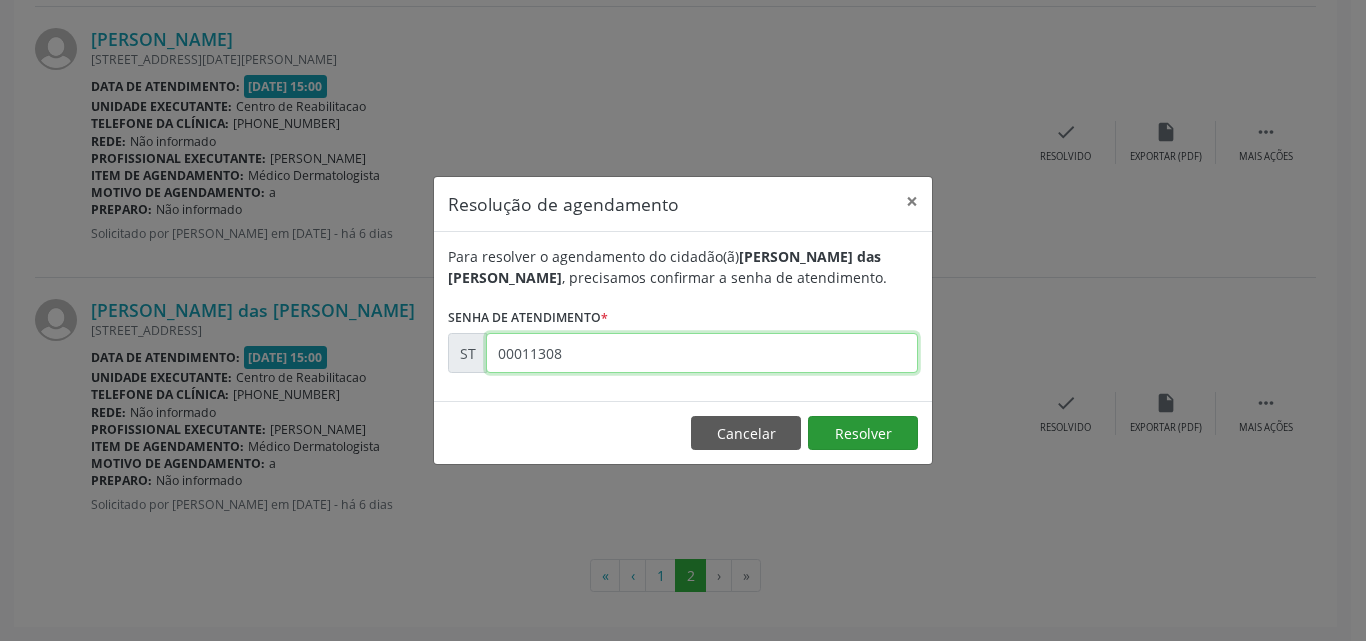 type on "00011308" 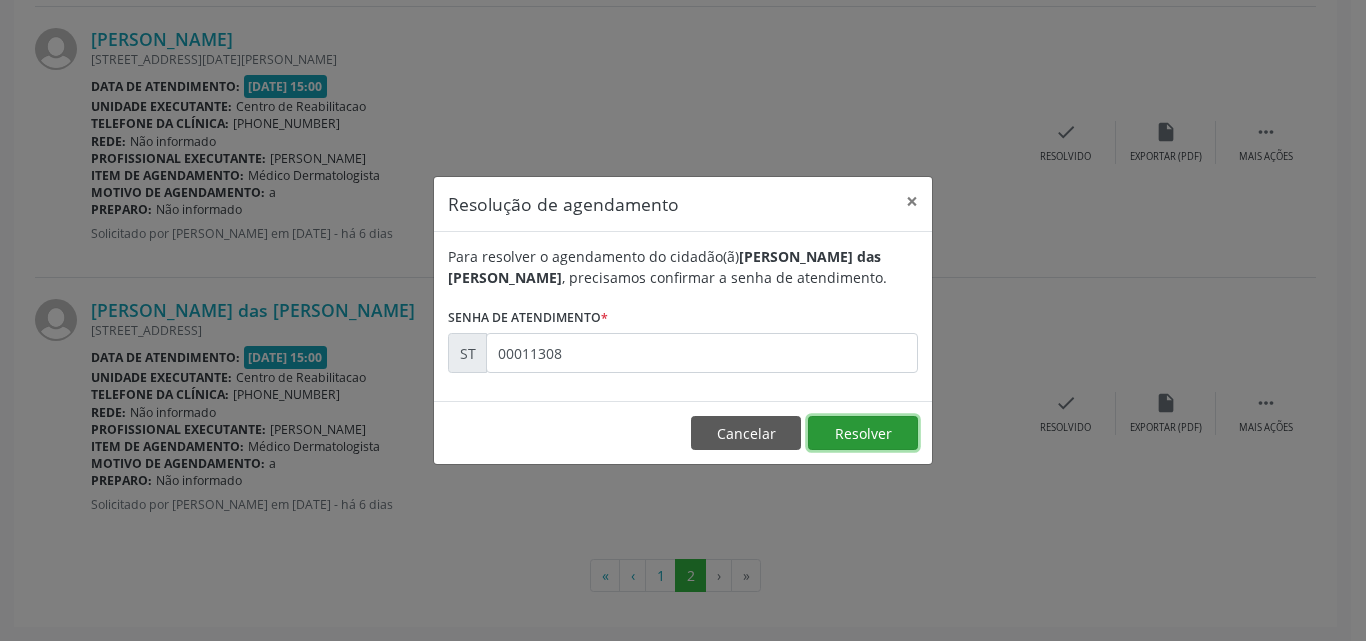 click on "Resolver" at bounding box center (863, 433) 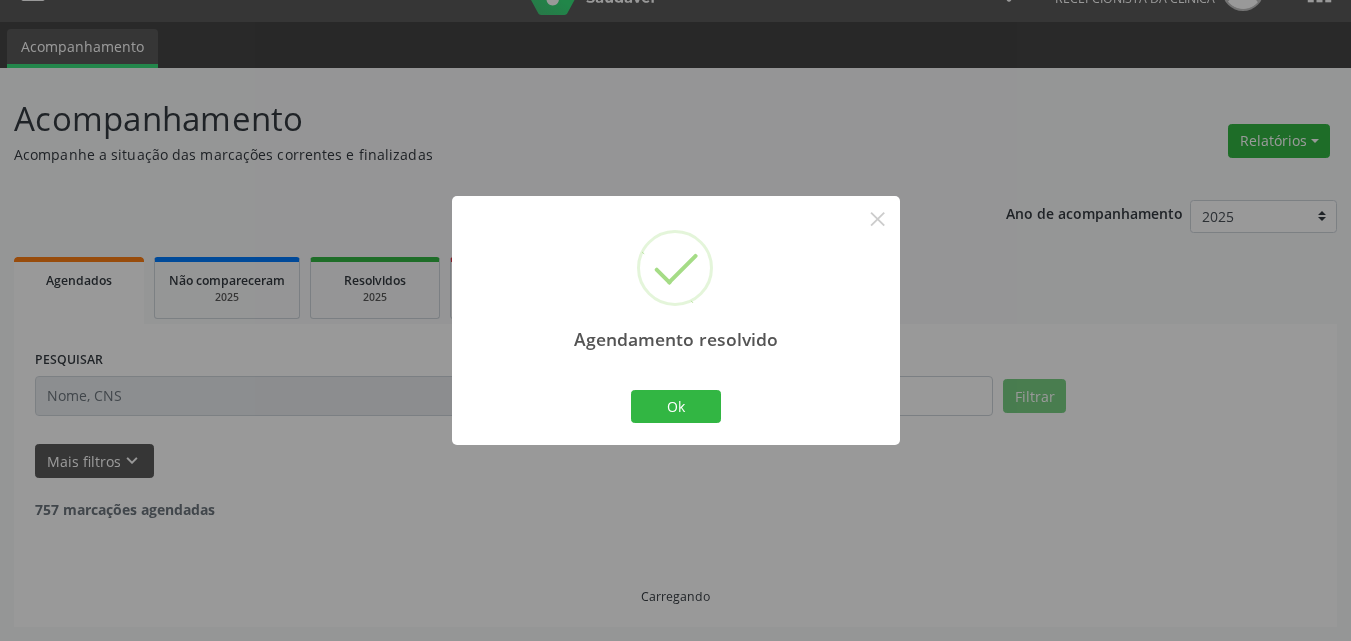 scroll, scrollTop: 864, scrollLeft: 0, axis: vertical 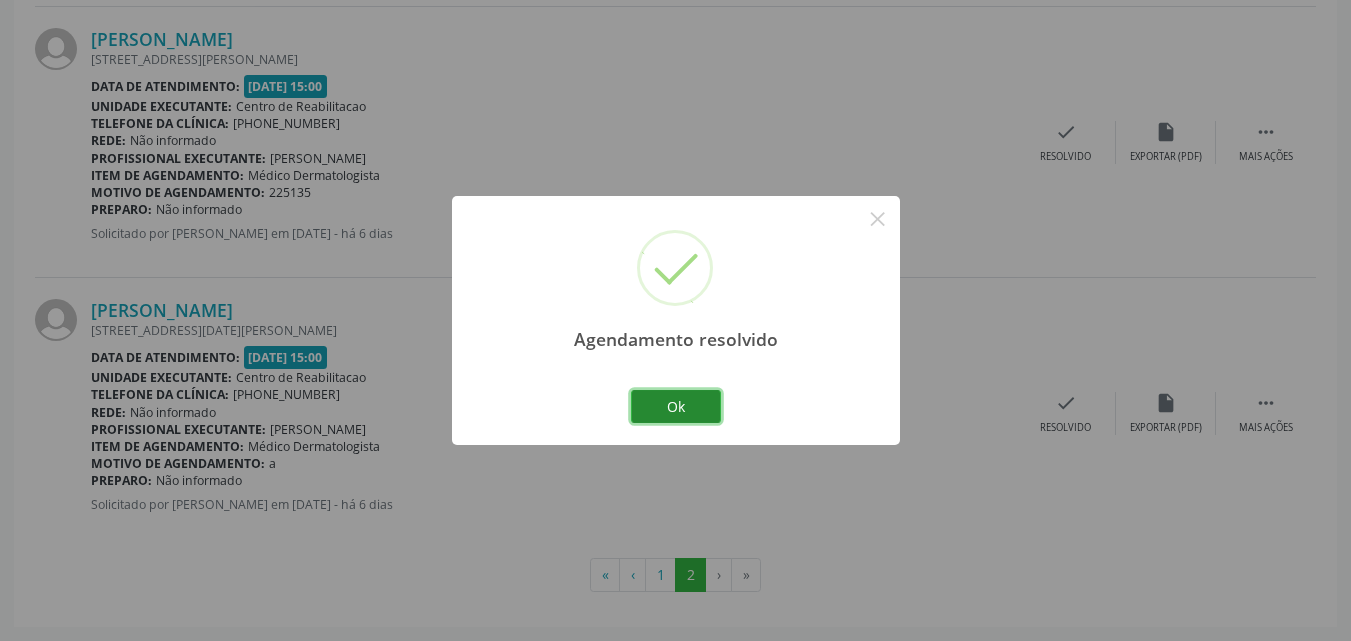 click on "Ok" at bounding box center [676, 407] 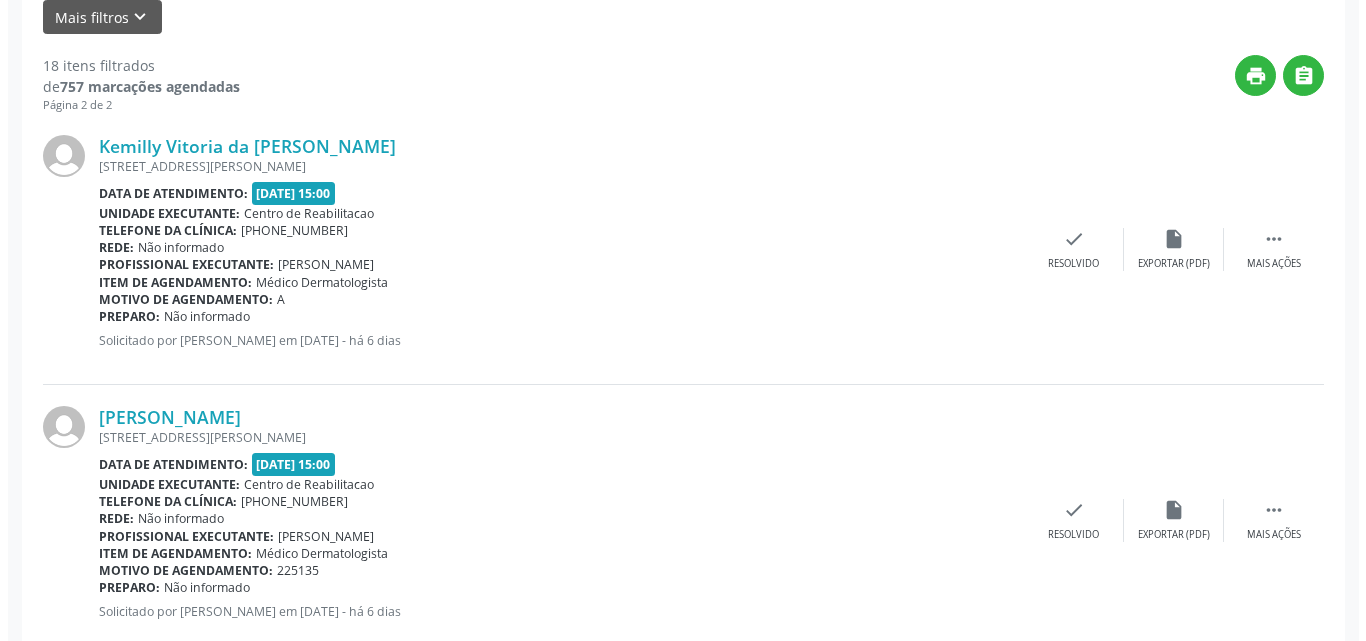 scroll, scrollTop: 464, scrollLeft: 0, axis: vertical 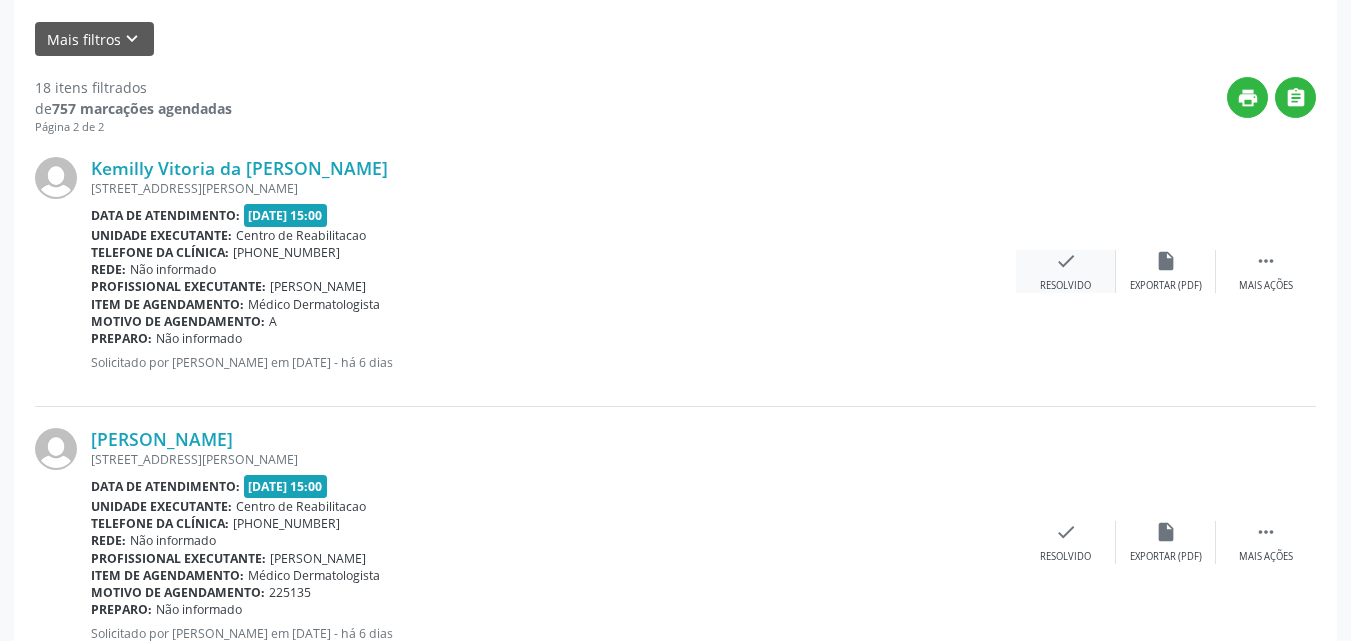 click on "check" at bounding box center [1066, 261] 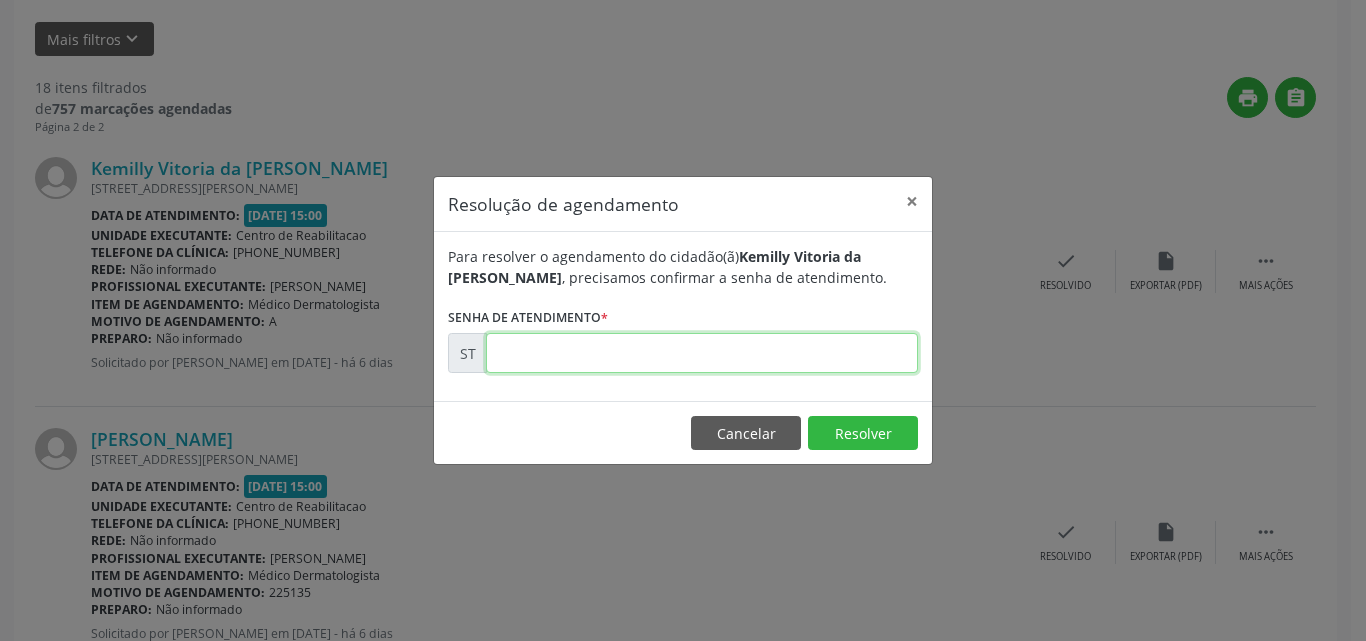 click at bounding box center (702, 353) 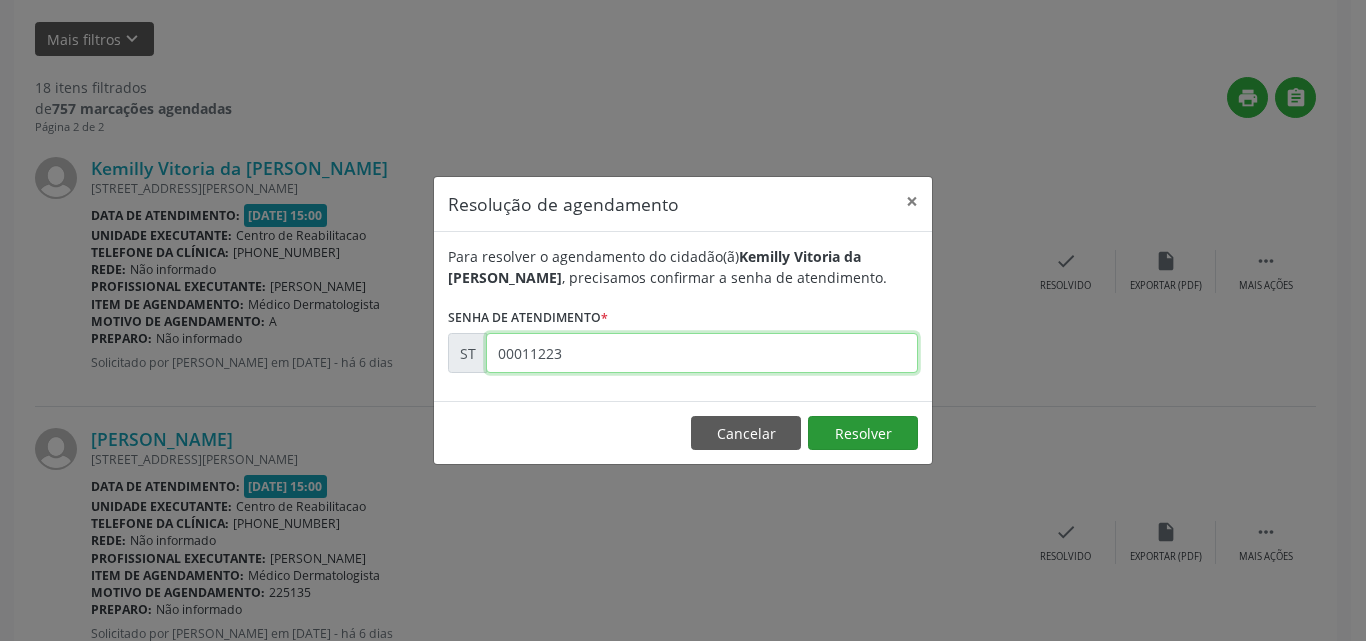 type on "00011223" 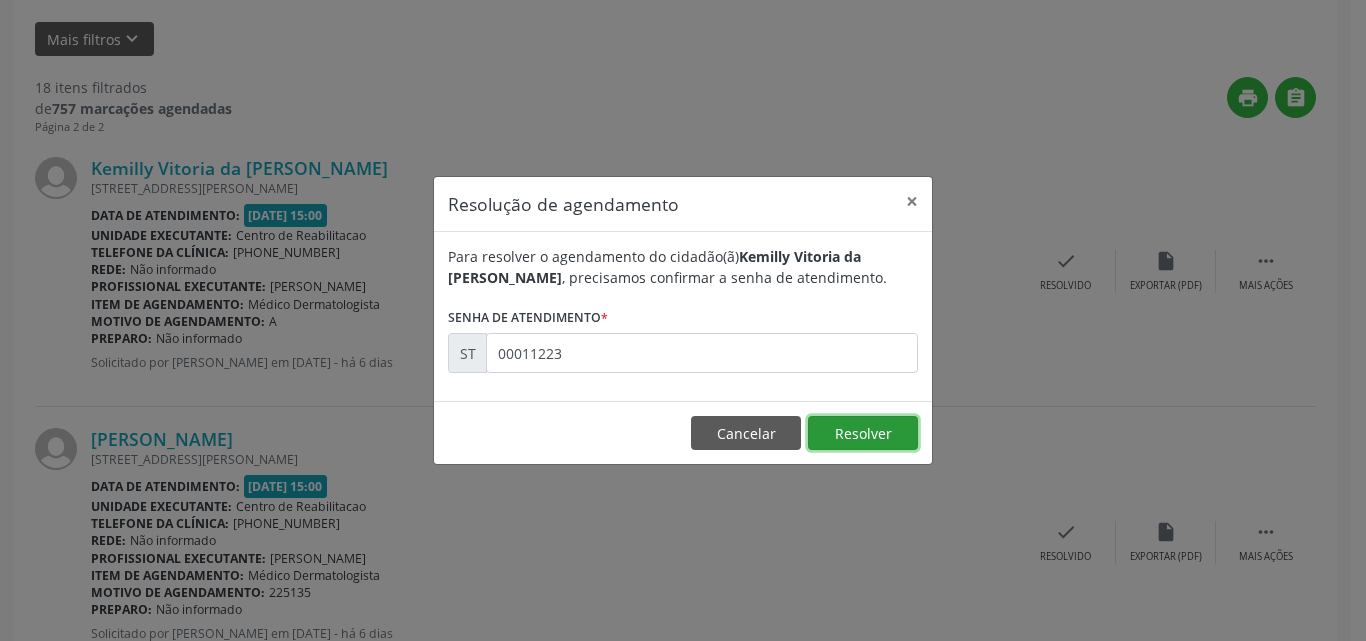 click on "Resolver" at bounding box center [863, 433] 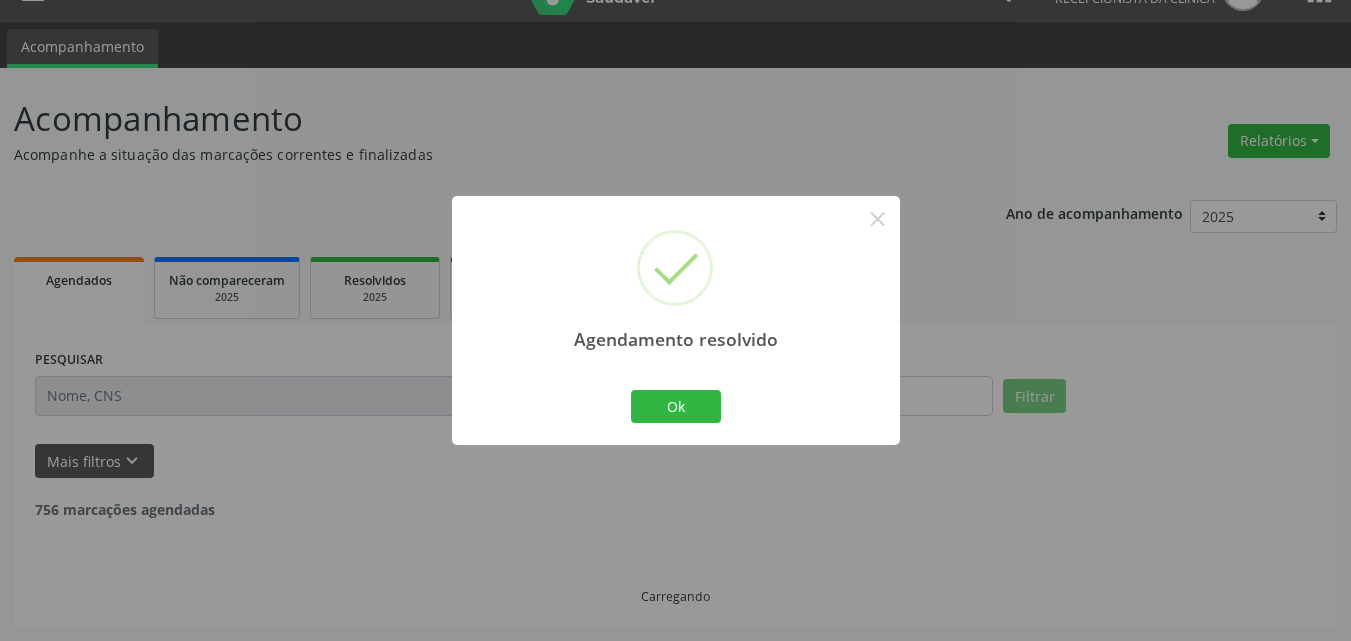 scroll, scrollTop: 464, scrollLeft: 0, axis: vertical 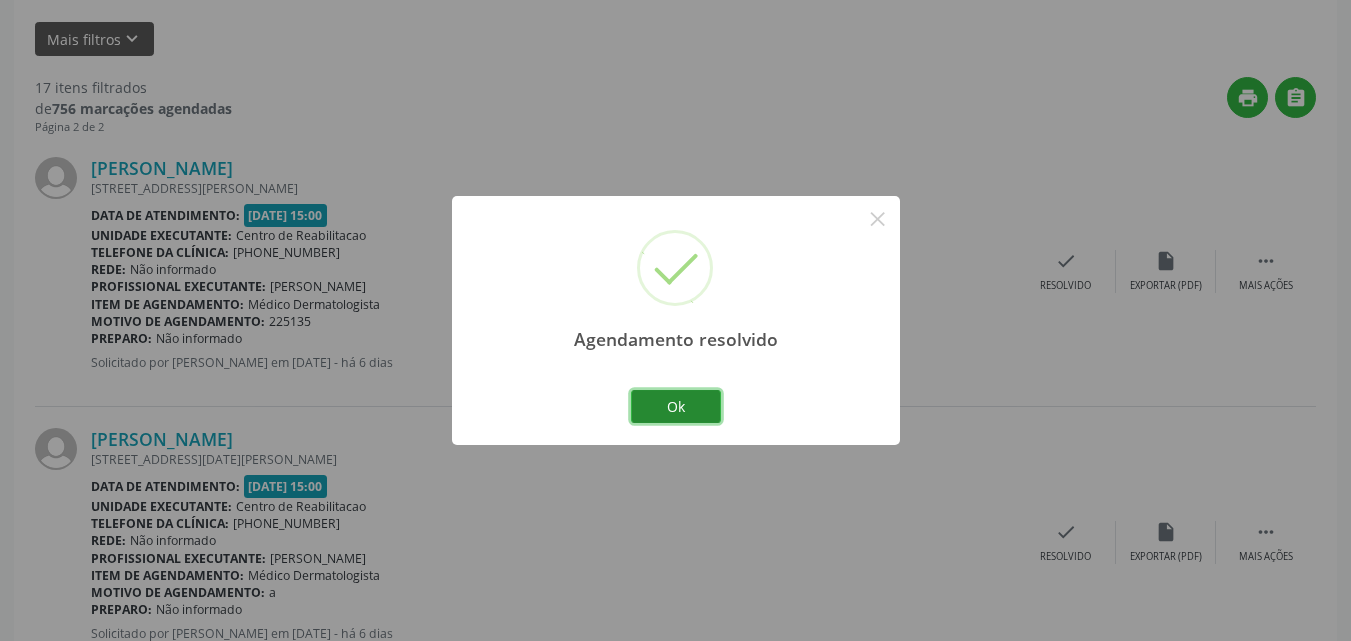 click on "Ok" at bounding box center (676, 407) 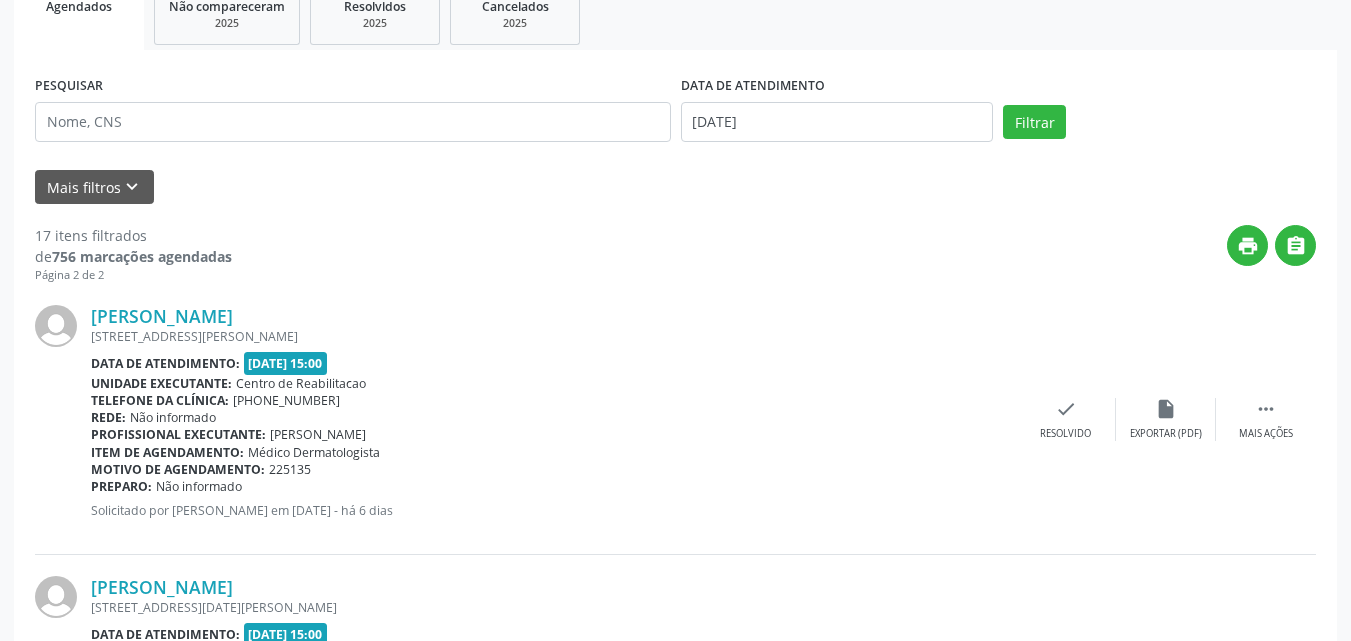 scroll, scrollTop: 64, scrollLeft: 0, axis: vertical 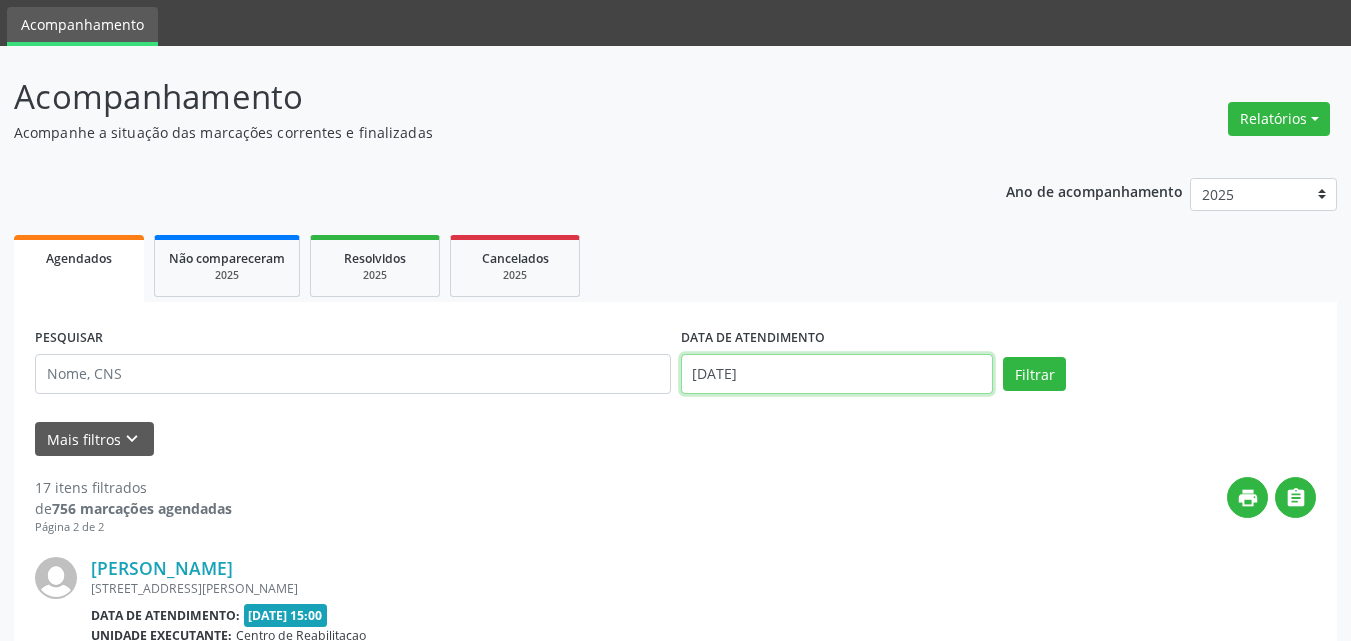 click on "[DATE]" at bounding box center [837, 374] 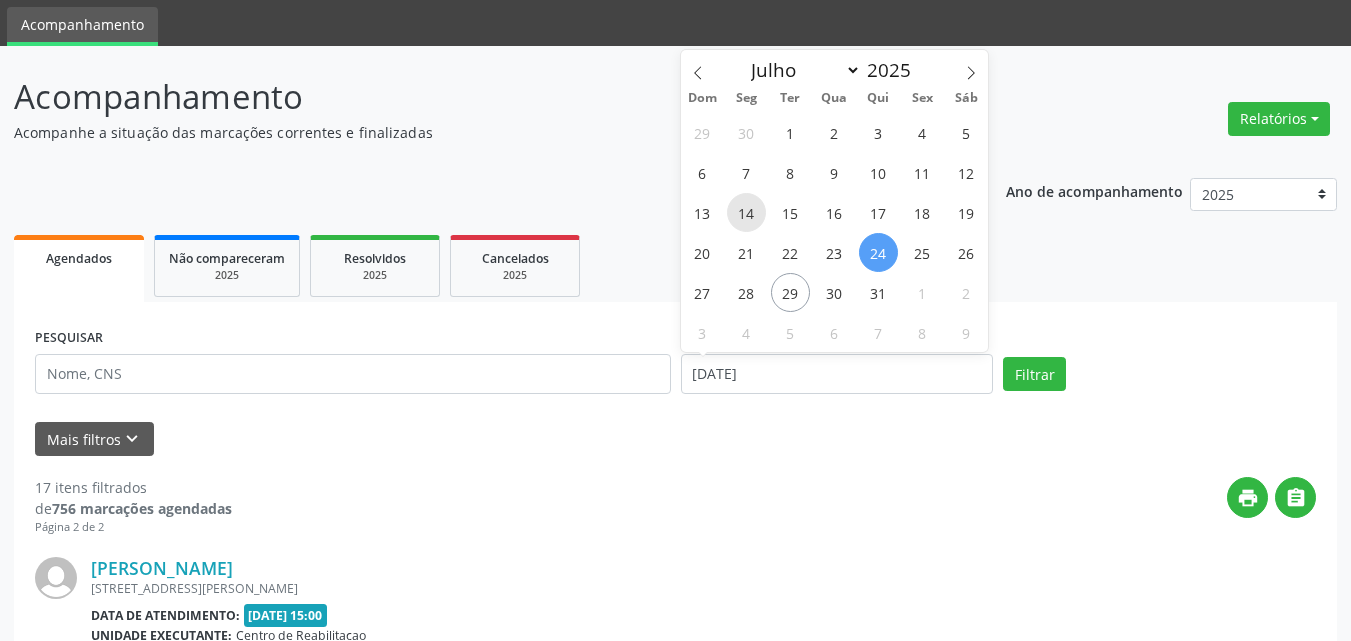 click on "14" at bounding box center (746, 212) 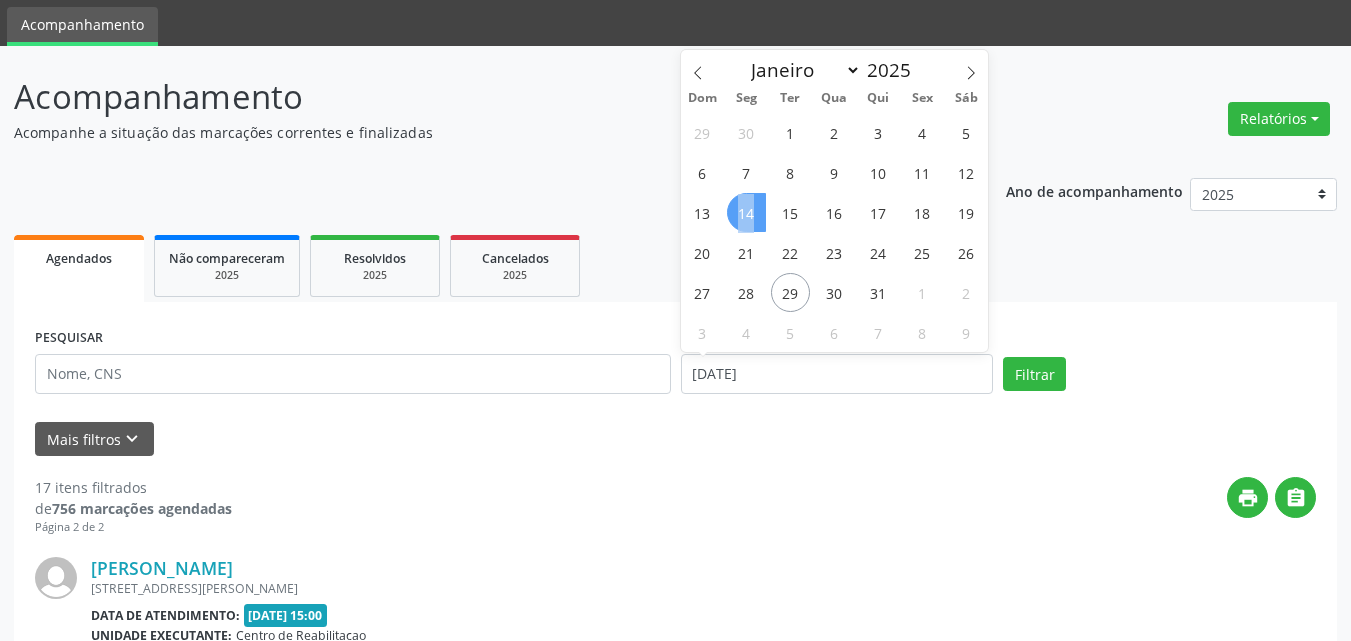 click on "14" at bounding box center [746, 212] 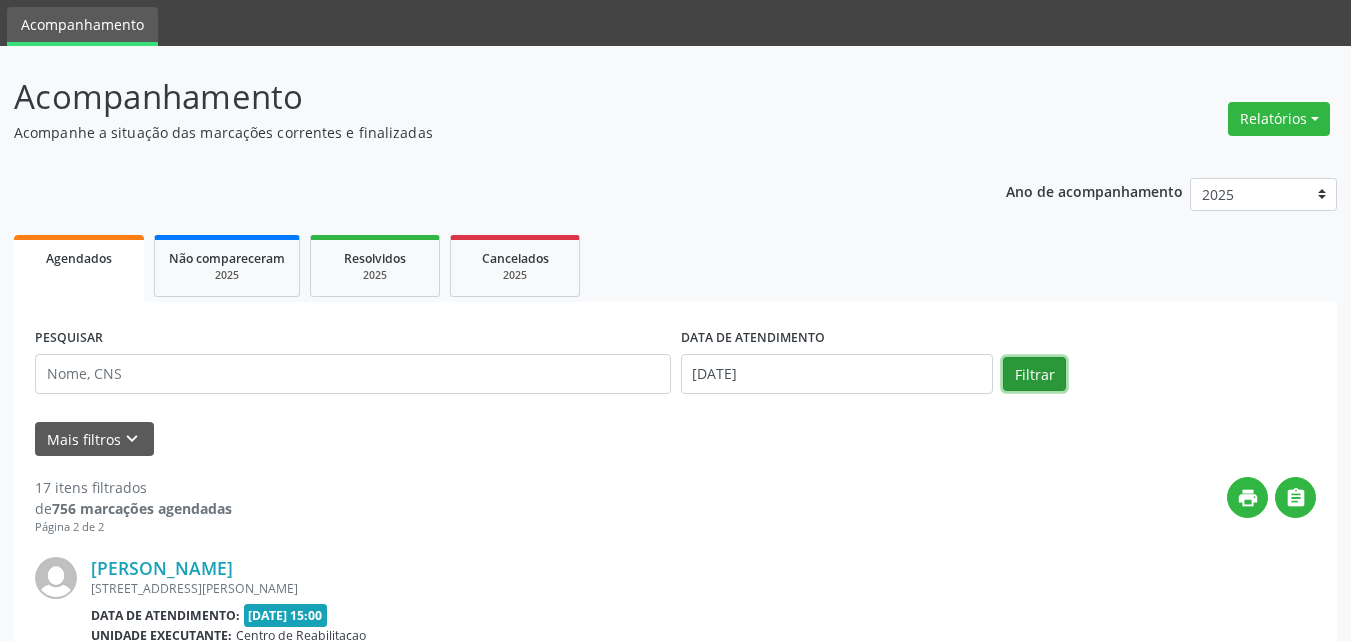 click on "Filtrar" at bounding box center [1034, 374] 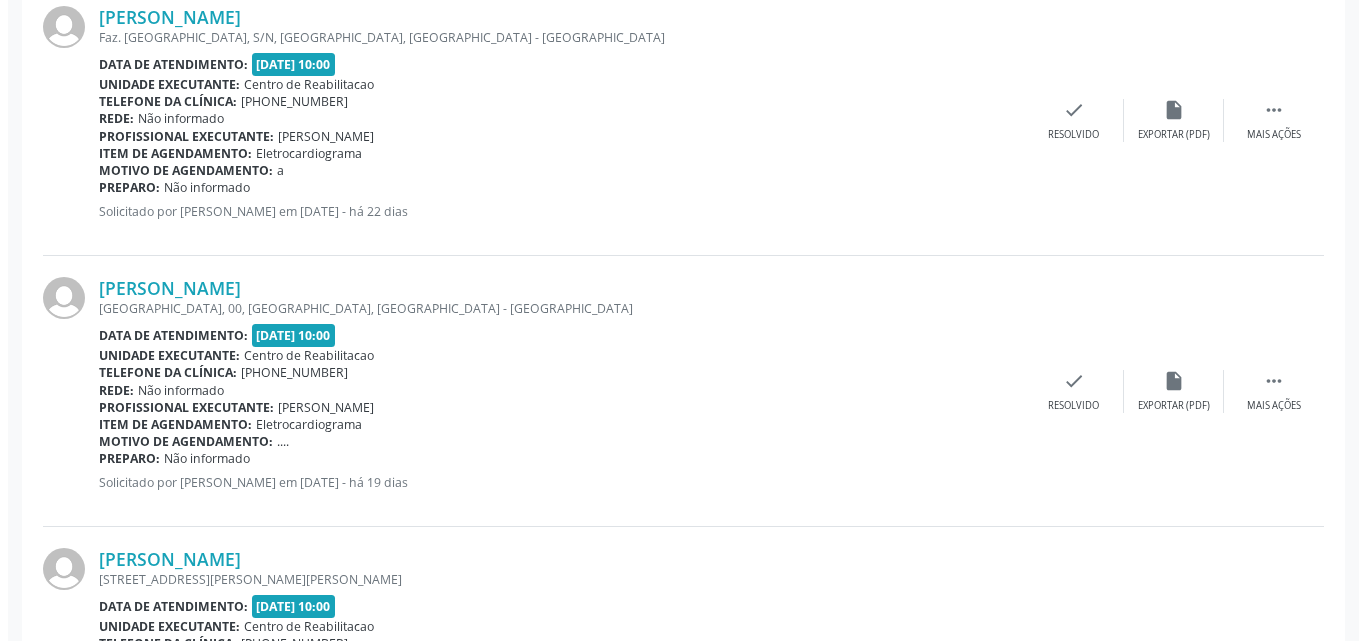 scroll, scrollTop: 878, scrollLeft: 0, axis: vertical 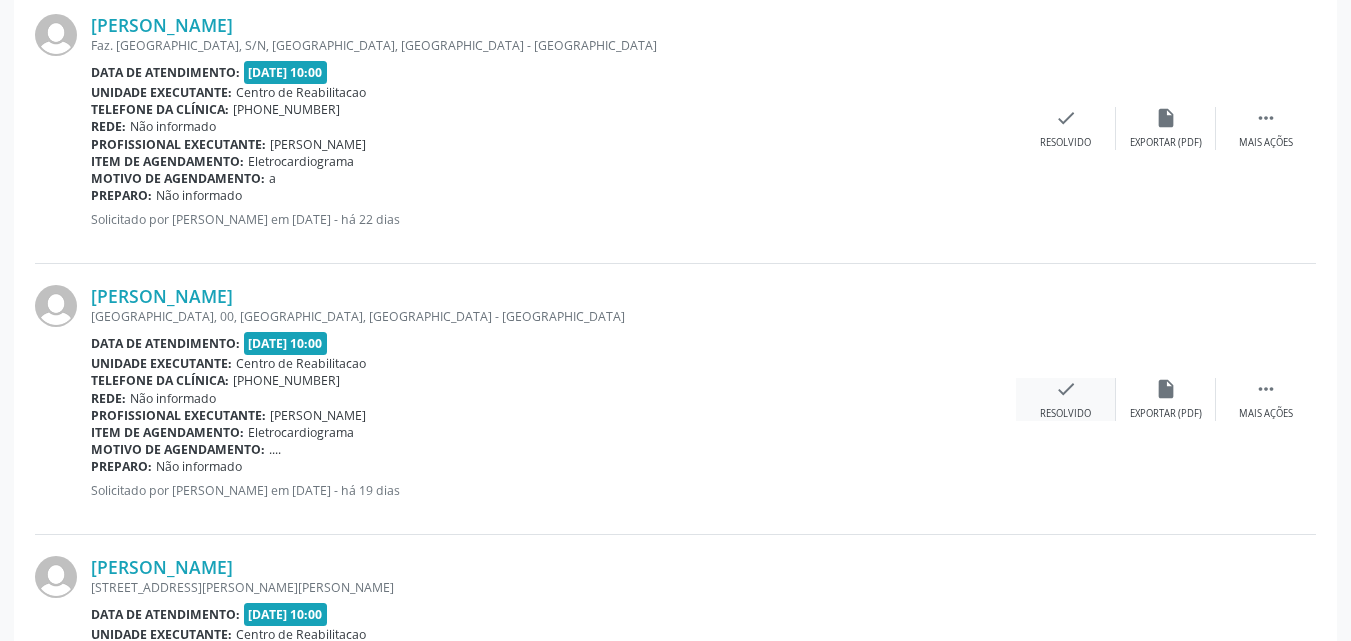 click on "check" at bounding box center [1066, 389] 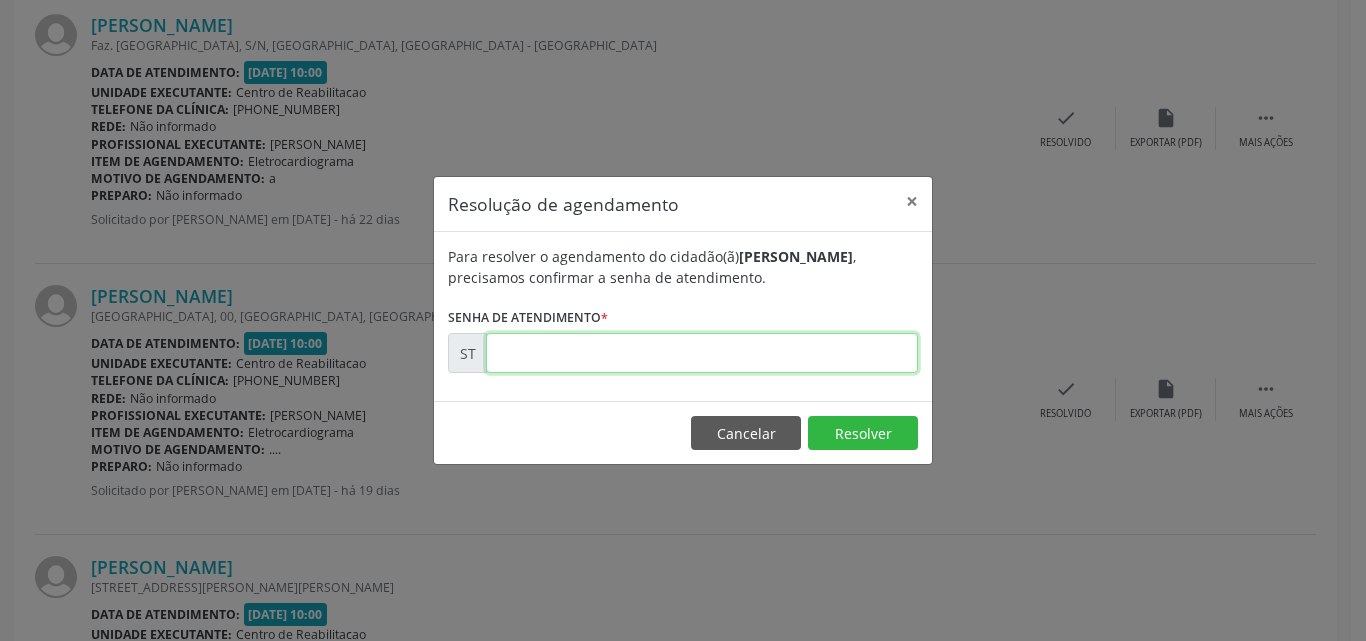 click at bounding box center [702, 353] 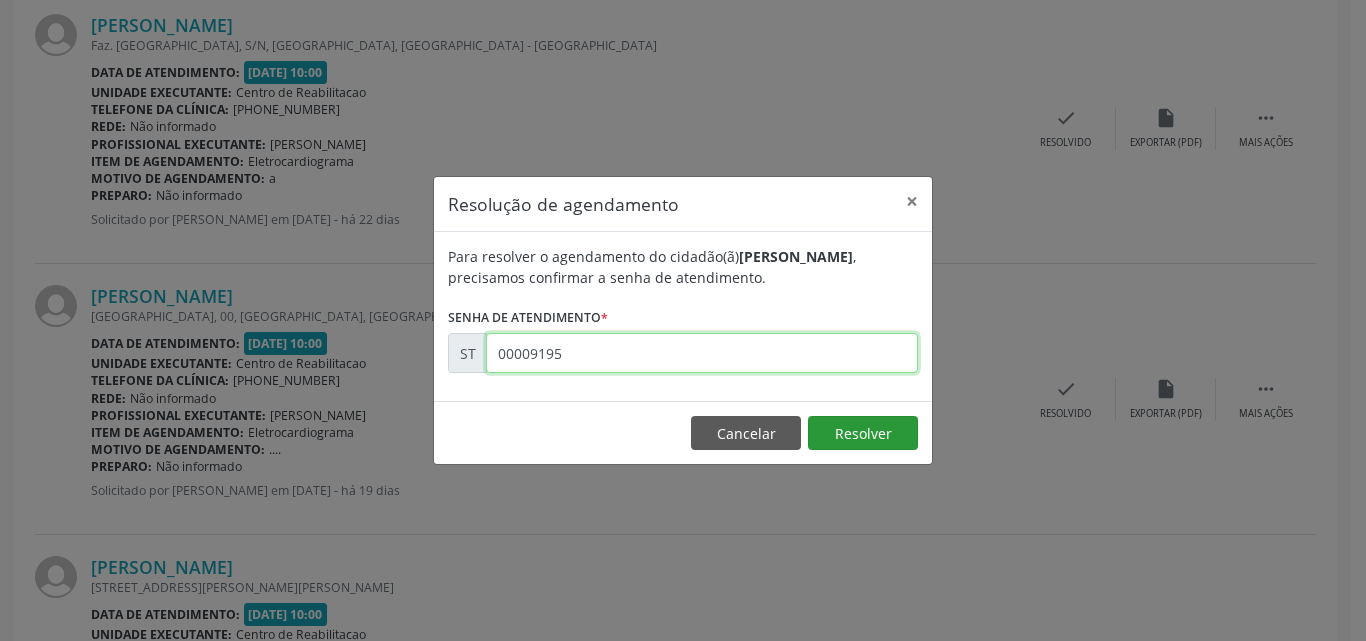 type on "00009195" 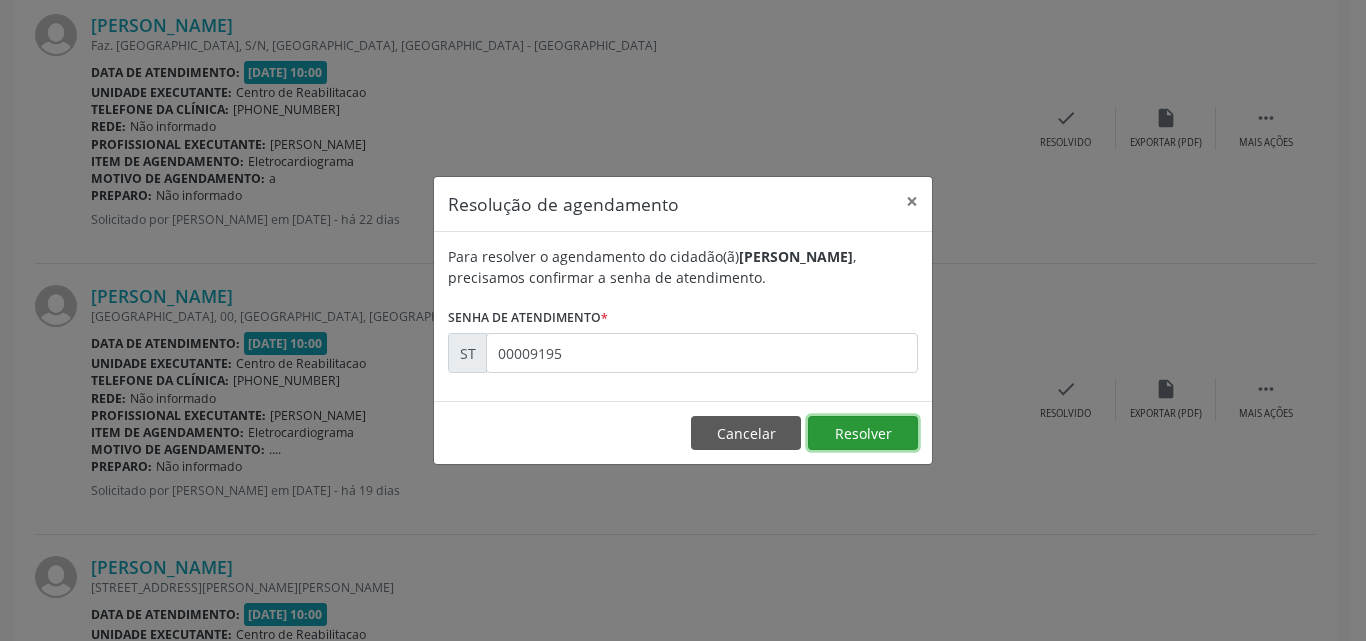 click on "Resolver" at bounding box center [863, 433] 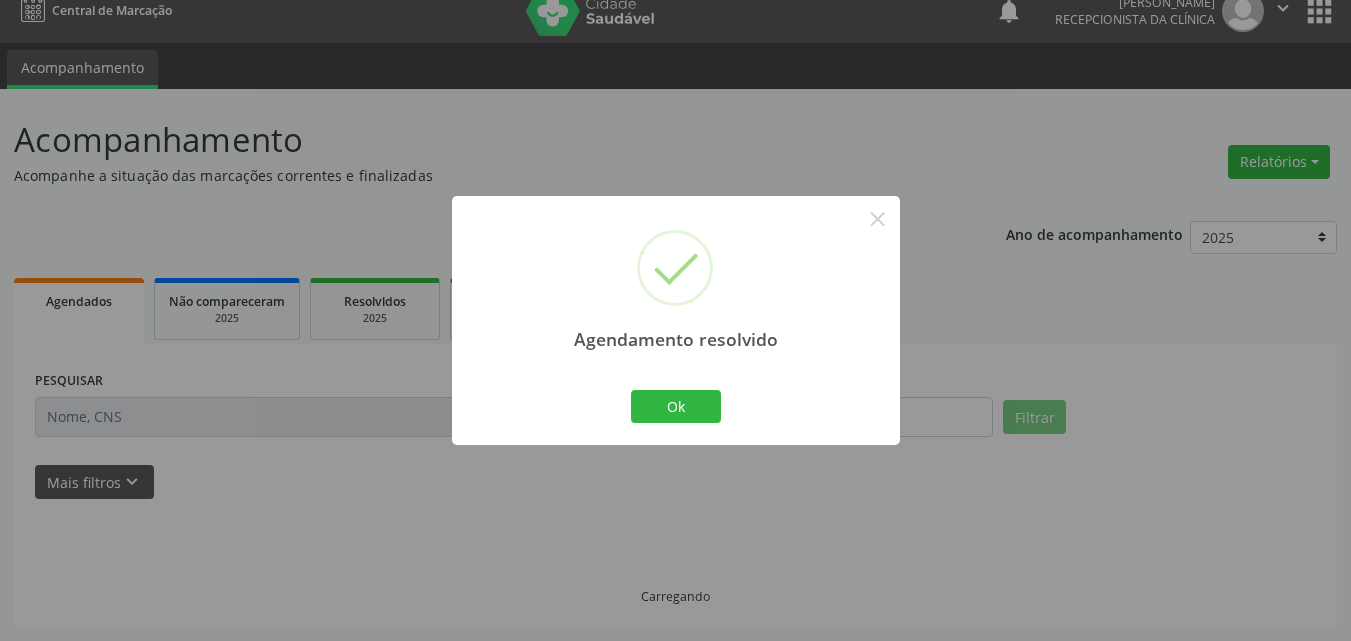 scroll, scrollTop: 806, scrollLeft: 0, axis: vertical 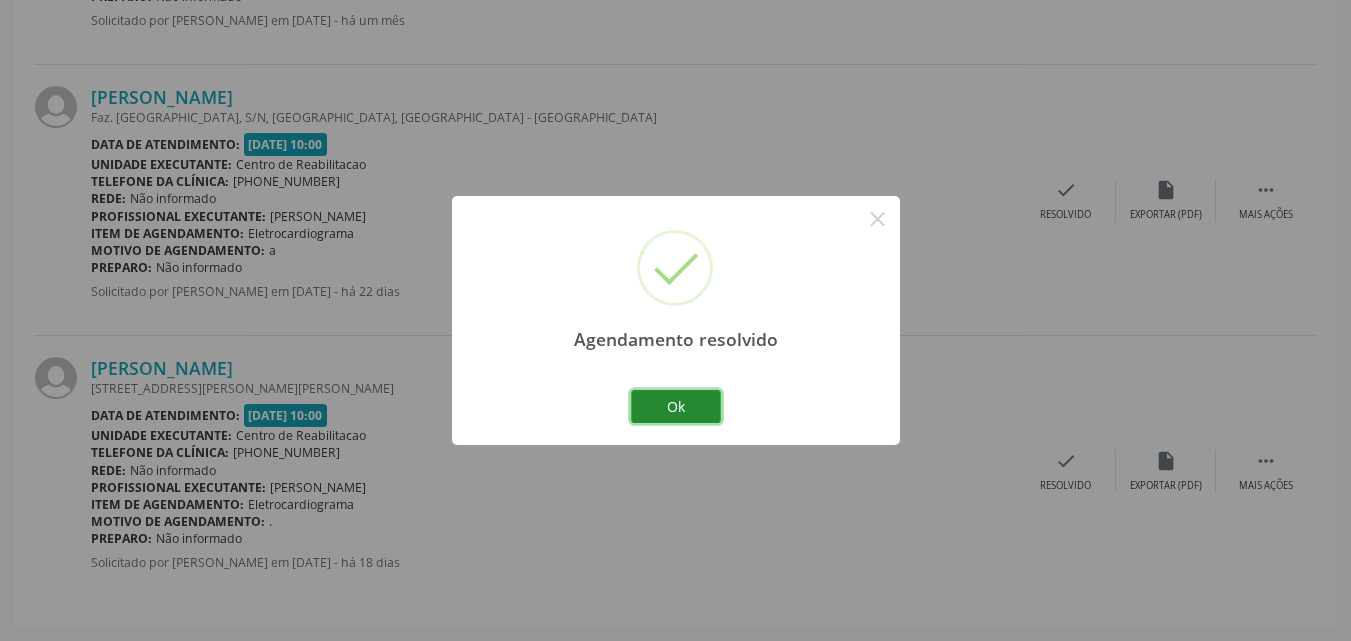 click on "Ok" at bounding box center (676, 407) 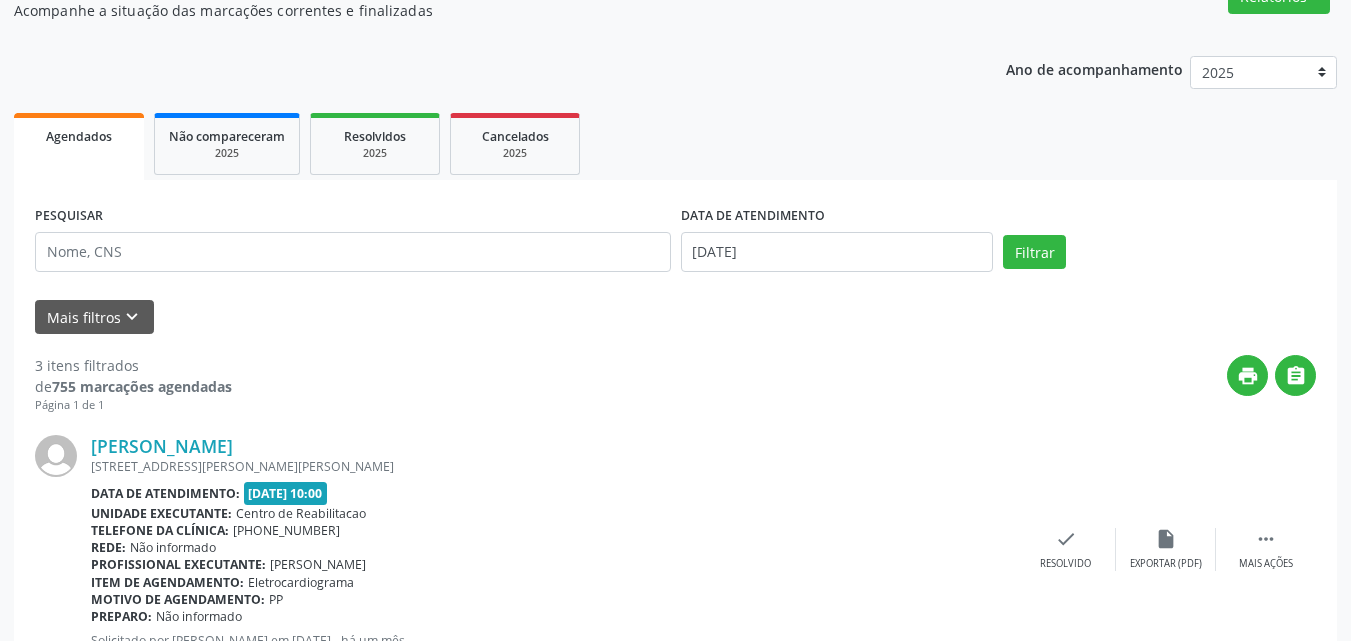scroll, scrollTop: 0, scrollLeft: 0, axis: both 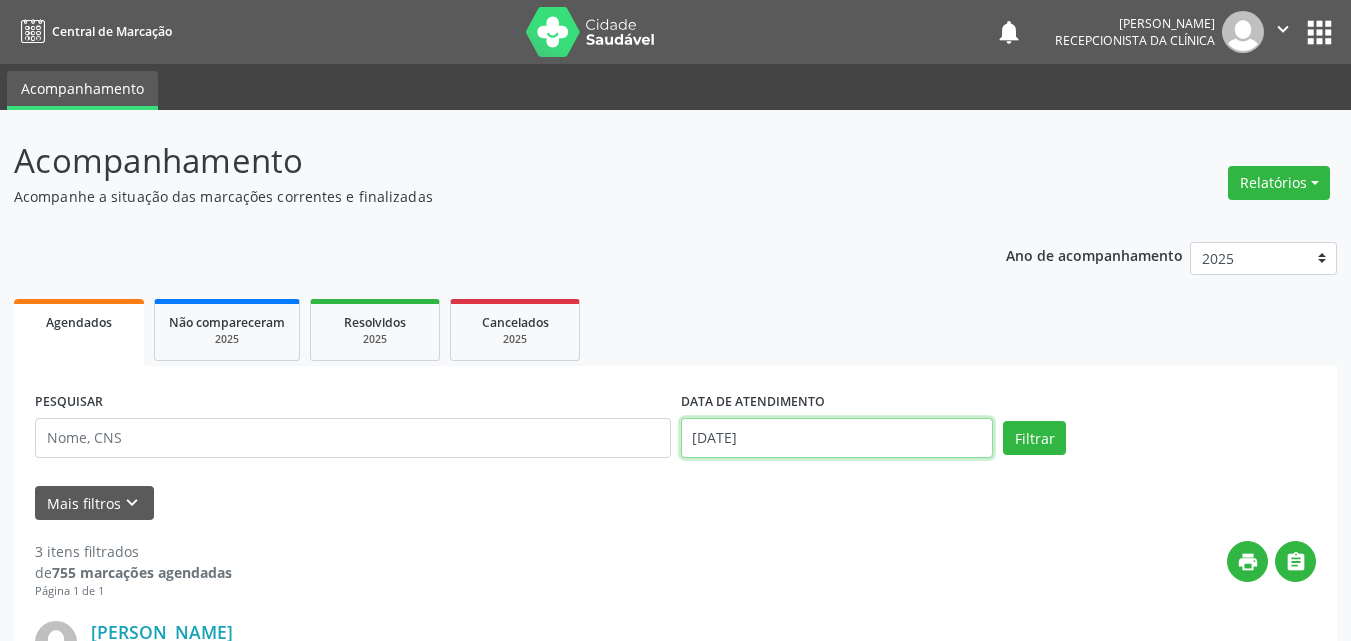 click on "[DATE]" at bounding box center [837, 438] 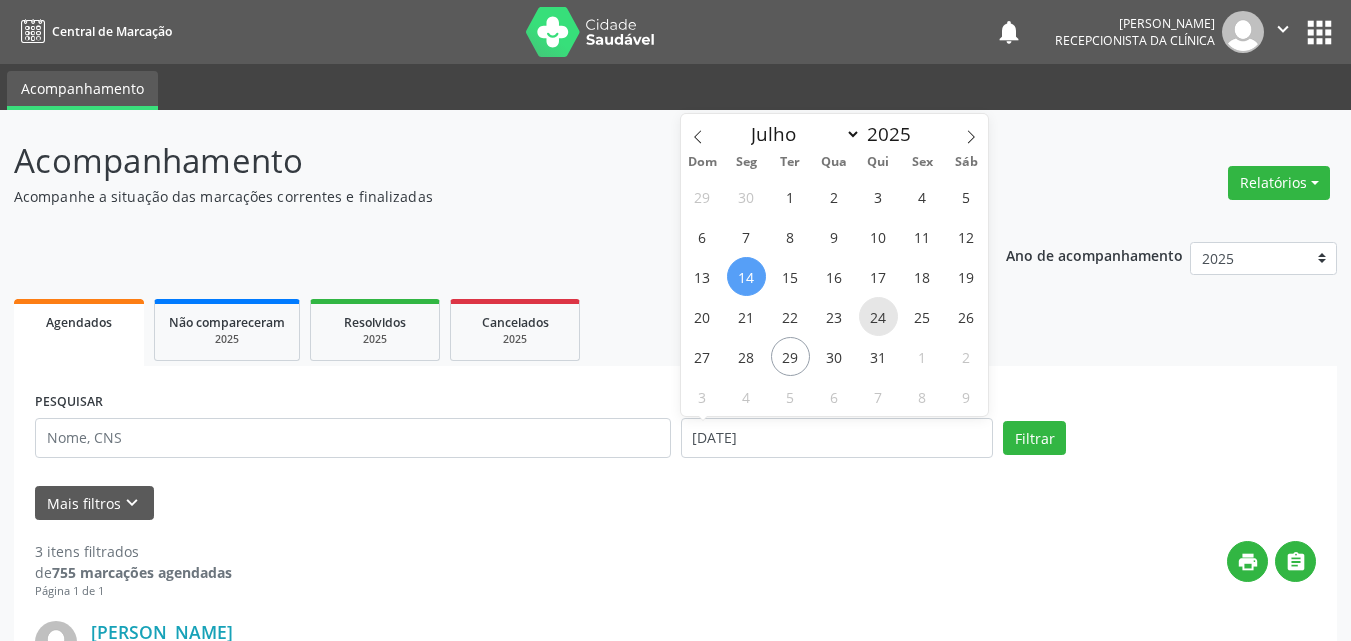 click on "24" at bounding box center (878, 316) 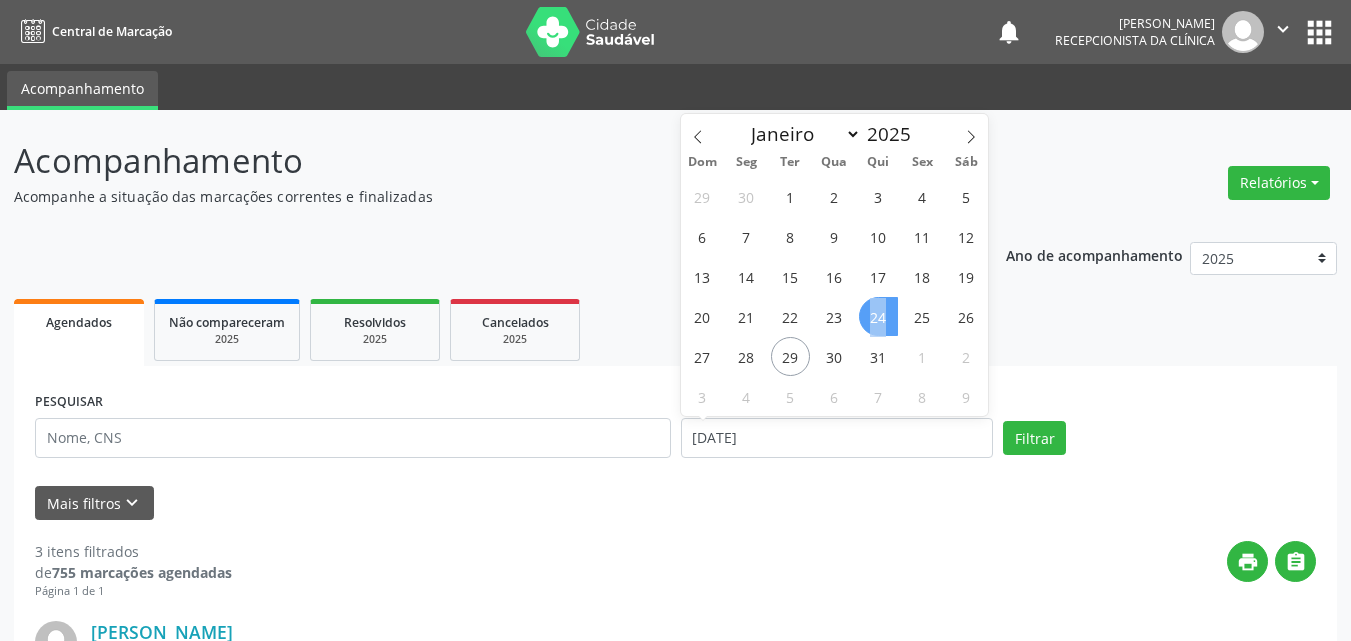 click on "24" at bounding box center (878, 316) 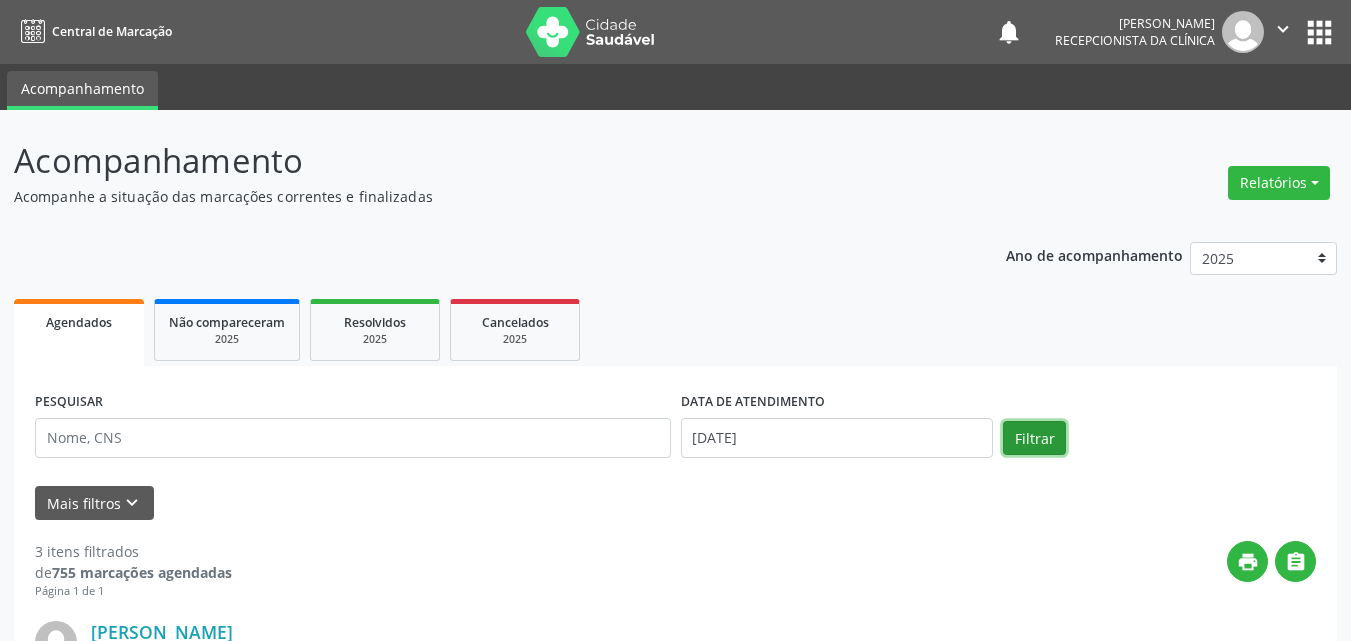 click on "Filtrar" at bounding box center [1034, 438] 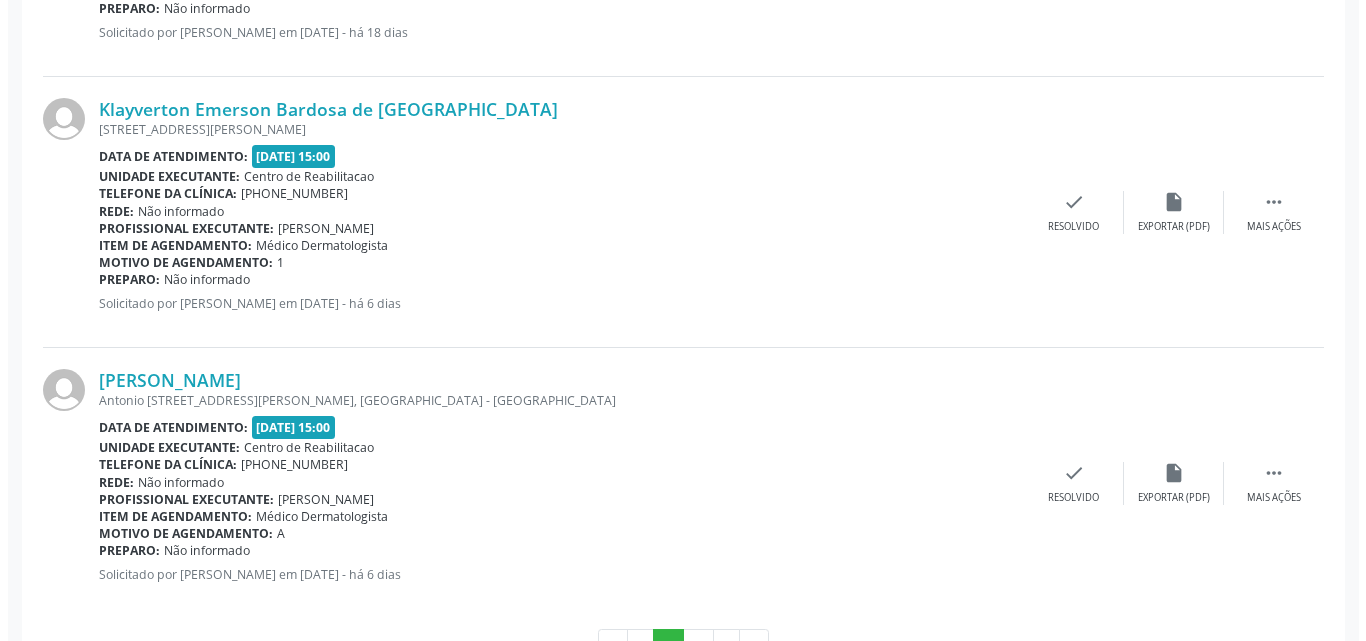 scroll, scrollTop: 4100, scrollLeft: 0, axis: vertical 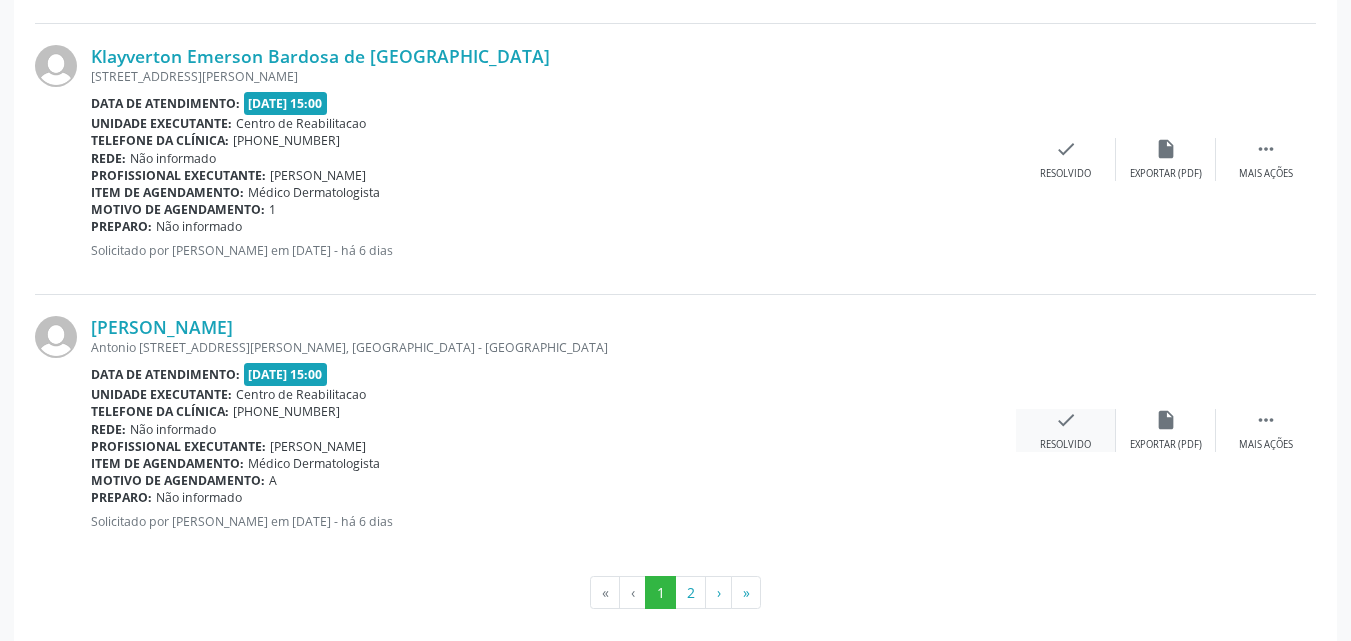 click on "check" at bounding box center [1066, 420] 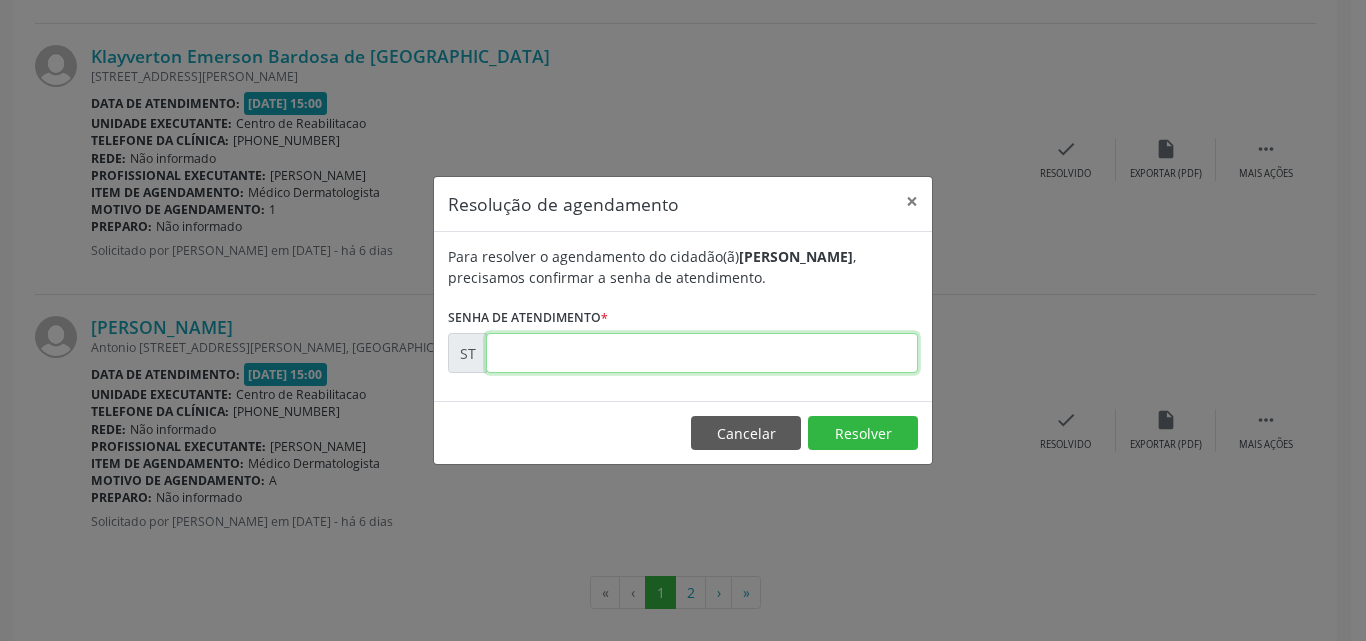 click at bounding box center [702, 353] 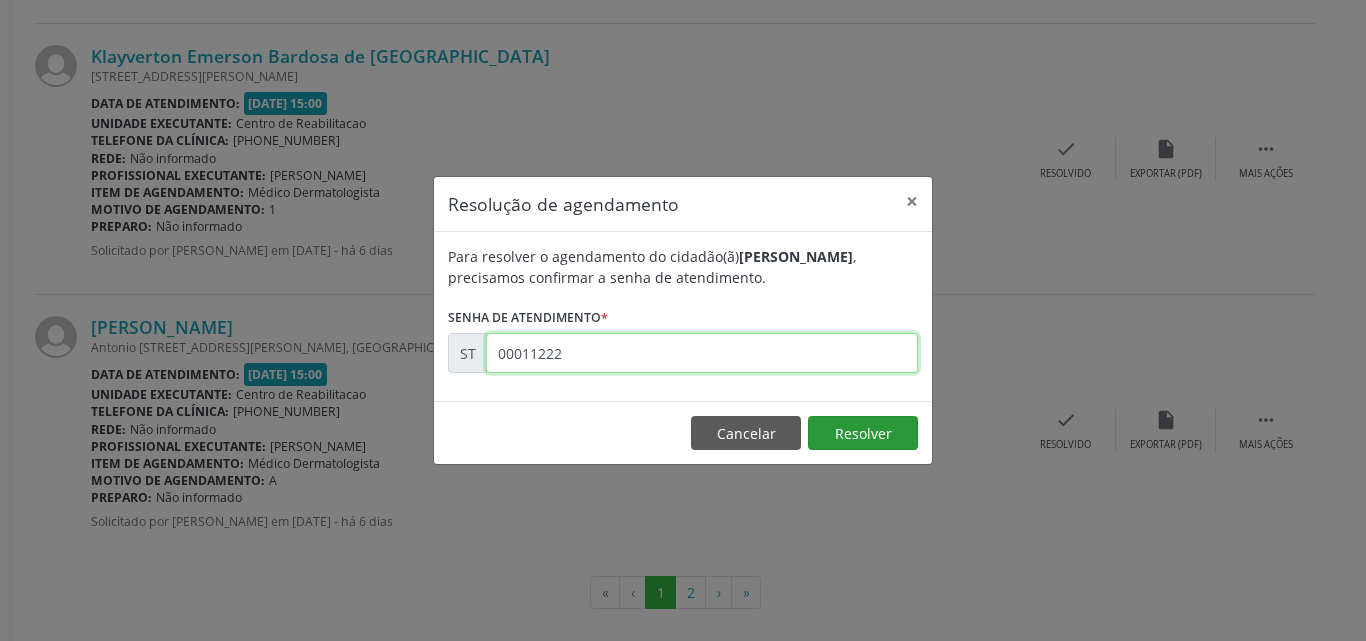 type on "00011222" 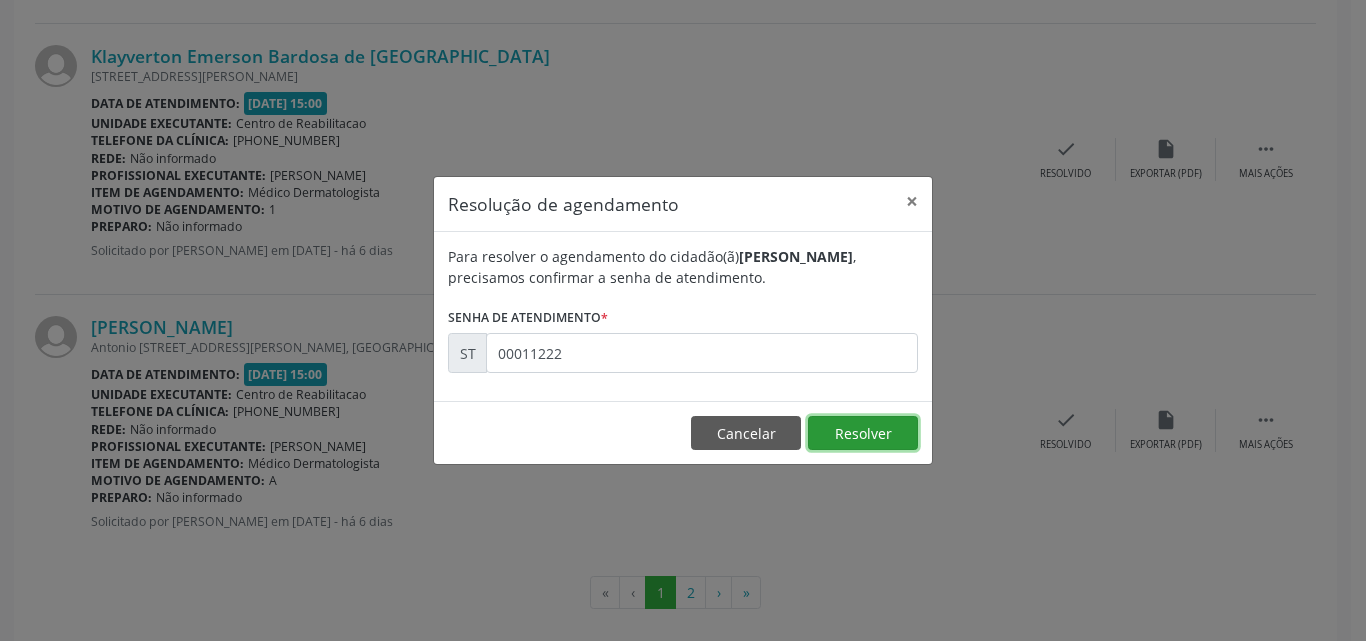 click on "Resolver" at bounding box center (863, 433) 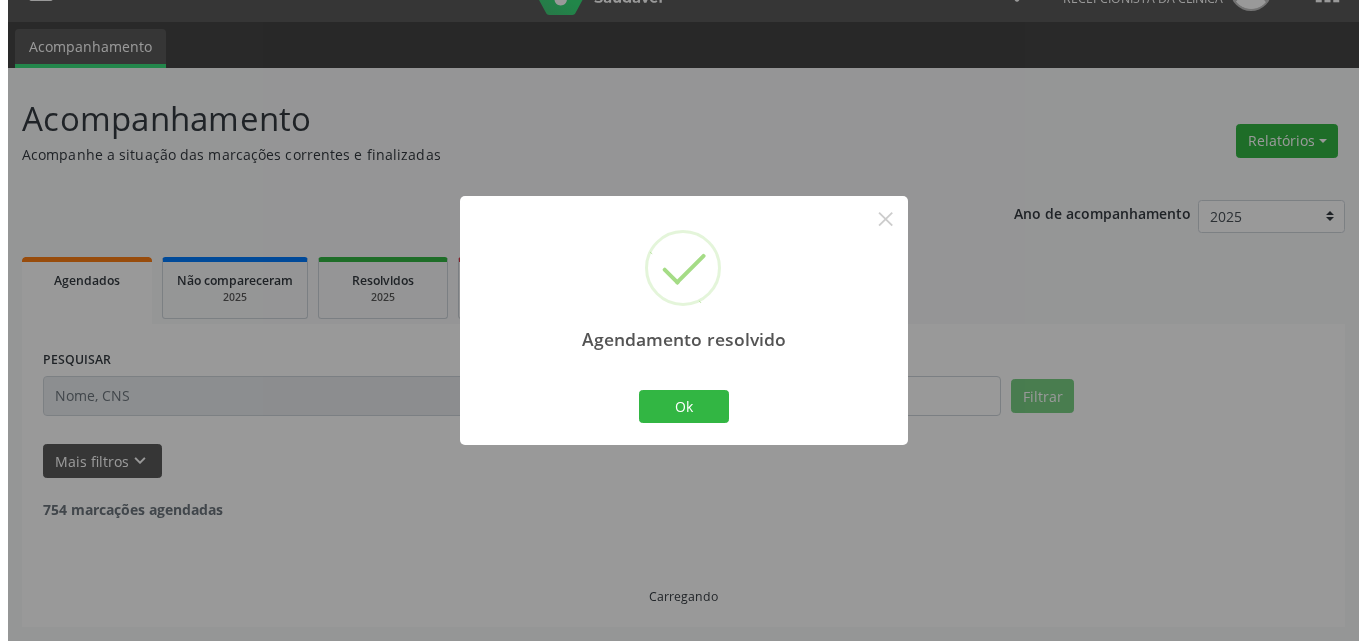scroll, scrollTop: 4100, scrollLeft: 0, axis: vertical 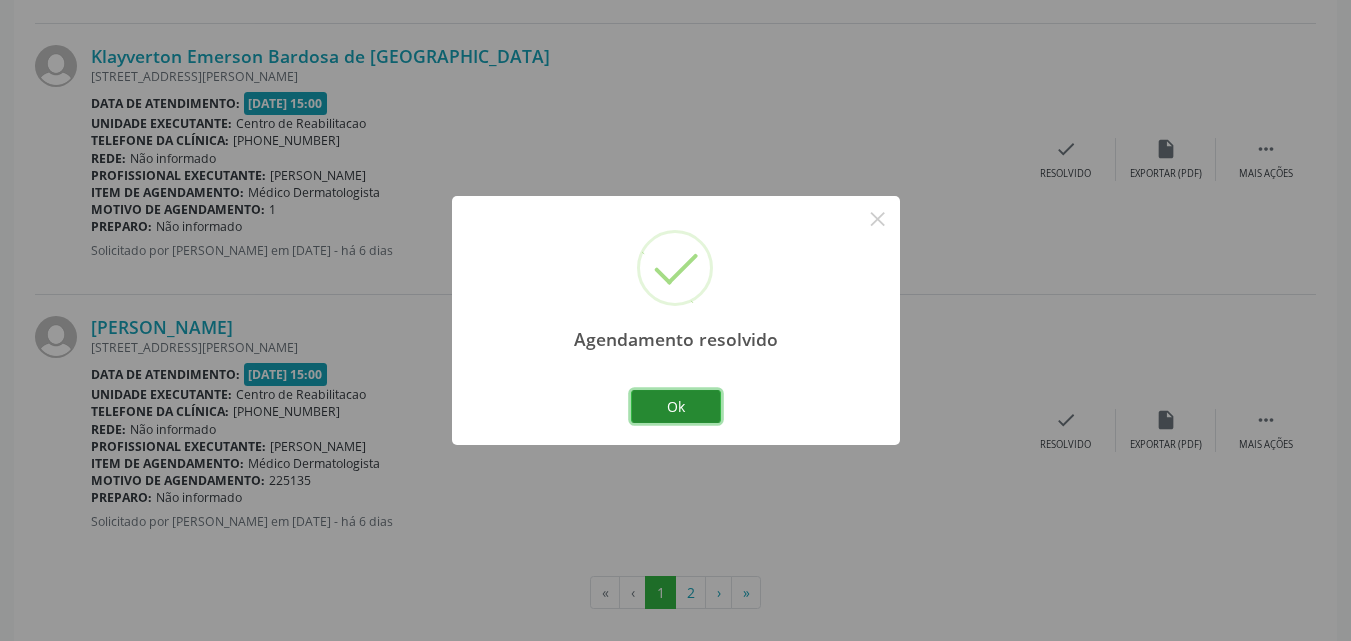 click on "Ok" at bounding box center (676, 407) 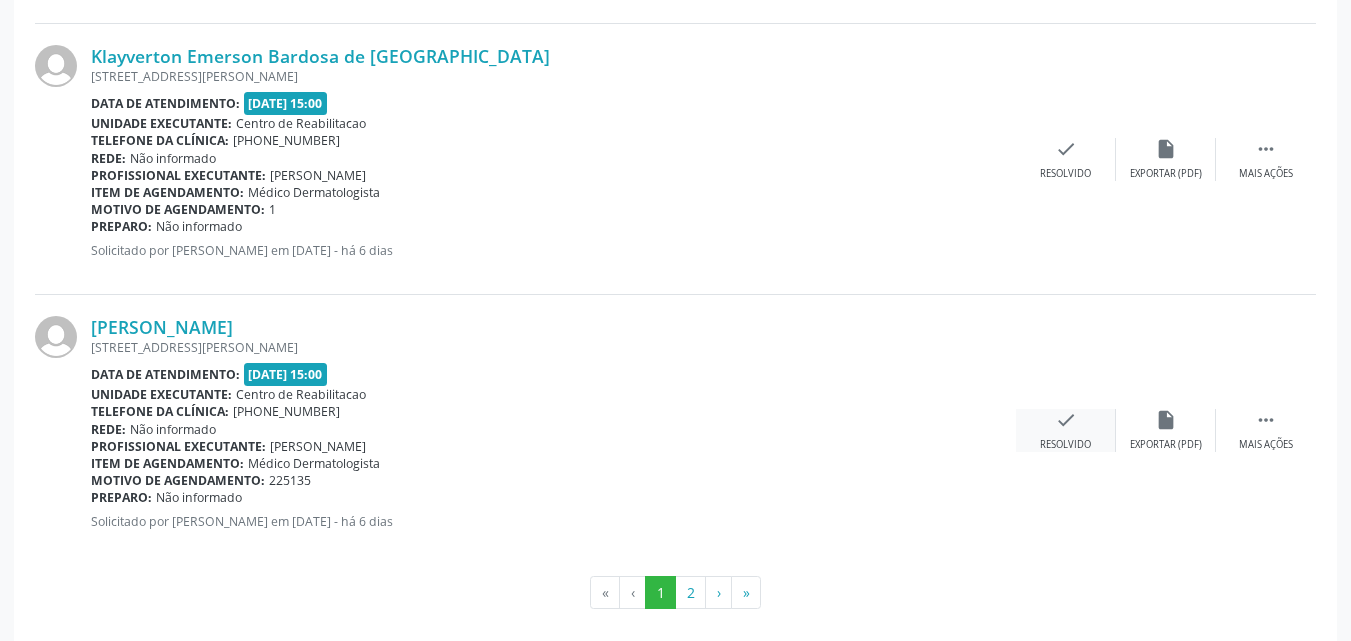 click on "check" at bounding box center [1066, 420] 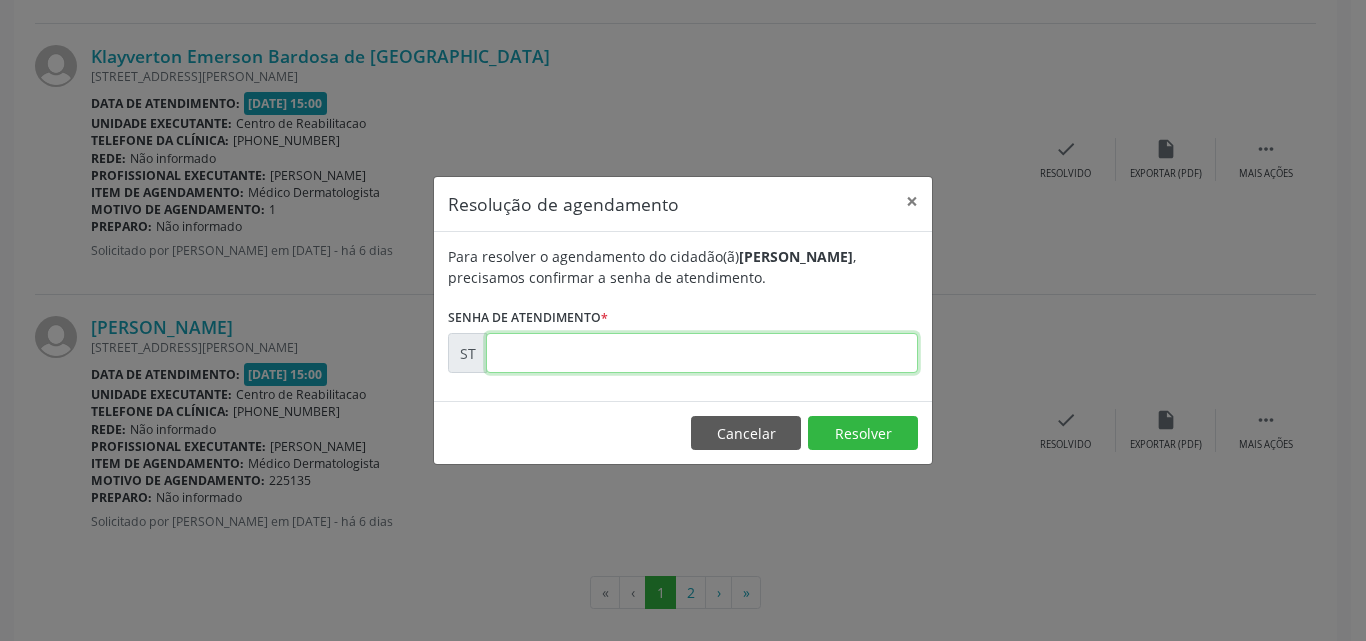 click at bounding box center [702, 353] 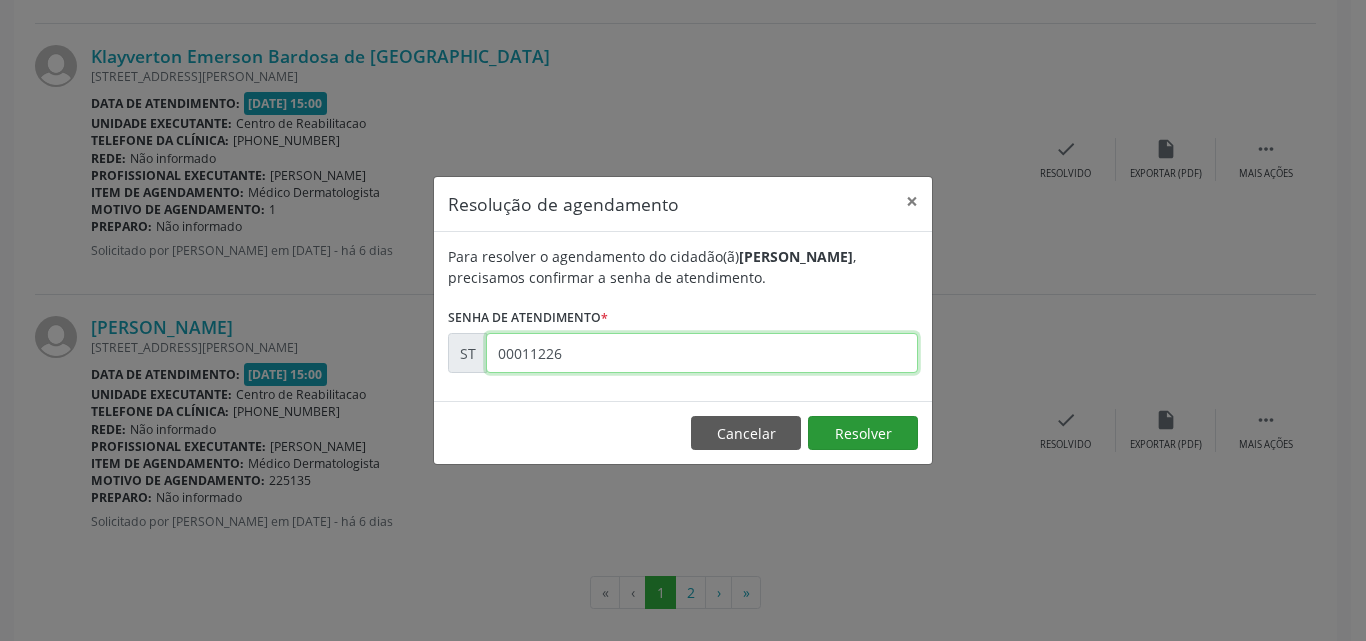 type on "00011226" 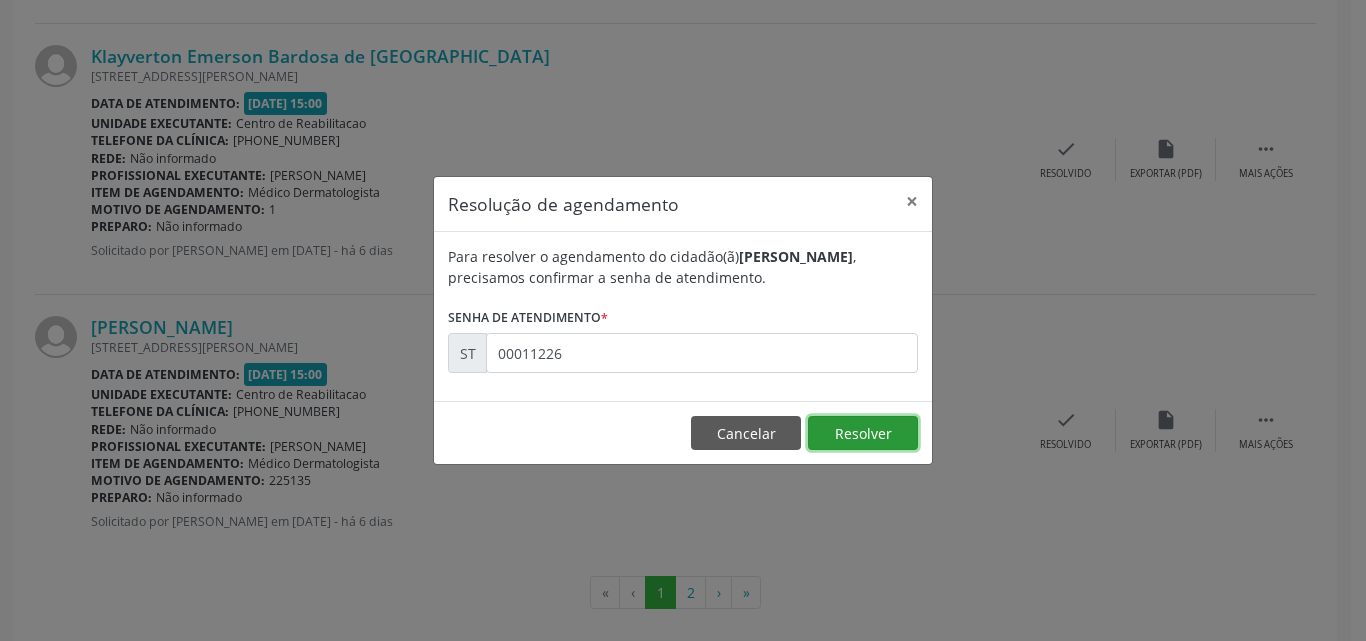 click on "Resolver" at bounding box center (863, 433) 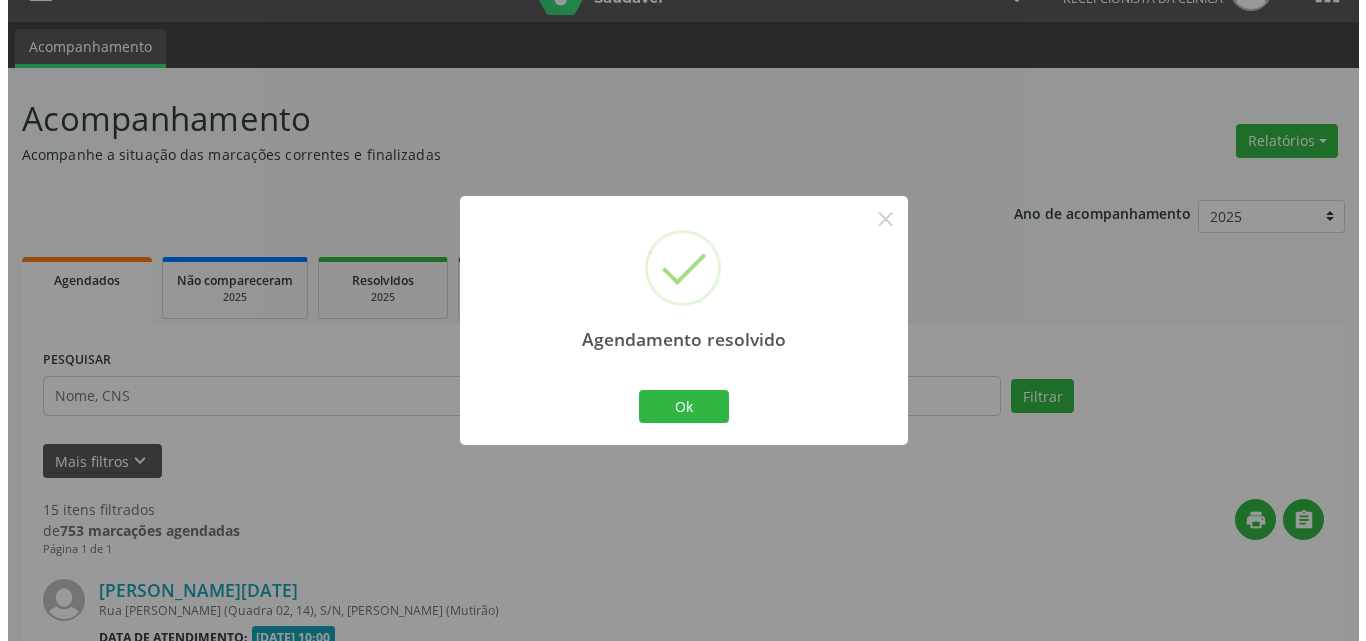 scroll, scrollTop: 4060, scrollLeft: 0, axis: vertical 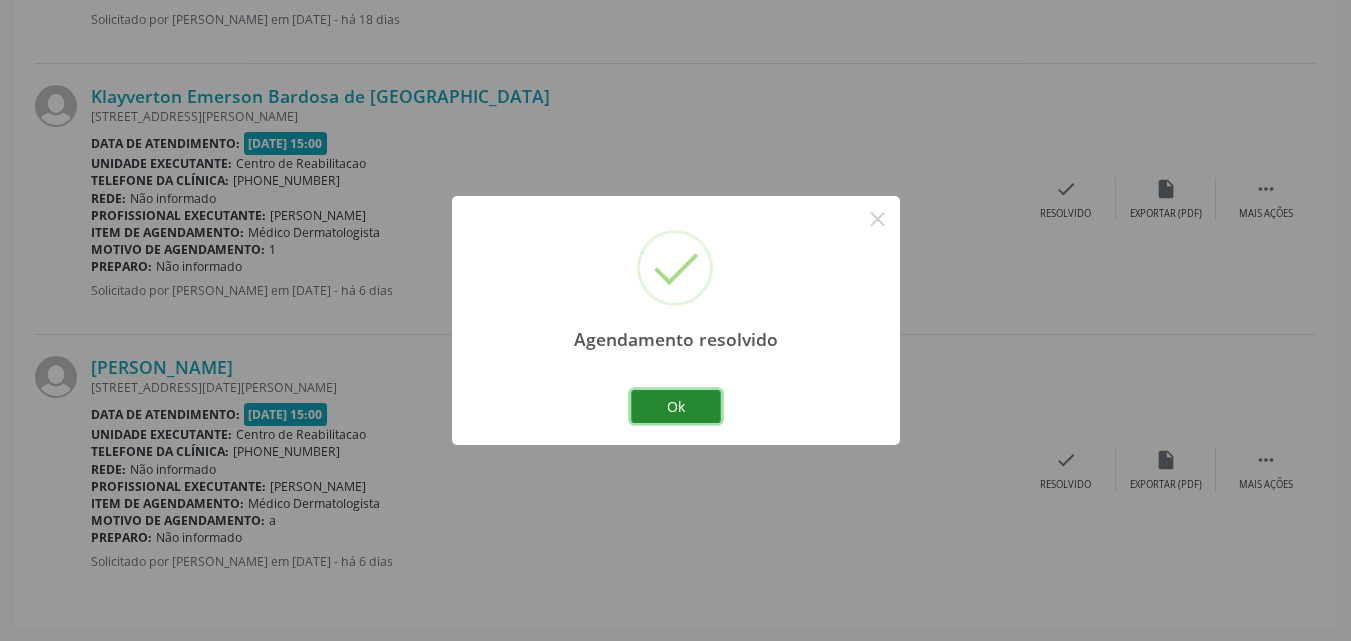 click on "Ok" at bounding box center [676, 407] 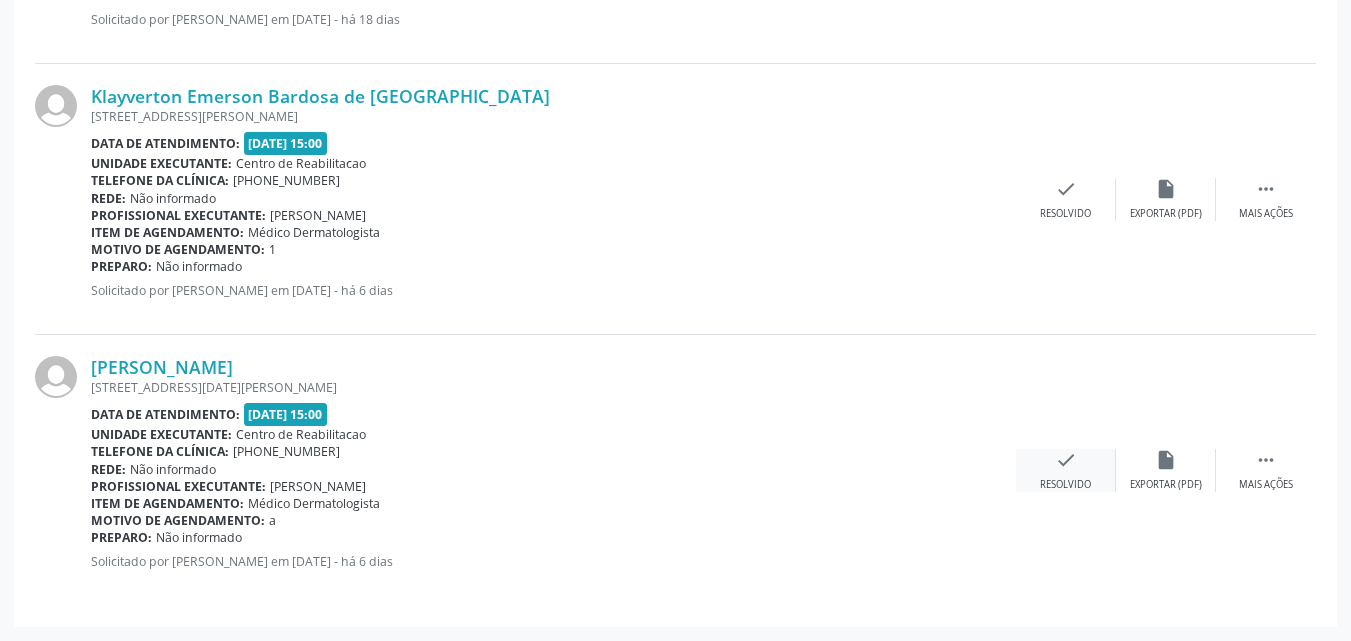 click on "check" at bounding box center [1066, 460] 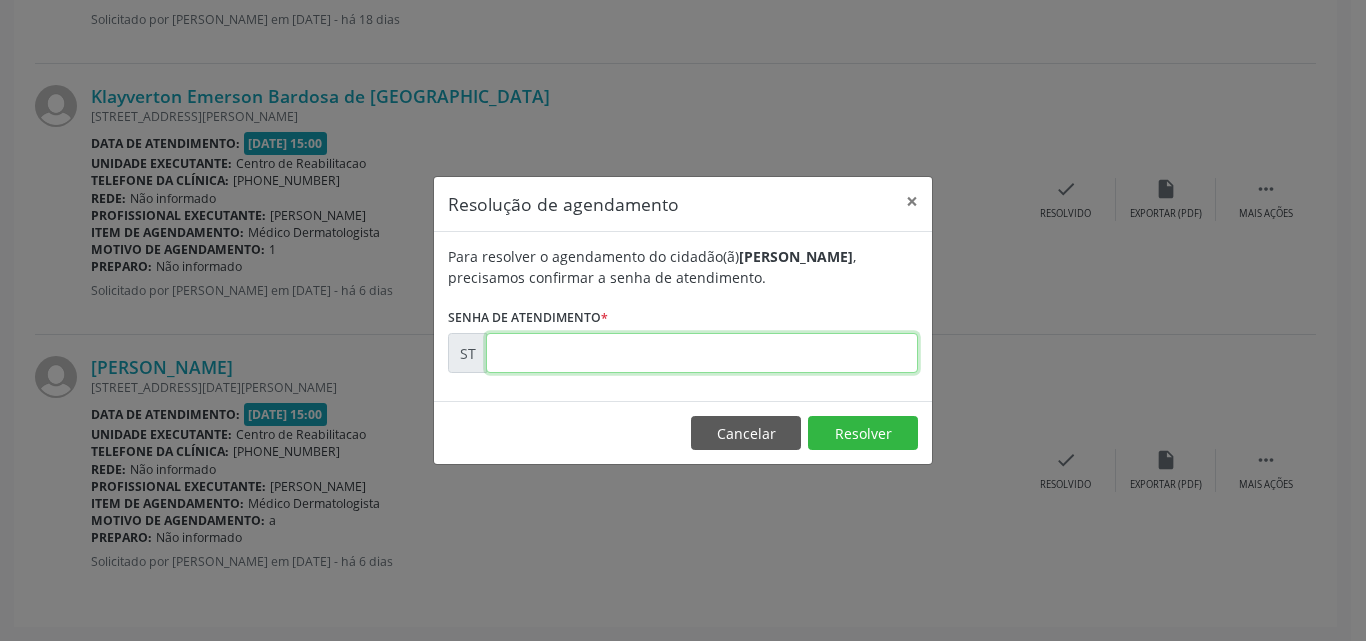 click at bounding box center [702, 353] 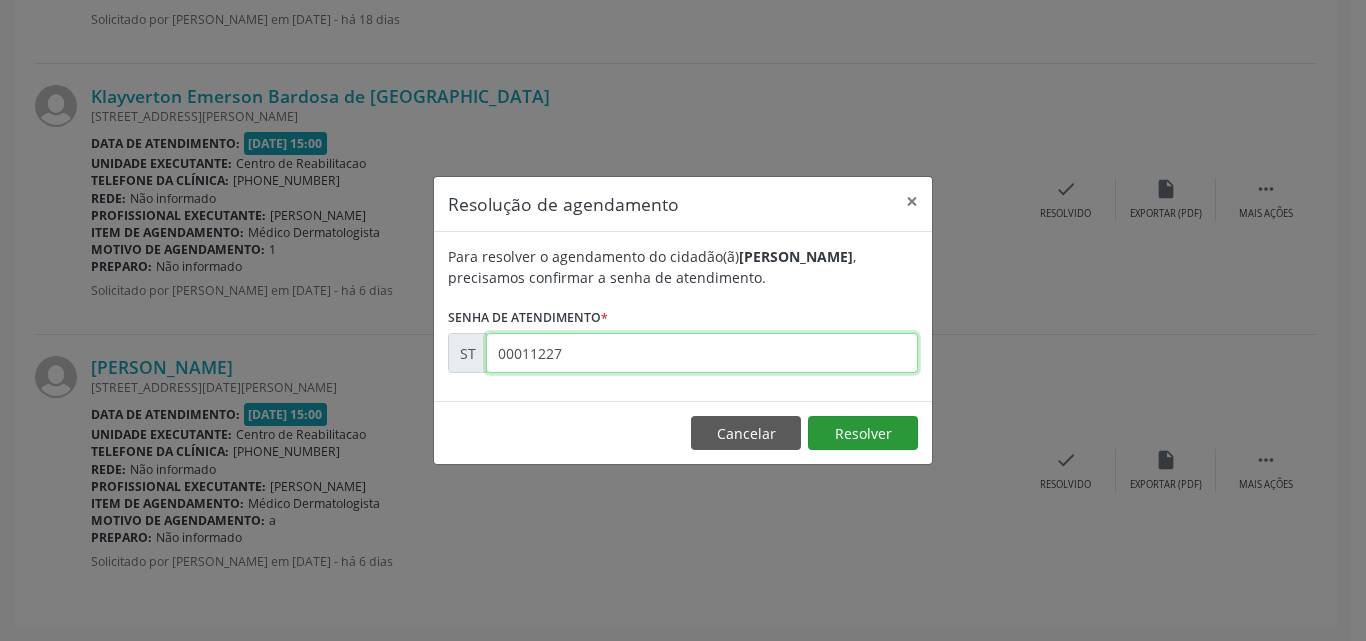 type on "00011227" 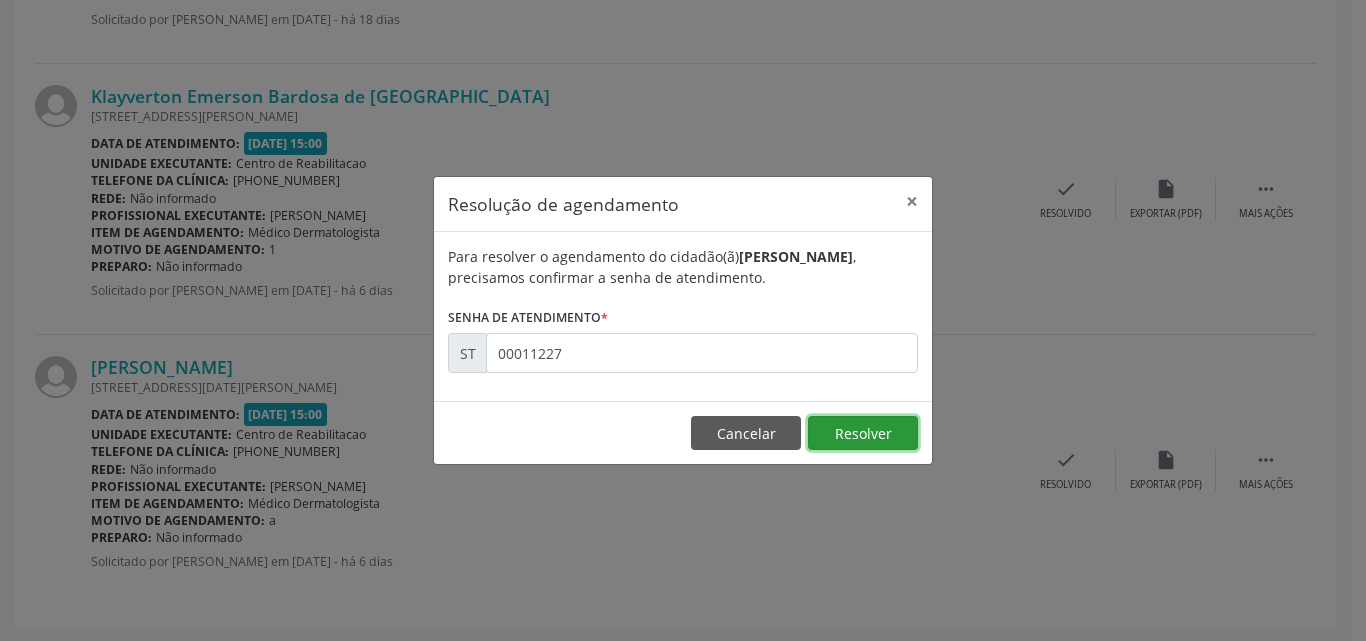 click on "Resolver" at bounding box center [863, 433] 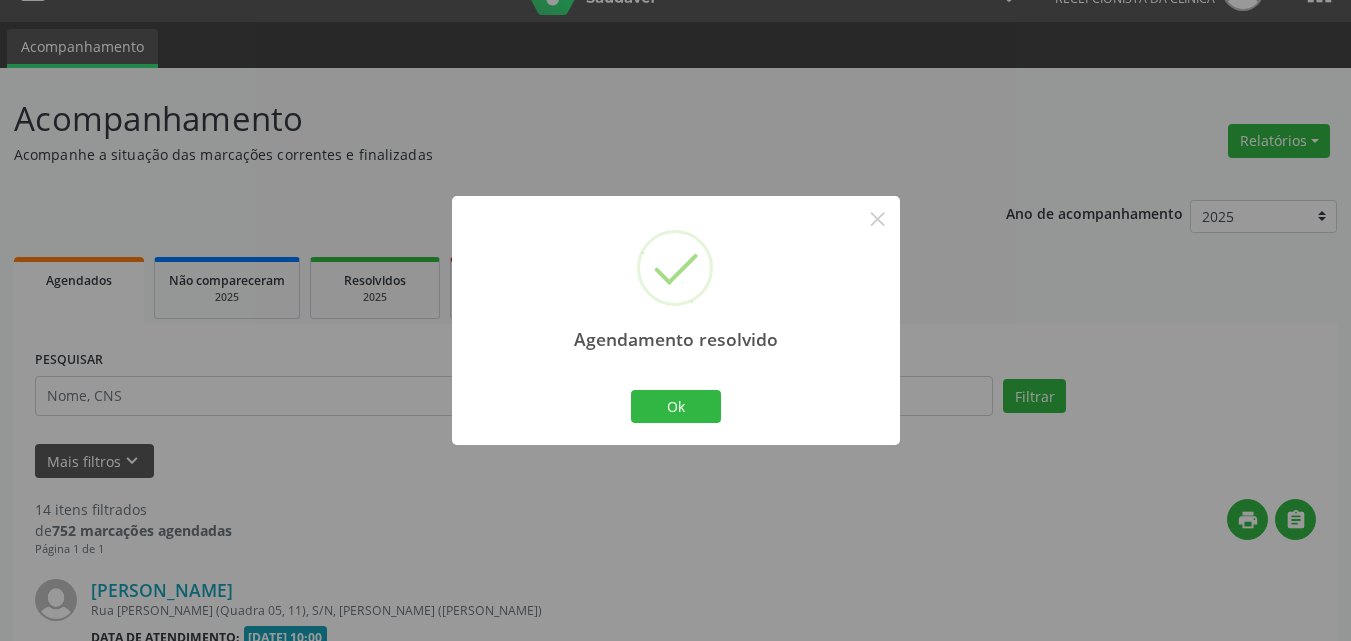 scroll, scrollTop: 3788, scrollLeft: 0, axis: vertical 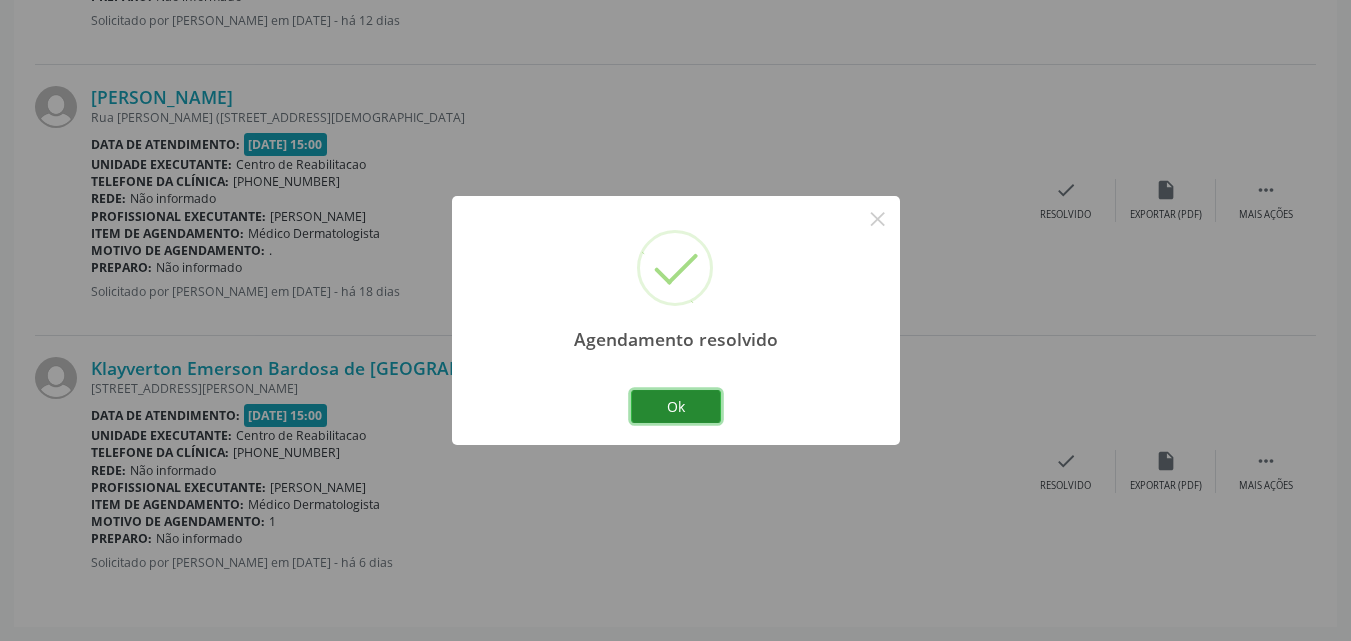 click on "Ok" at bounding box center (676, 407) 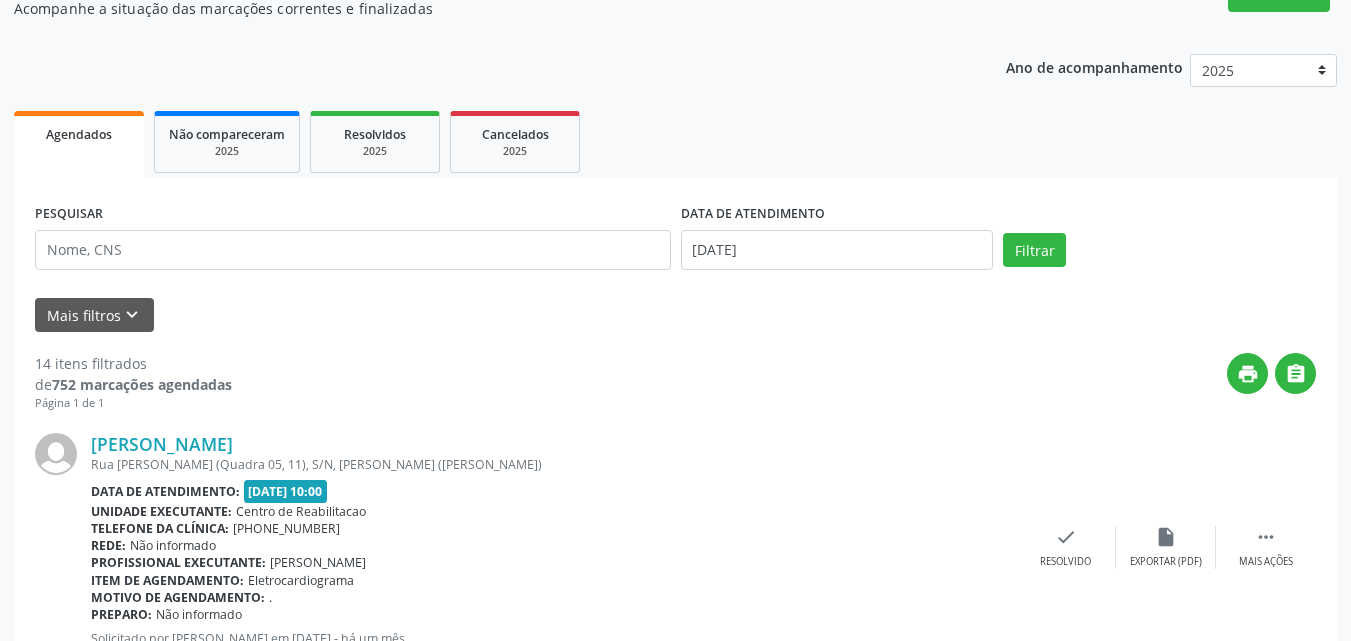 scroll, scrollTop: 0, scrollLeft: 0, axis: both 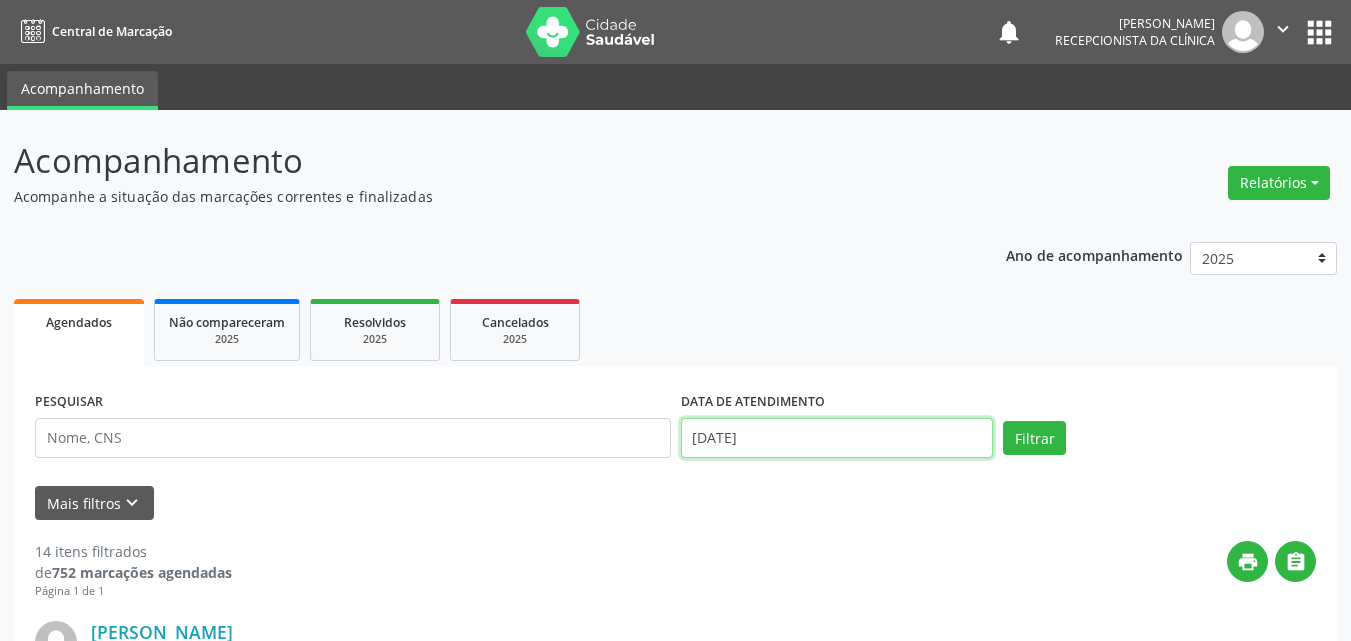click on "[DATE]" at bounding box center [837, 438] 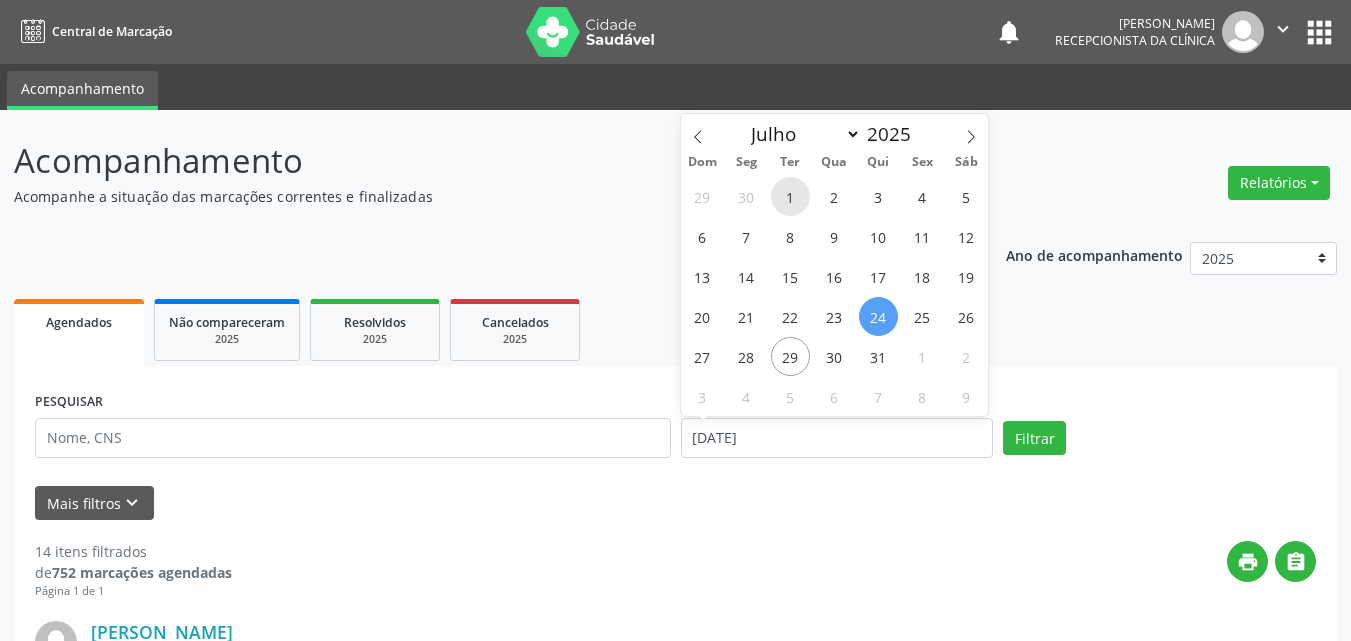 click on "1" at bounding box center (790, 196) 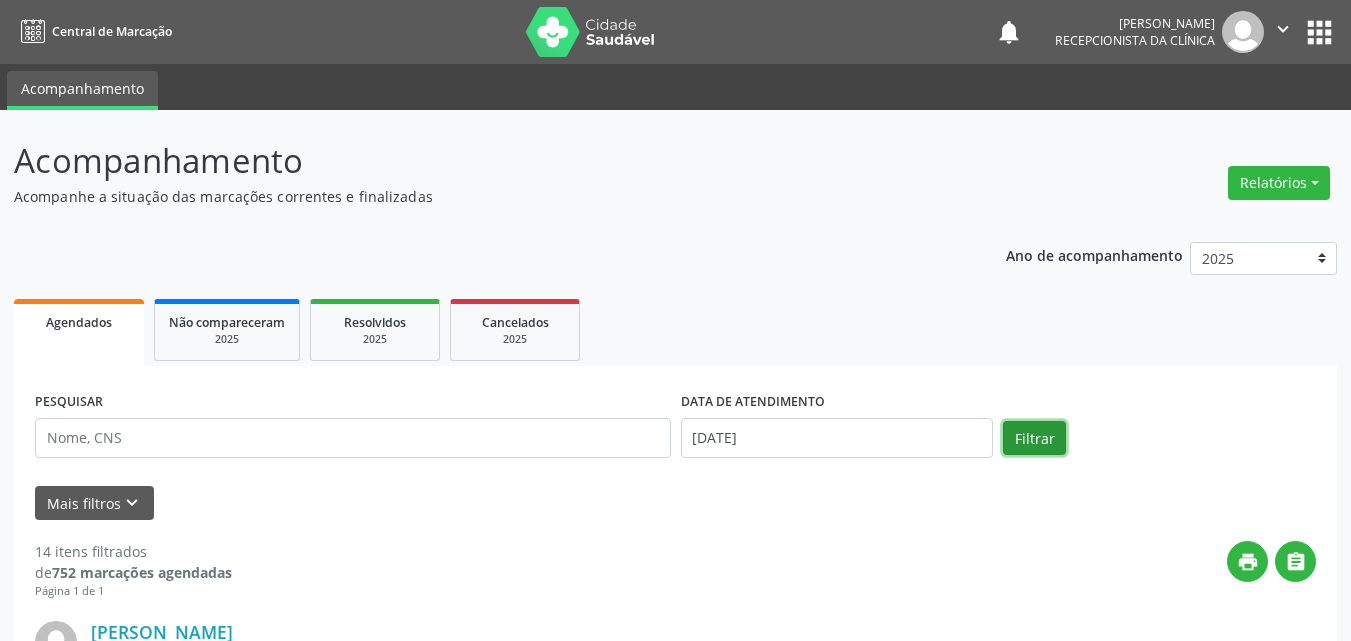 click on "Filtrar" at bounding box center [1034, 438] 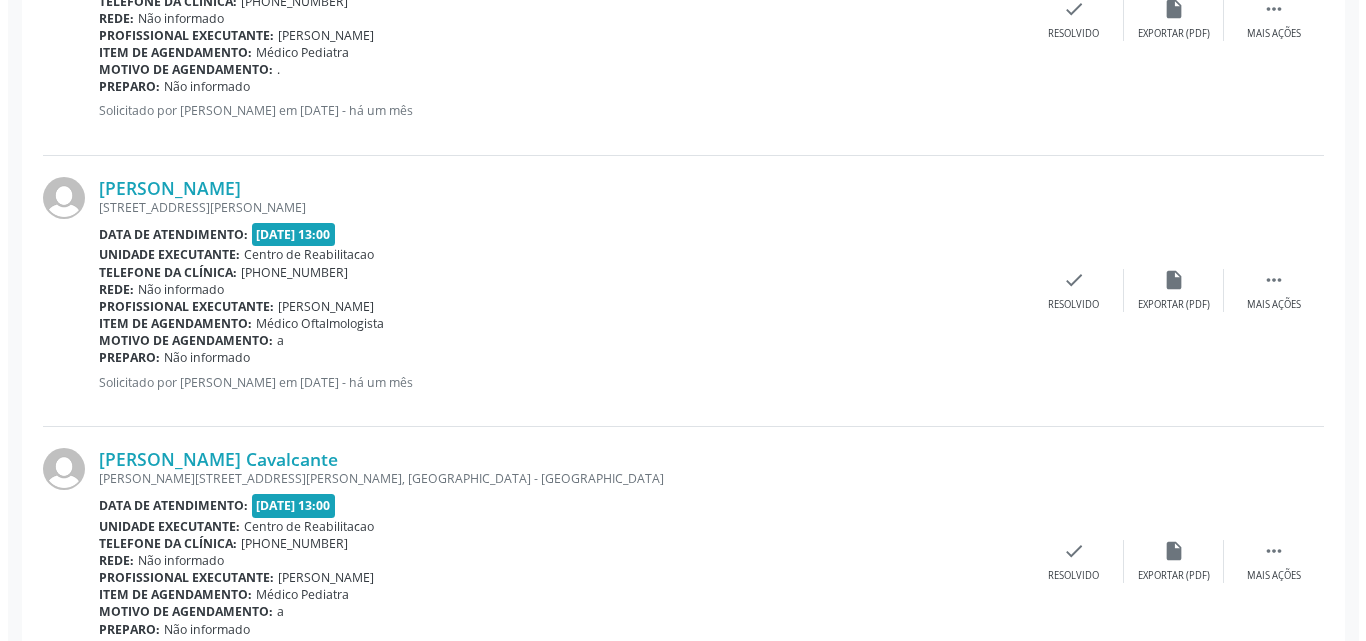 scroll, scrollTop: 1900, scrollLeft: 0, axis: vertical 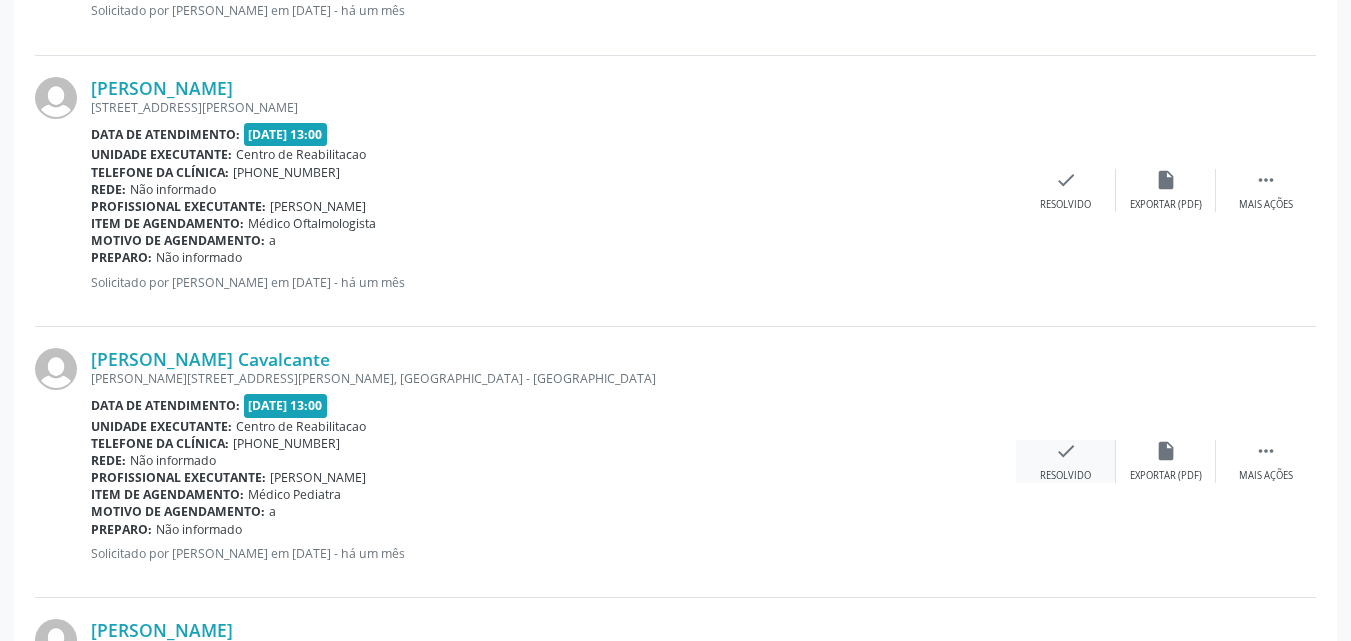 click on "check" at bounding box center [1066, 451] 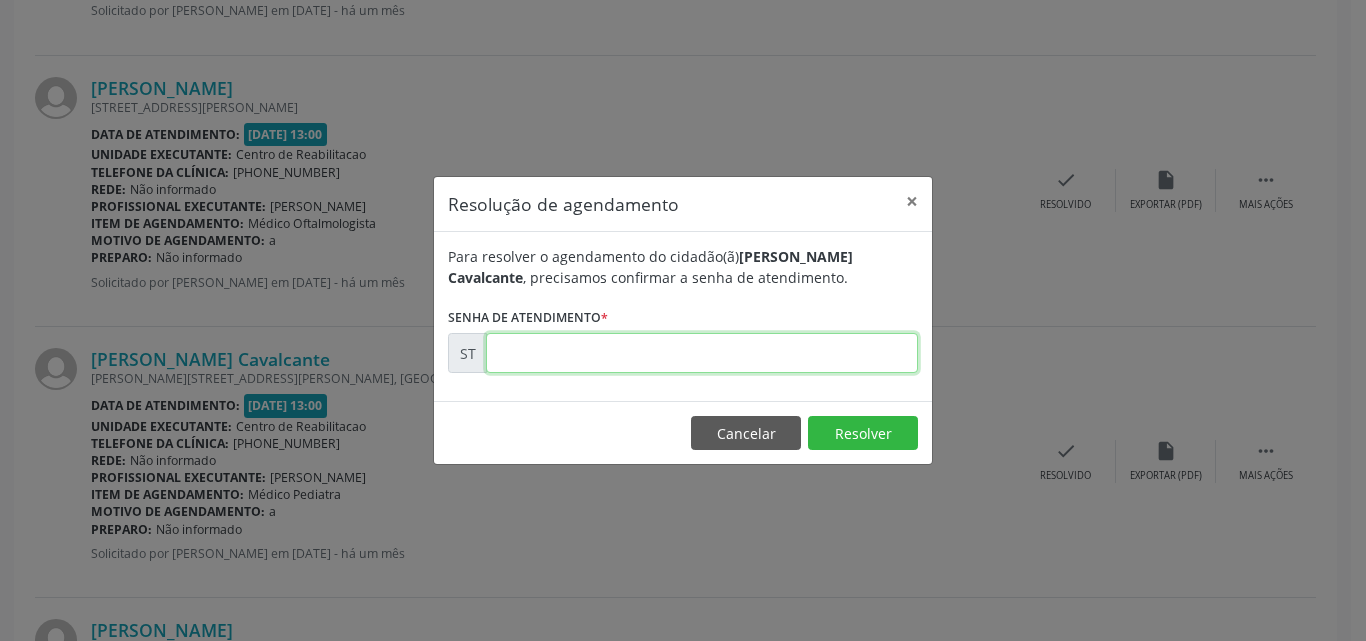 click at bounding box center (702, 353) 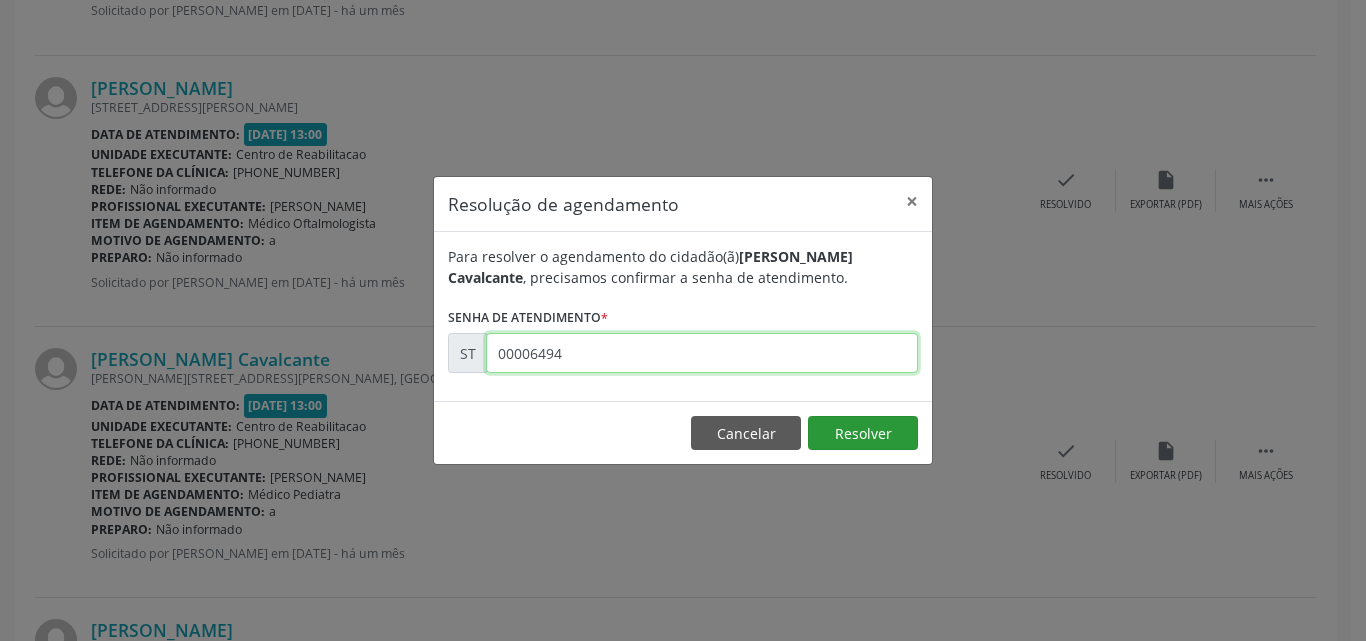 type on "00006494" 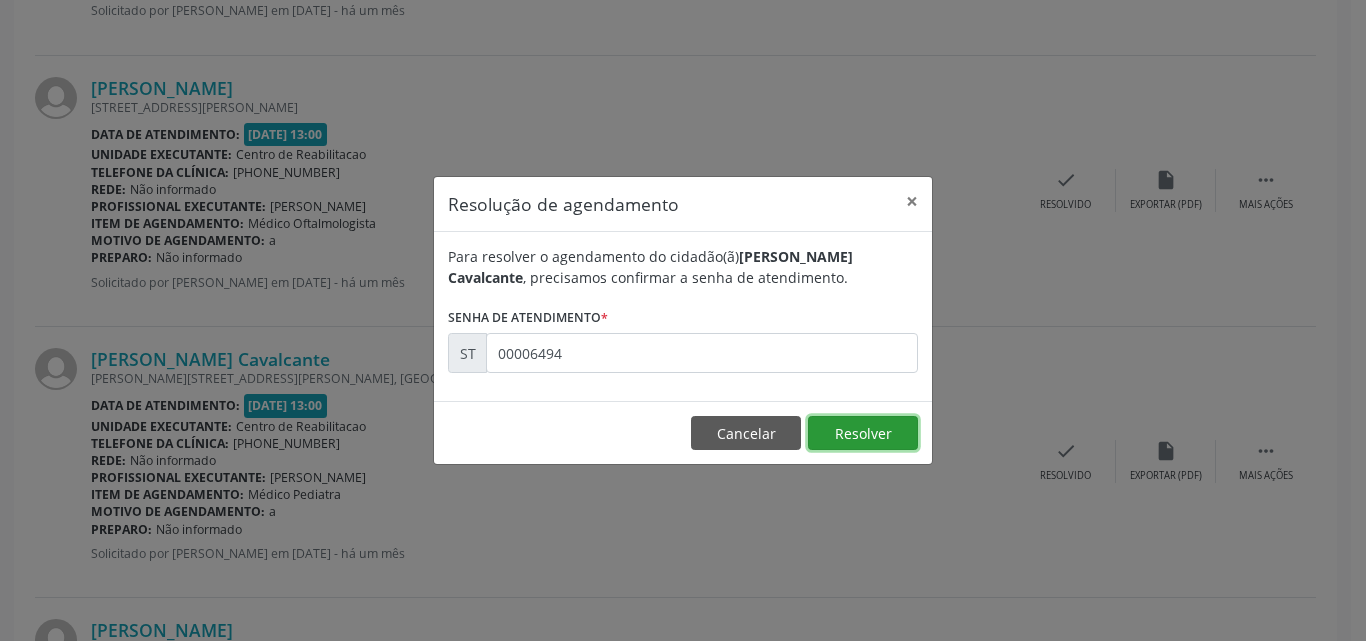 click on "Resolver" at bounding box center (863, 433) 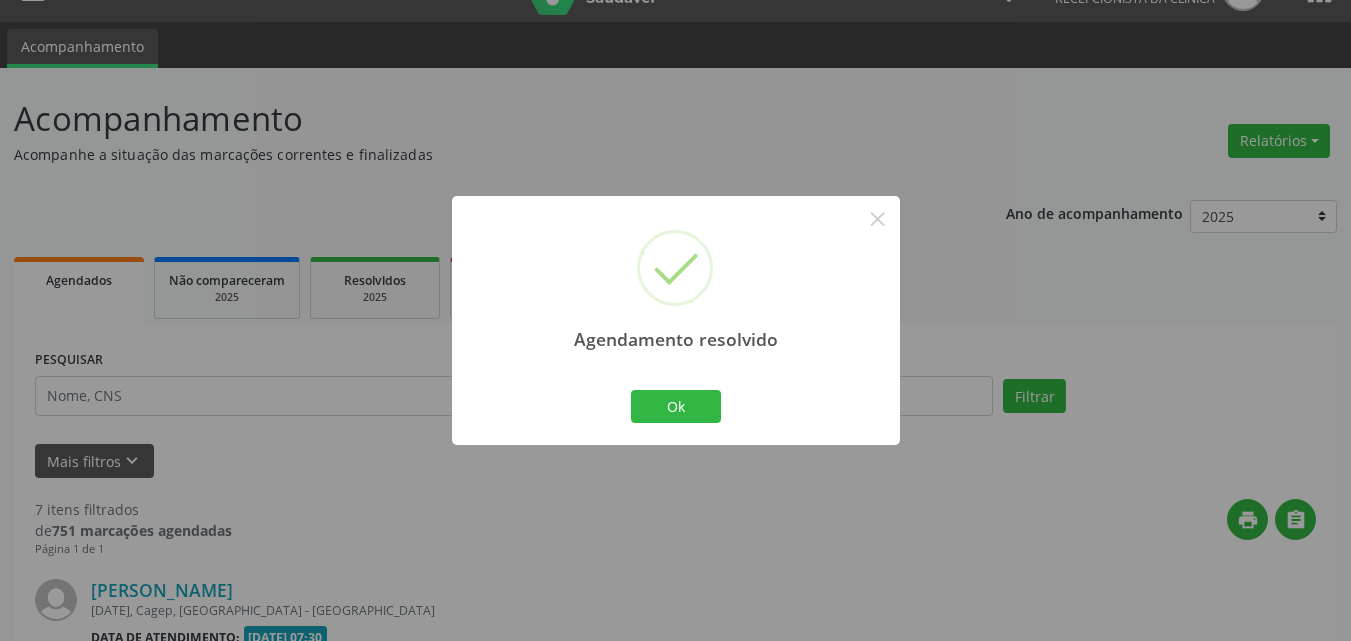 scroll, scrollTop: 1891, scrollLeft: 0, axis: vertical 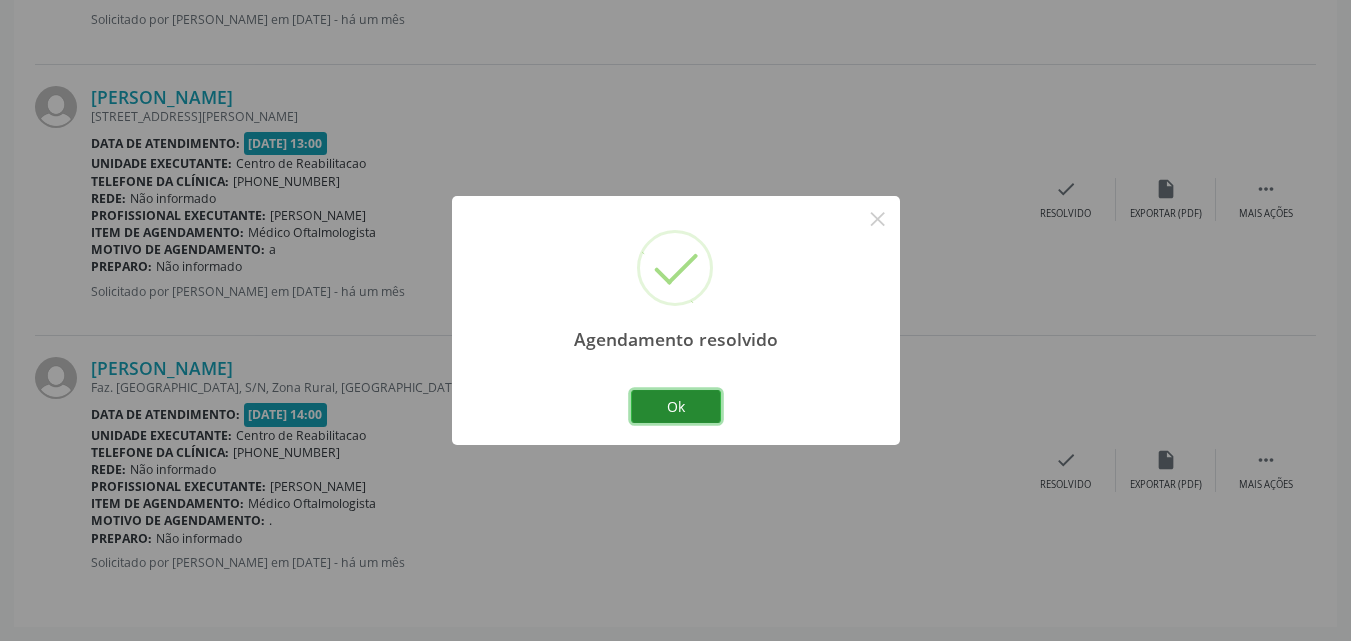 click on "Ok" at bounding box center [676, 407] 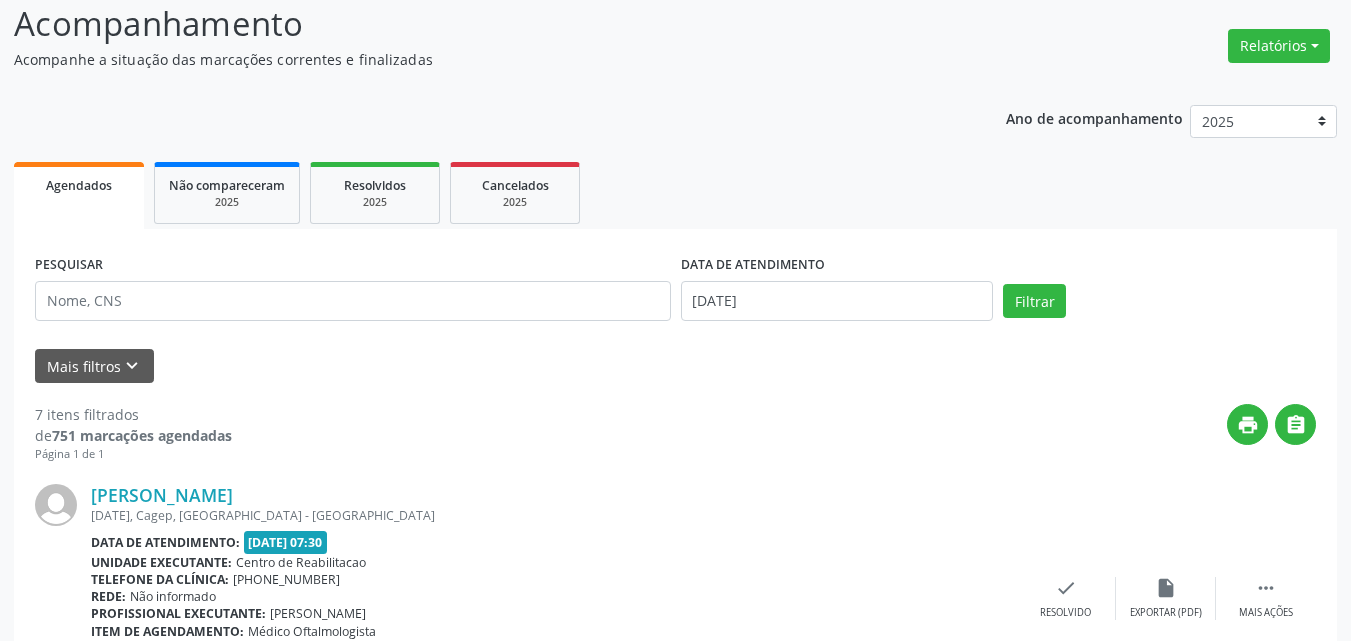 scroll, scrollTop: 91, scrollLeft: 0, axis: vertical 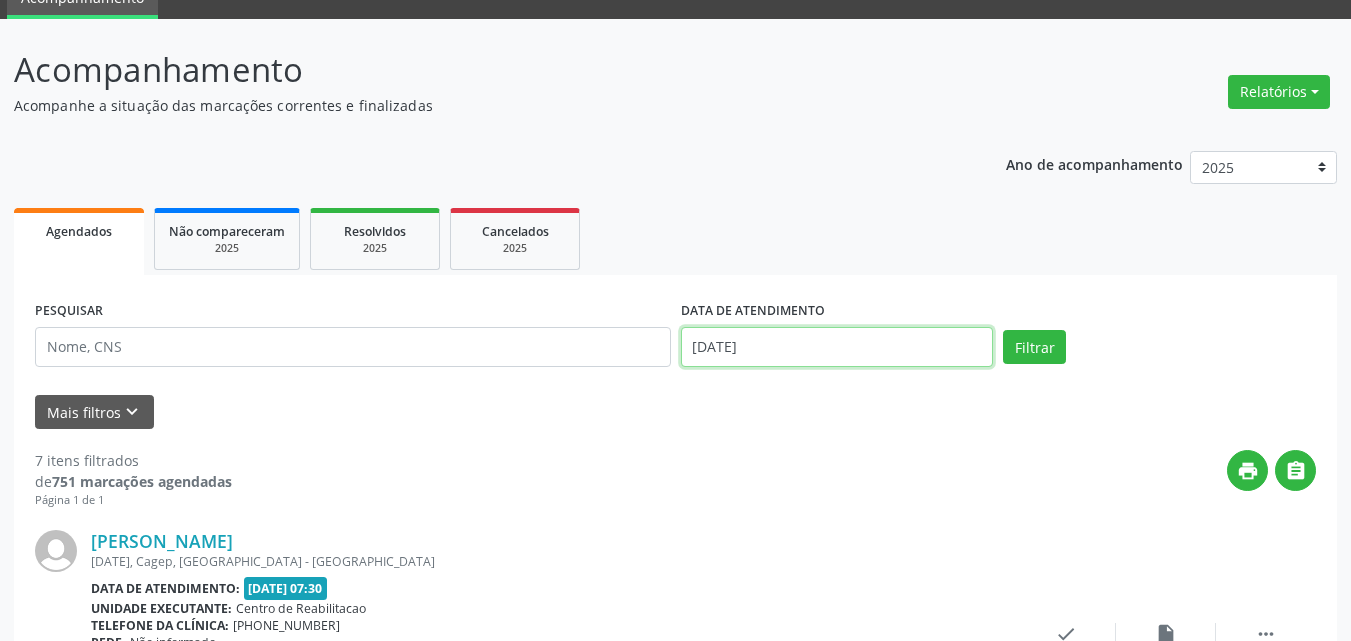 click on "[DATE]" at bounding box center [837, 347] 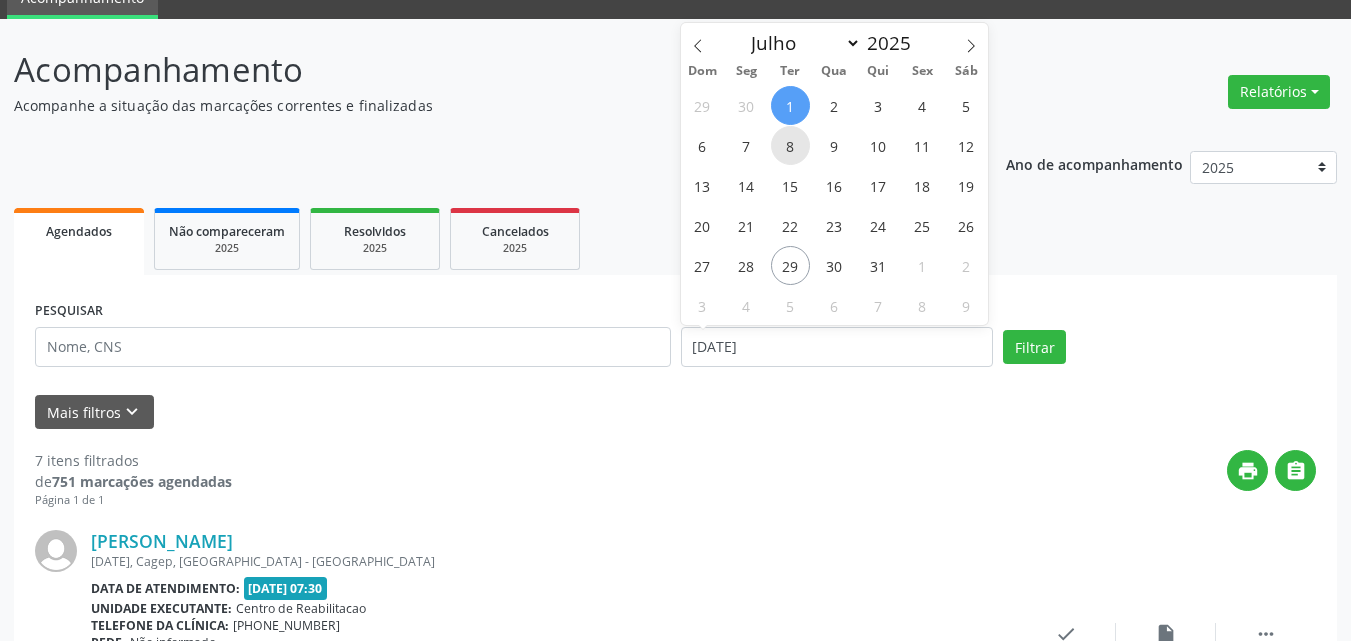 click on "8" at bounding box center [790, 145] 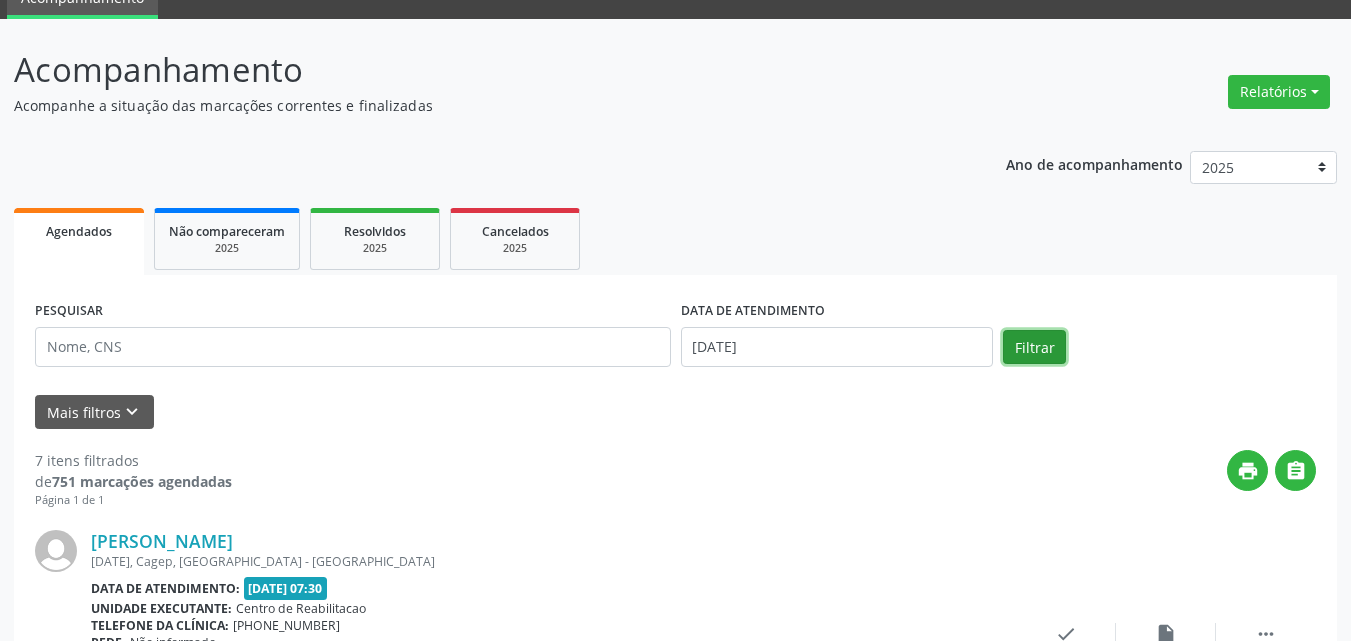 click on "Filtrar" at bounding box center (1034, 347) 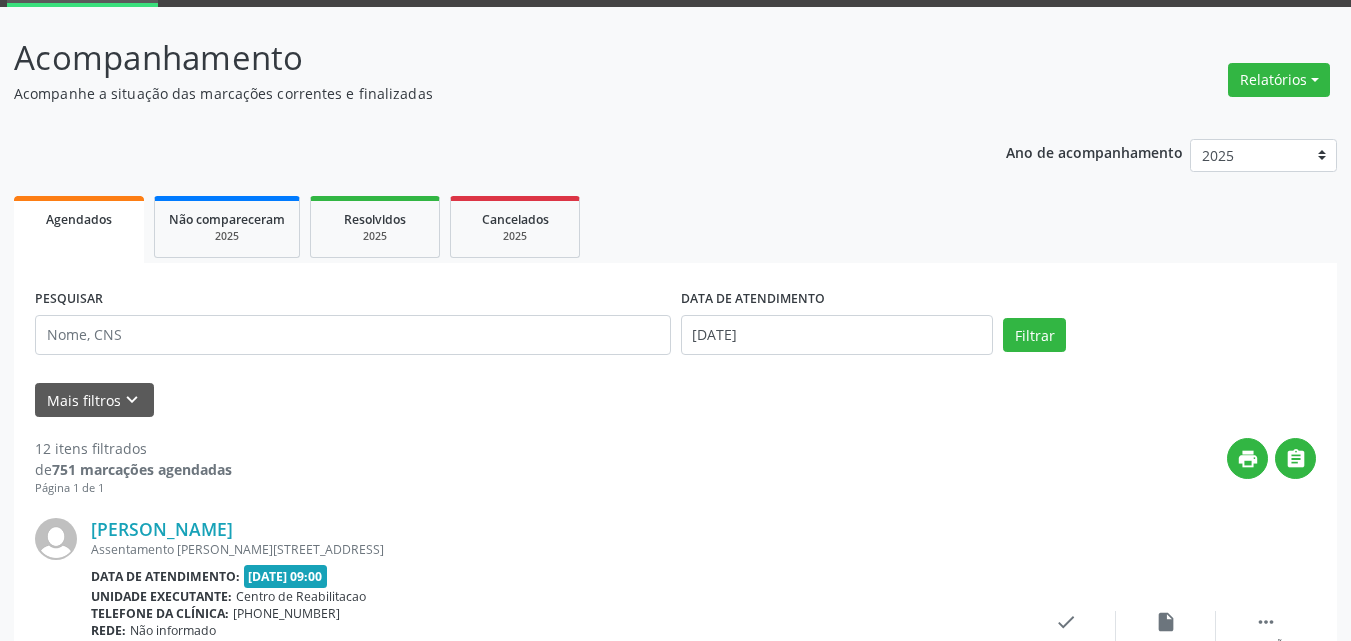 scroll, scrollTop: 46, scrollLeft: 0, axis: vertical 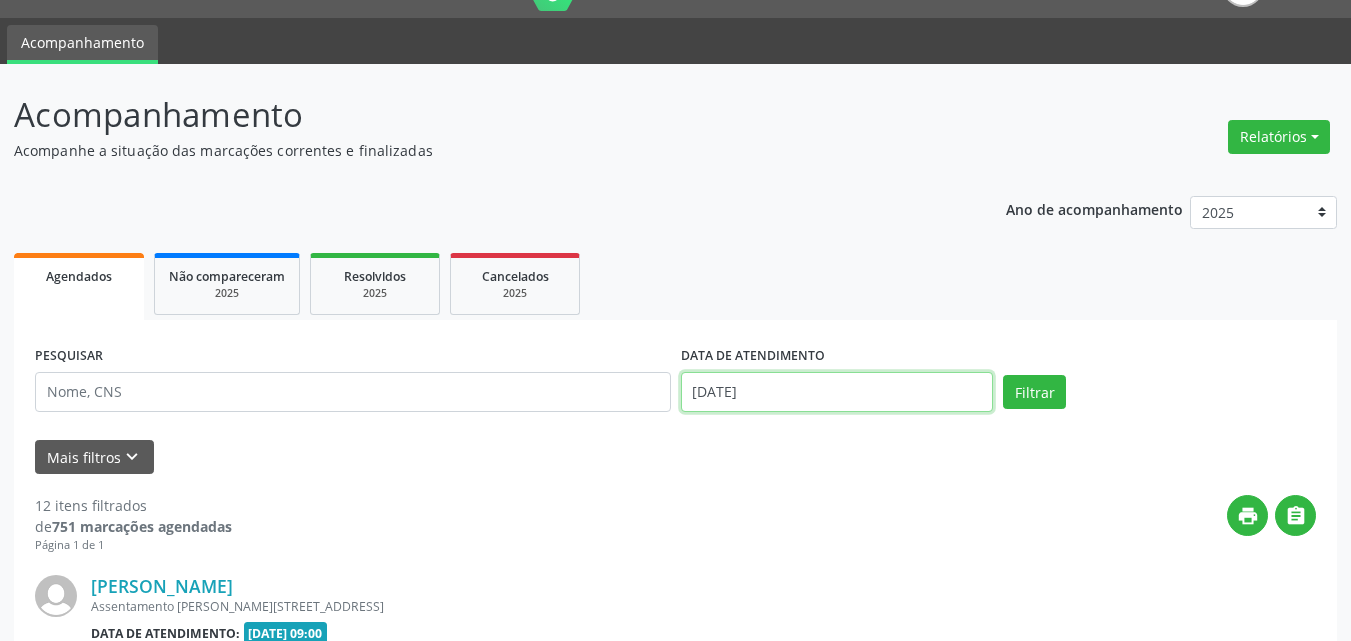 click on "[DATE]" at bounding box center (837, 392) 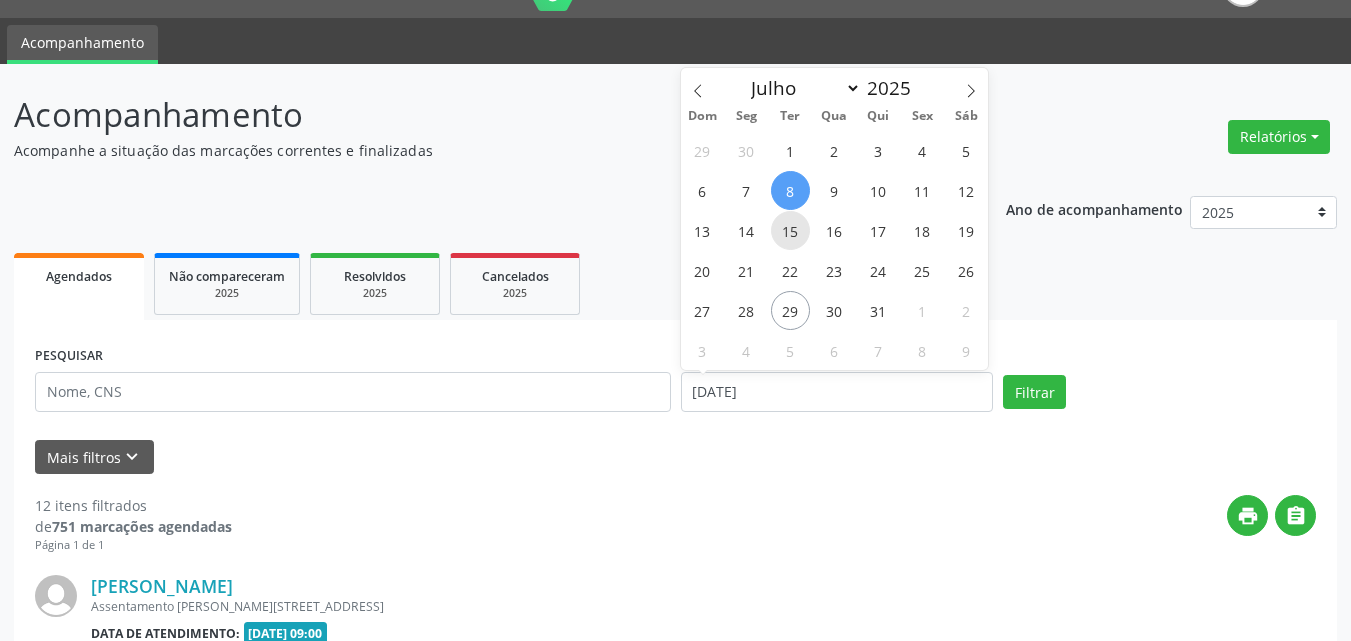 click on "15" at bounding box center (790, 230) 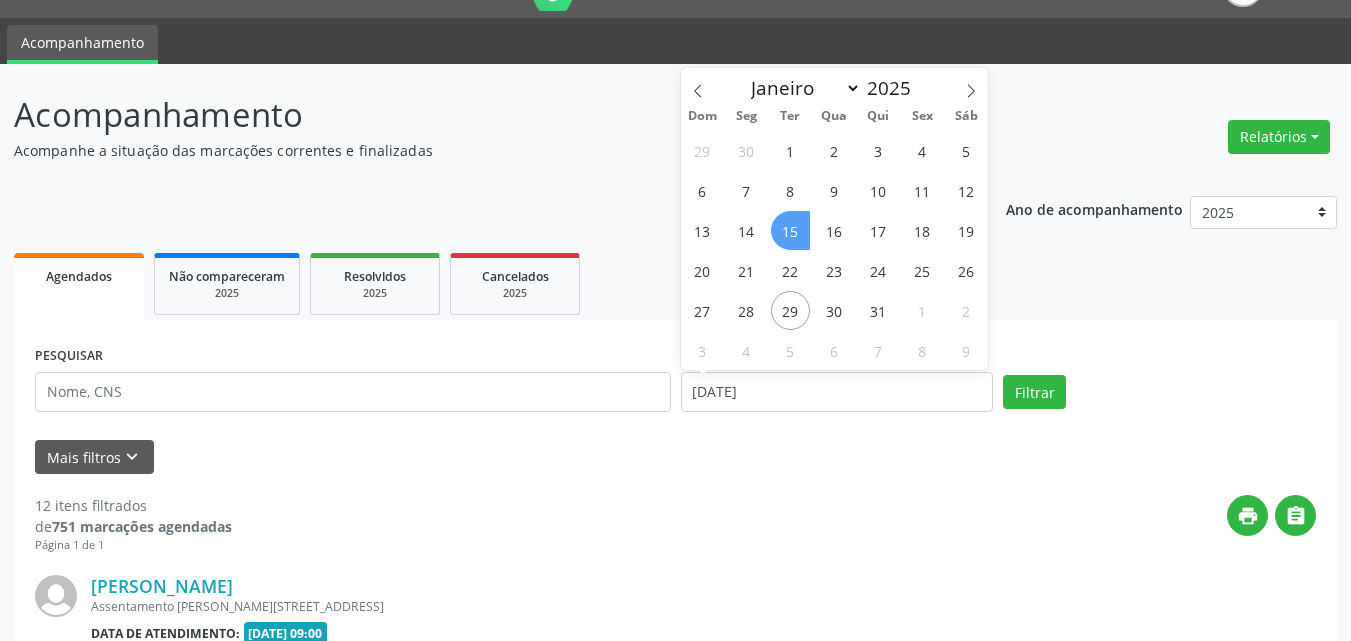 click on "15" at bounding box center (790, 230) 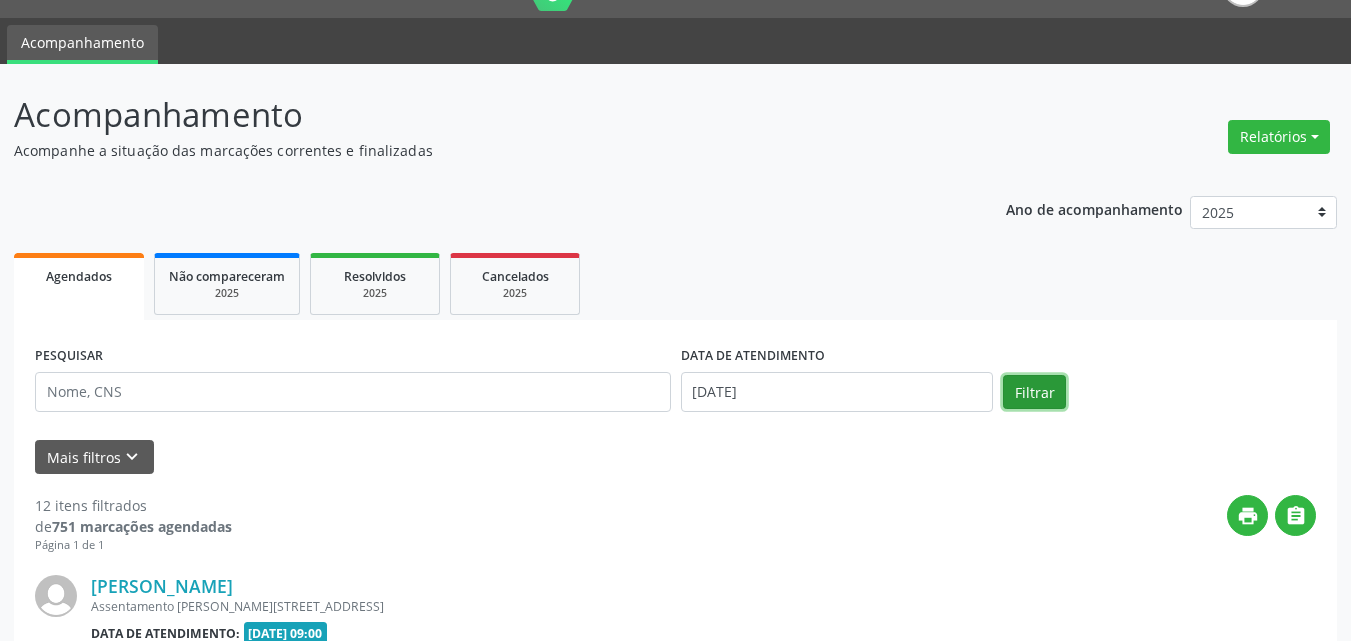 click on "Filtrar" at bounding box center [1034, 392] 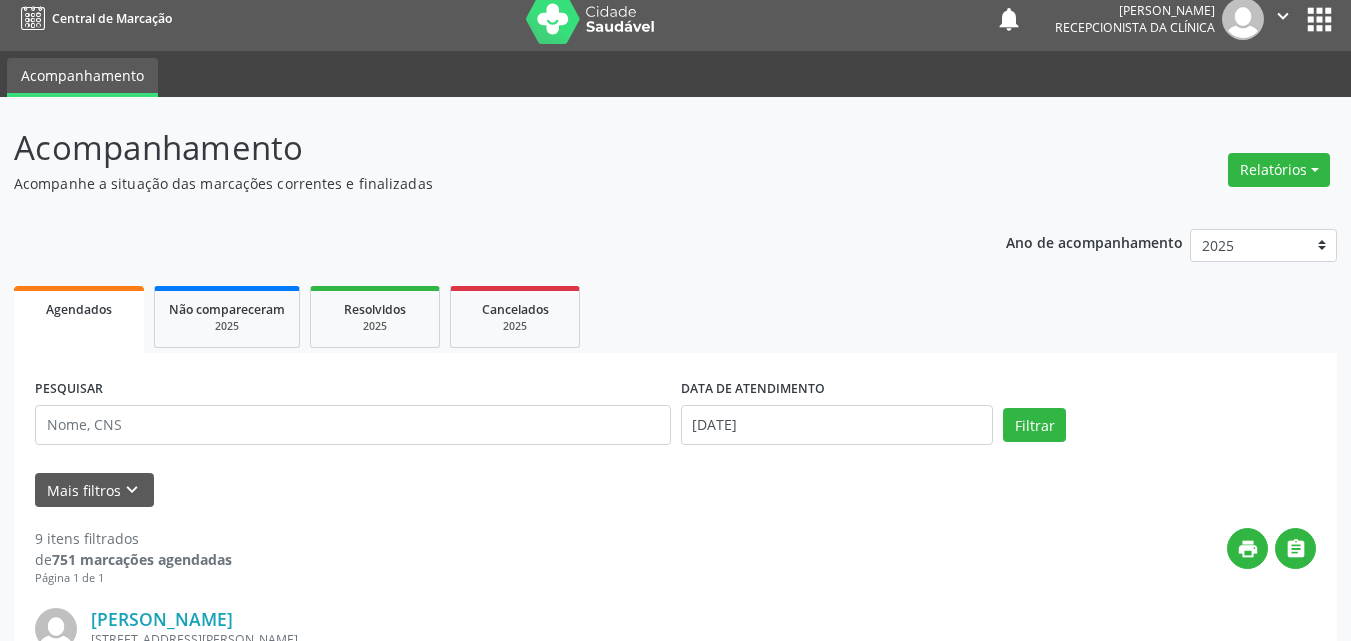 scroll, scrollTop: 0, scrollLeft: 0, axis: both 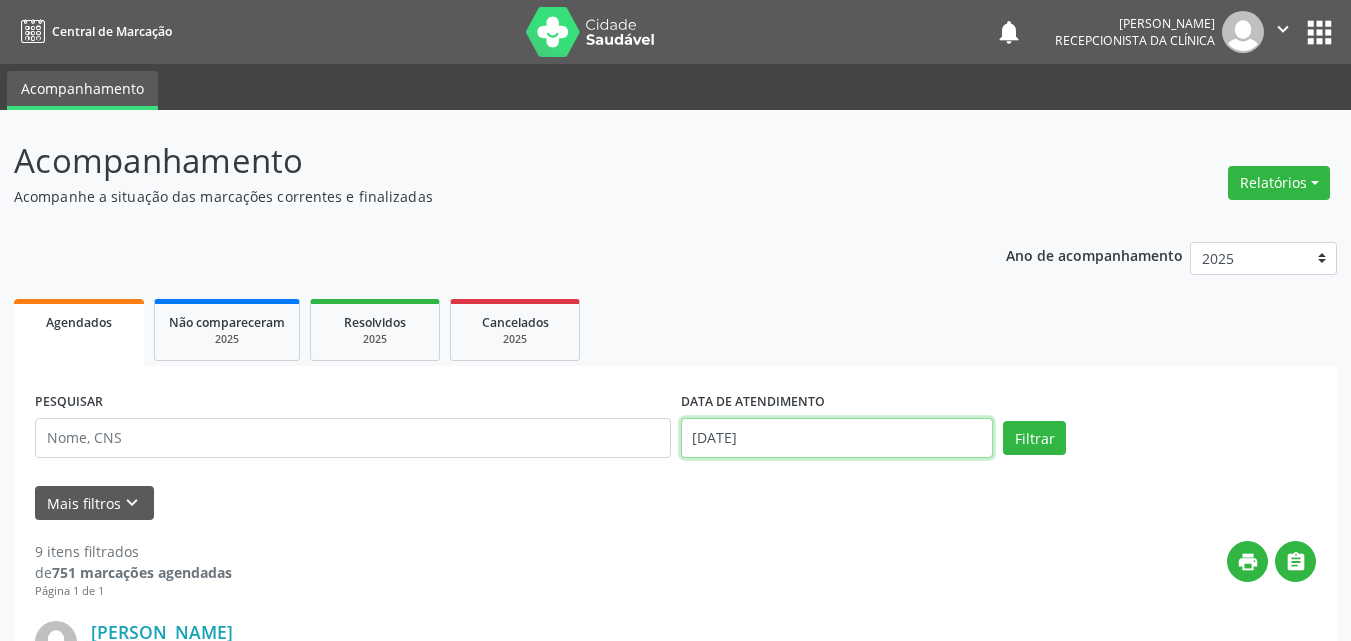 click on "[DATE]" at bounding box center (837, 438) 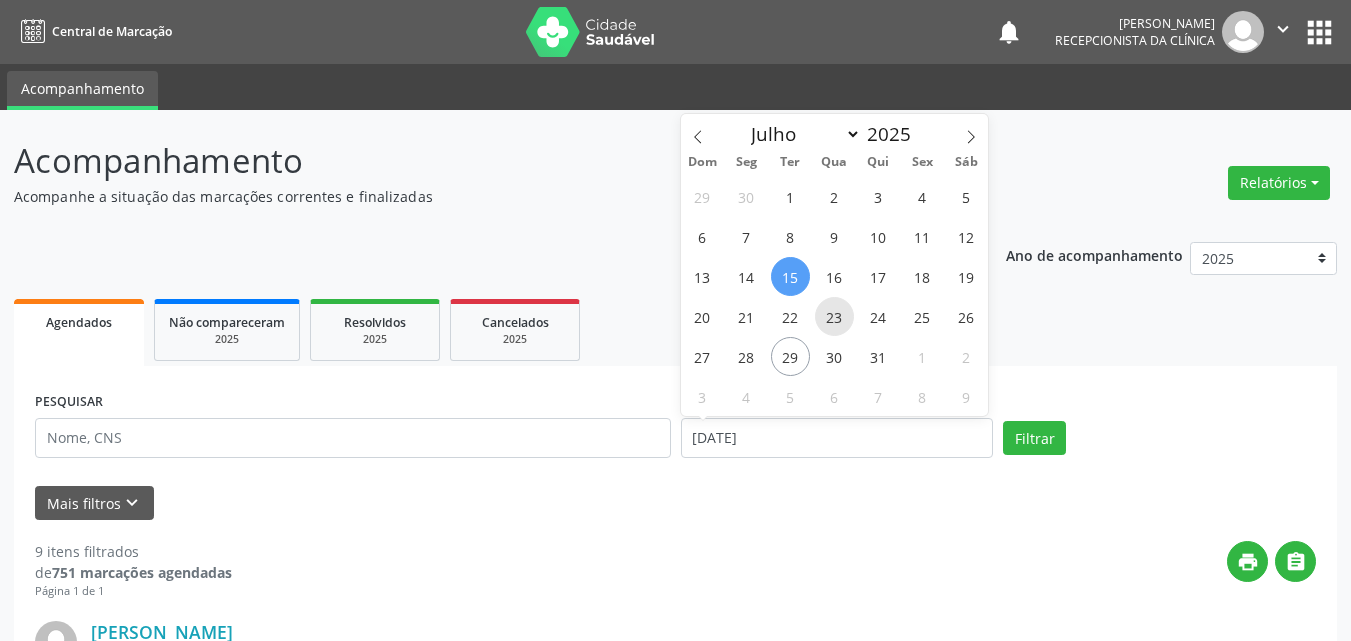 click on "23" at bounding box center [834, 316] 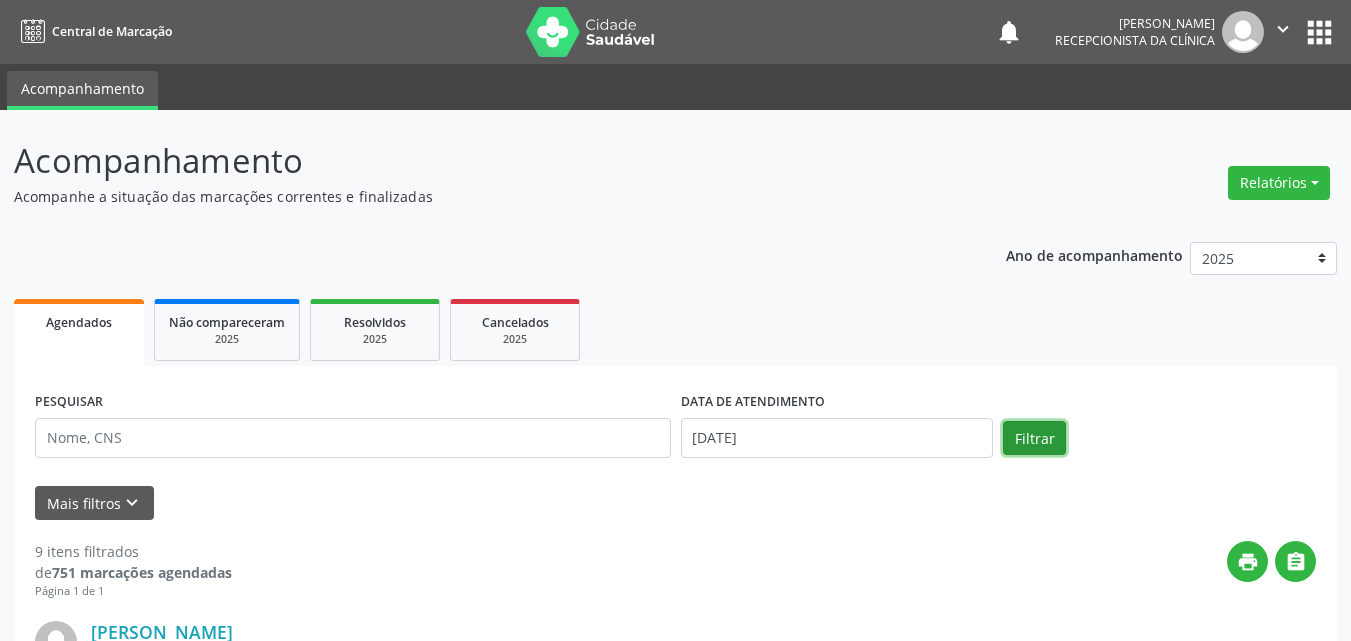 click on "Filtrar" at bounding box center (1034, 438) 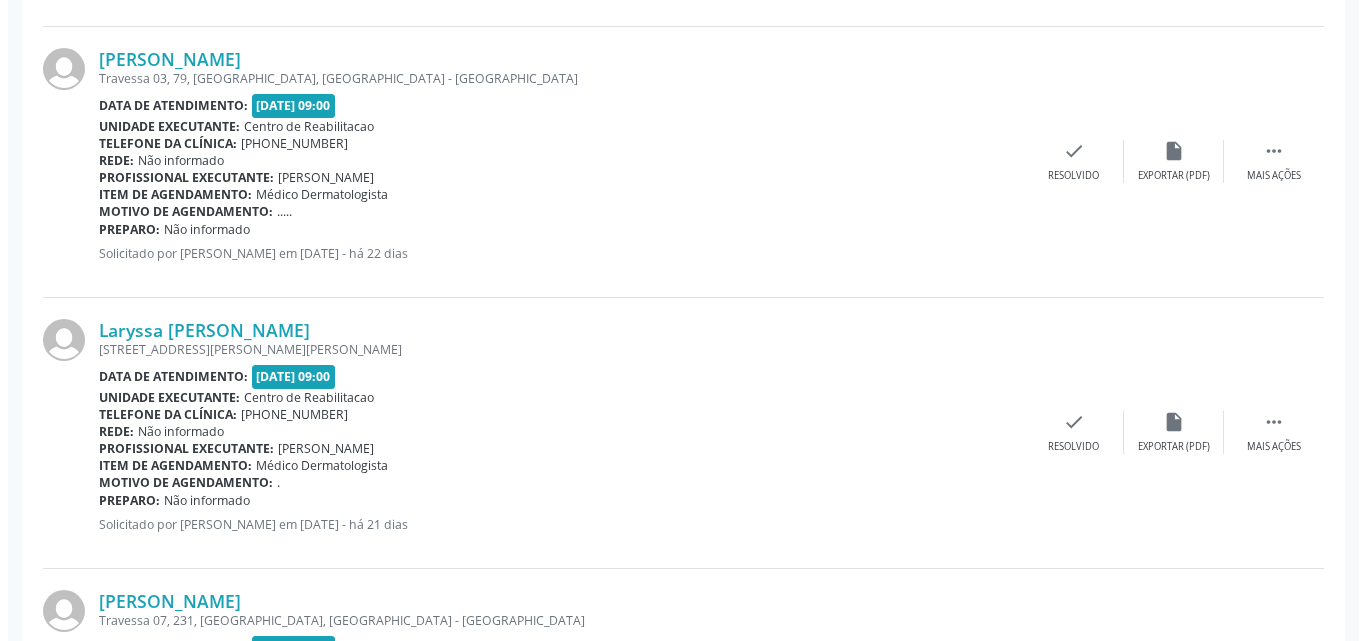 scroll, scrollTop: 2400, scrollLeft: 0, axis: vertical 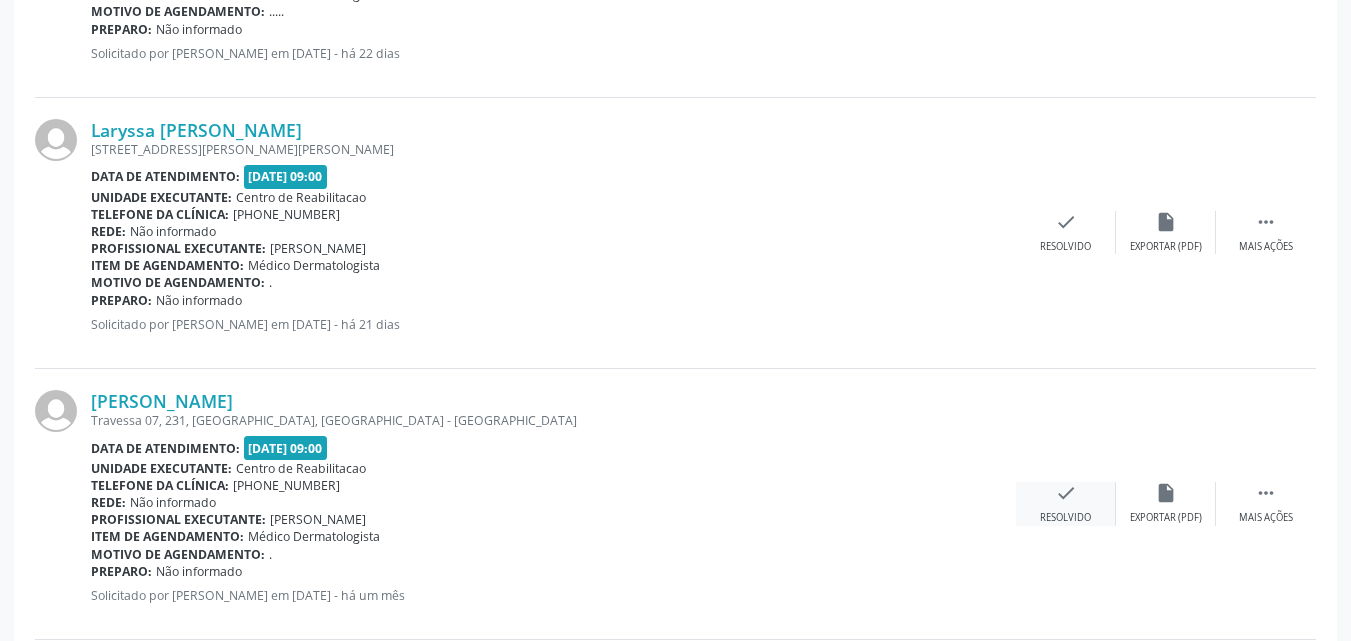 click on "check" at bounding box center [1066, 493] 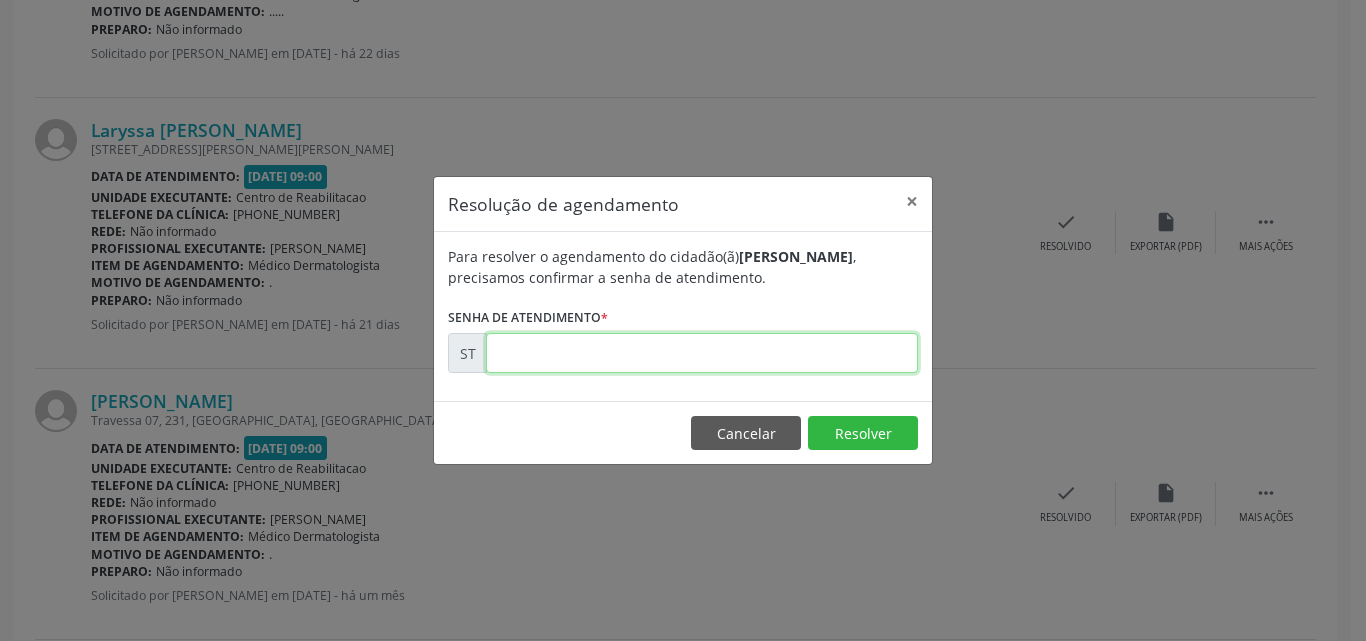 click at bounding box center (702, 353) 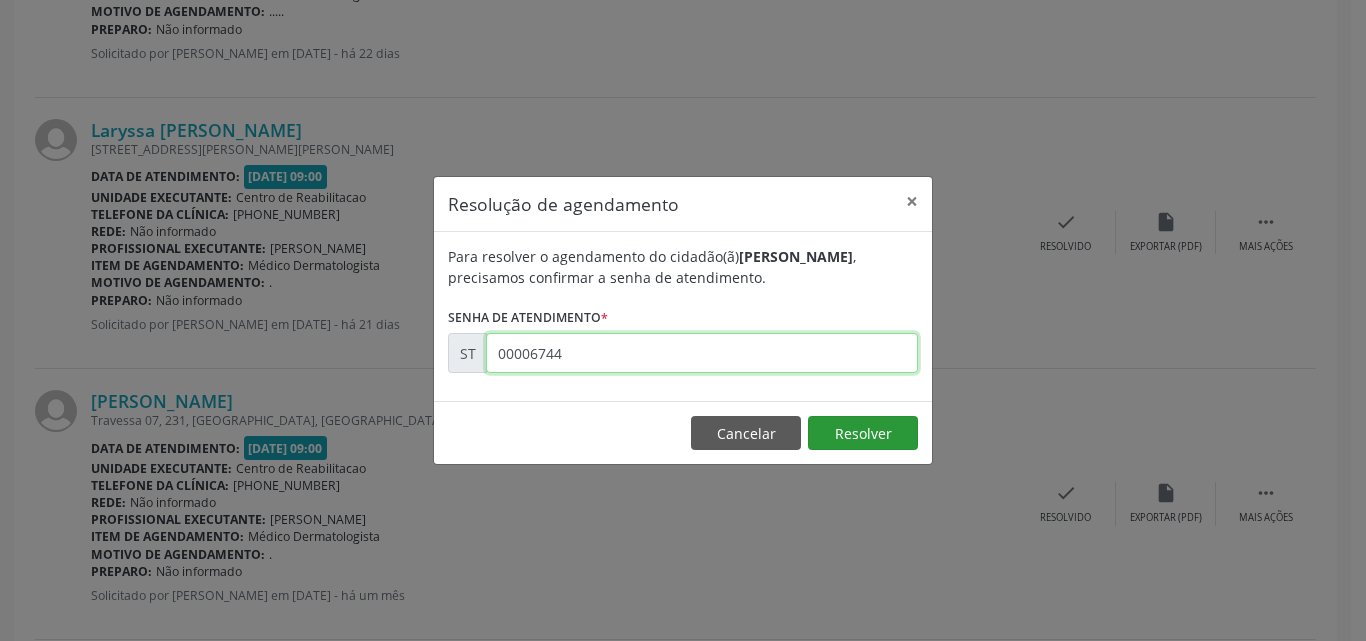 type on "00006744" 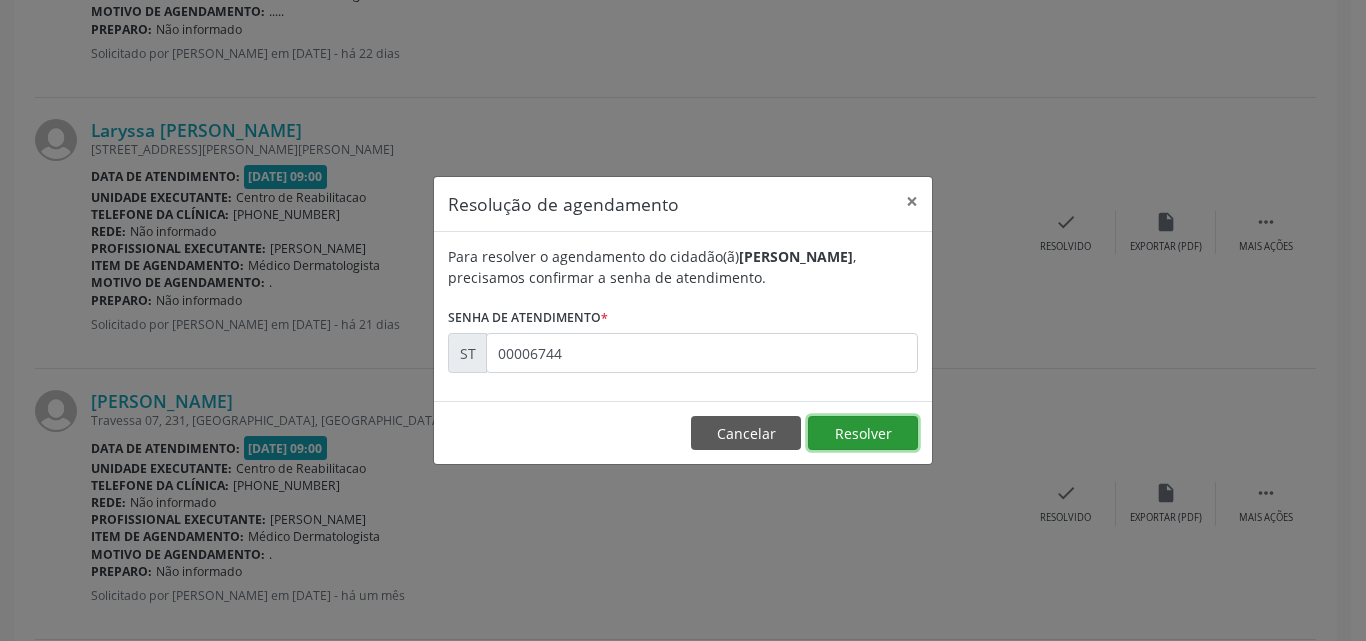 click on "Resolver" at bounding box center (863, 433) 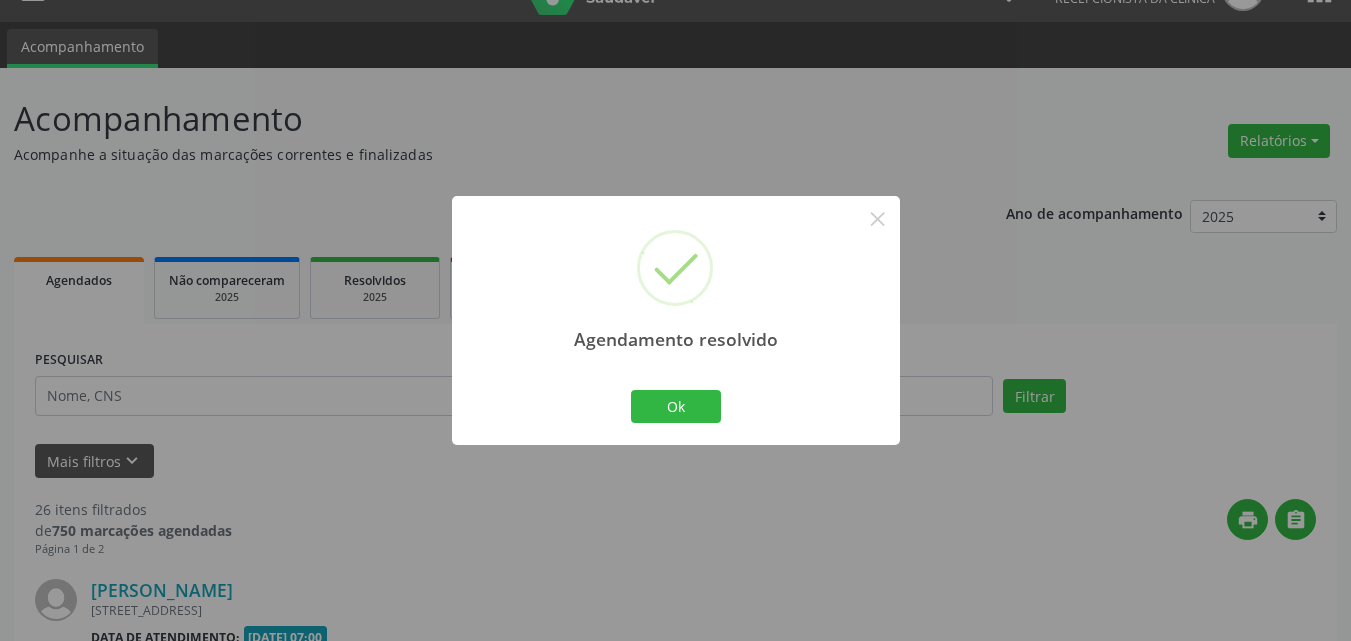scroll, scrollTop: 2400, scrollLeft: 0, axis: vertical 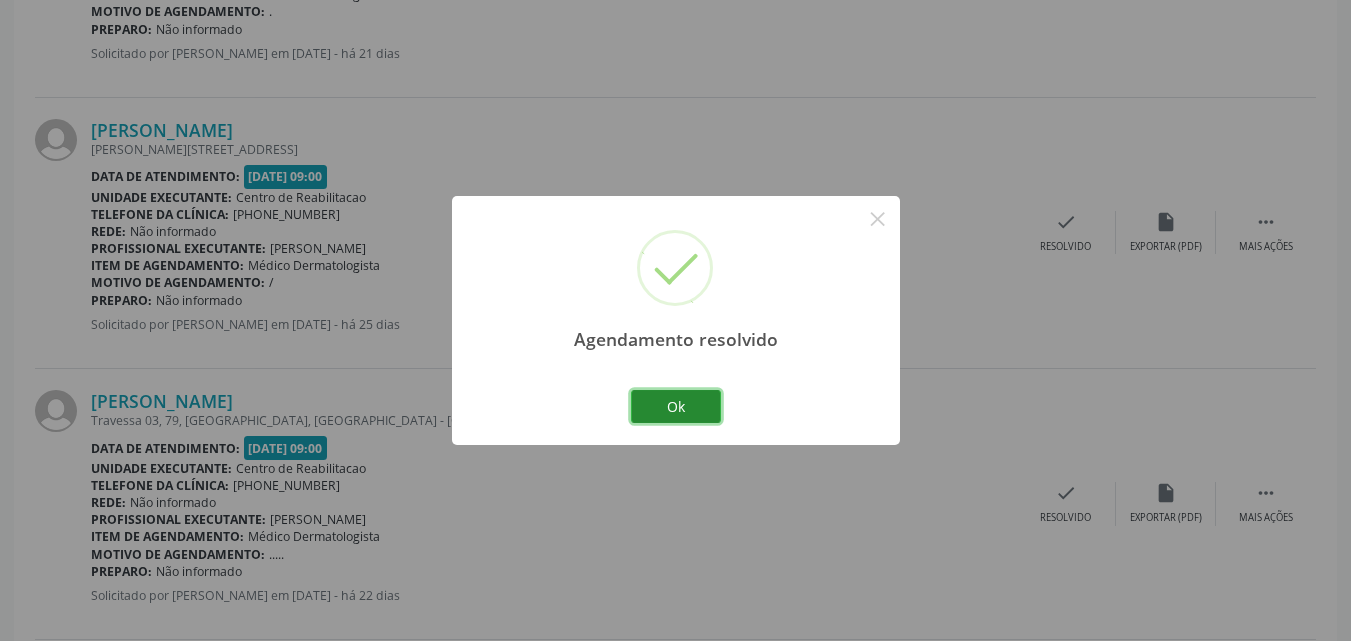 click on "Ok" at bounding box center [676, 407] 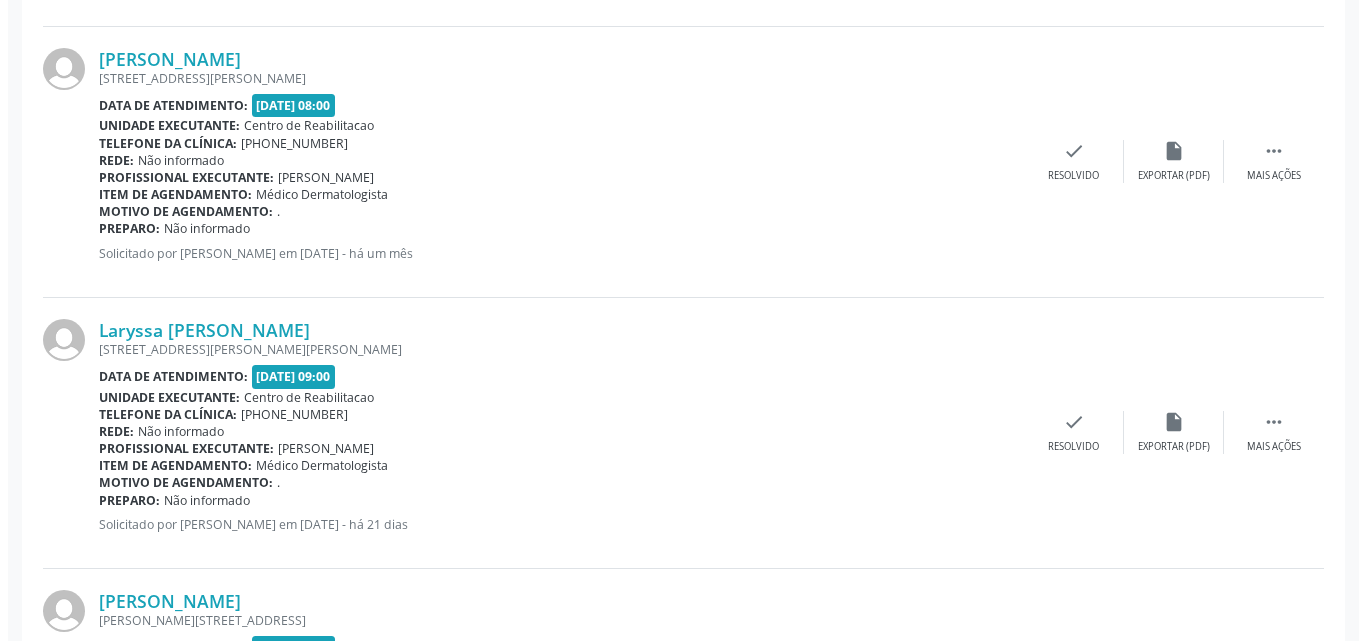 scroll, scrollTop: 1917, scrollLeft: 0, axis: vertical 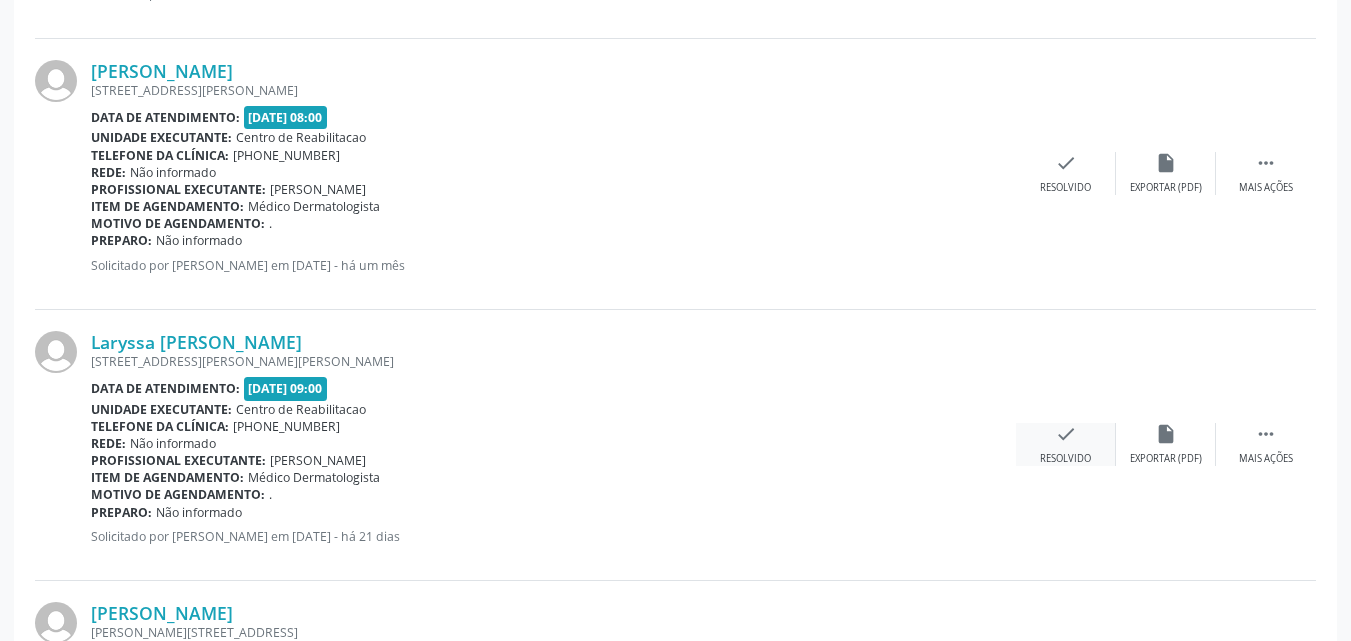 click on "check" at bounding box center (1066, 434) 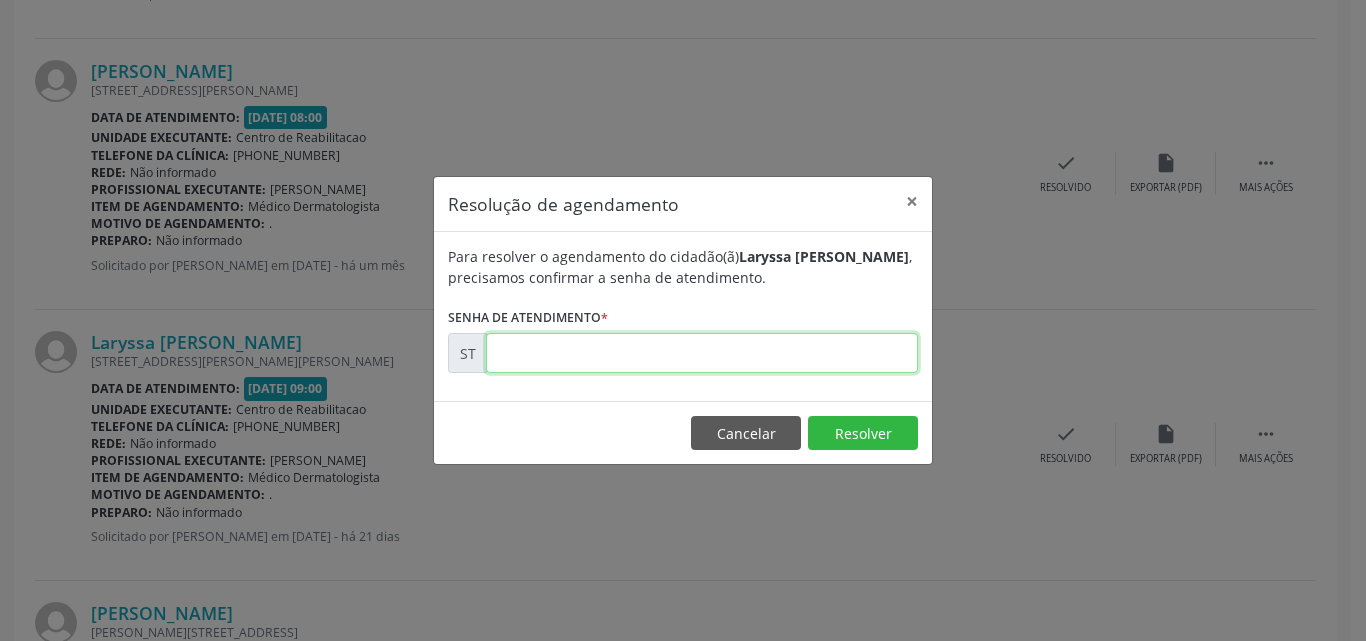 click at bounding box center (702, 353) 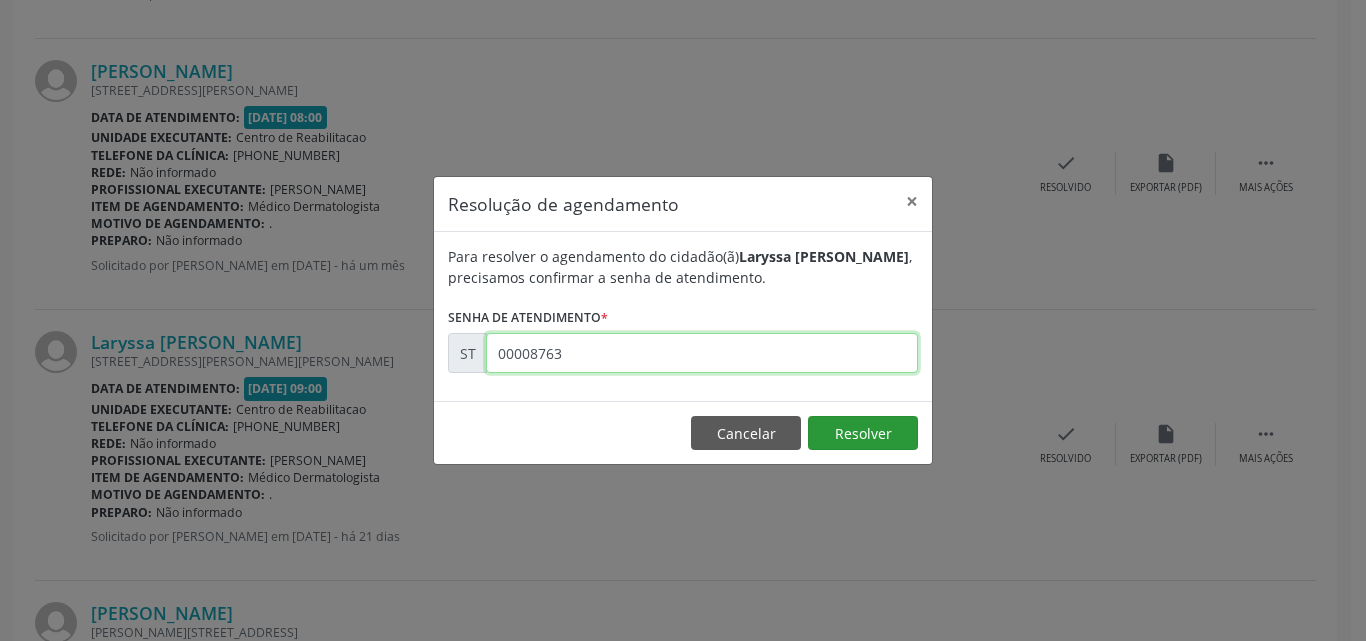type on "00008763" 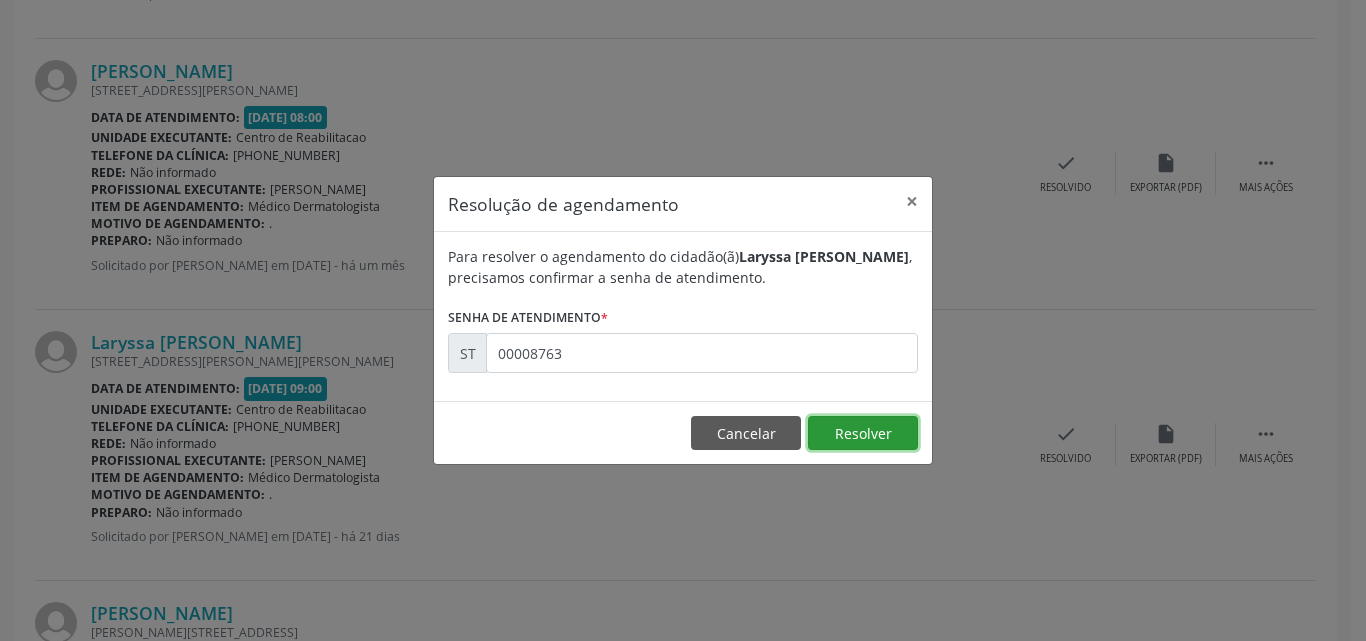 click on "Resolver" at bounding box center [863, 433] 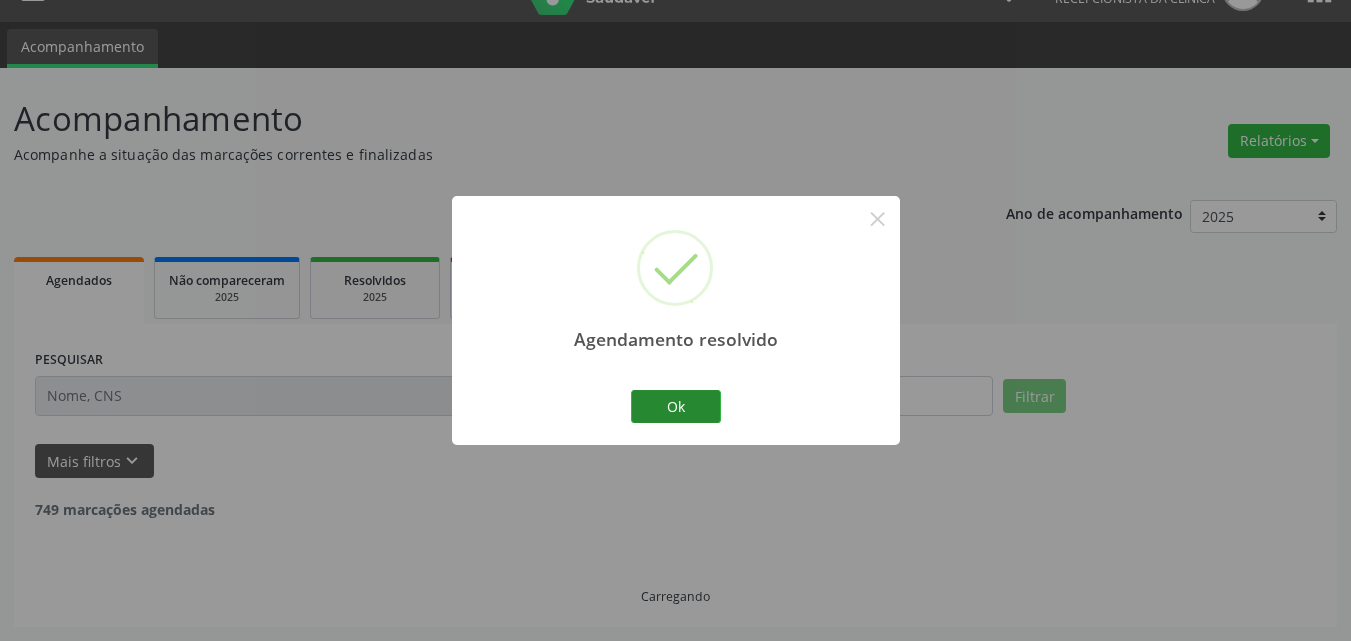 scroll, scrollTop: 1917, scrollLeft: 0, axis: vertical 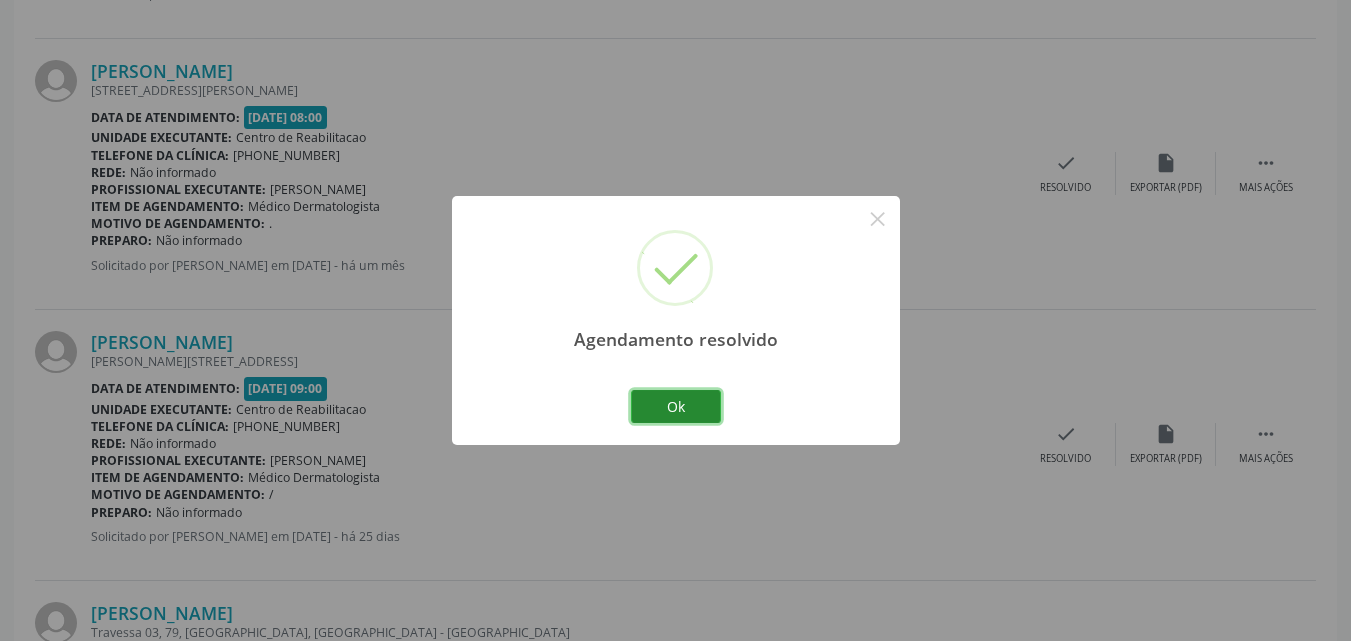 click on "Ok" at bounding box center [676, 407] 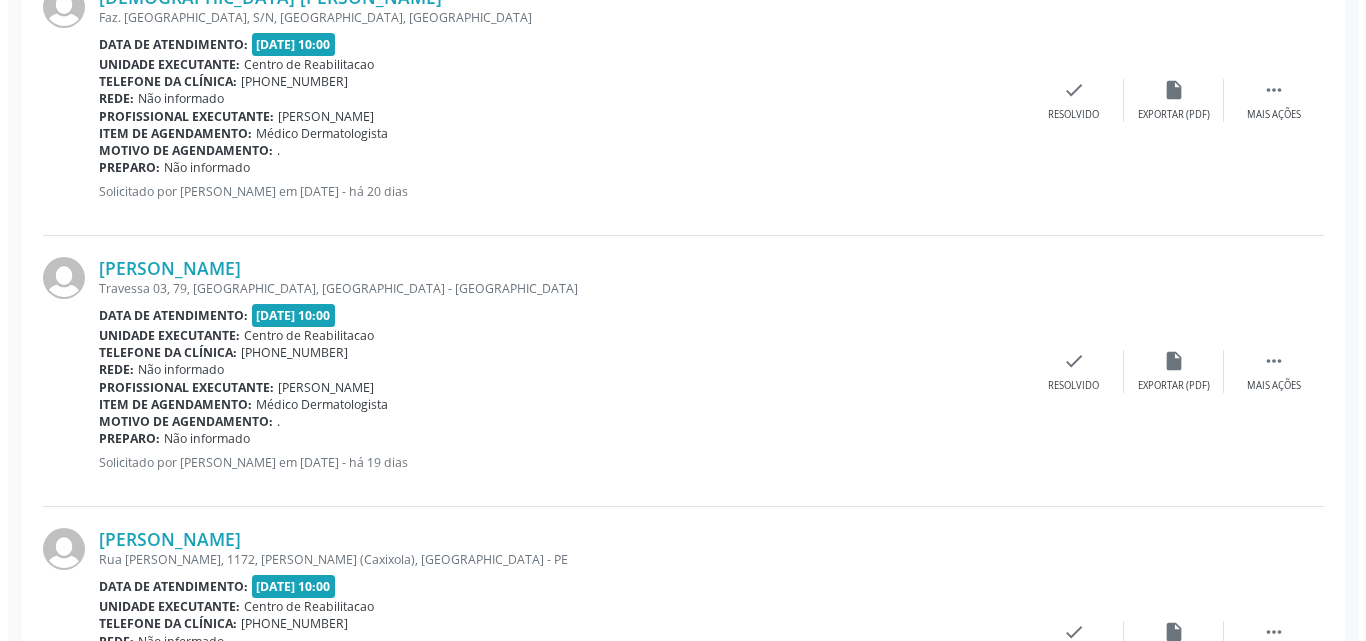 scroll, scrollTop: 3817, scrollLeft: 0, axis: vertical 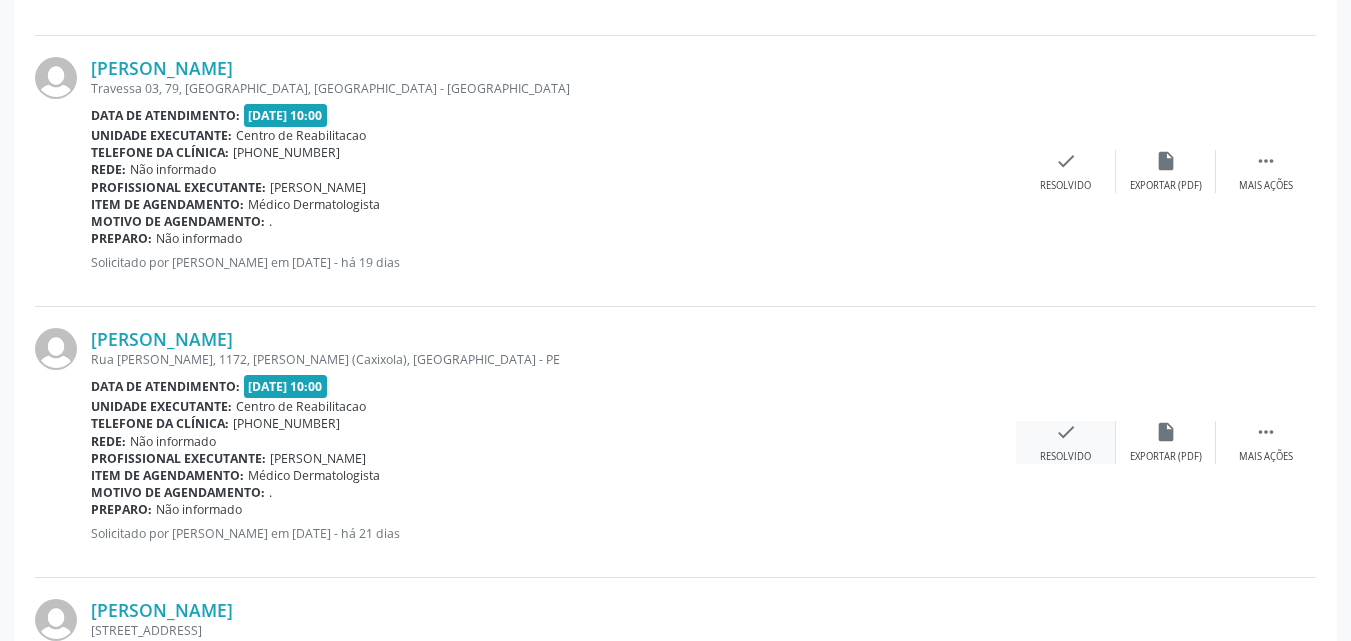 click on "check" at bounding box center (1066, 432) 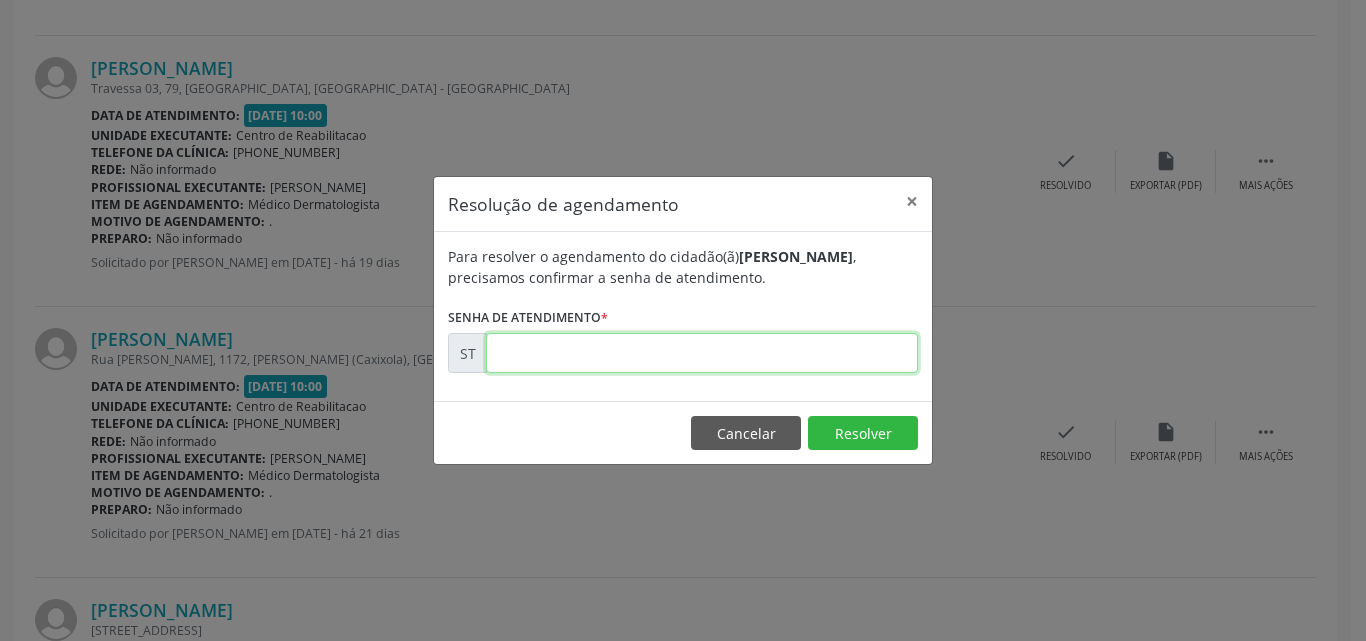 click at bounding box center (702, 353) 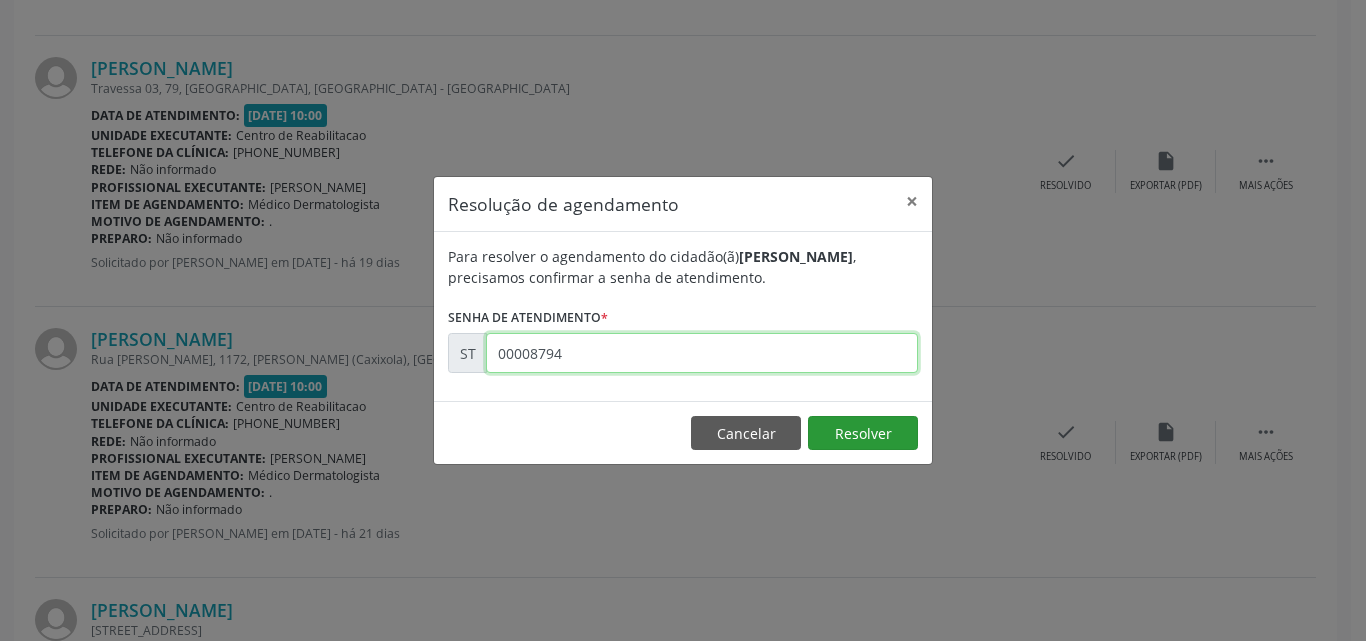 type on "00008794" 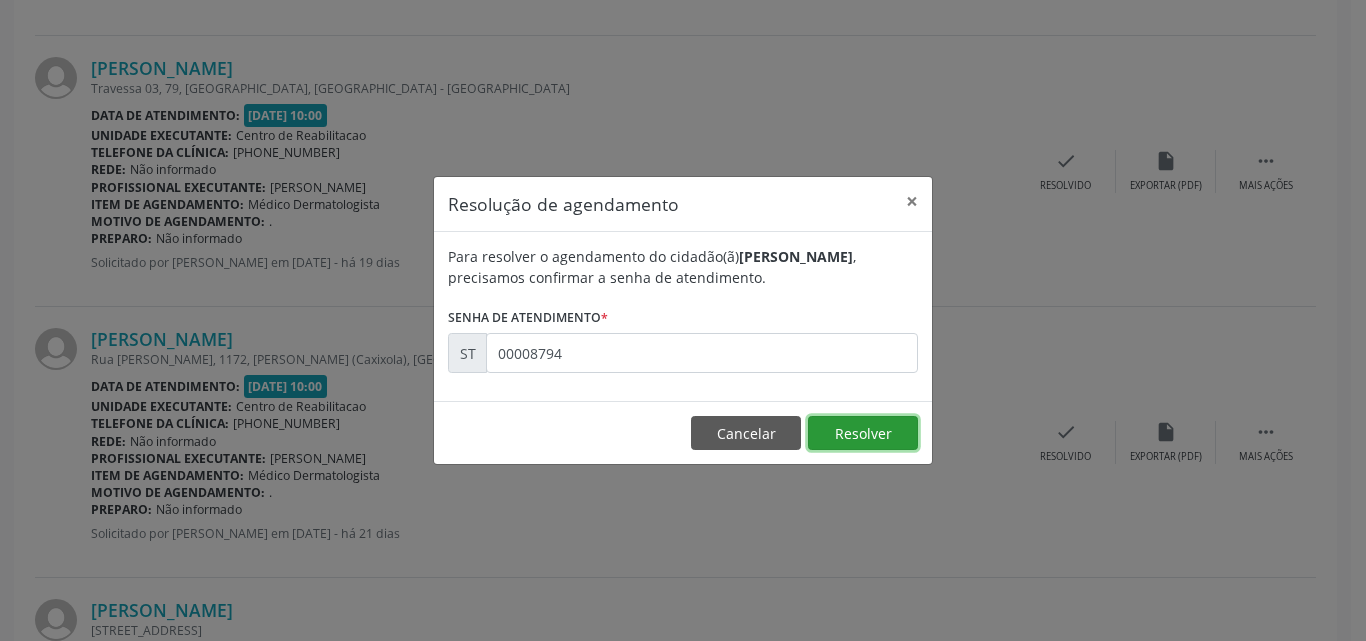 click on "Resolver" at bounding box center [863, 433] 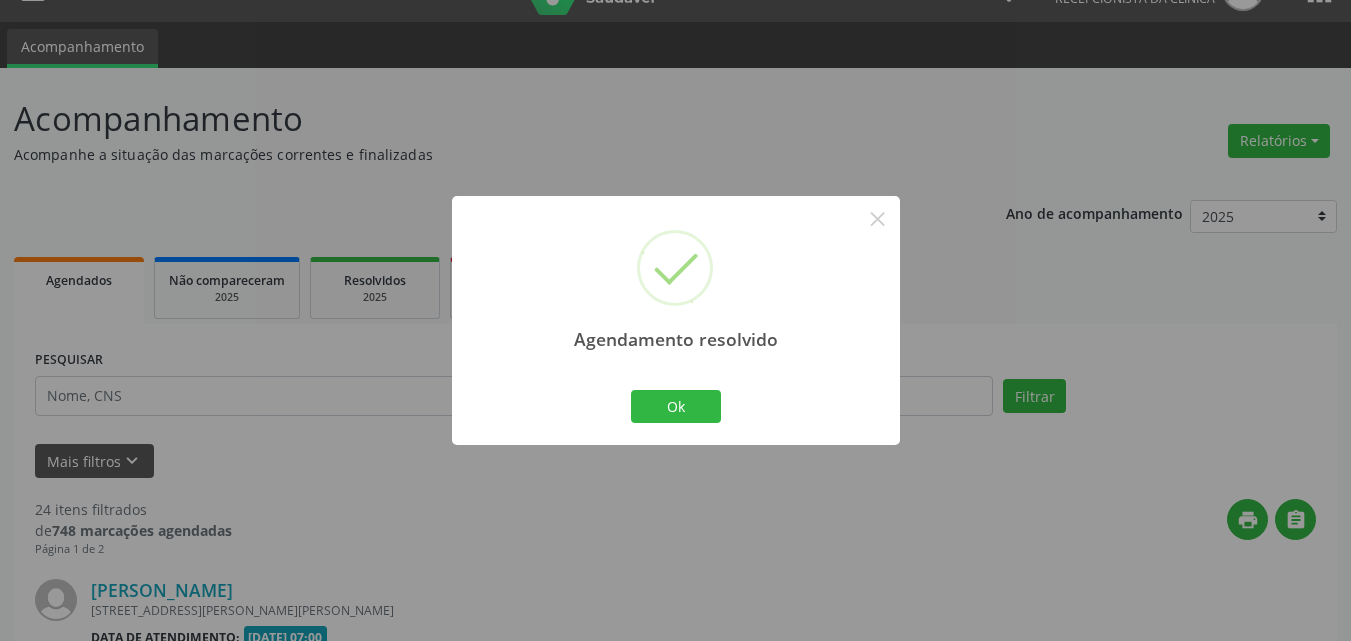 scroll, scrollTop: 3817, scrollLeft: 0, axis: vertical 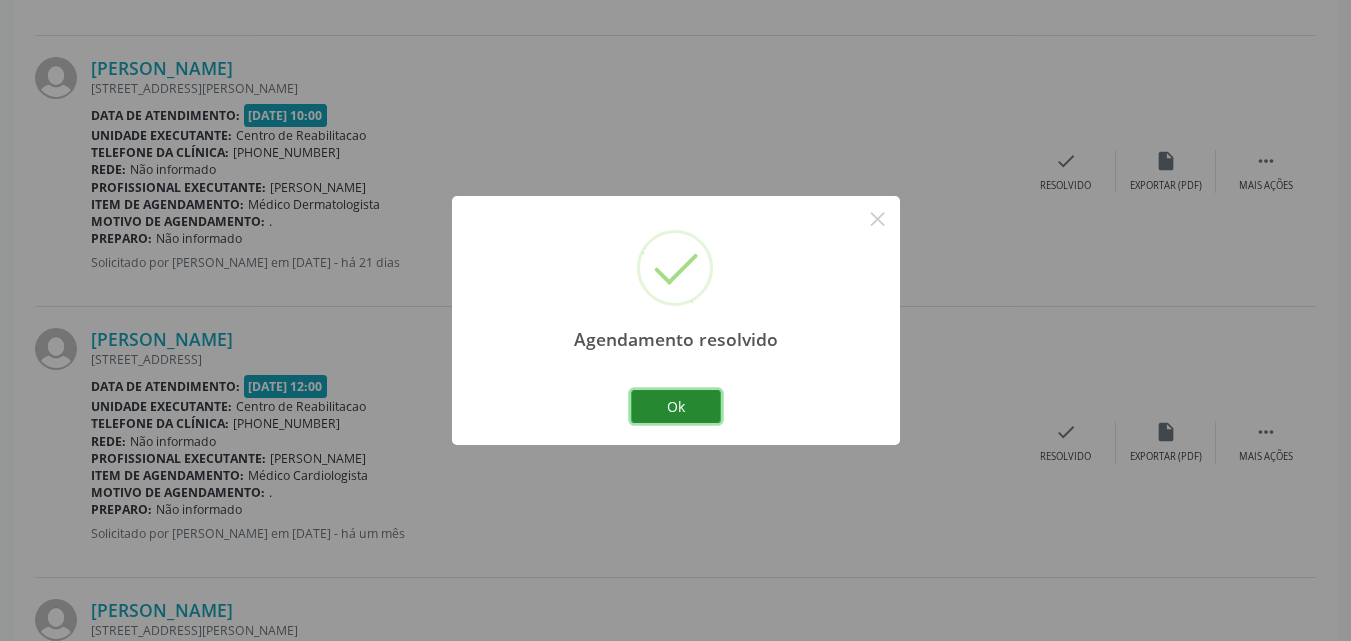 click on "Ok" at bounding box center (676, 407) 